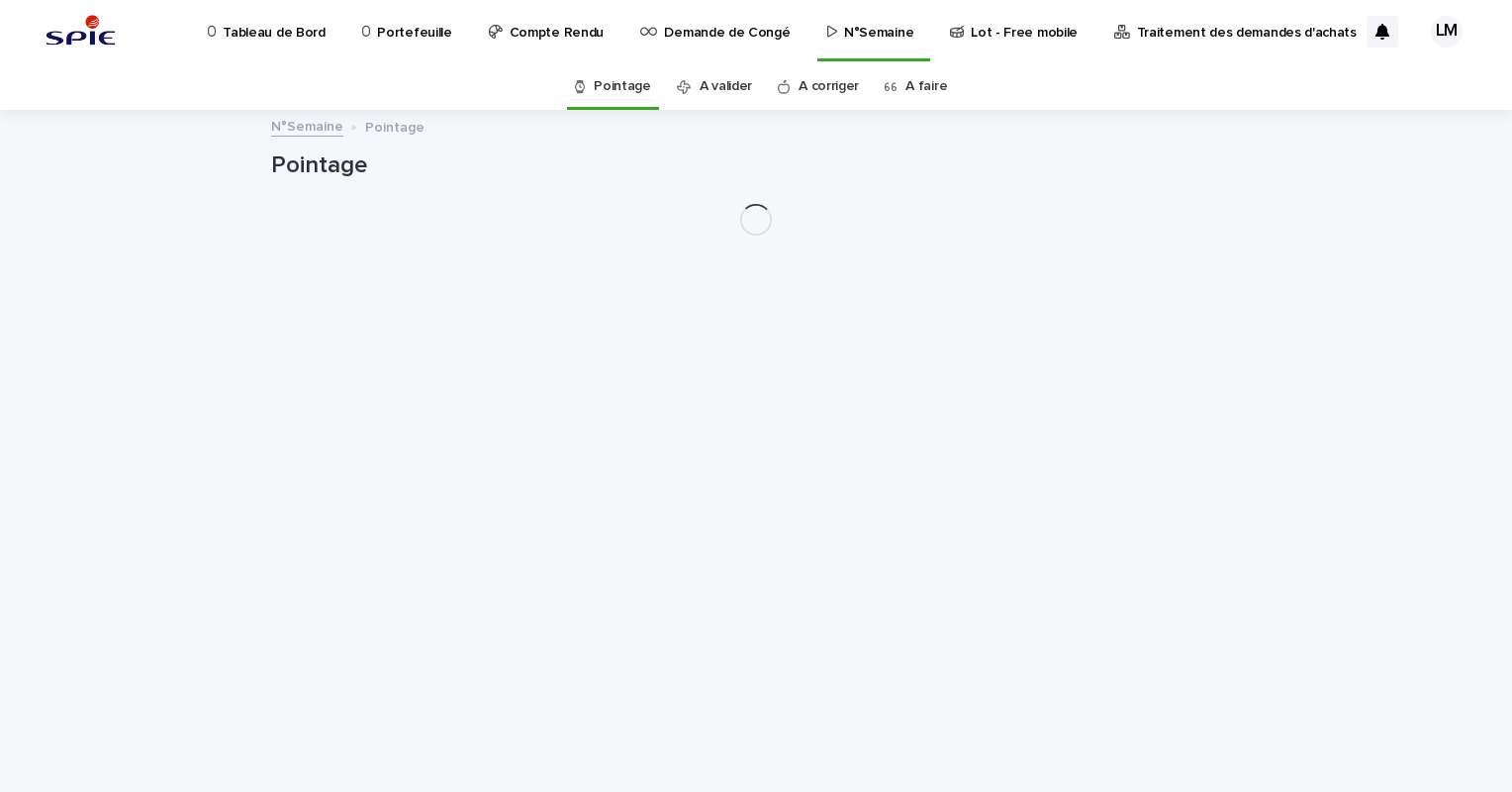 scroll, scrollTop: 0, scrollLeft: 0, axis: both 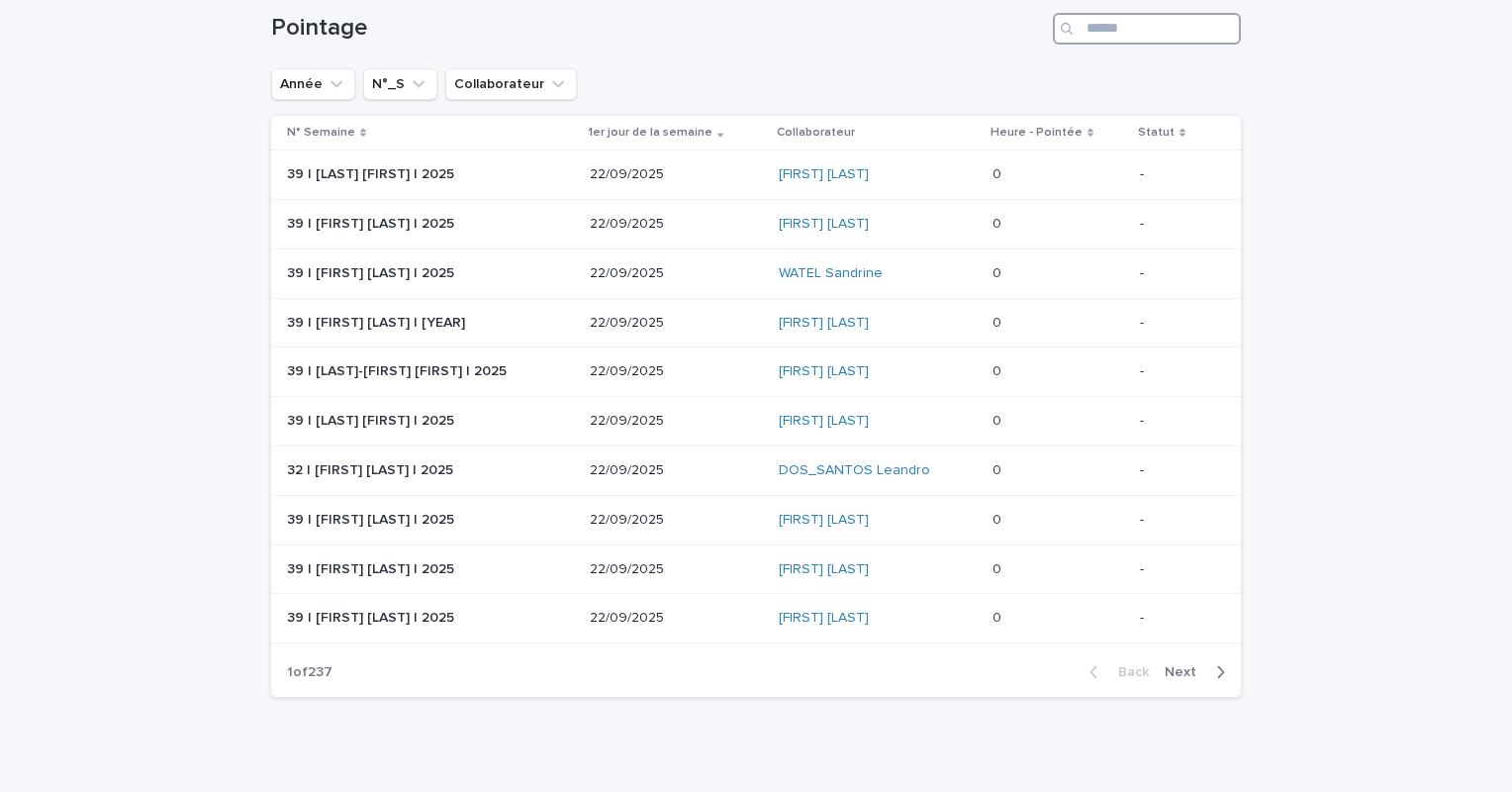 click at bounding box center [1147, 29] 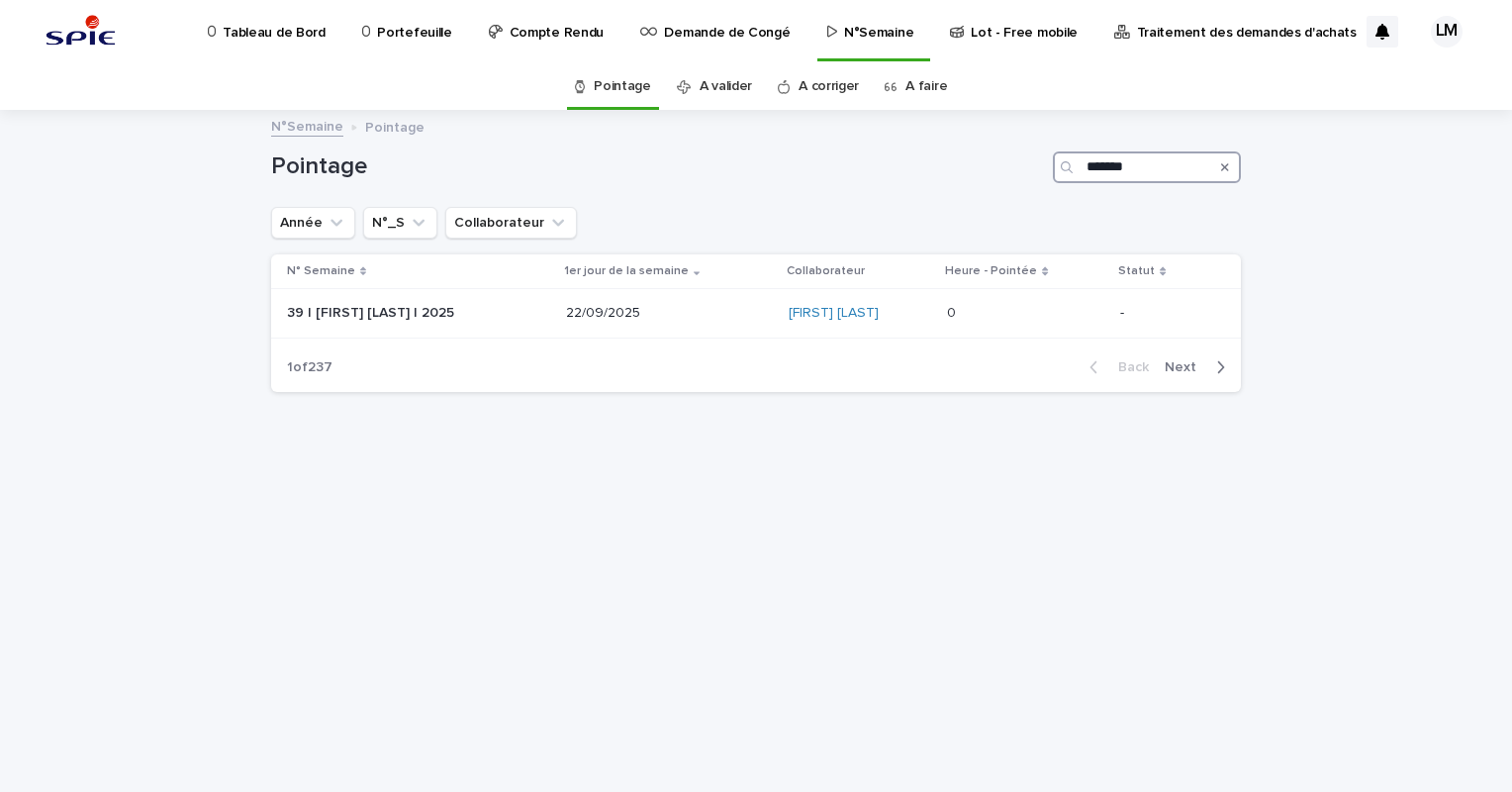 scroll, scrollTop: 0, scrollLeft: 0, axis: both 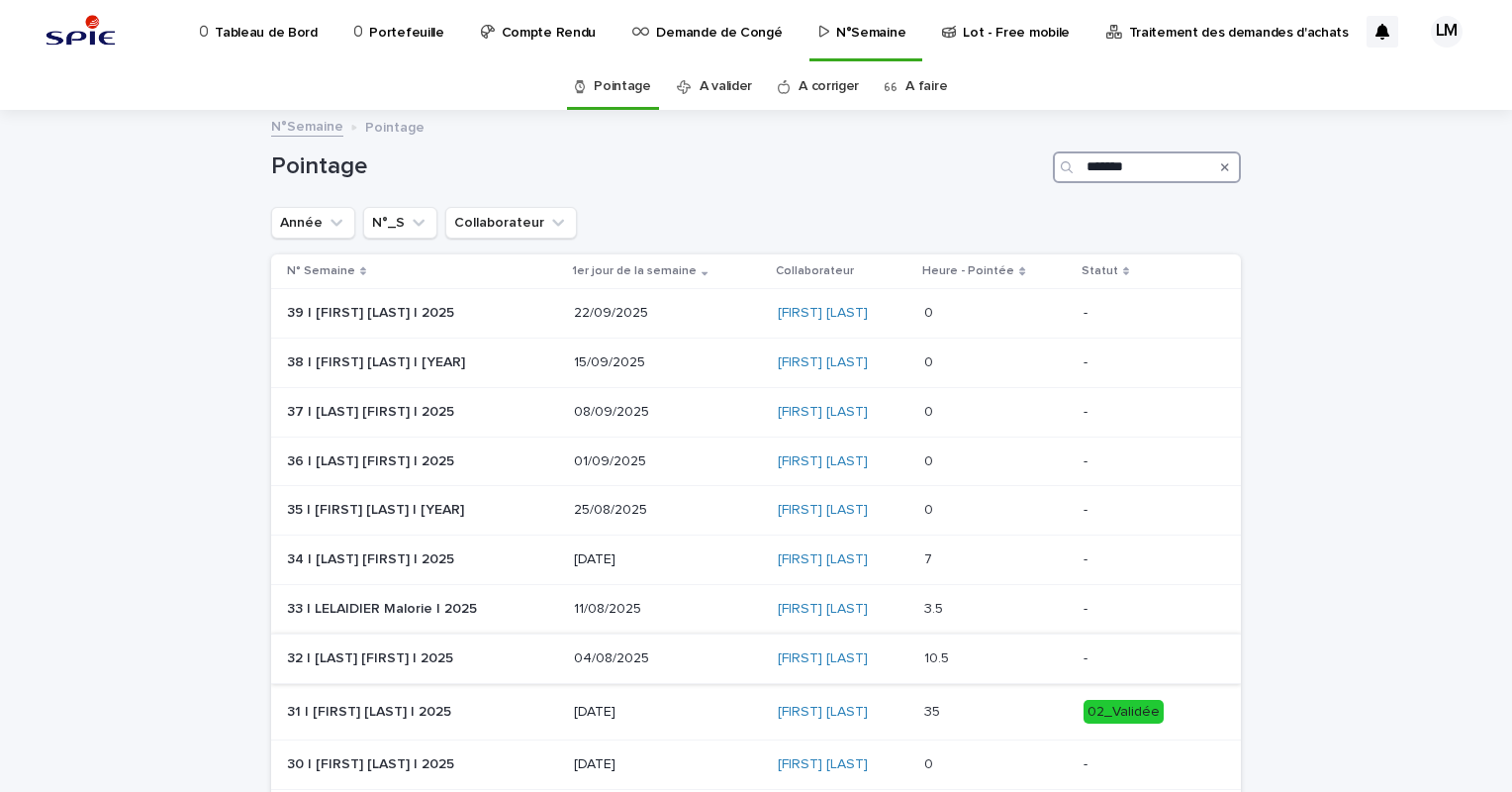 type on "*******" 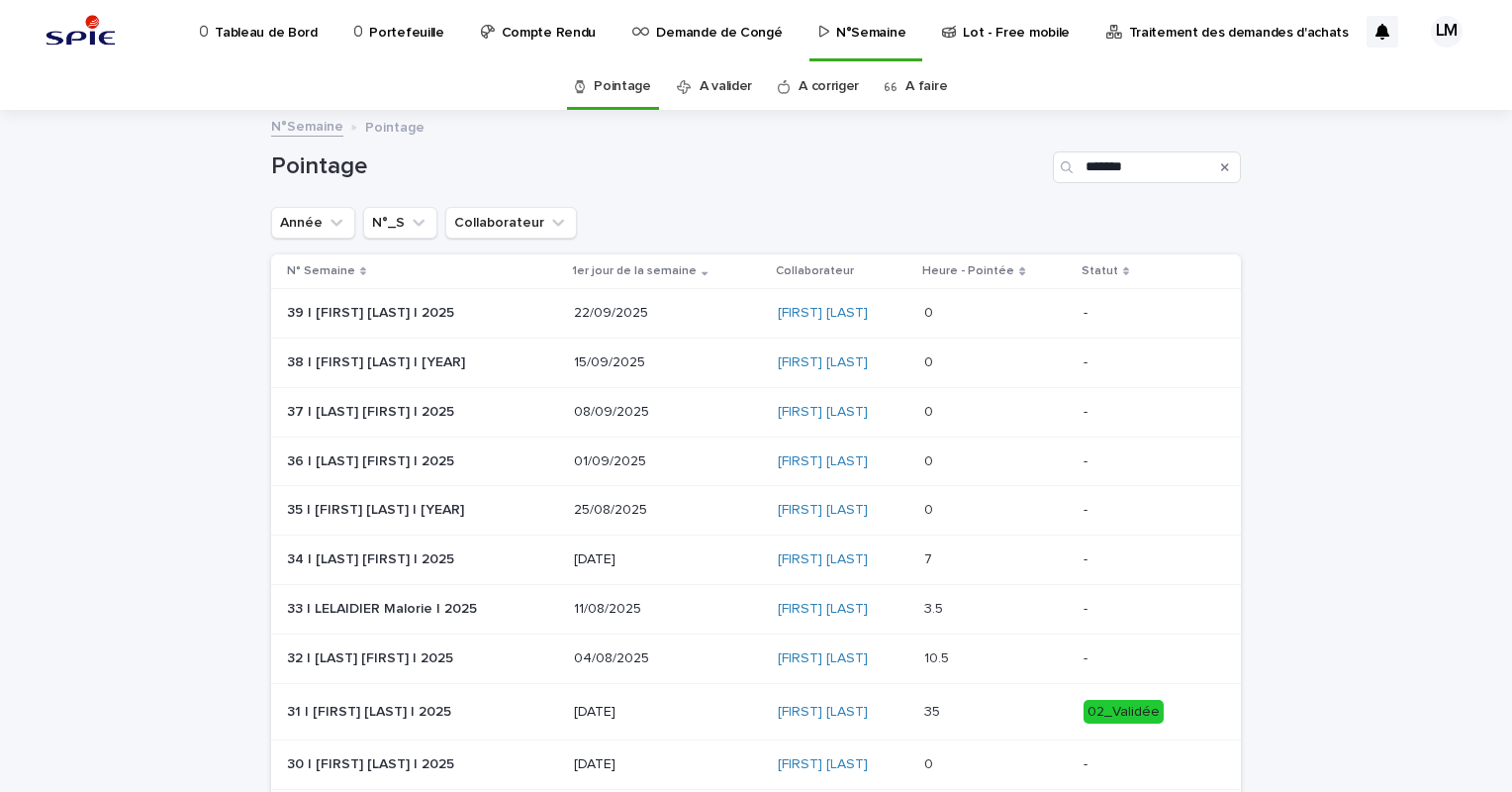 click at bounding box center [995, 658] 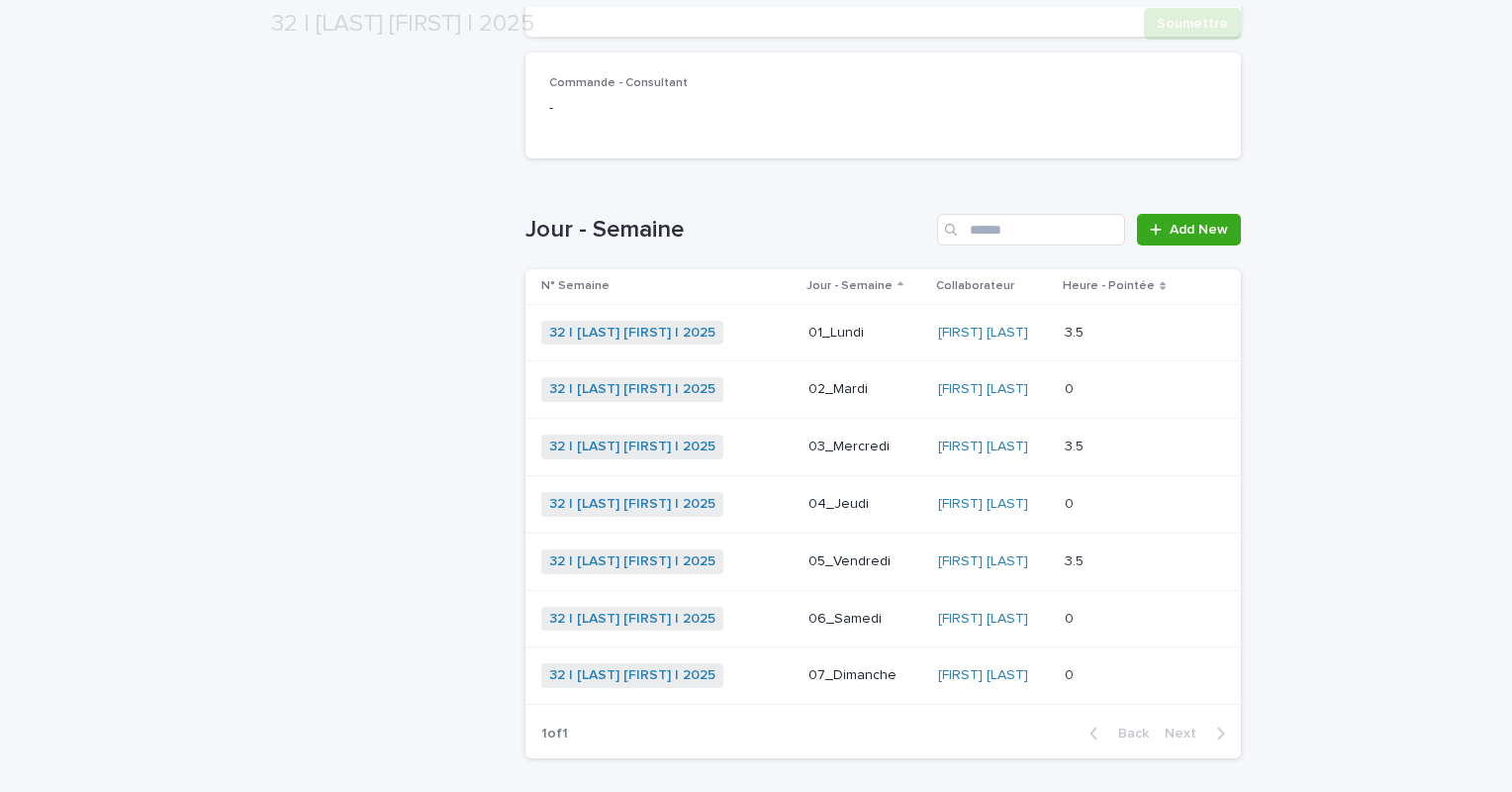 scroll, scrollTop: 594, scrollLeft: 0, axis: vertical 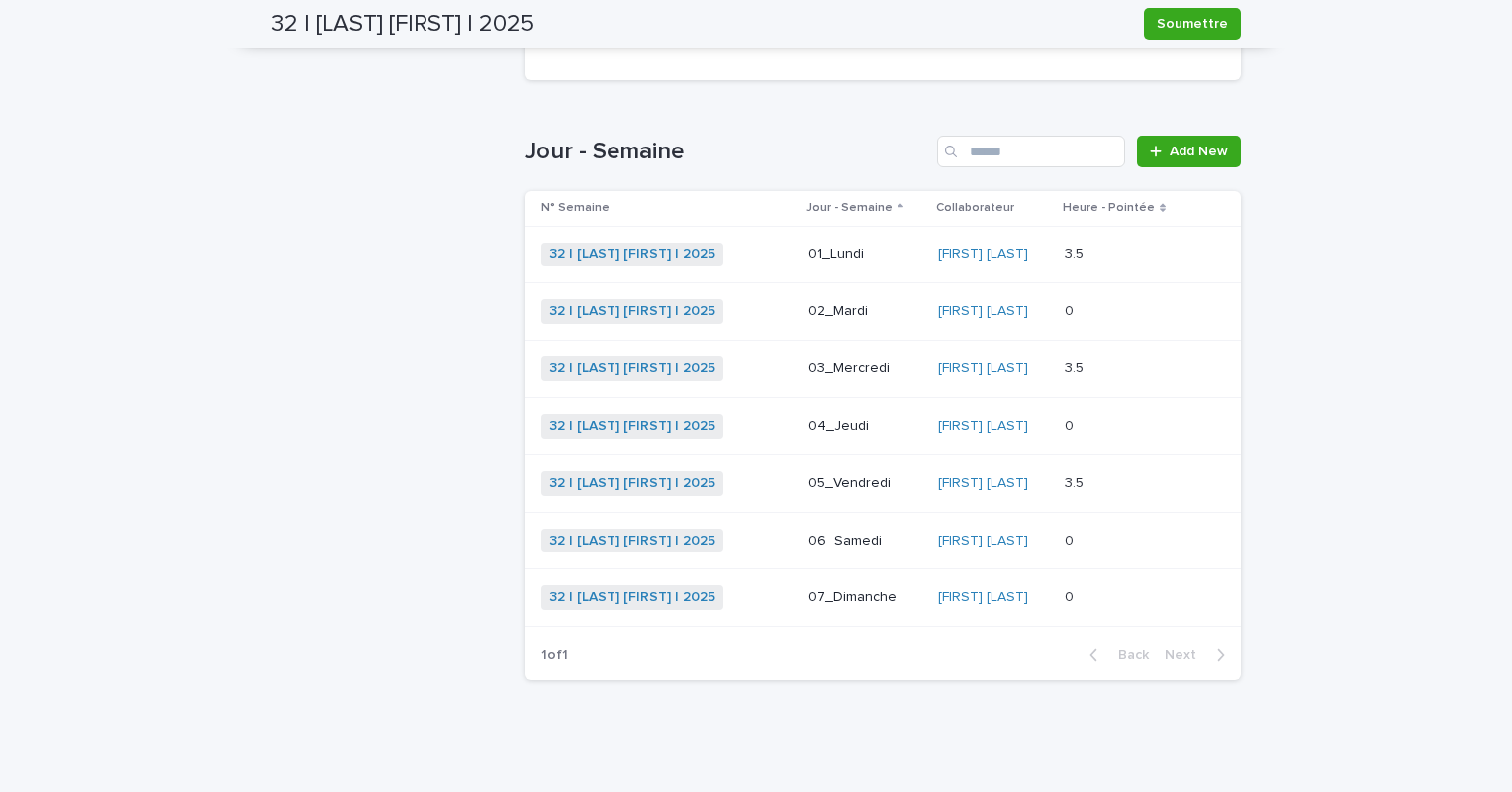 click at bounding box center [1125, 311] 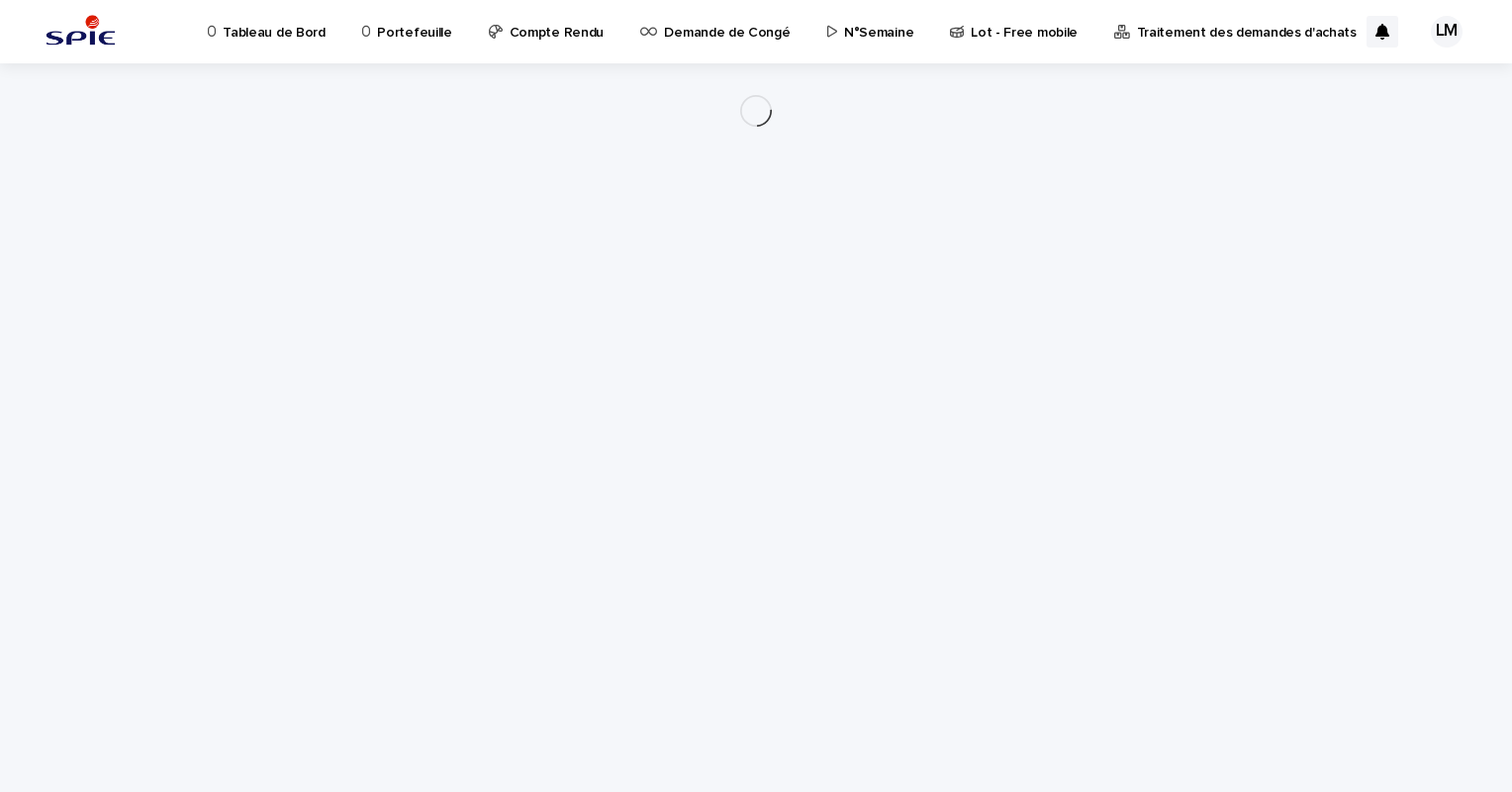 scroll, scrollTop: 0, scrollLeft: 0, axis: both 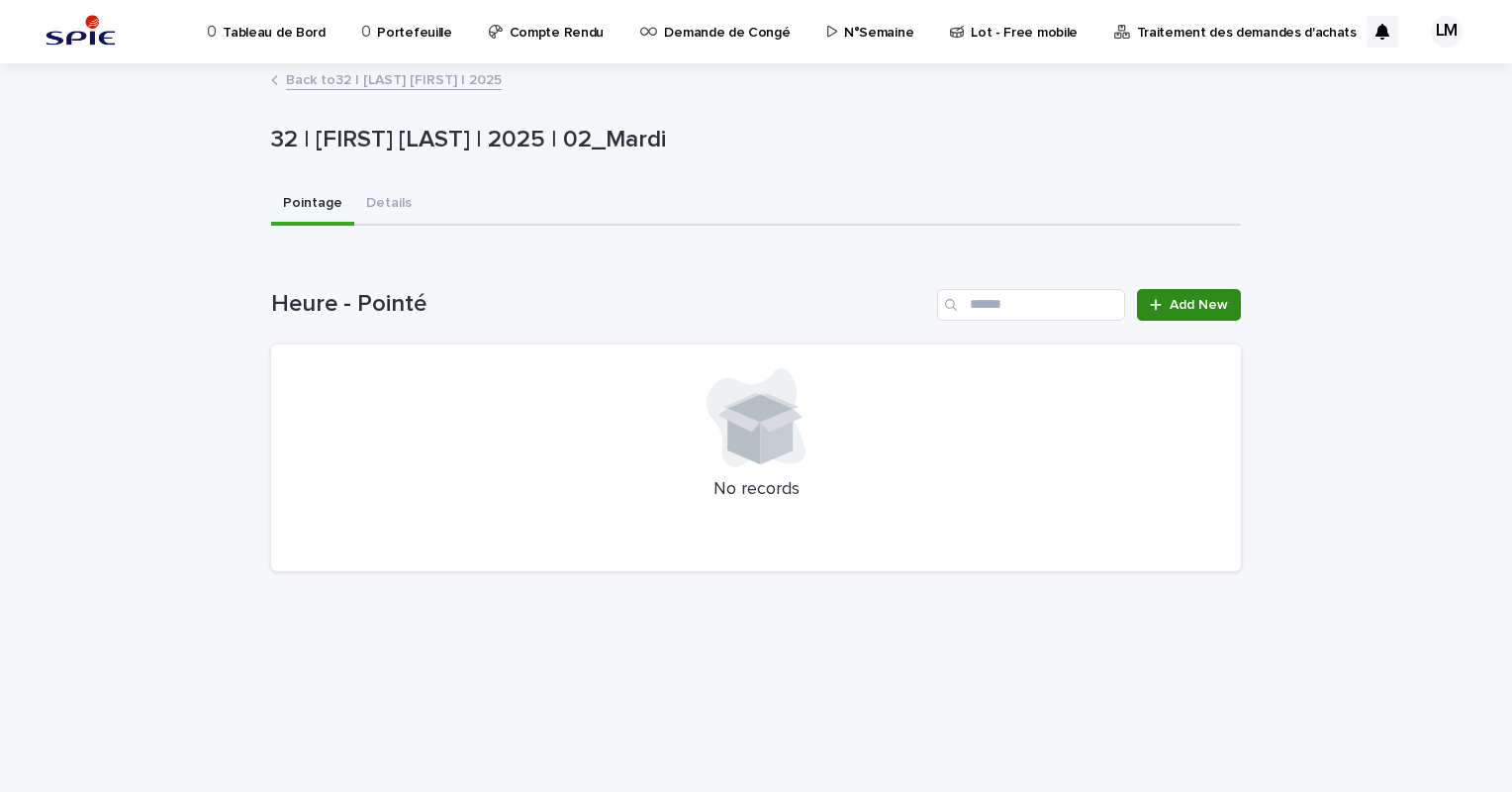 click on "Add New" at bounding box center [1188, 305] 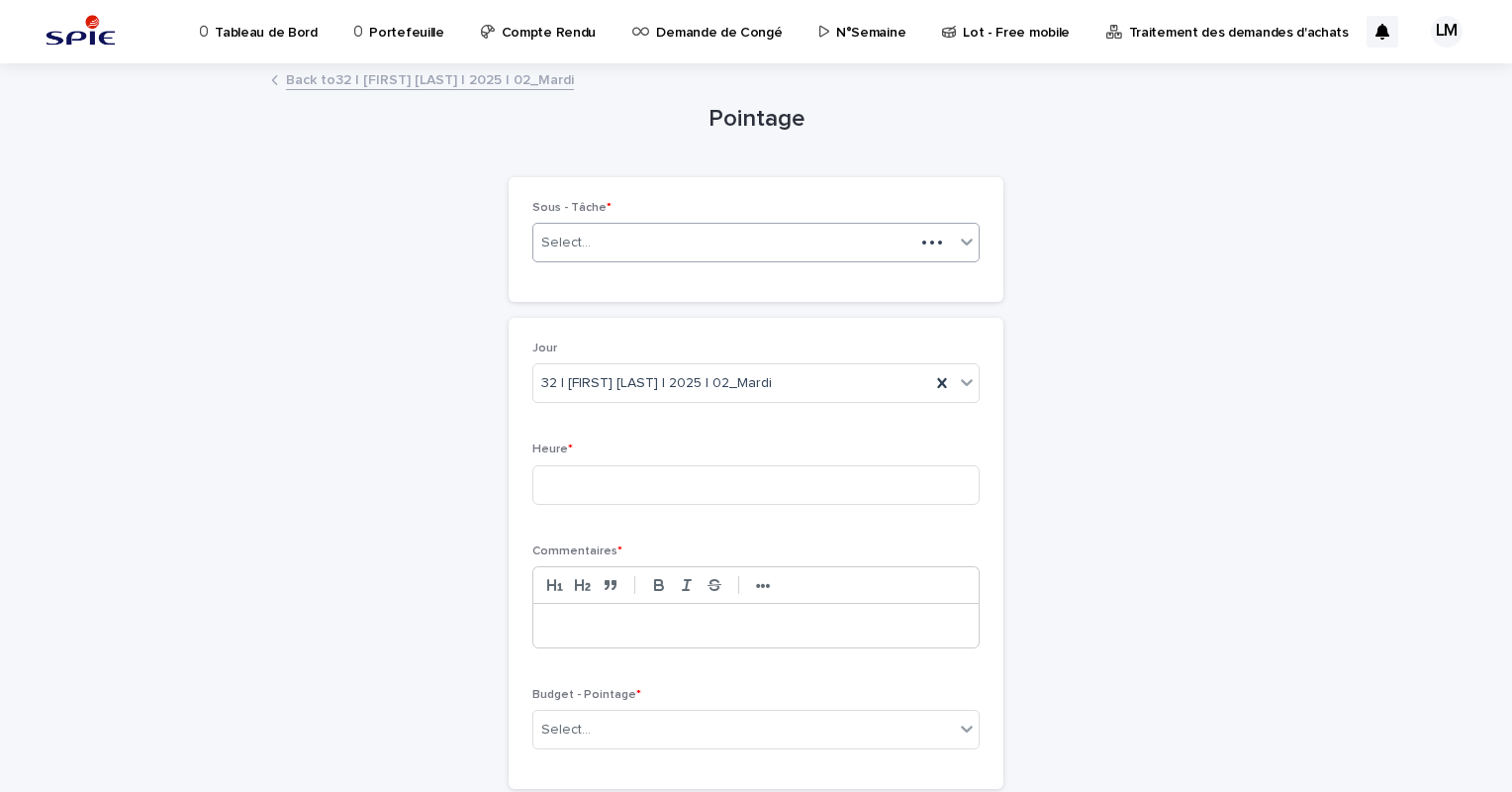 click on "Select..." at bounding box center (756, 243) 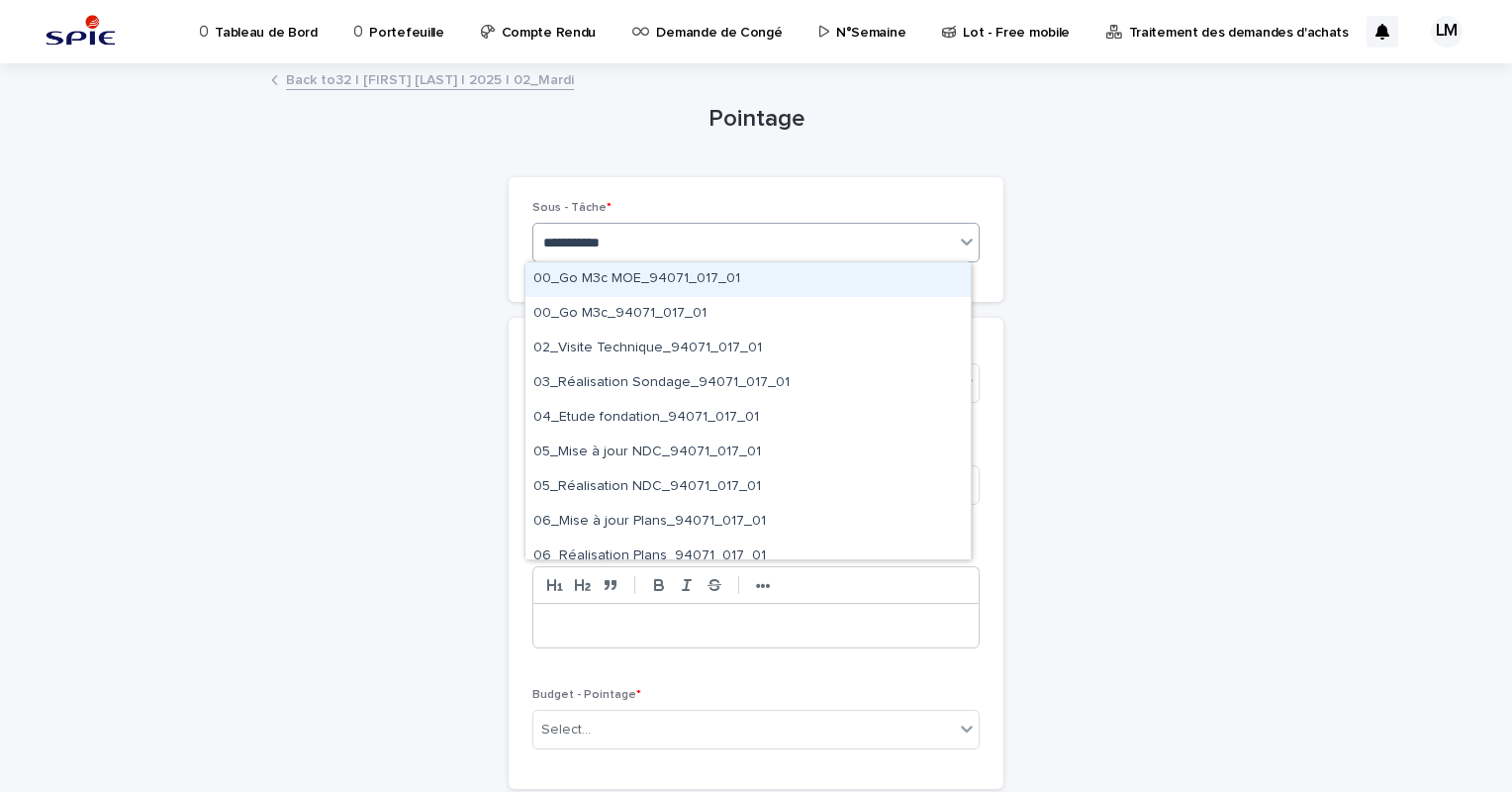 type on "**********" 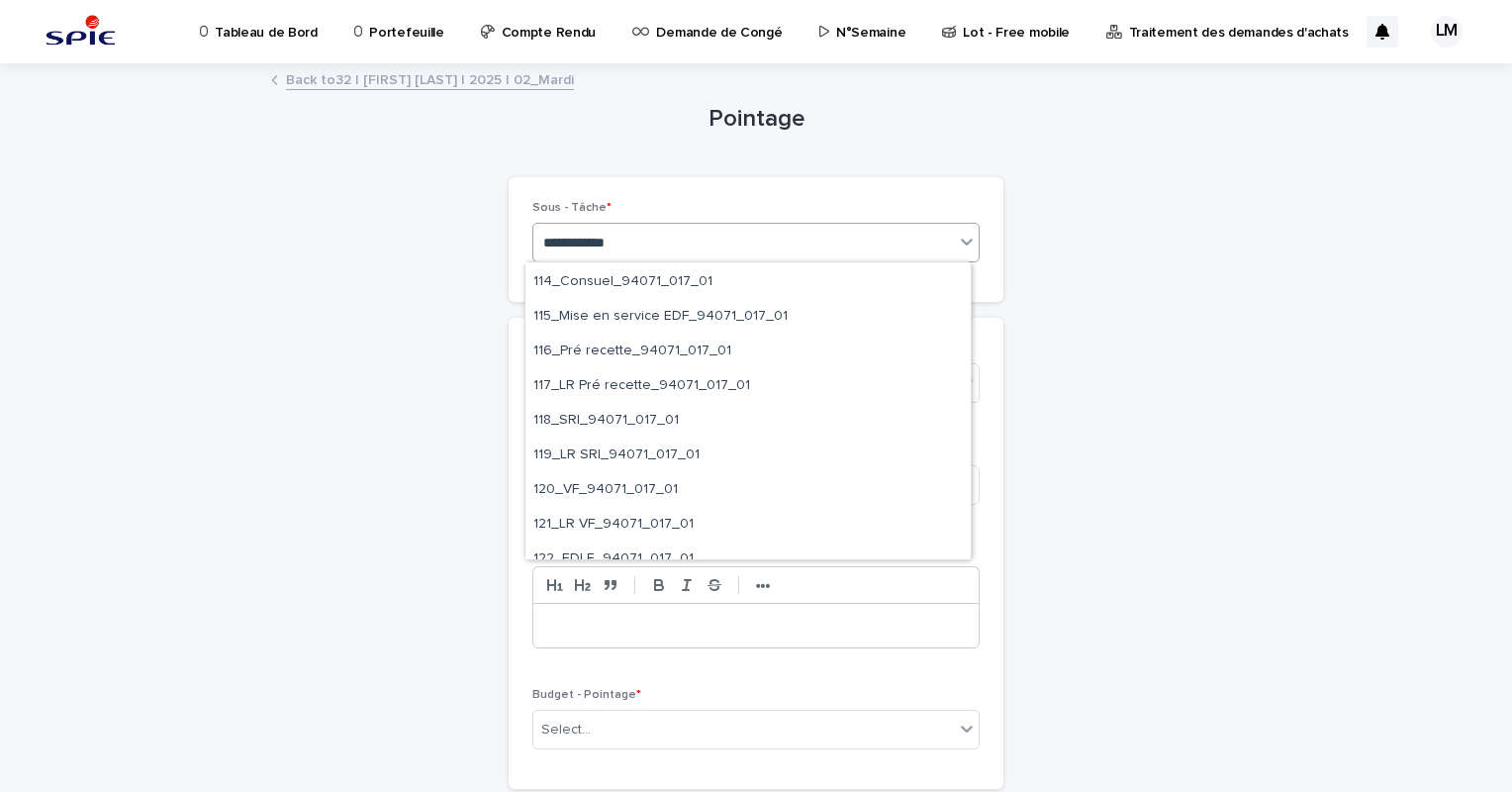 scroll, scrollTop: 1022, scrollLeft: 0, axis: vertical 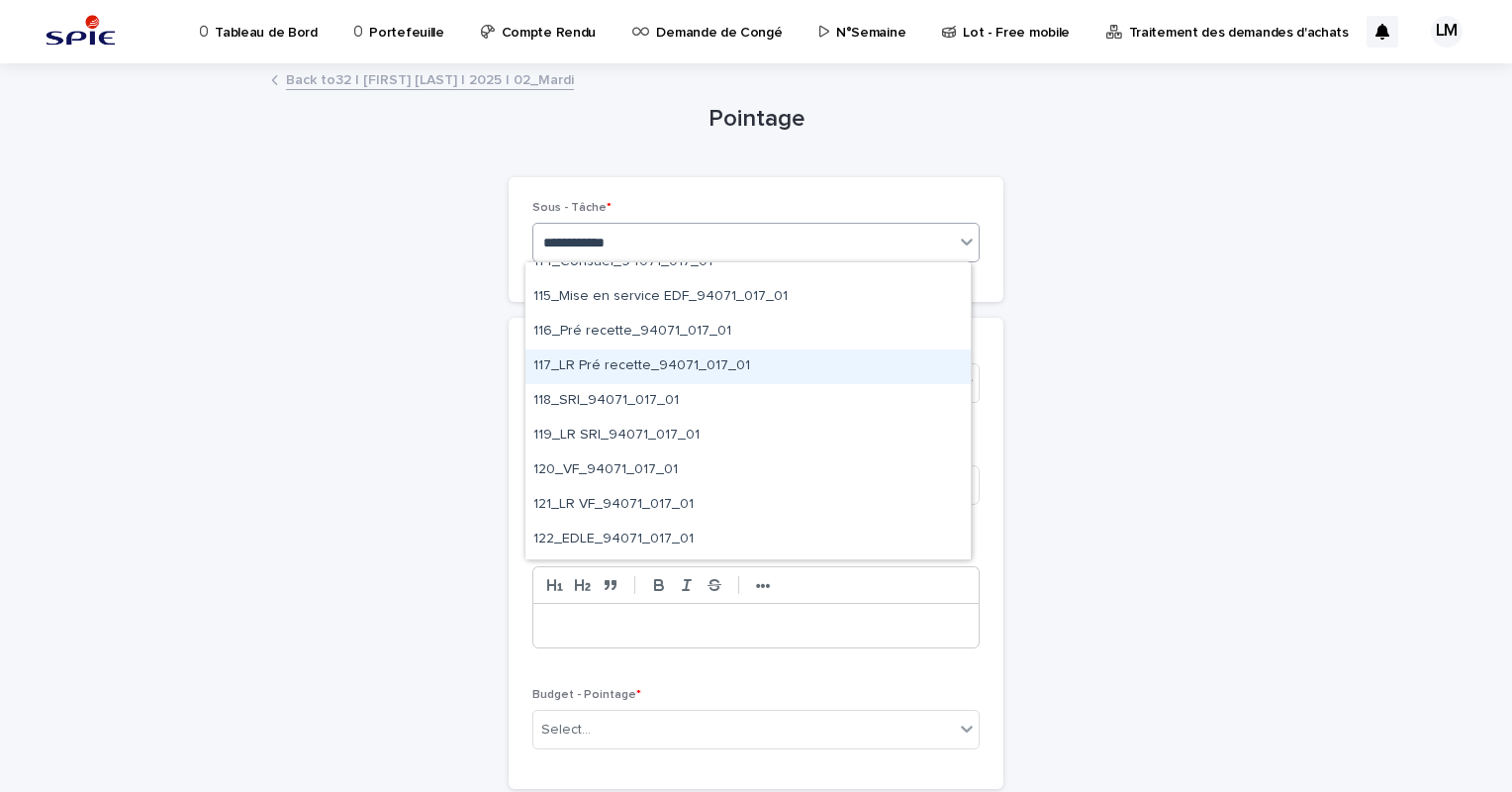 click on "117_LR Pré recette_94071_017_01" at bounding box center [748, 366] 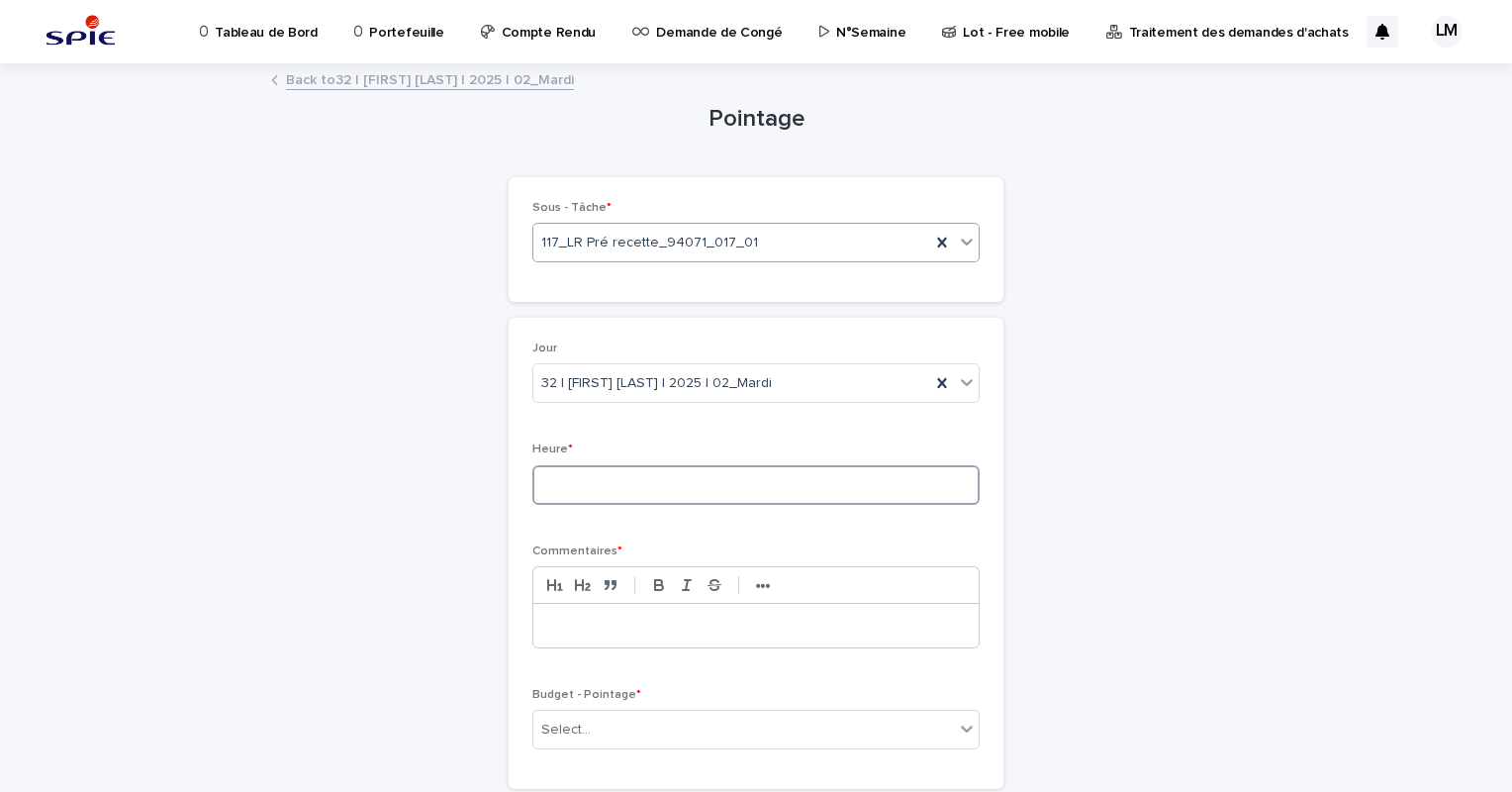 click at bounding box center (756, 485) 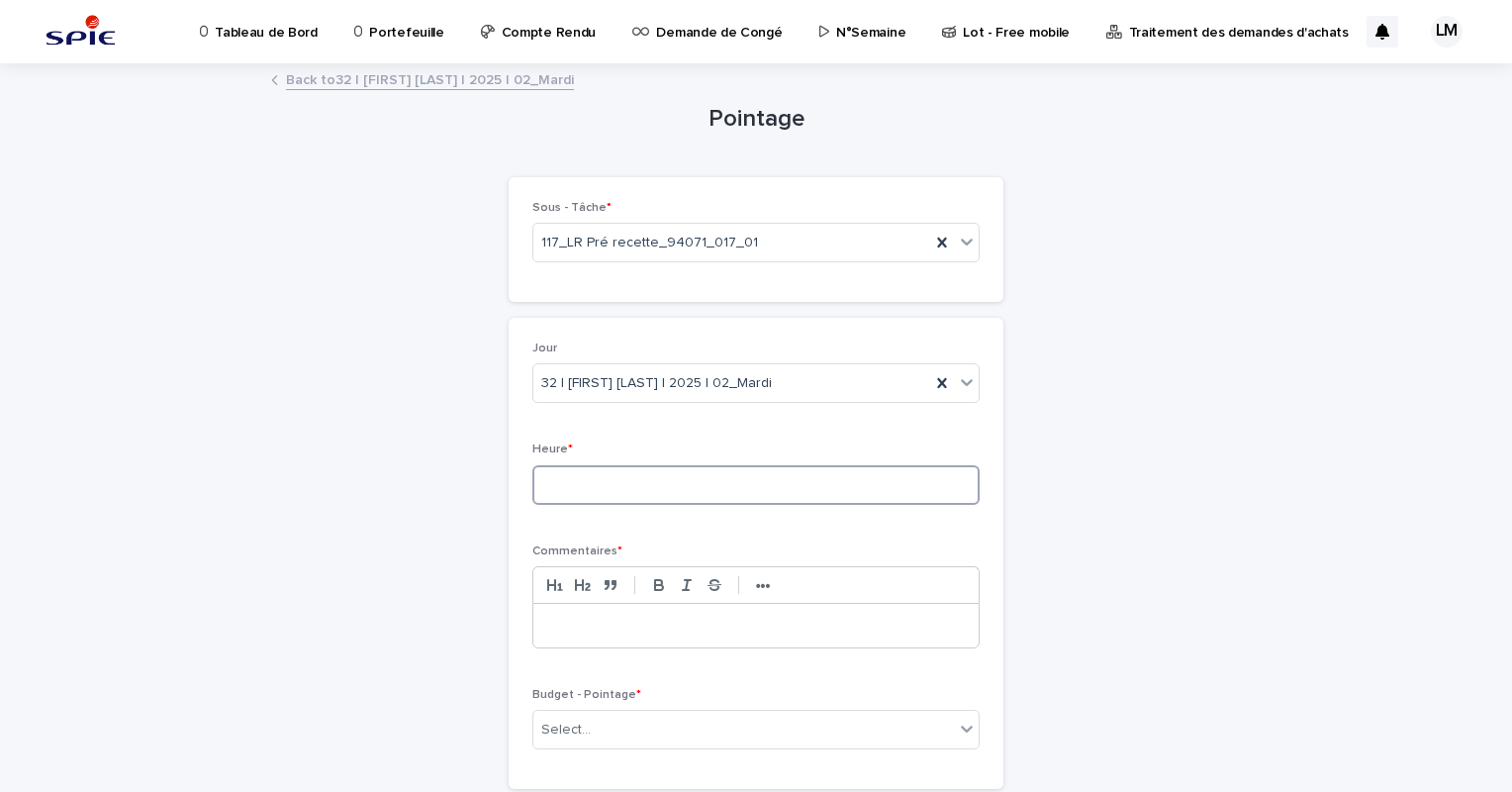 type on "*" 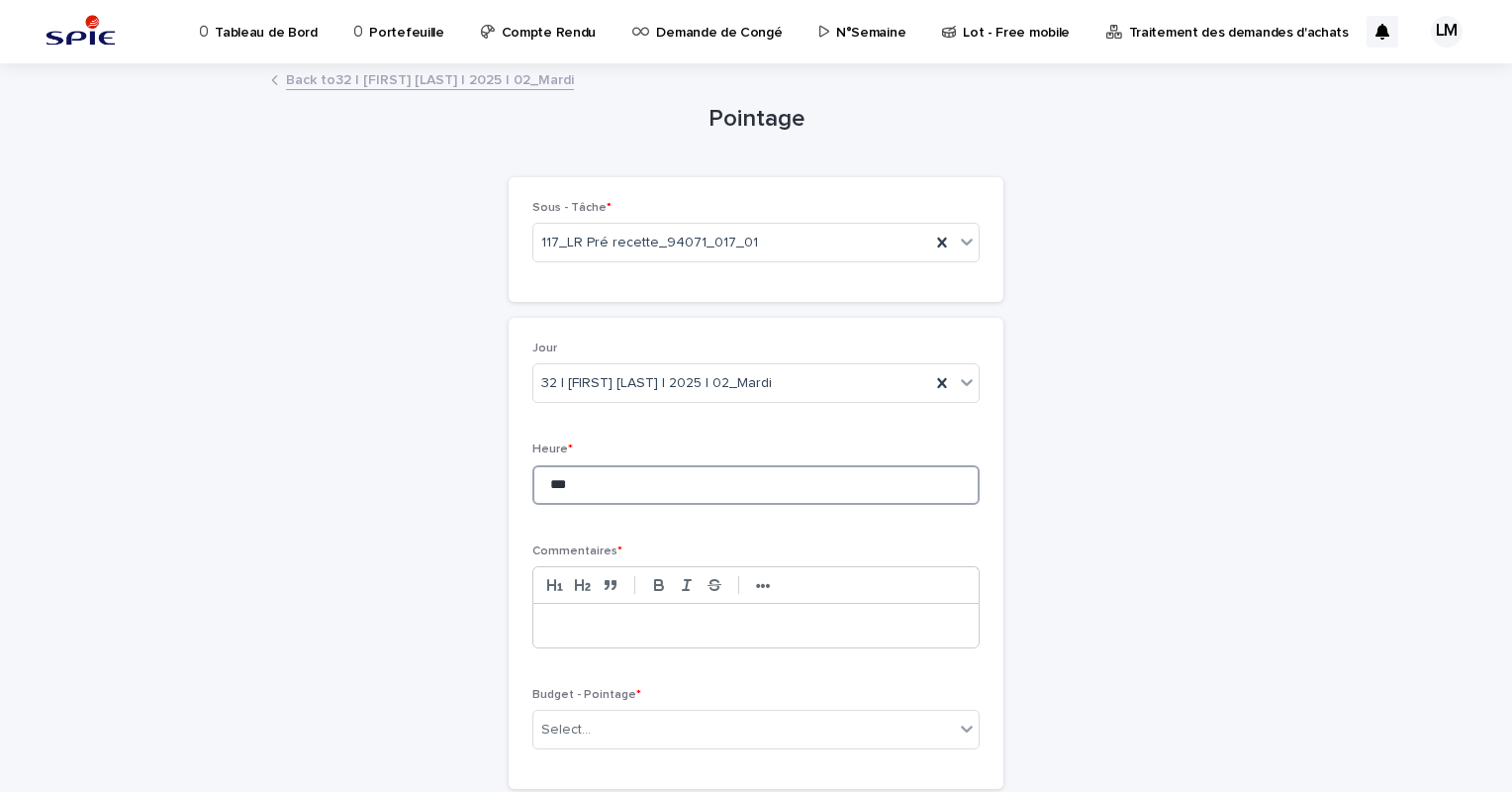 type on "***" 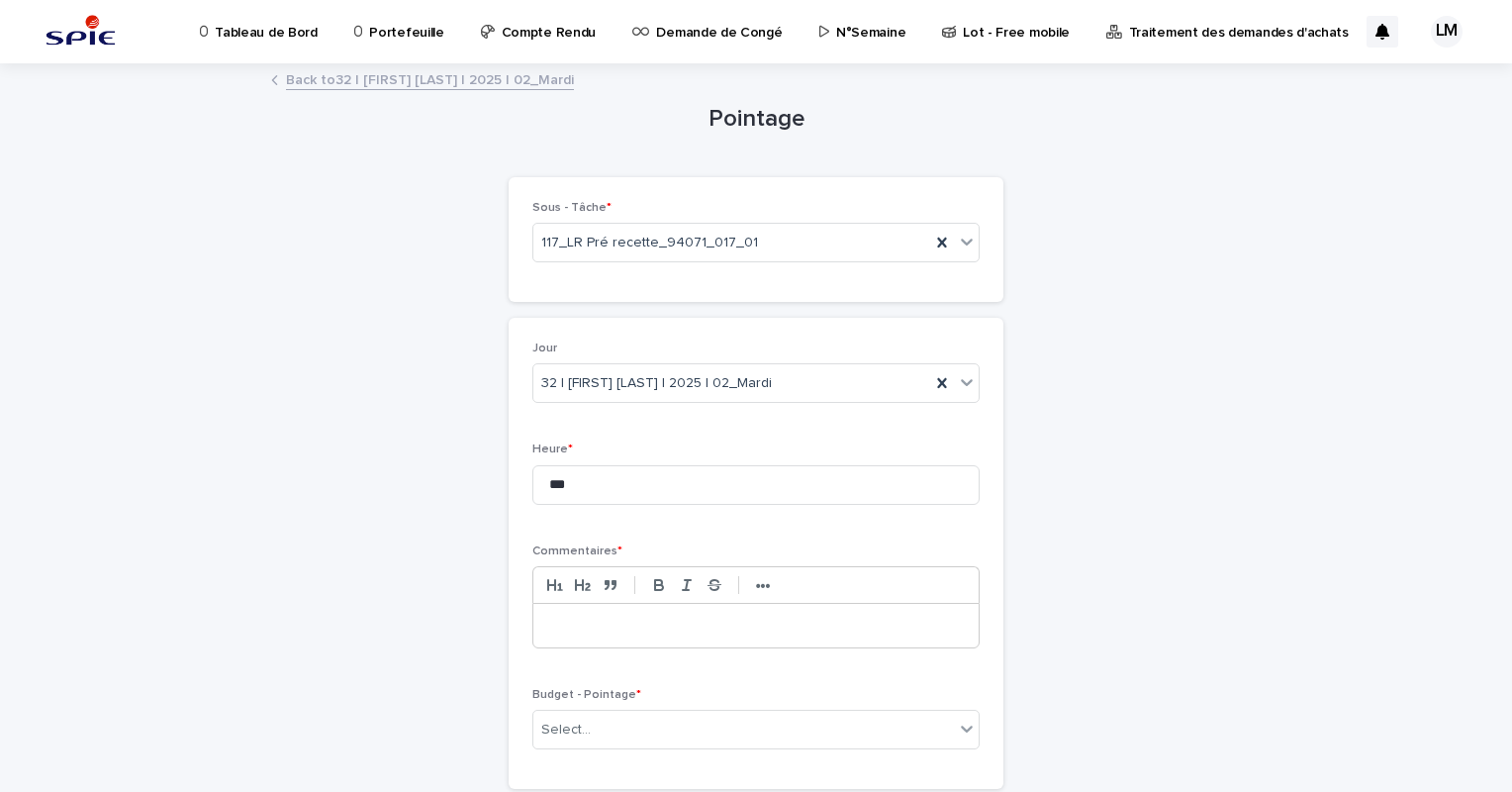 click at bounding box center (756, 626) 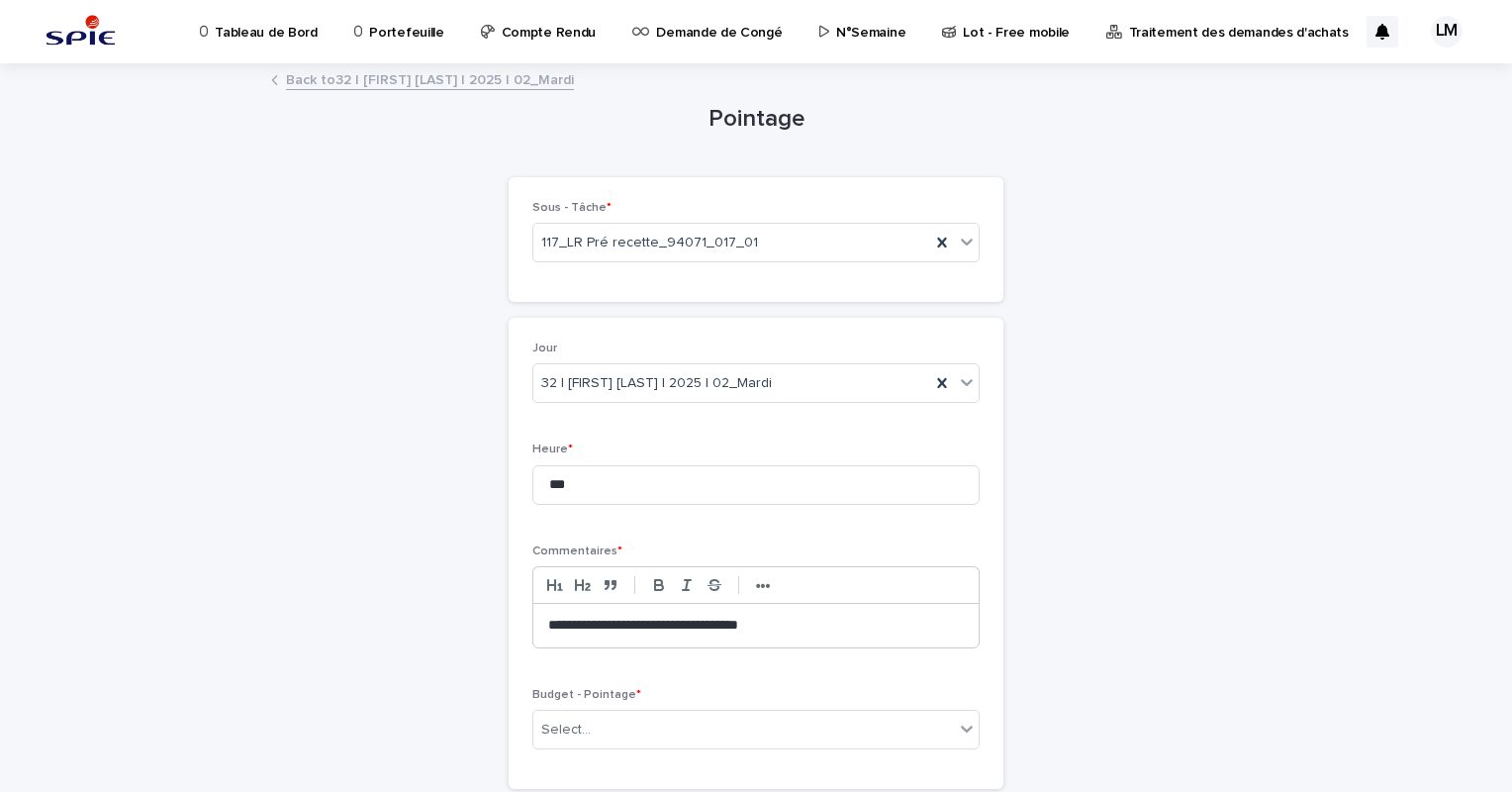 scroll, scrollTop: 142, scrollLeft: 0, axis: vertical 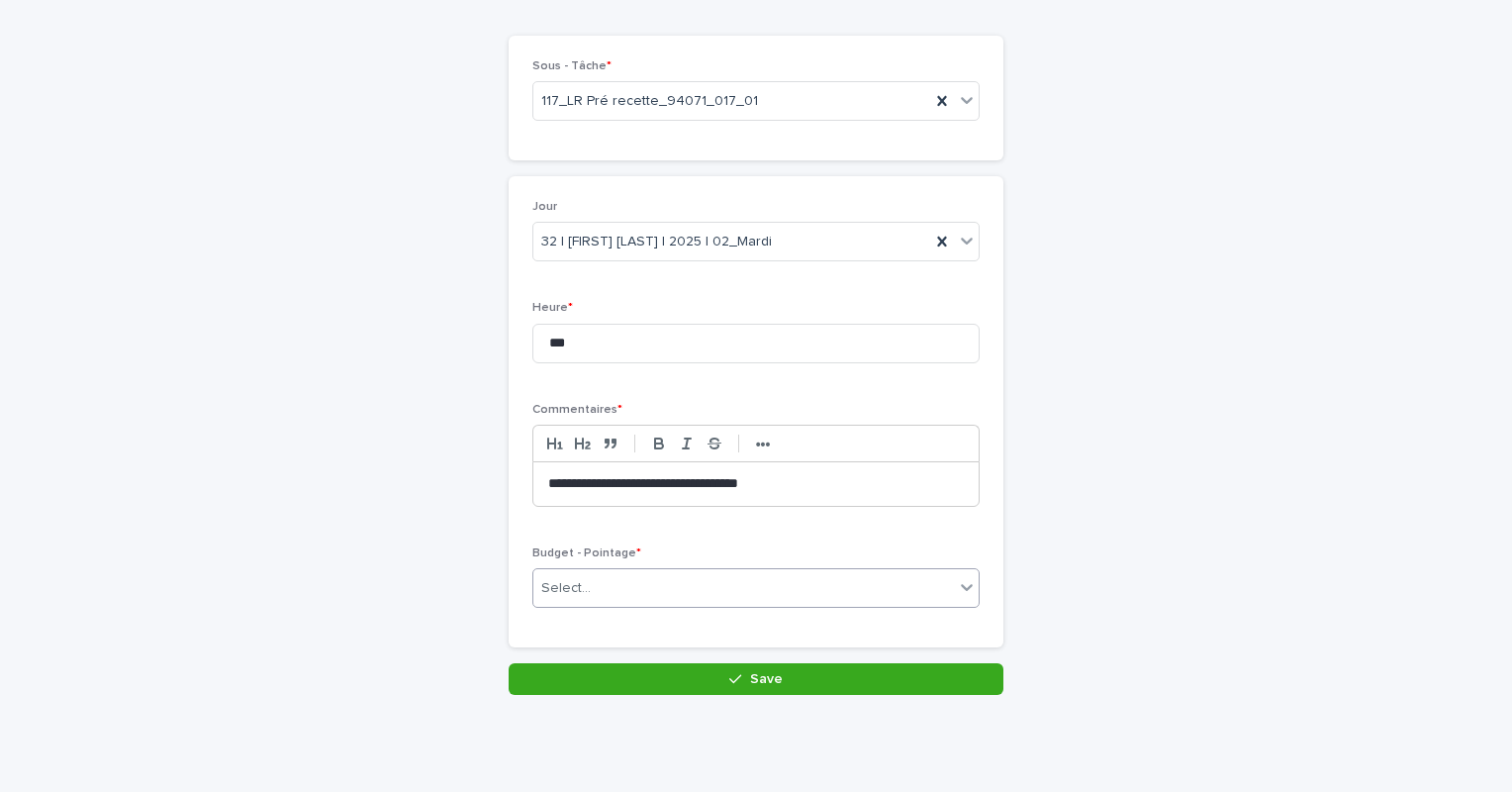 click on "Select..." at bounding box center [743, 588] 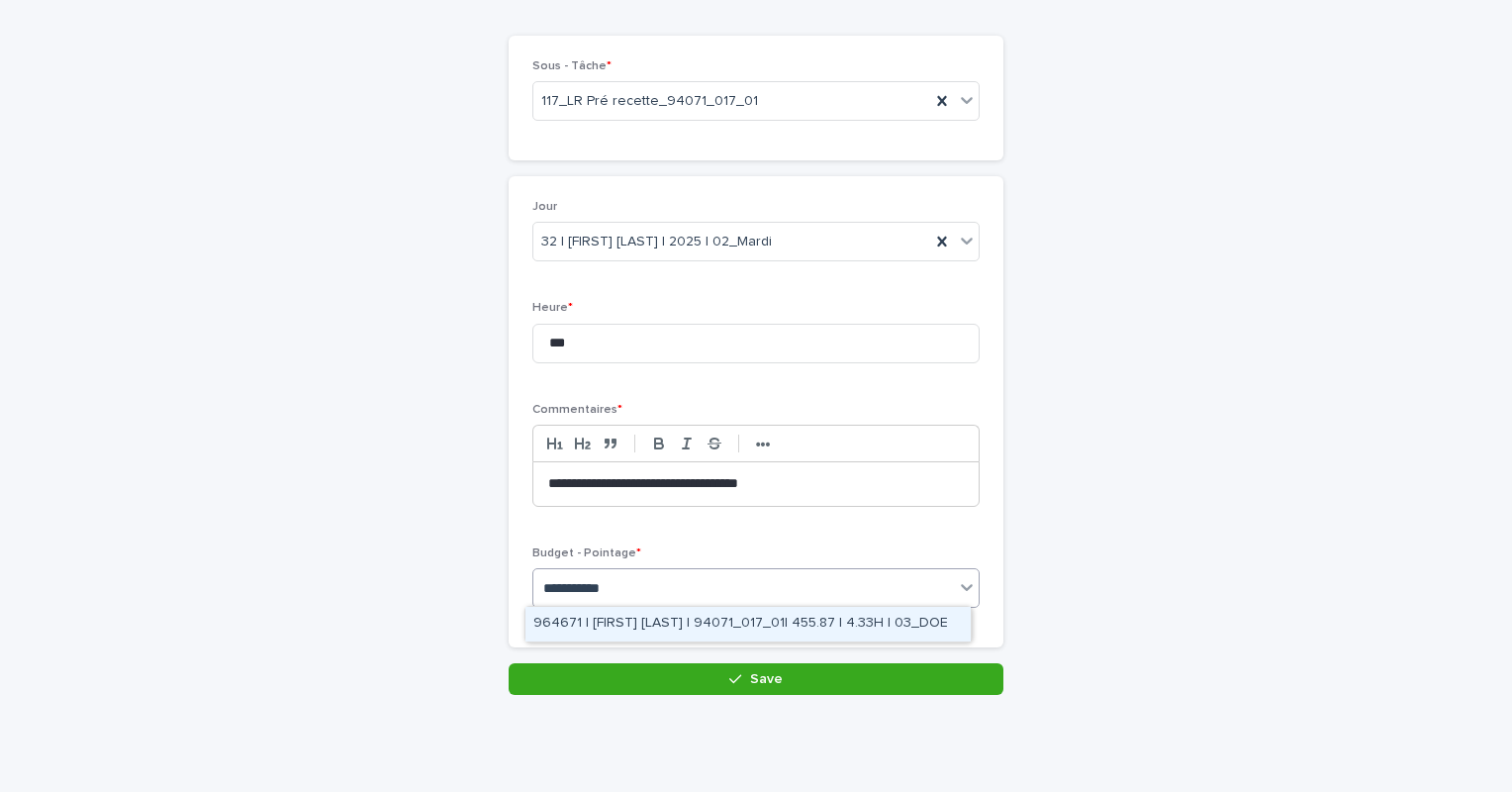 type on "**********" 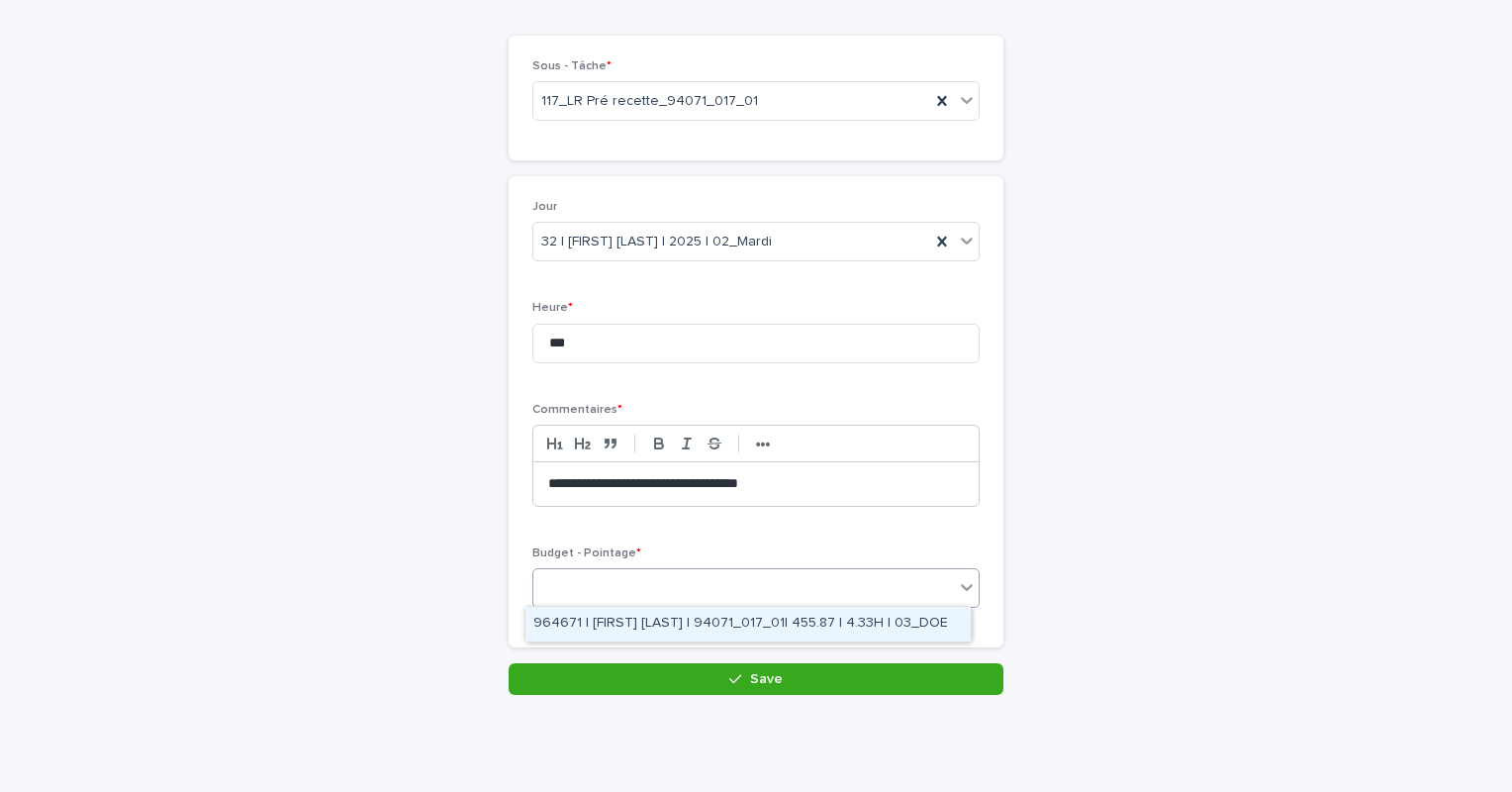 click on "94071_017_01" at bounding box center [743, 588] 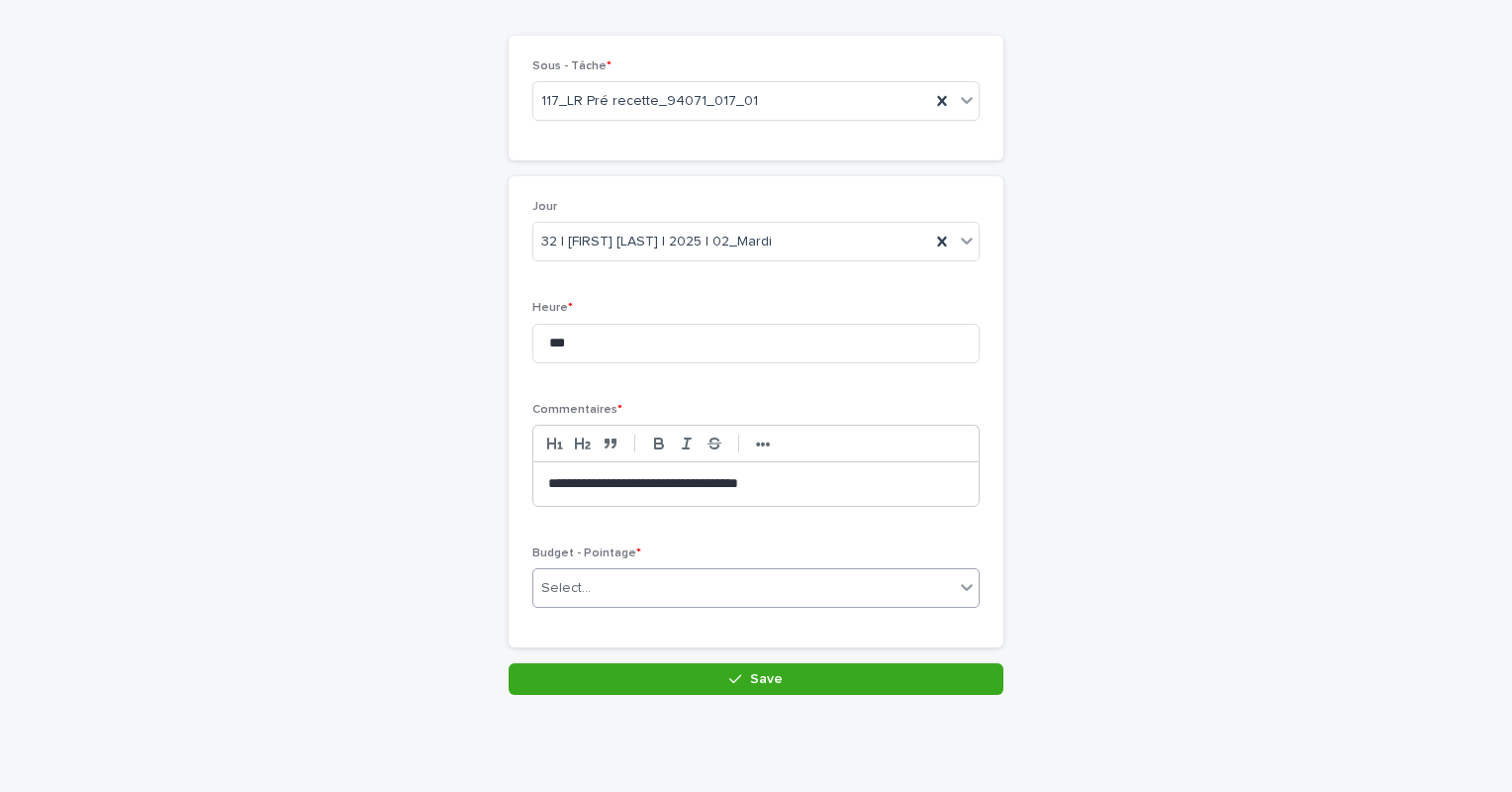 click on "Select..." at bounding box center [743, 588] 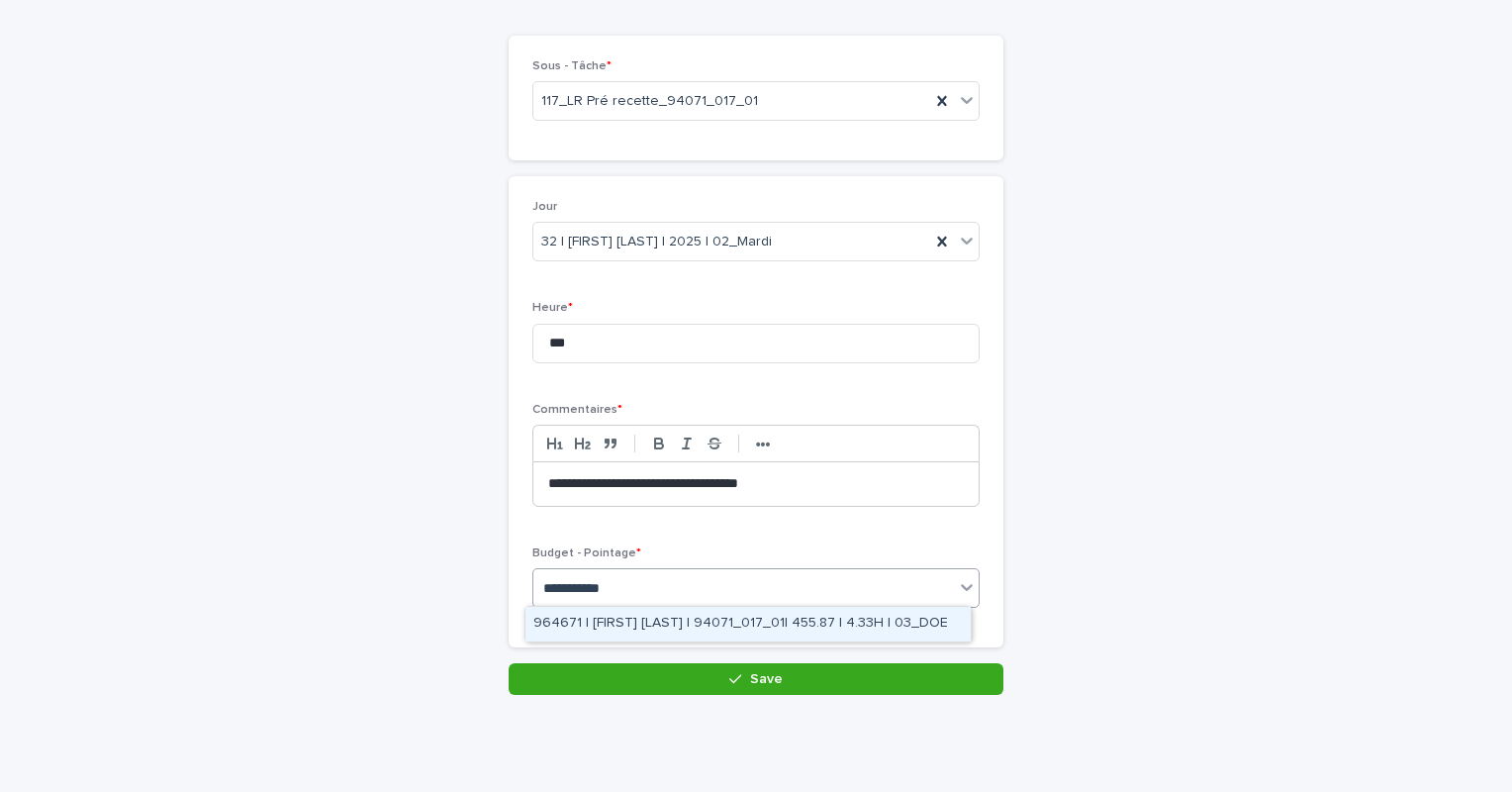 type on "**********" 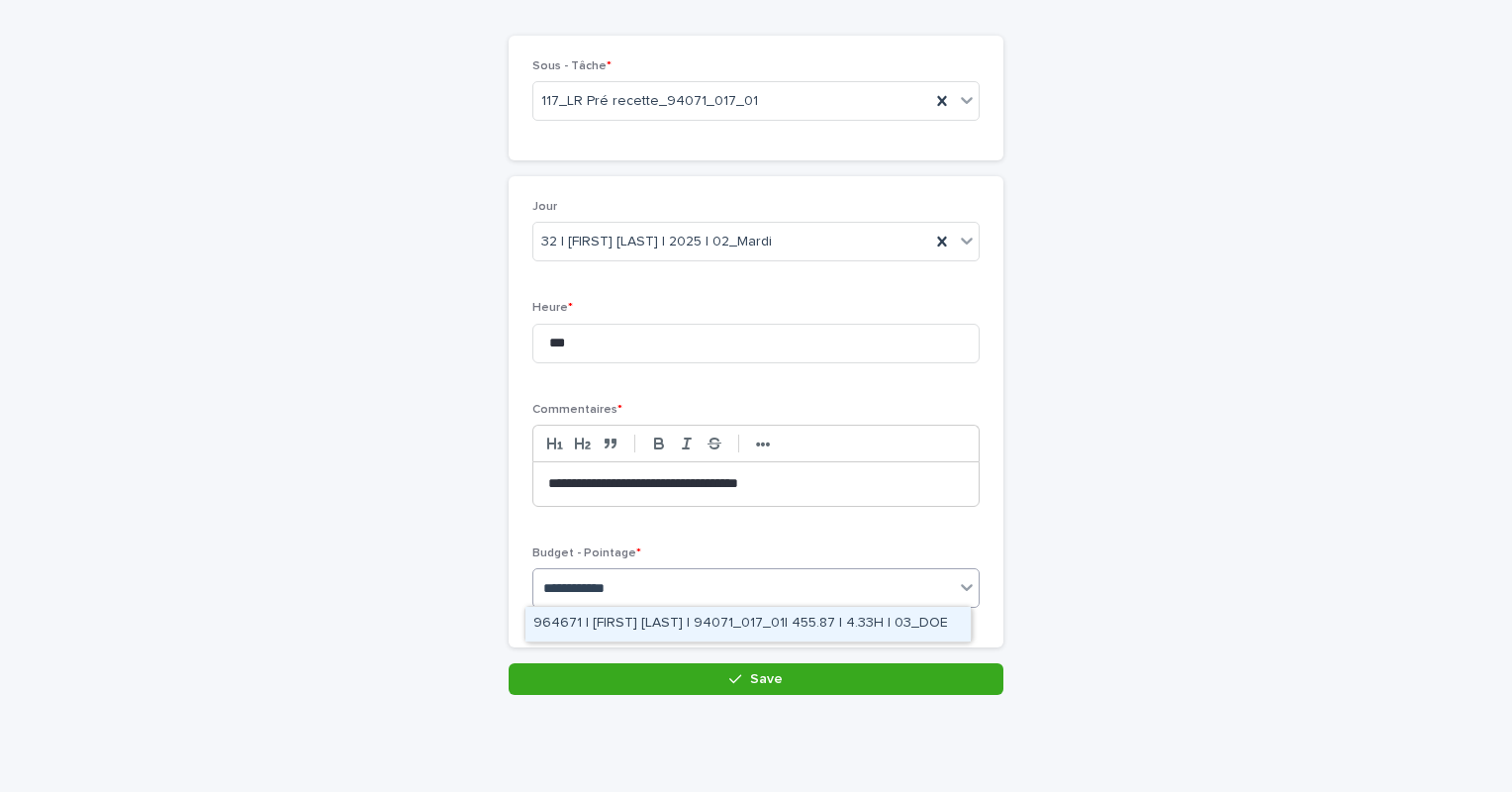 click on "964671 | [FIRST] [LAST] | 94071_017_01| 455.87 | 4.33H  | 03_DOE" at bounding box center (748, 624) 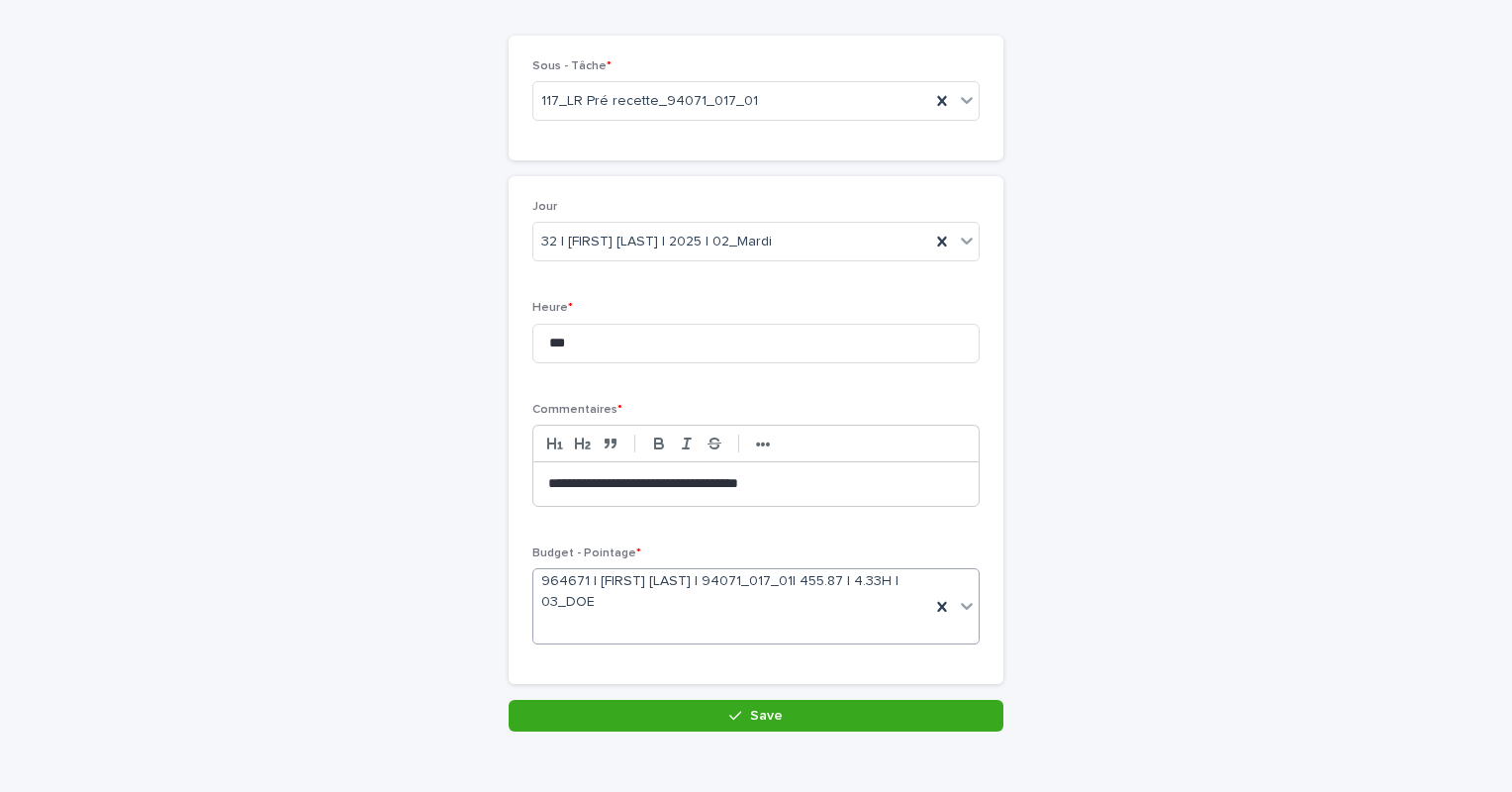 scroll, scrollTop: 158, scrollLeft: 0, axis: vertical 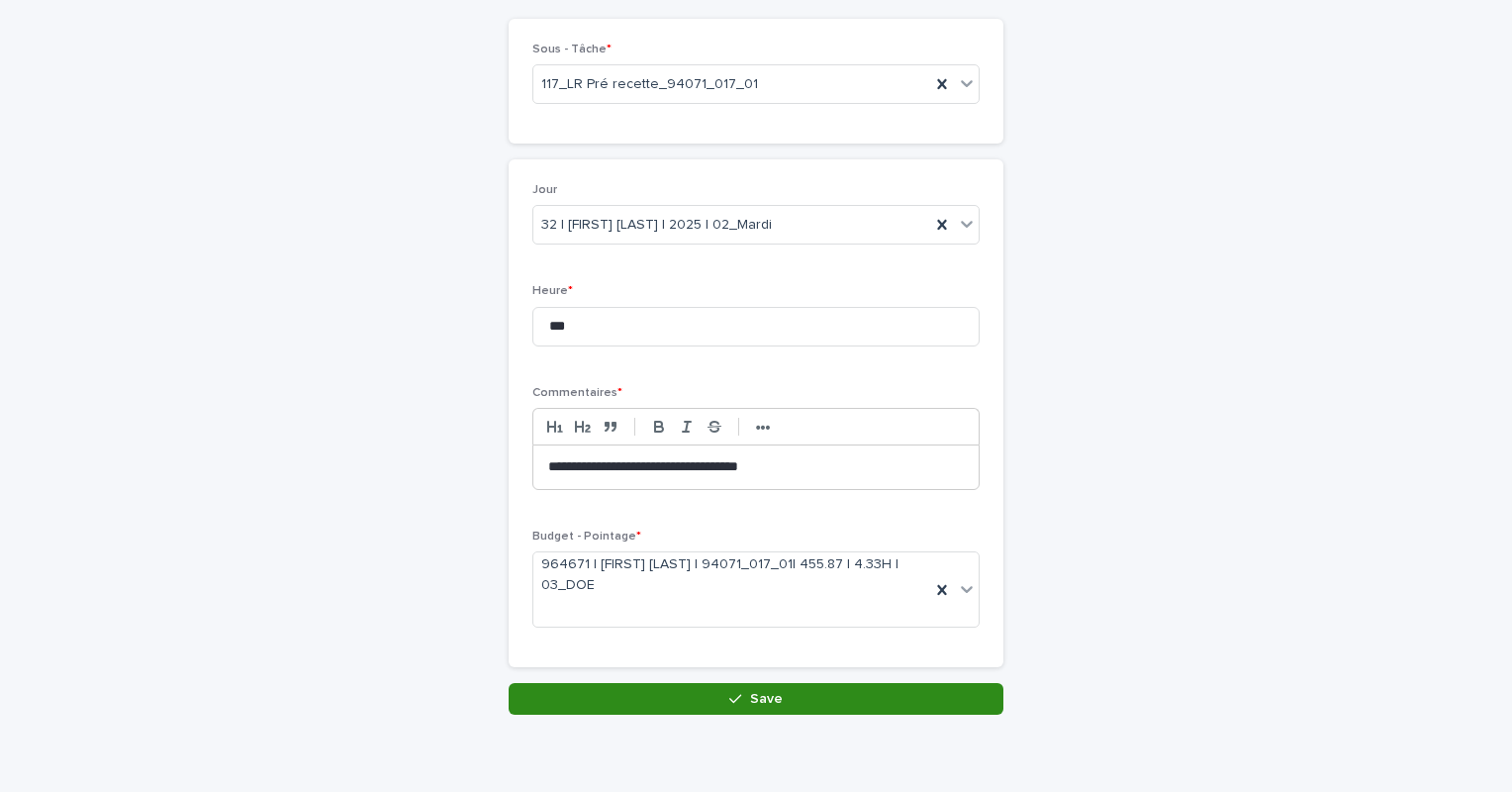 click on "Save" at bounding box center (756, 699) 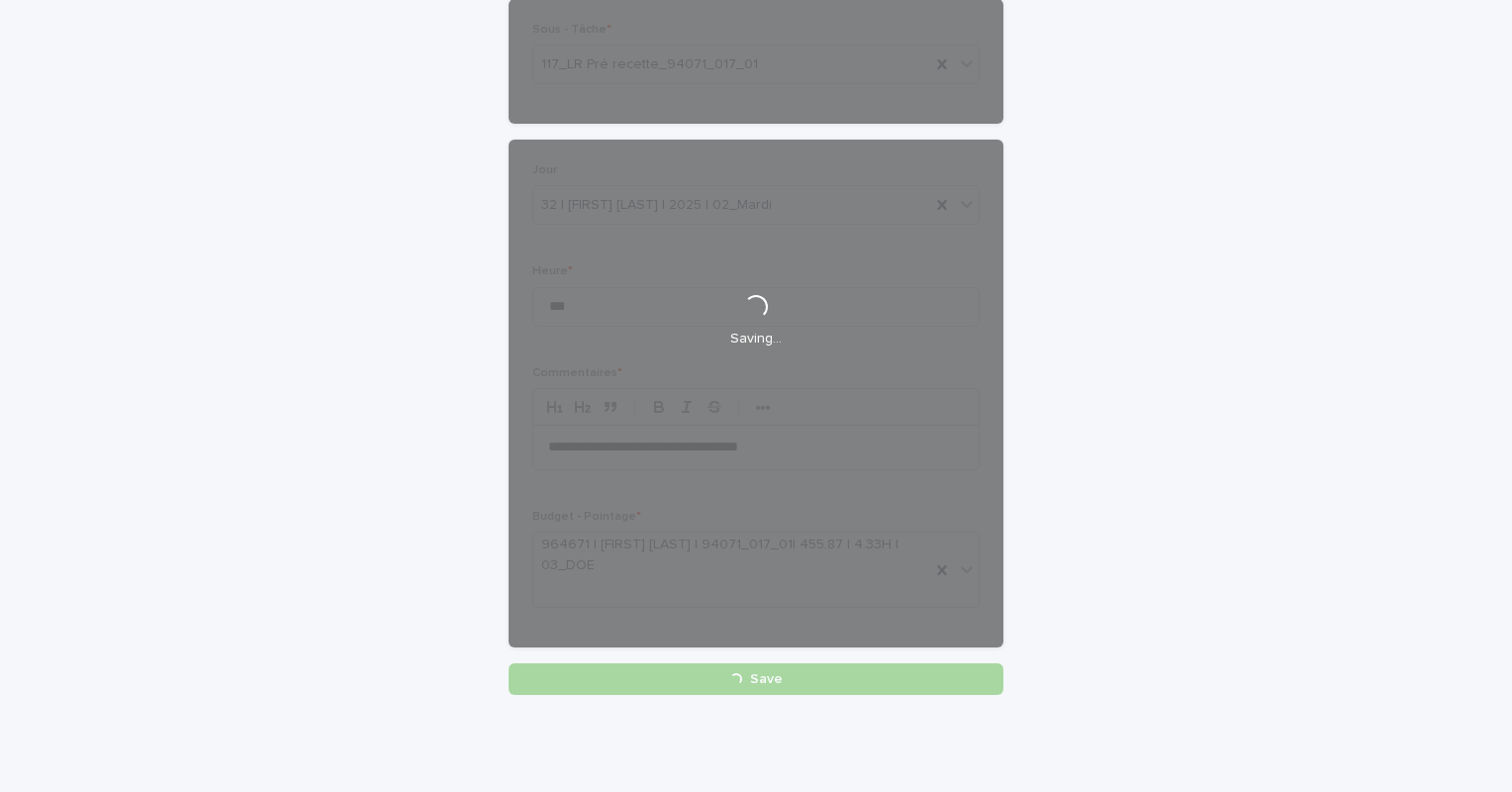 scroll, scrollTop: 0, scrollLeft: 0, axis: both 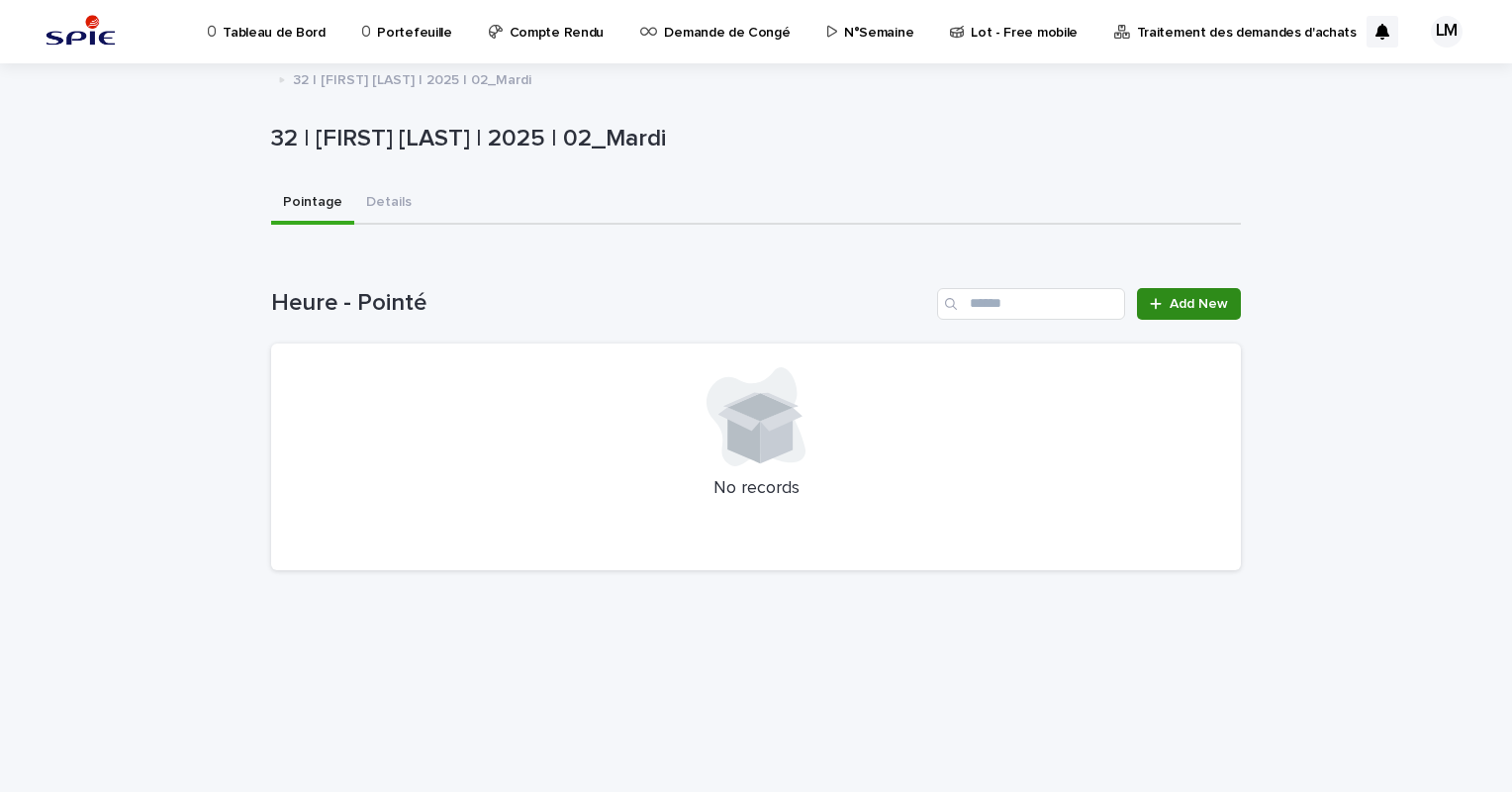 click on "Add New" at bounding box center [1198, 304] 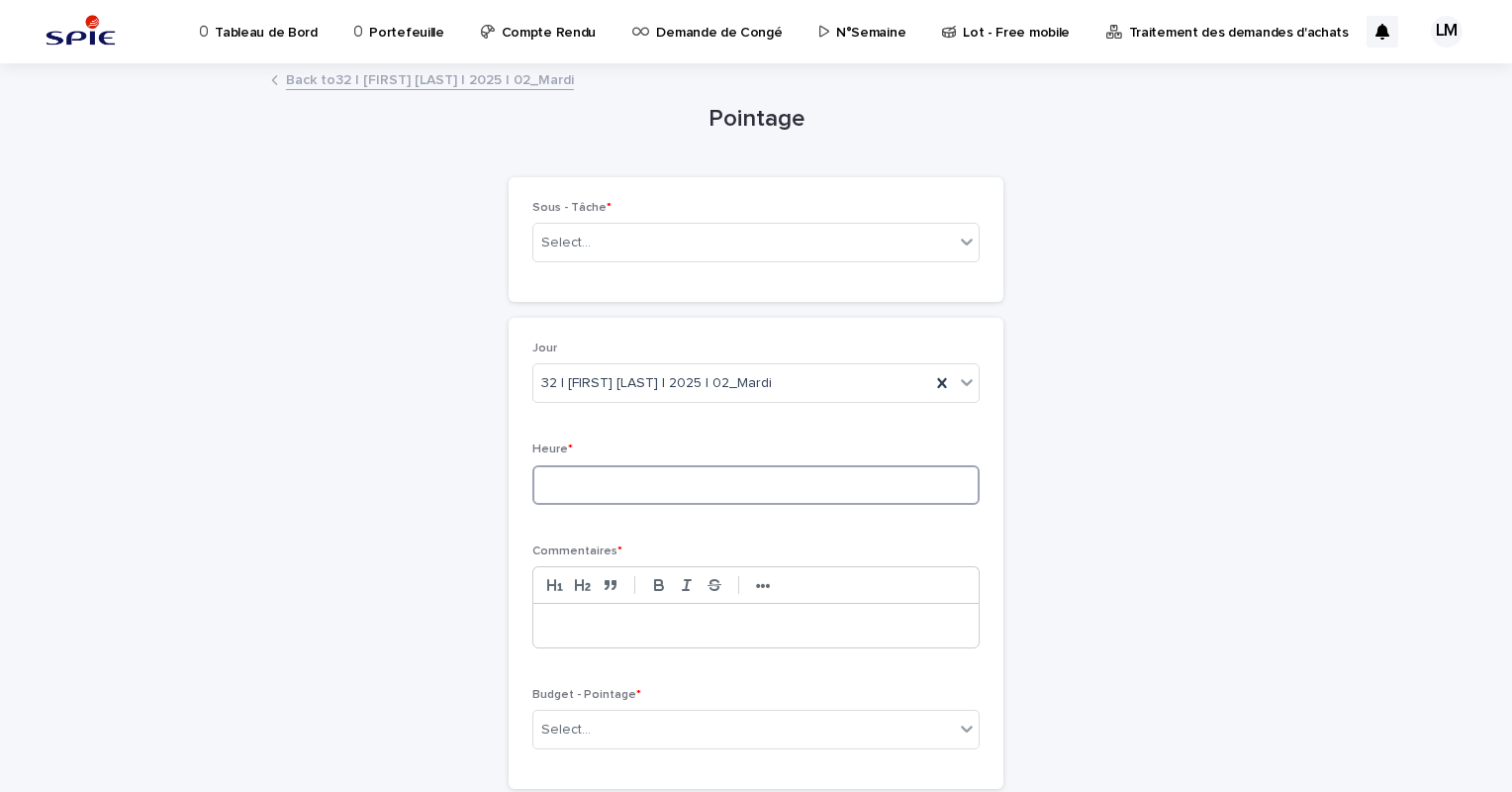 click at bounding box center [756, 485] 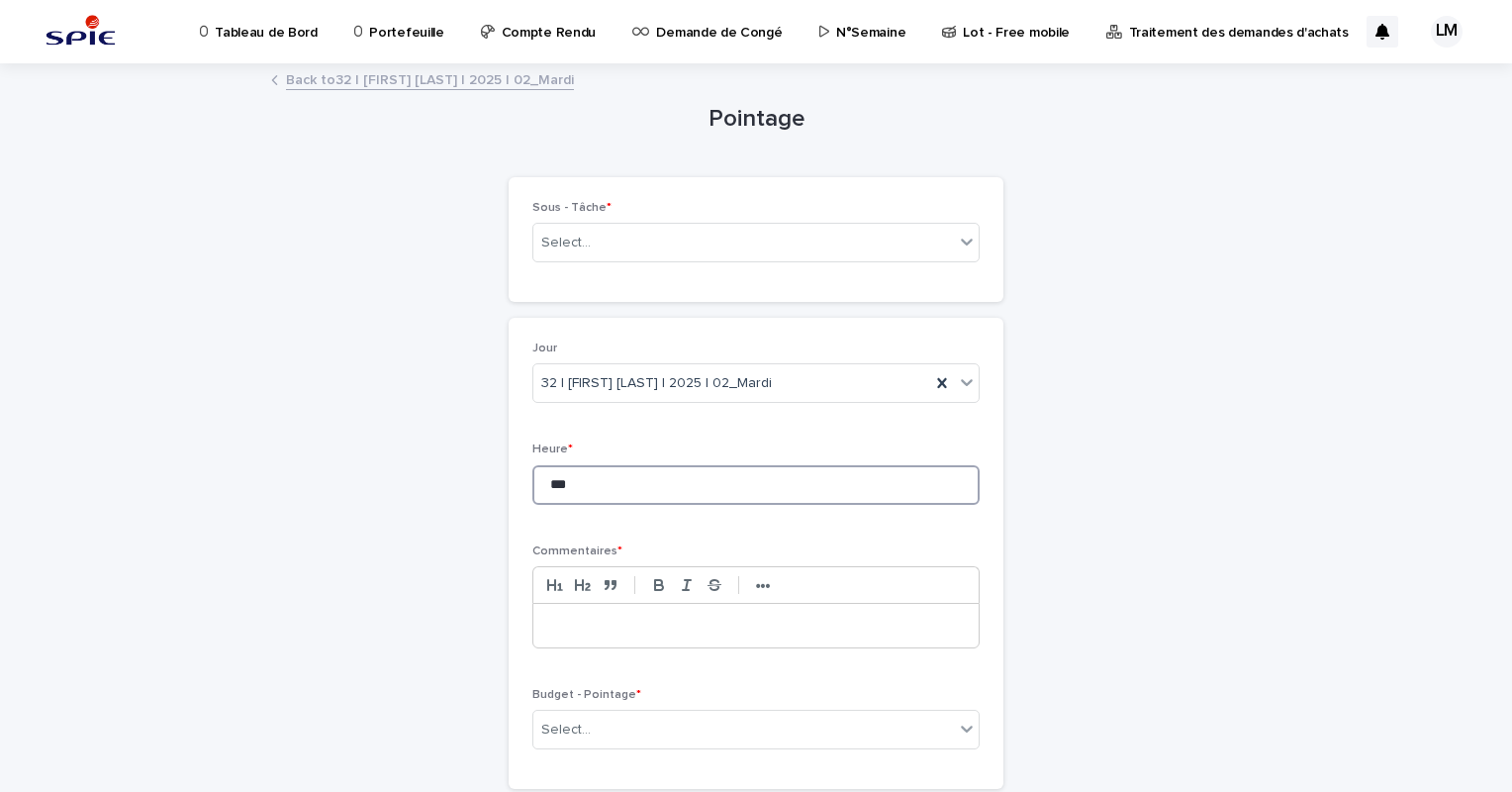 type on "***" 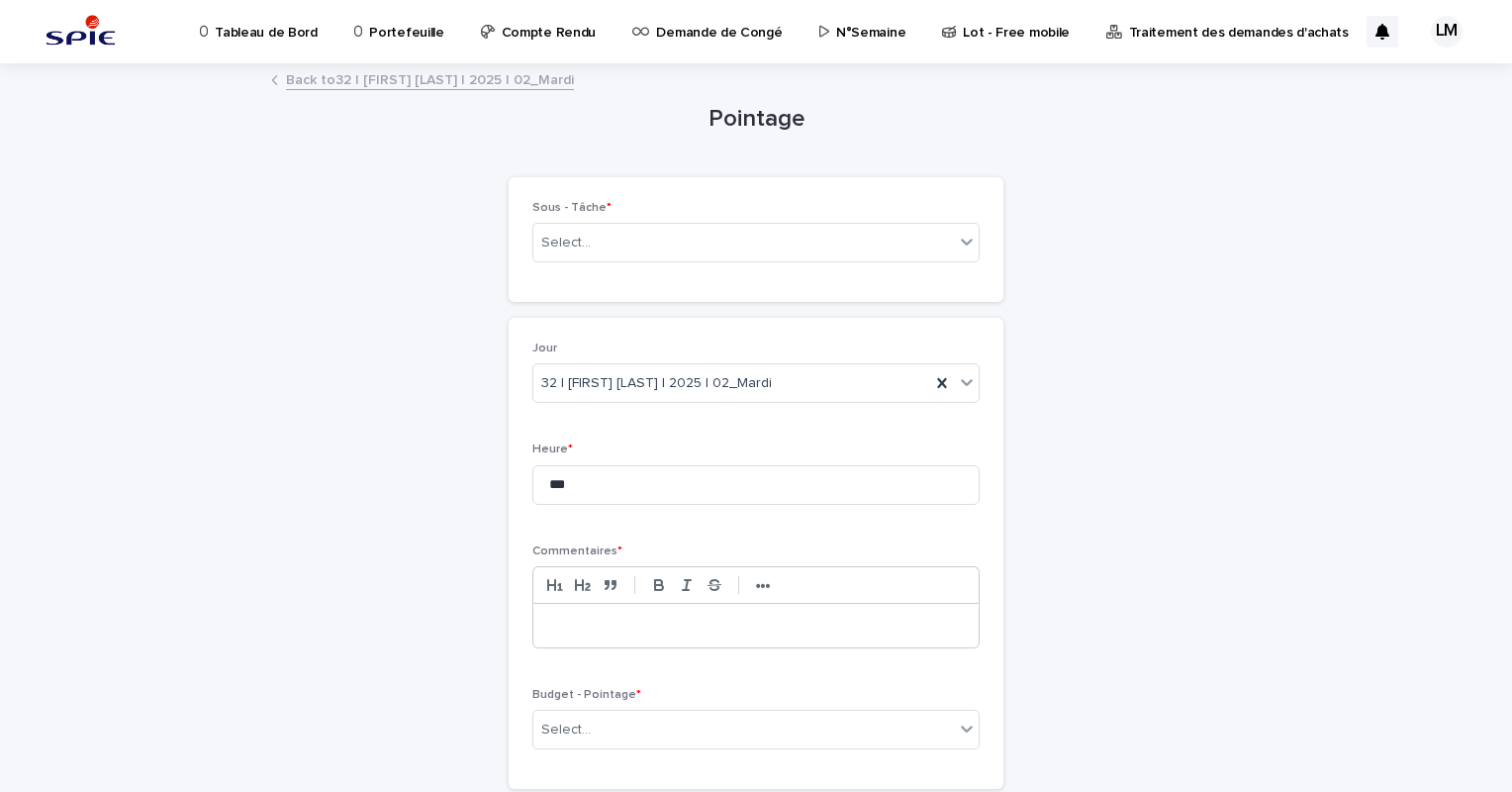 click at bounding box center (756, 626) 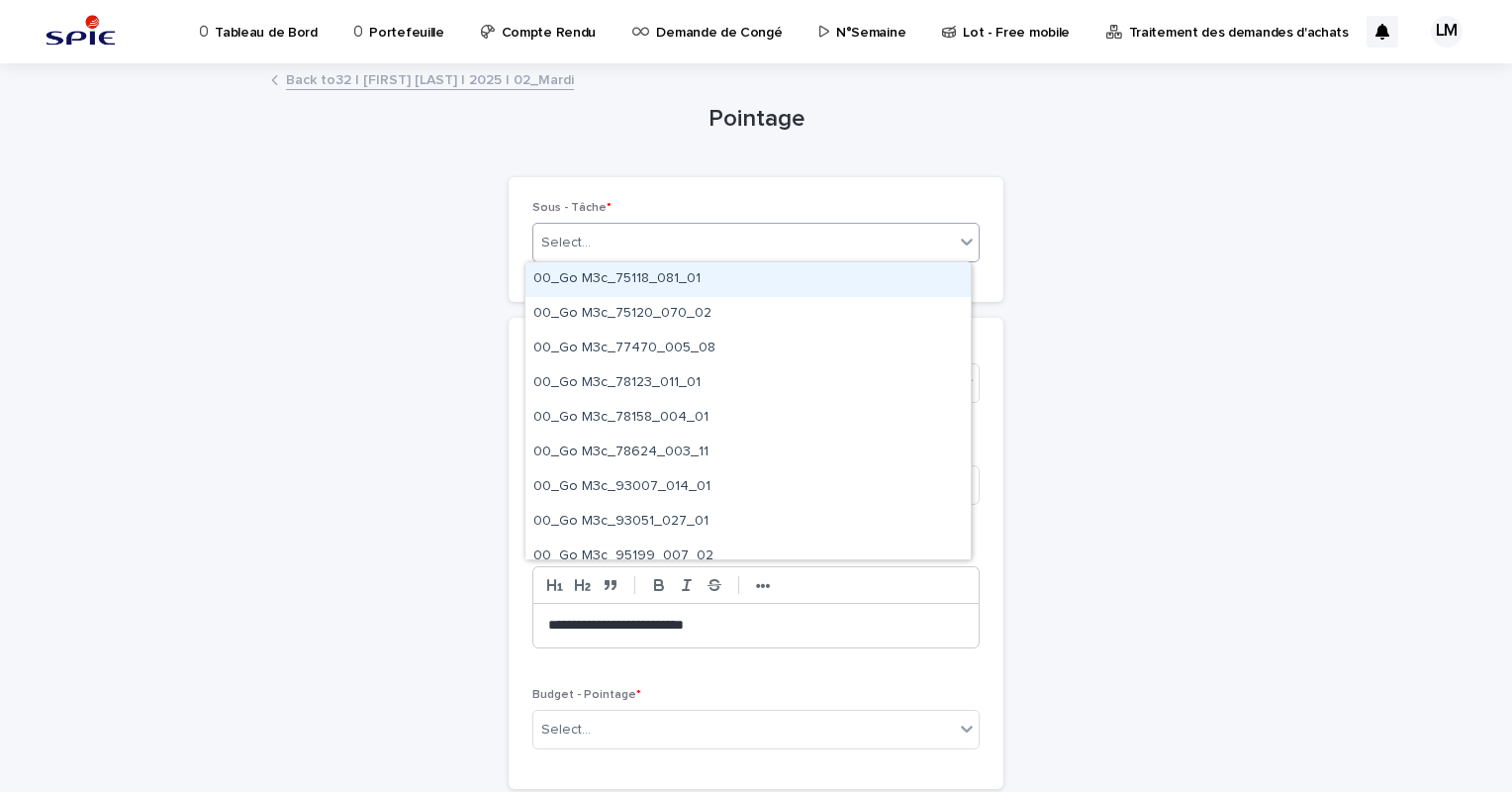 click on "Select..." at bounding box center (743, 243) 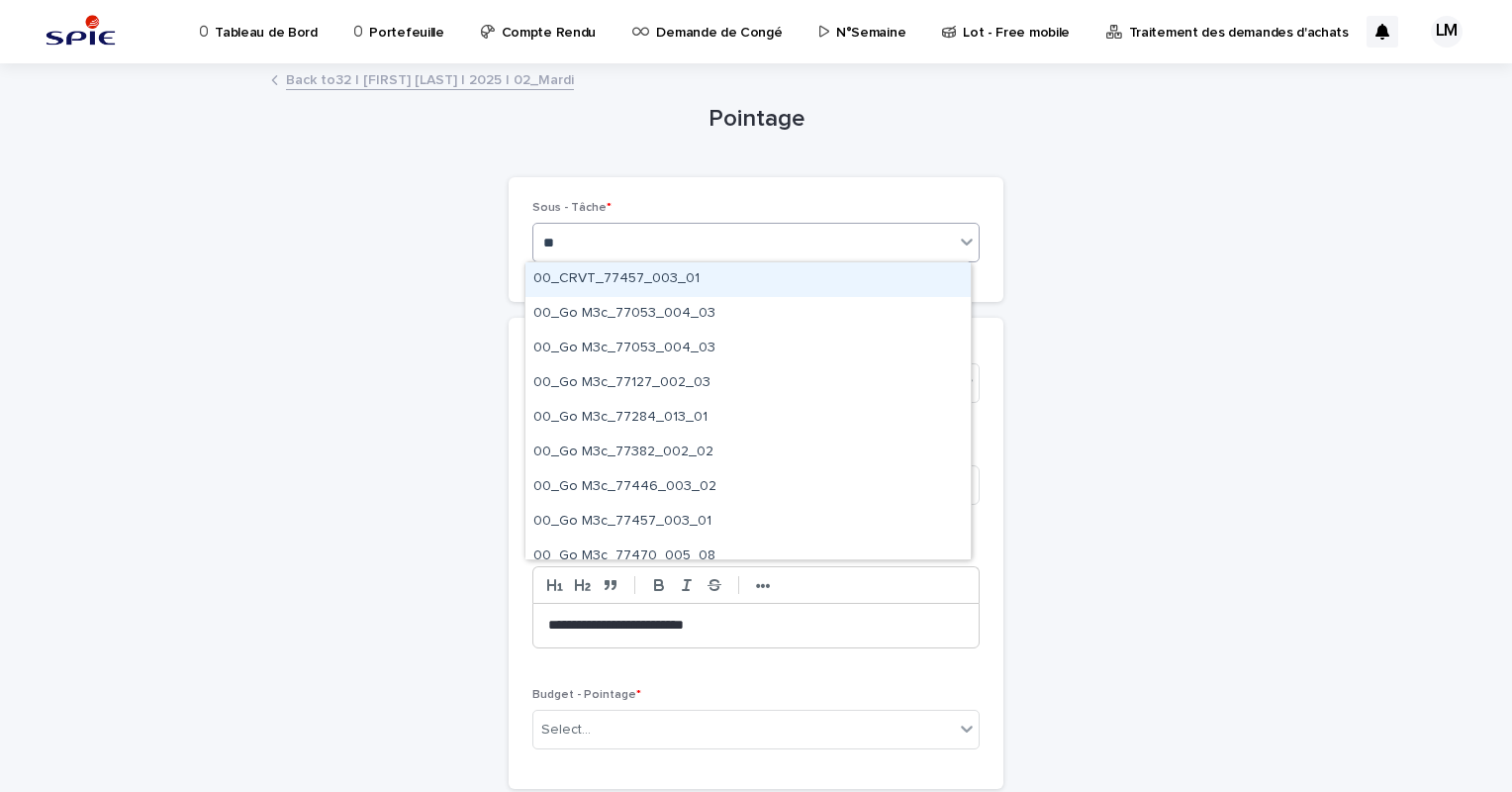 type on "**" 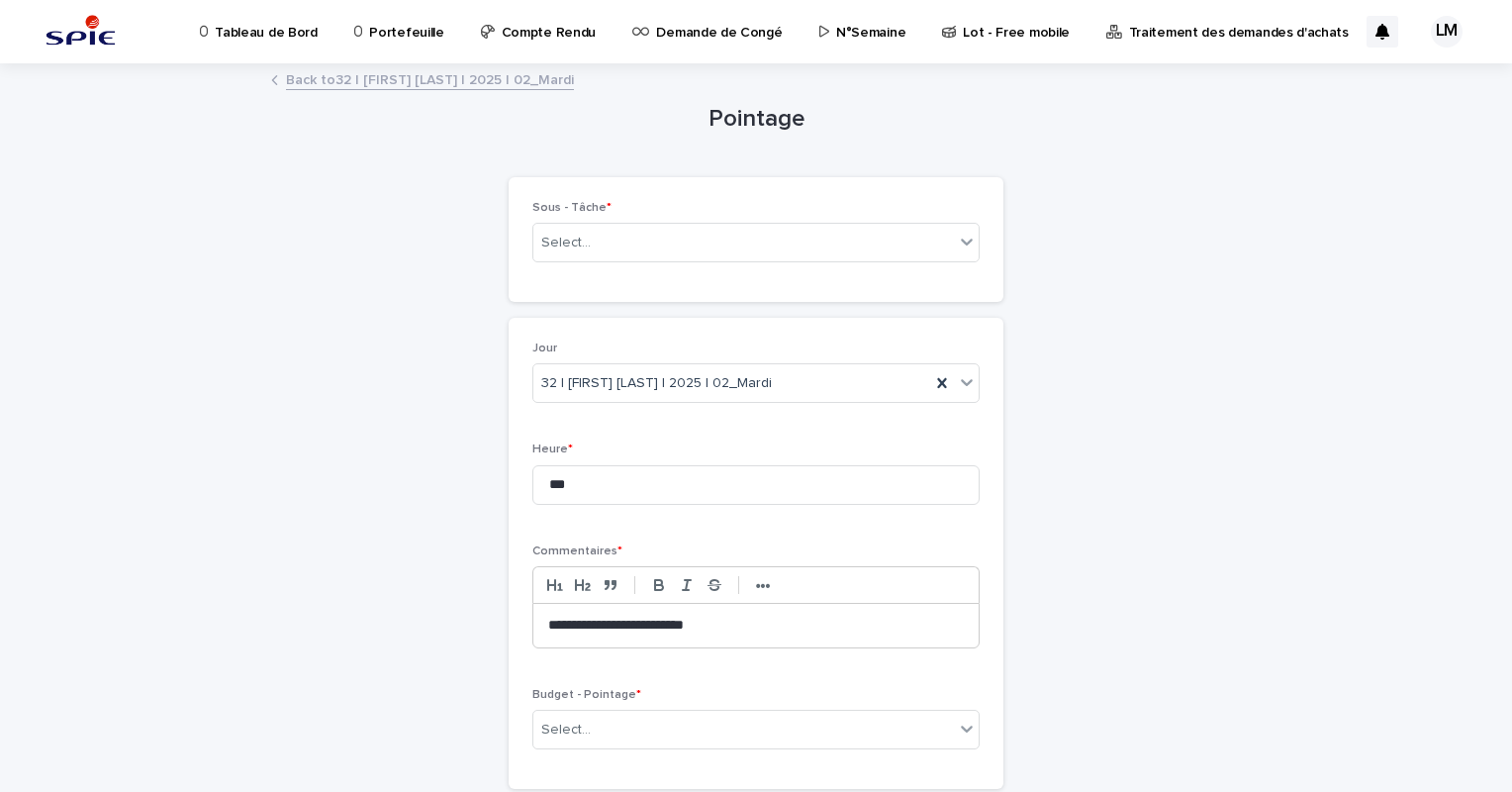 click on "**********" at bounding box center (756, 501) 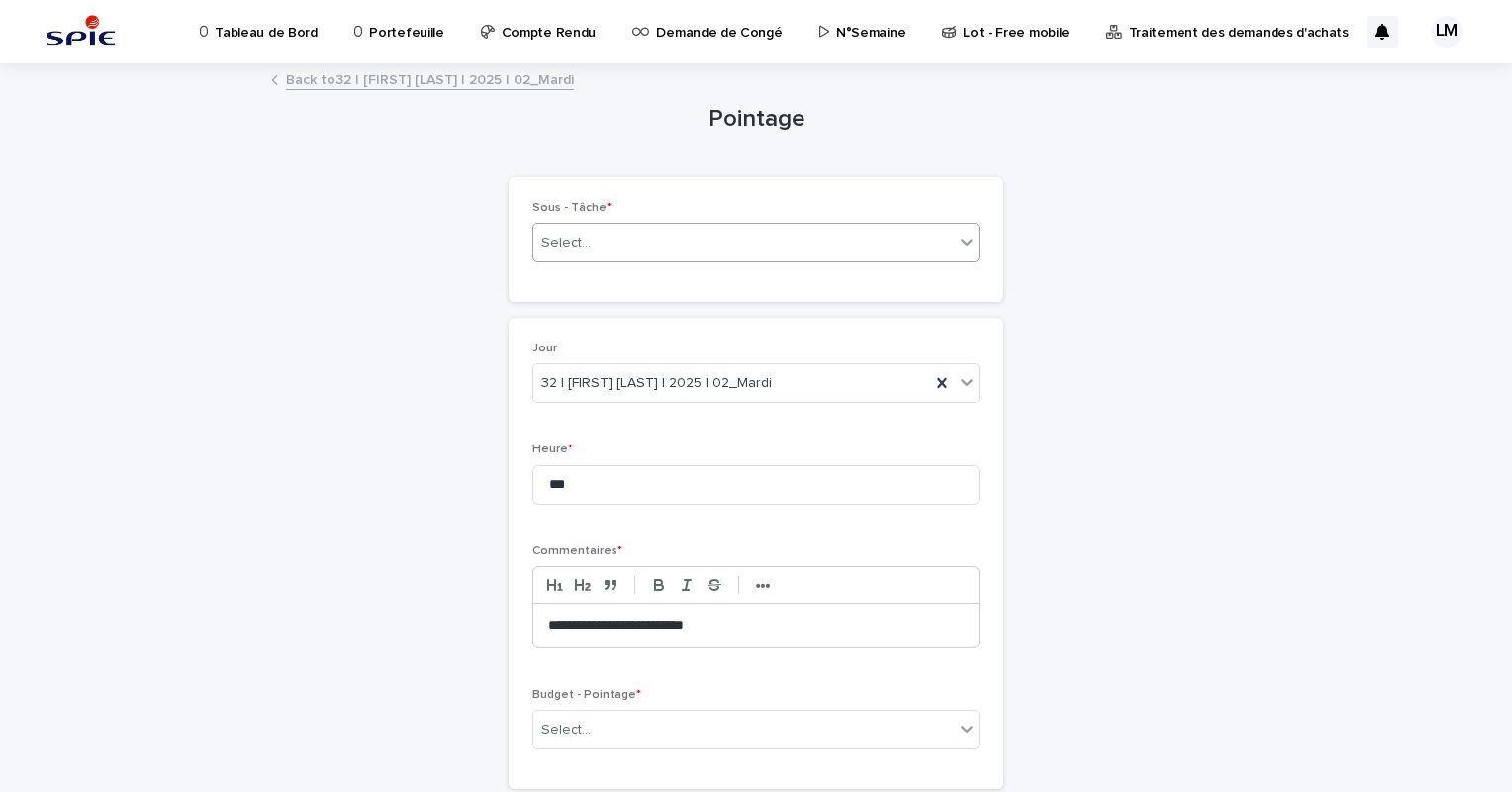 click on "Select..." at bounding box center (743, 243) 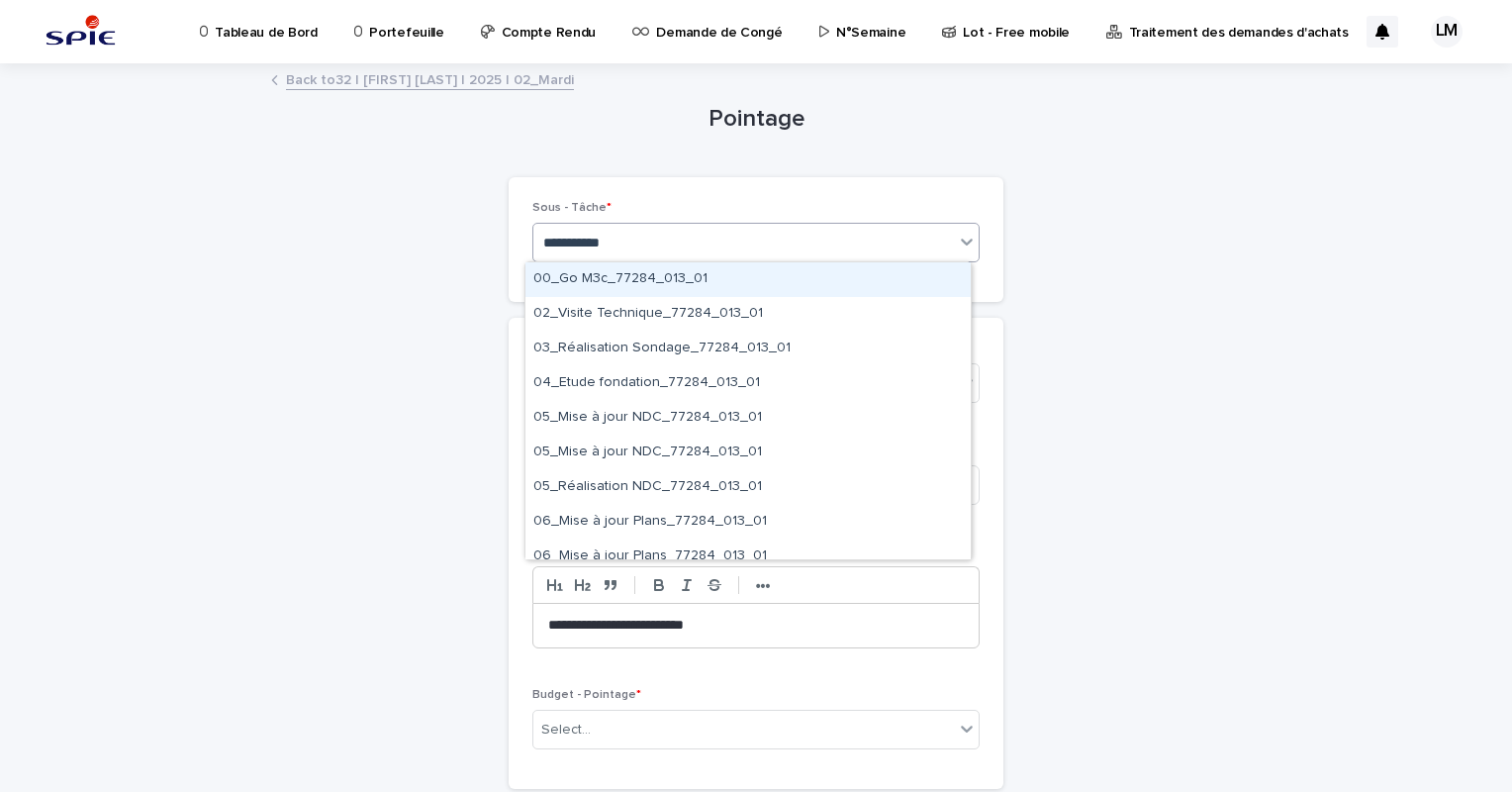 type on "**********" 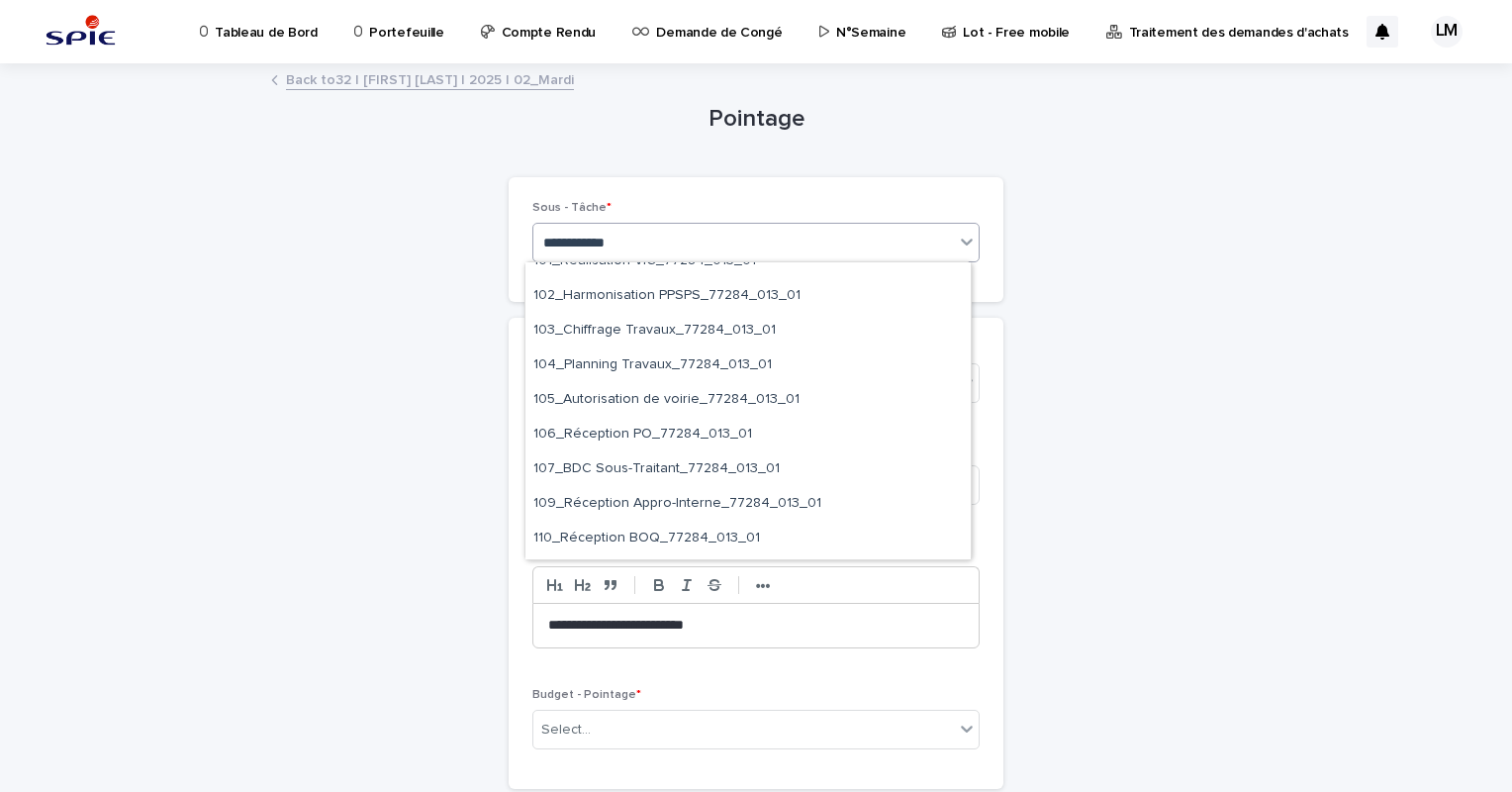 scroll, scrollTop: 510, scrollLeft: 0, axis: vertical 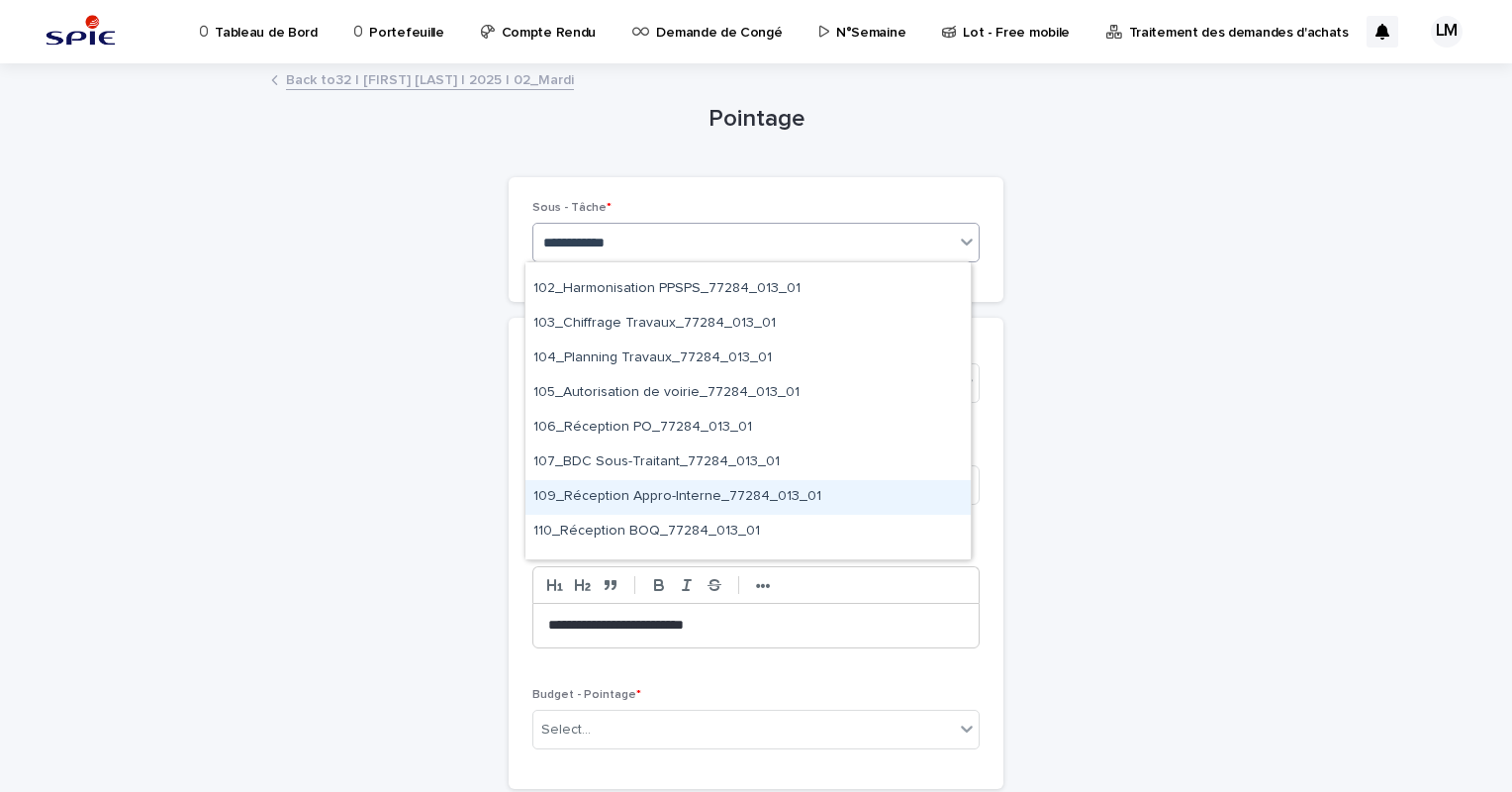 click on "109_Réception Appro-Interne_77284_013_01" at bounding box center [748, 497] 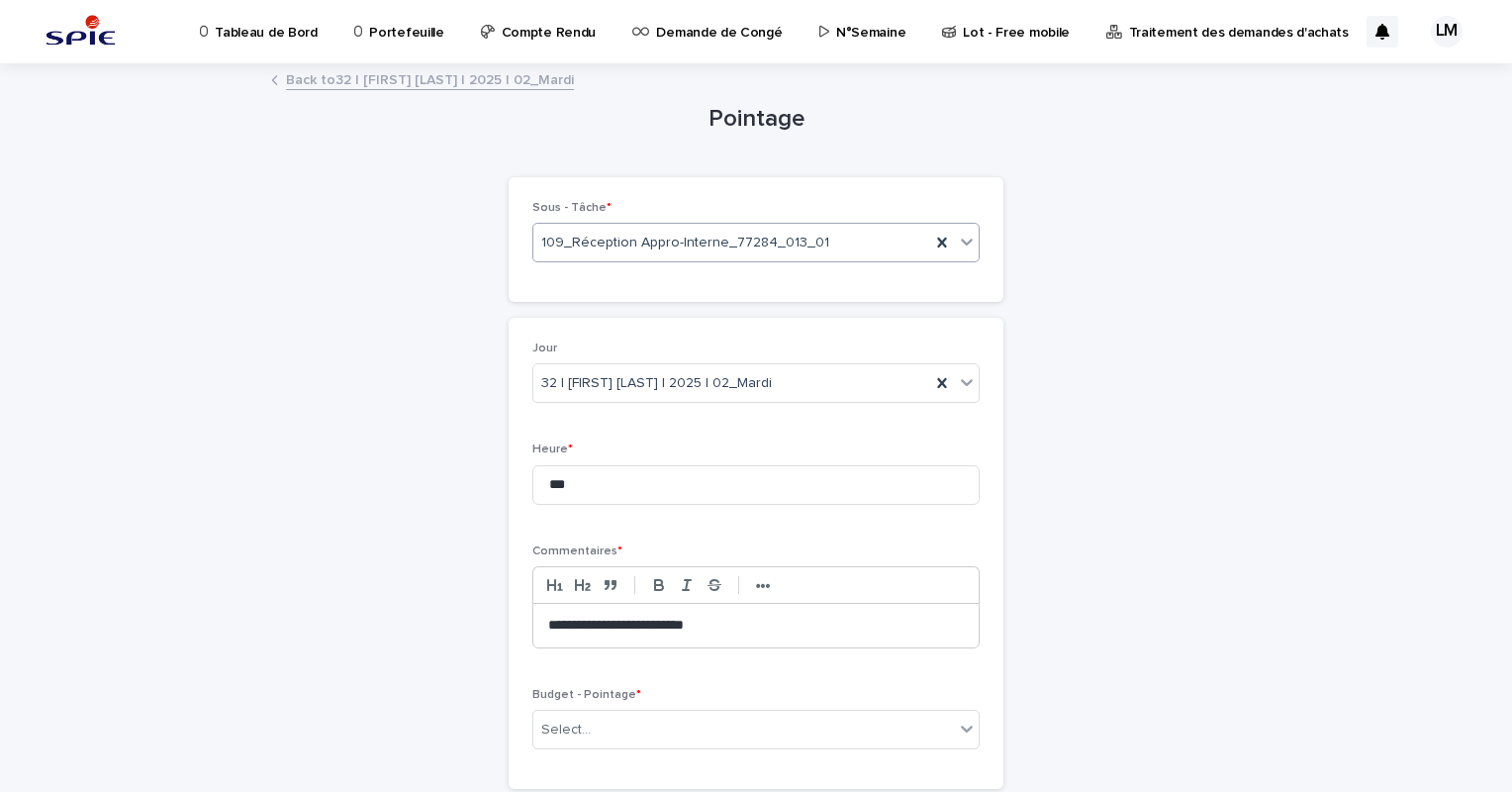 scroll, scrollTop: 142, scrollLeft: 0, axis: vertical 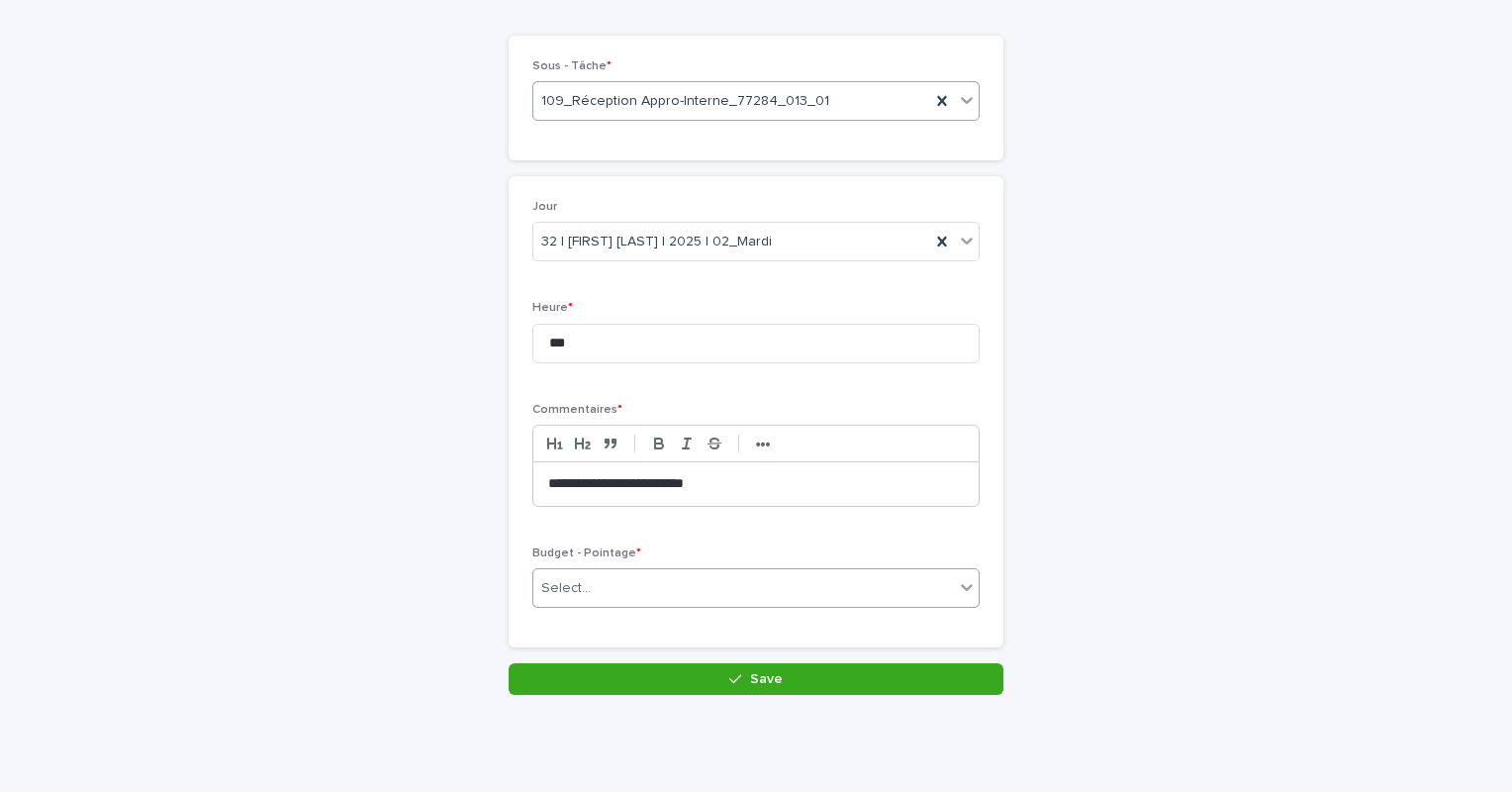 click on "Select..." at bounding box center [743, 588] 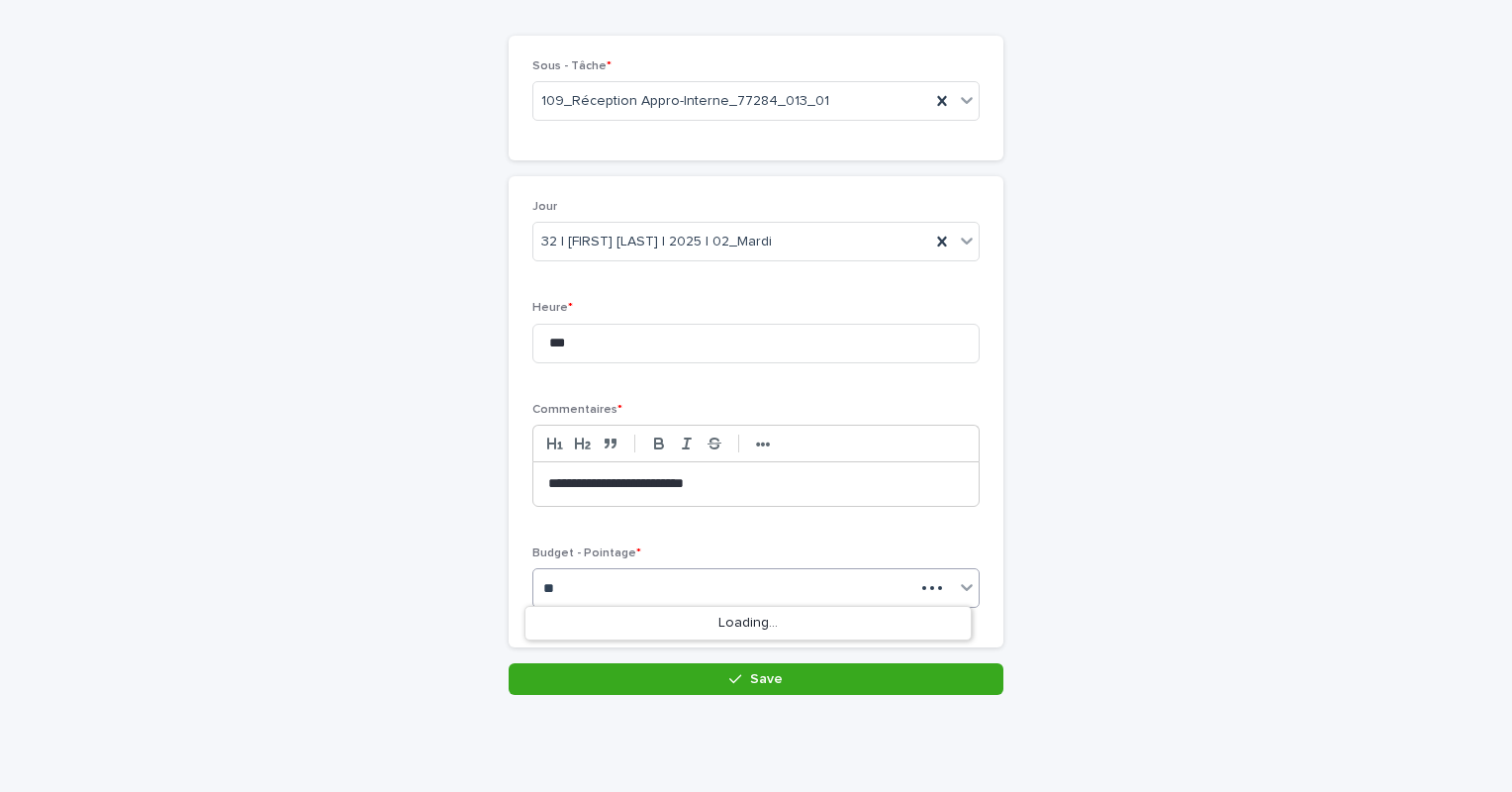 type on "*" 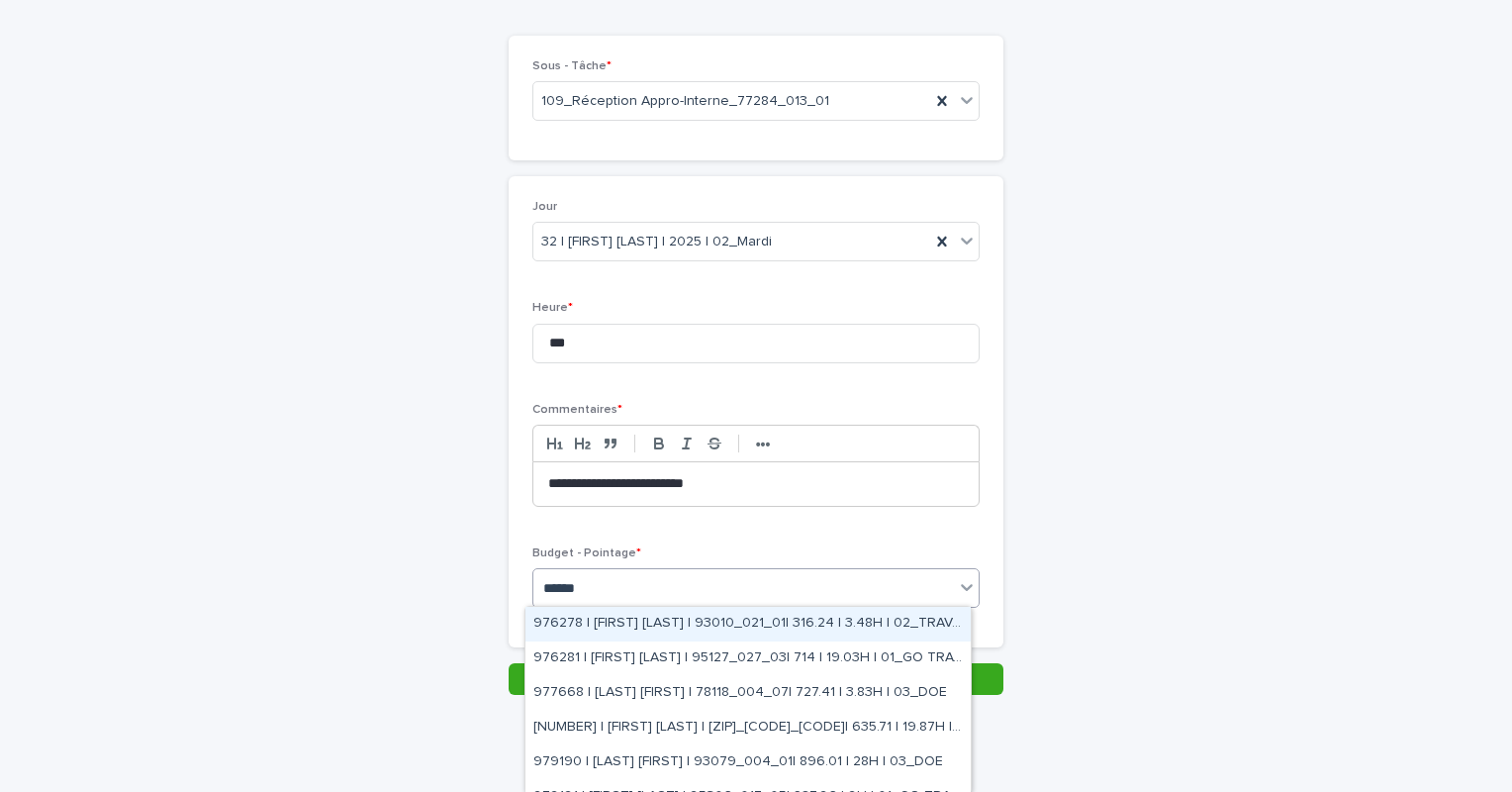 type on "*******" 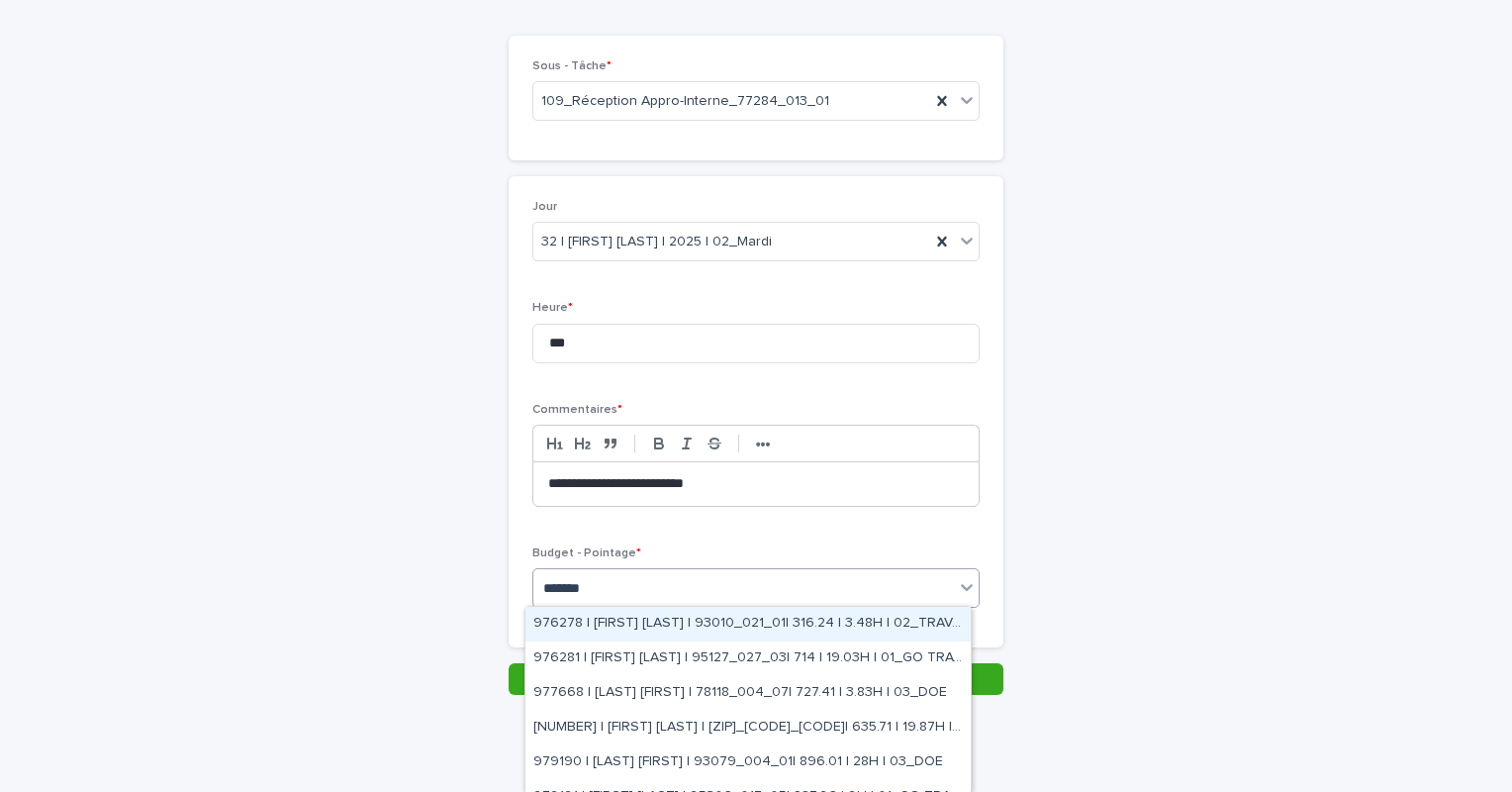 drag, startPoint x: 813, startPoint y: 641, endPoint x: 819, endPoint y: 630, distance: 12.529964 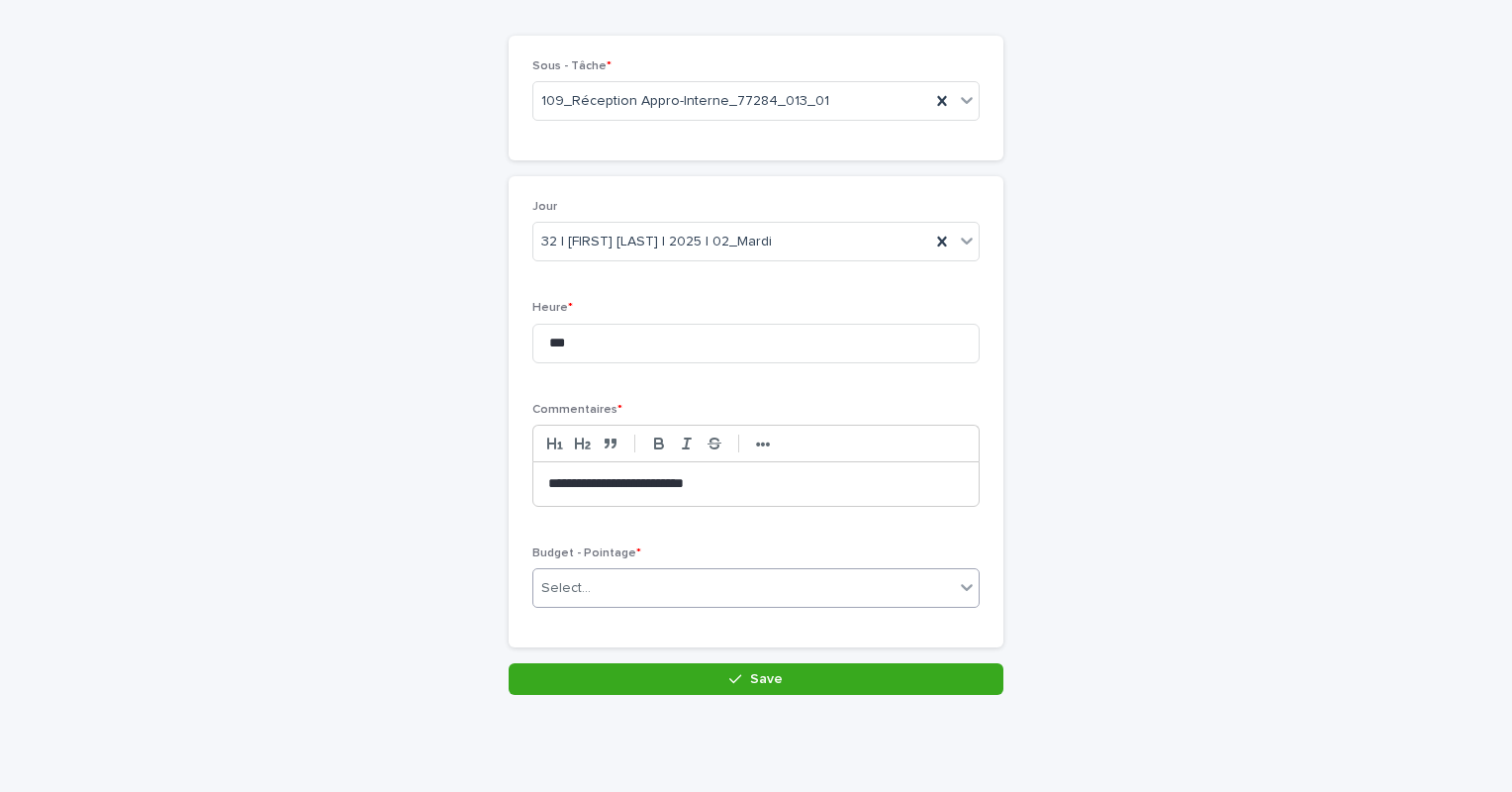 scroll, scrollTop: 158, scrollLeft: 0, axis: vertical 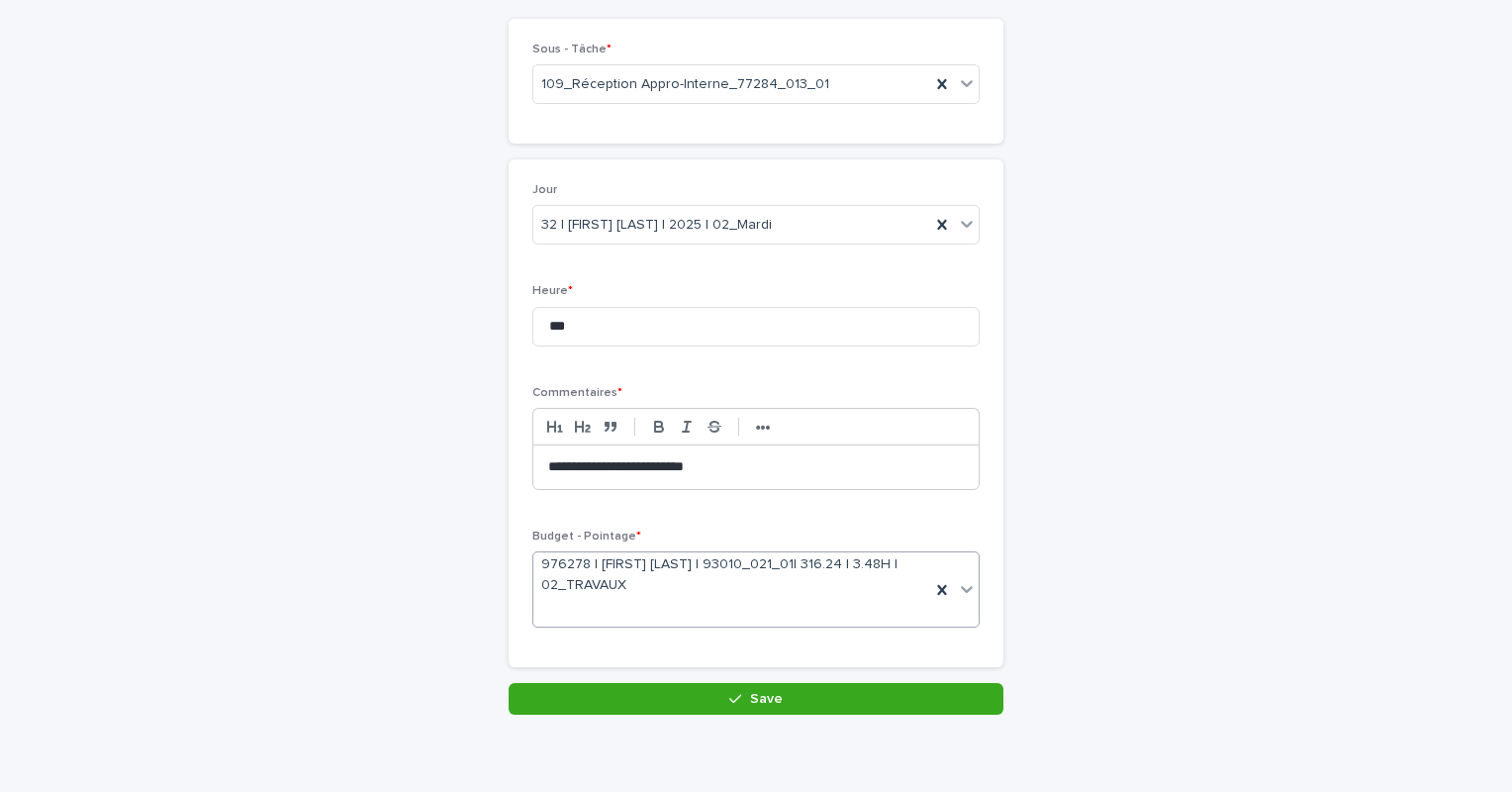 click on "**********" at bounding box center [756, 467] 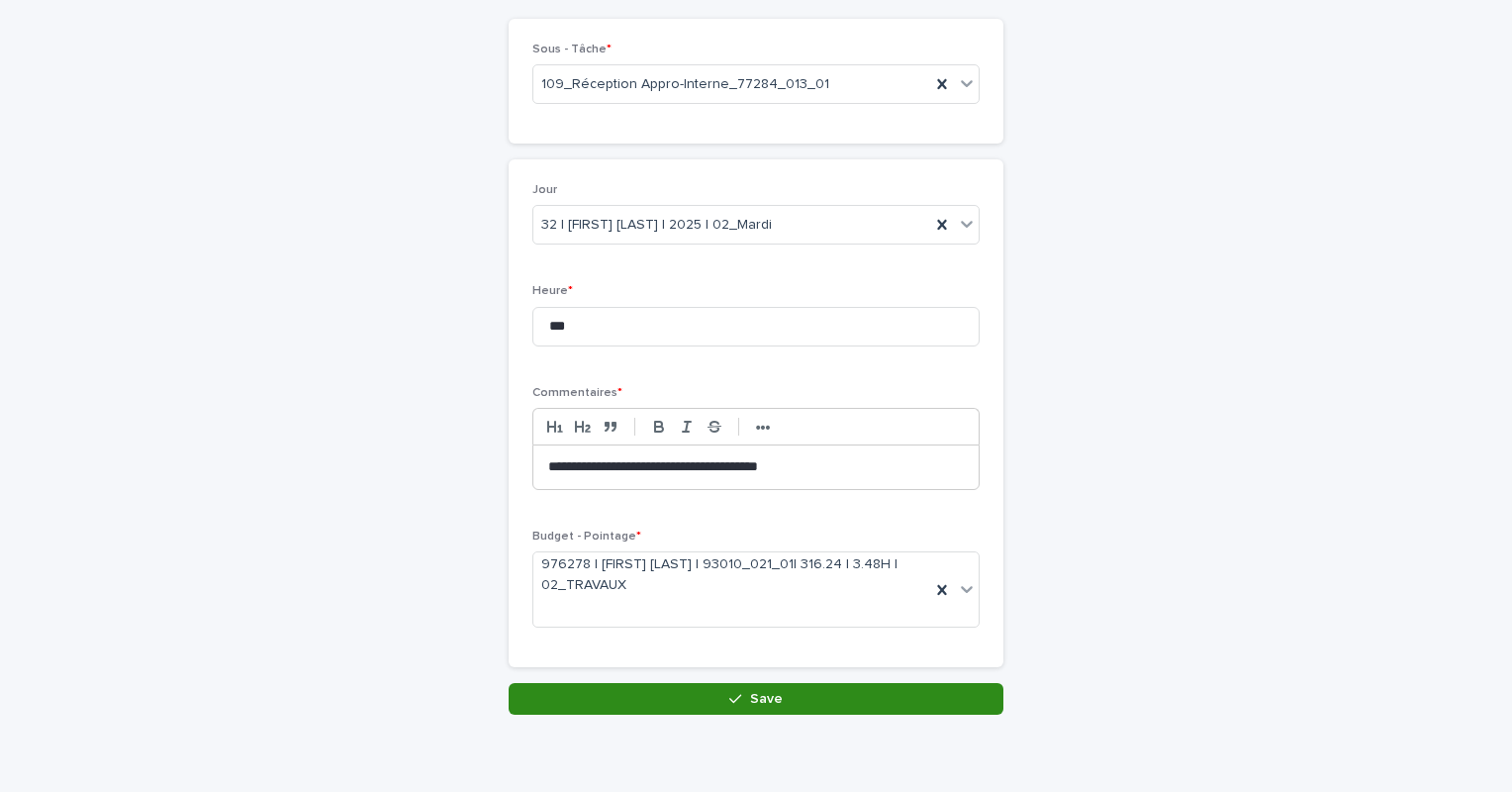 click on "Save" at bounding box center [756, 699] 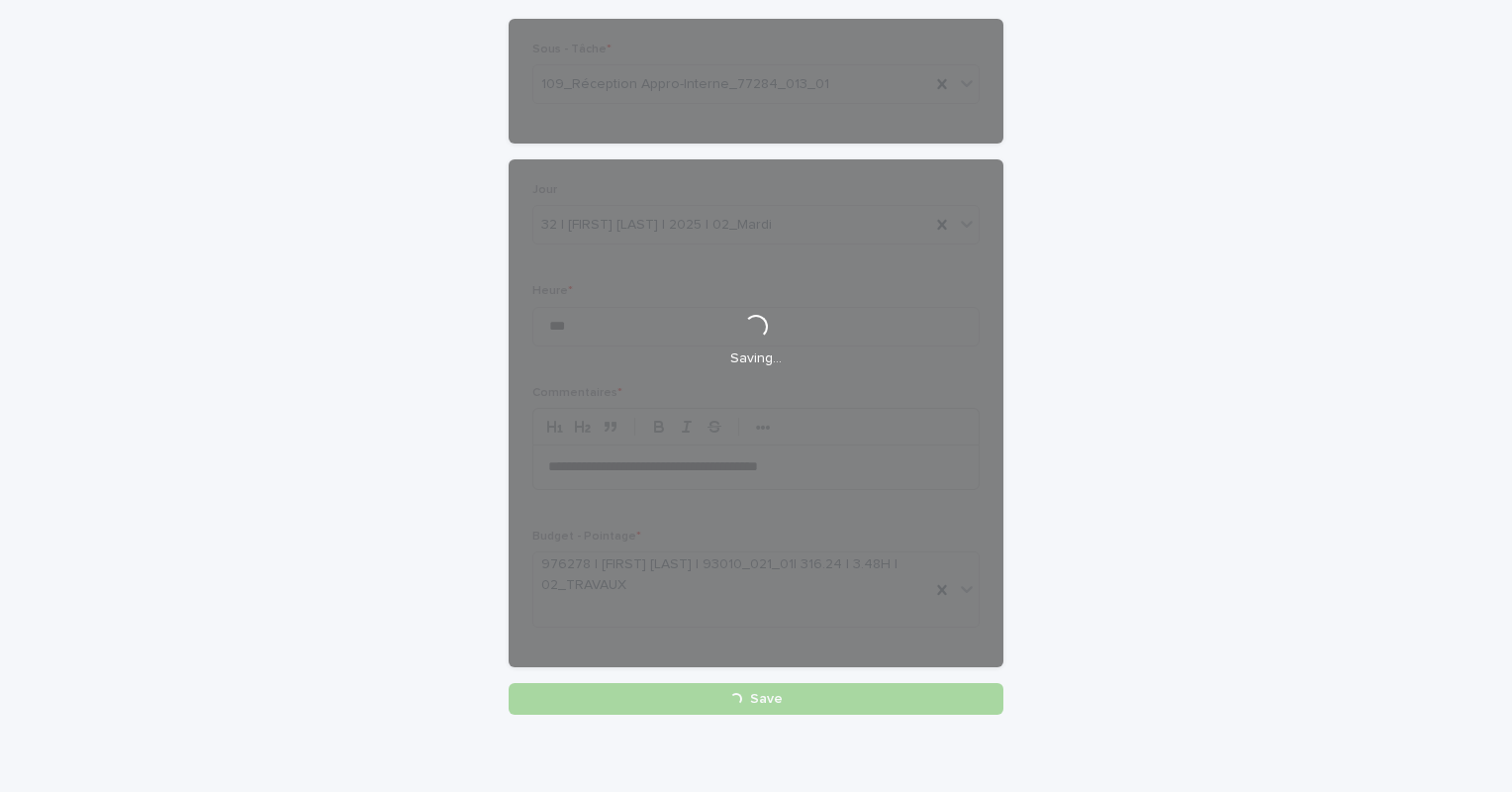 scroll, scrollTop: 0, scrollLeft: 0, axis: both 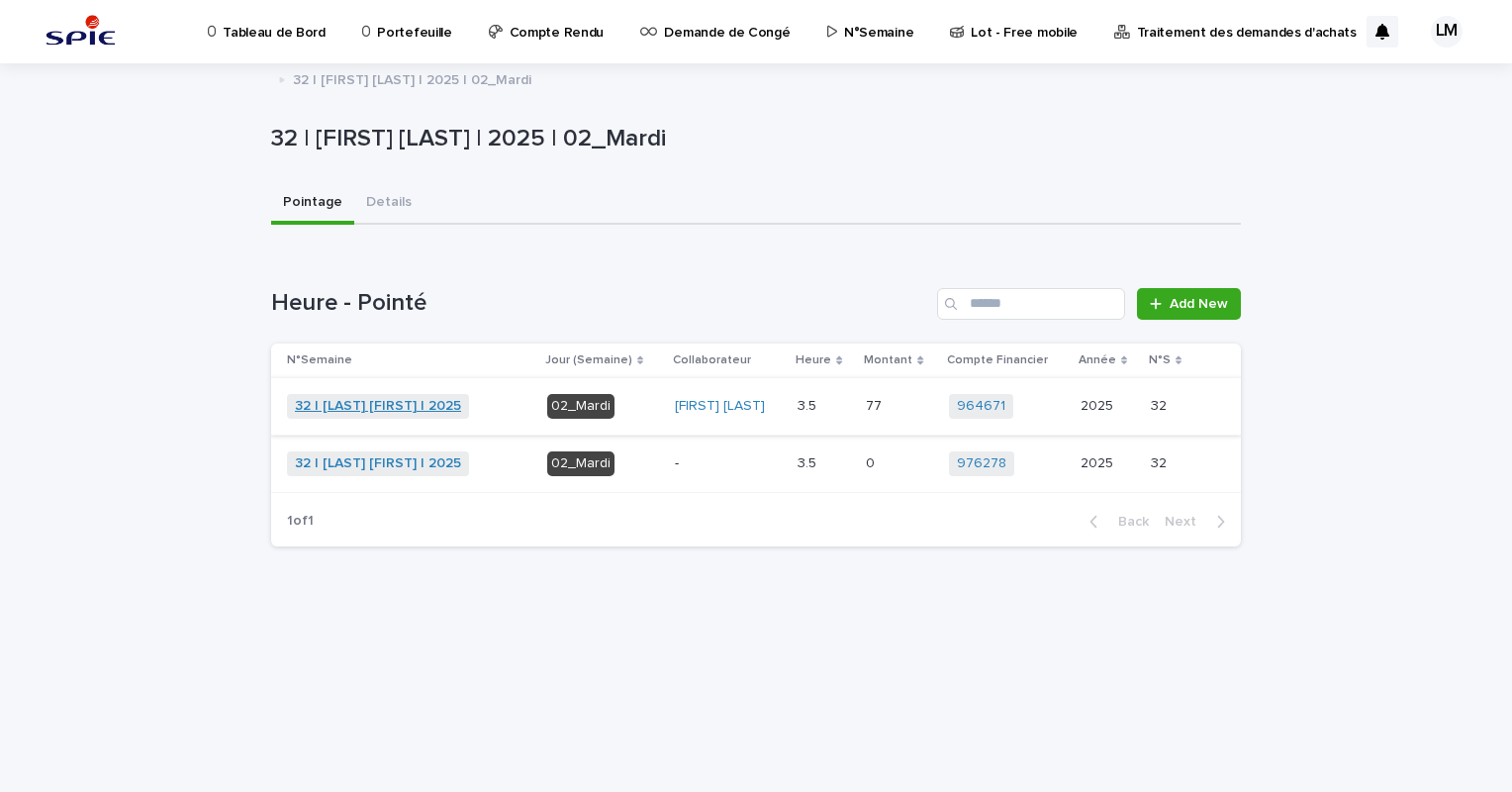click on "32 | [LAST] [FIRST] | 2025" at bounding box center (378, 406) 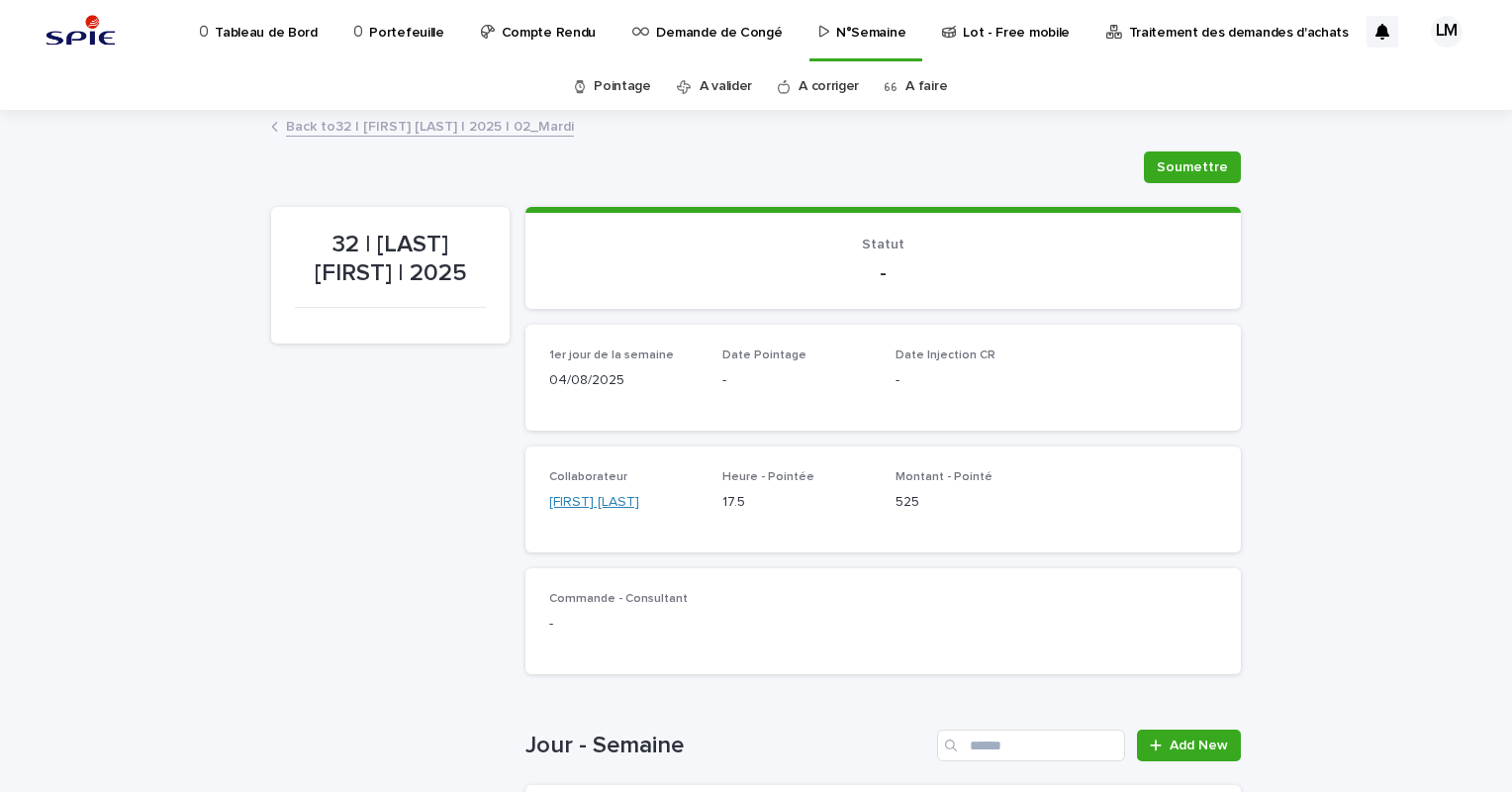 scroll, scrollTop: 594, scrollLeft: 0, axis: vertical 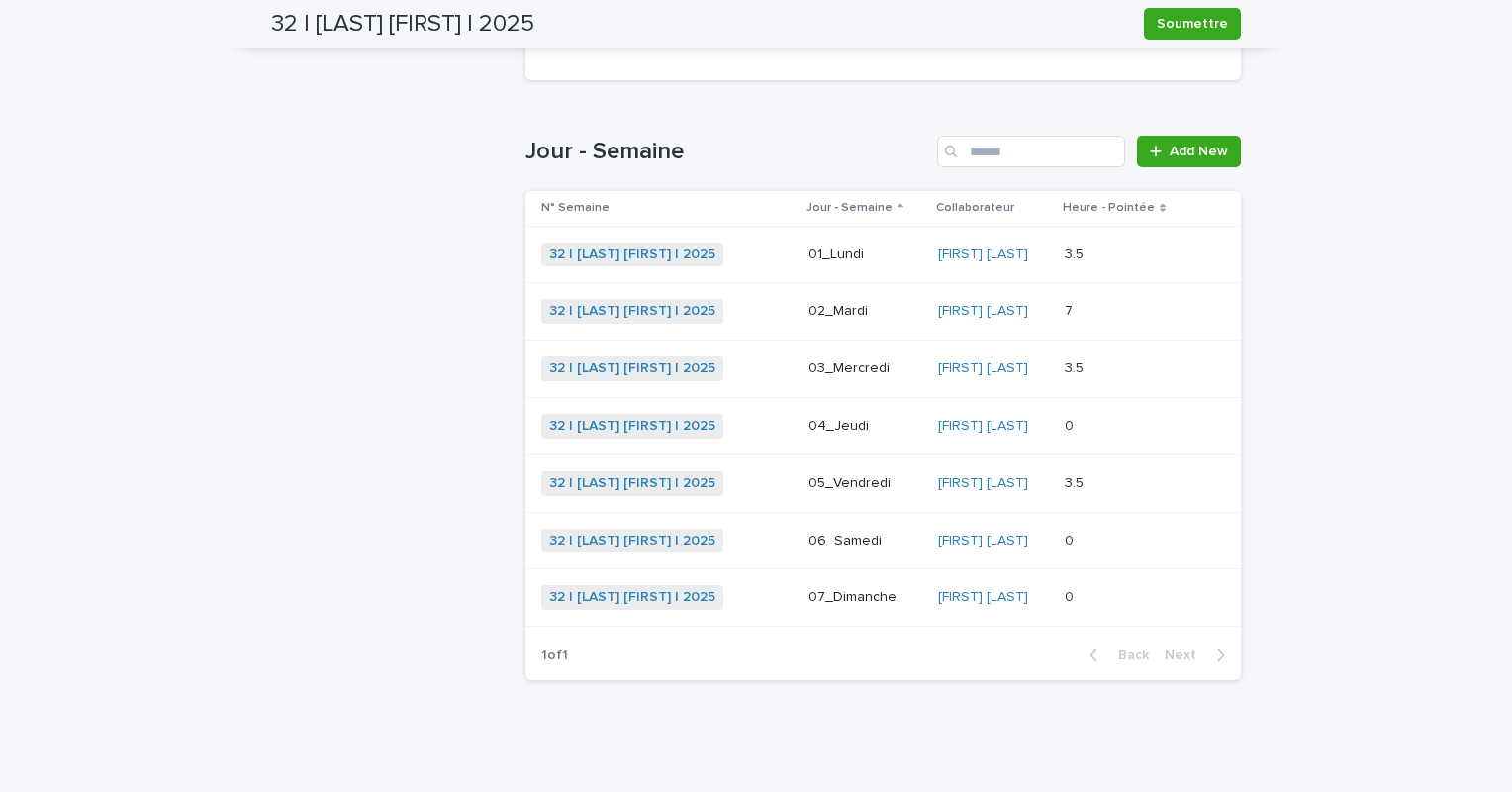 click on "3.5 3.5" at bounding box center [1125, 369] 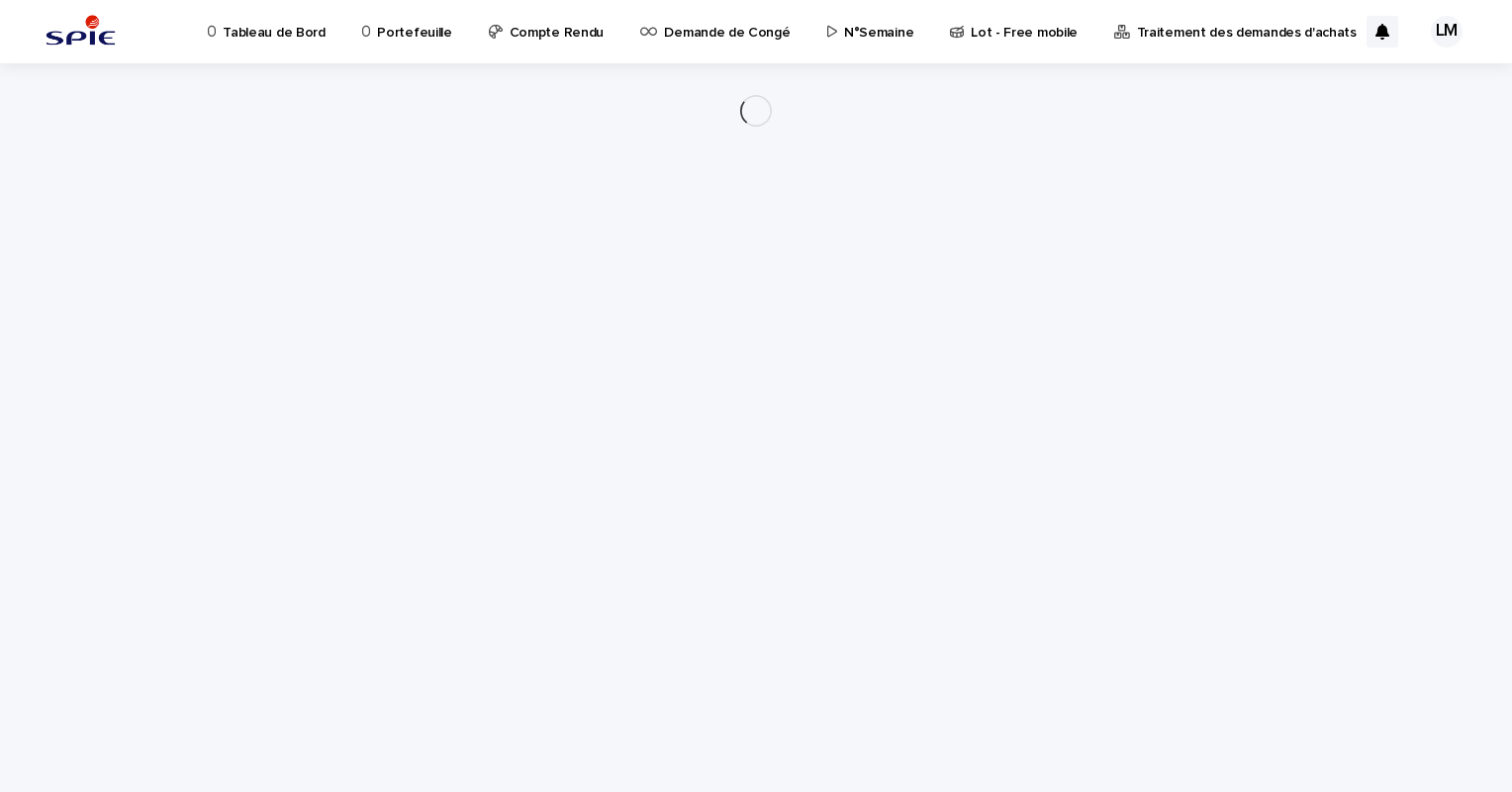 scroll, scrollTop: 0, scrollLeft: 0, axis: both 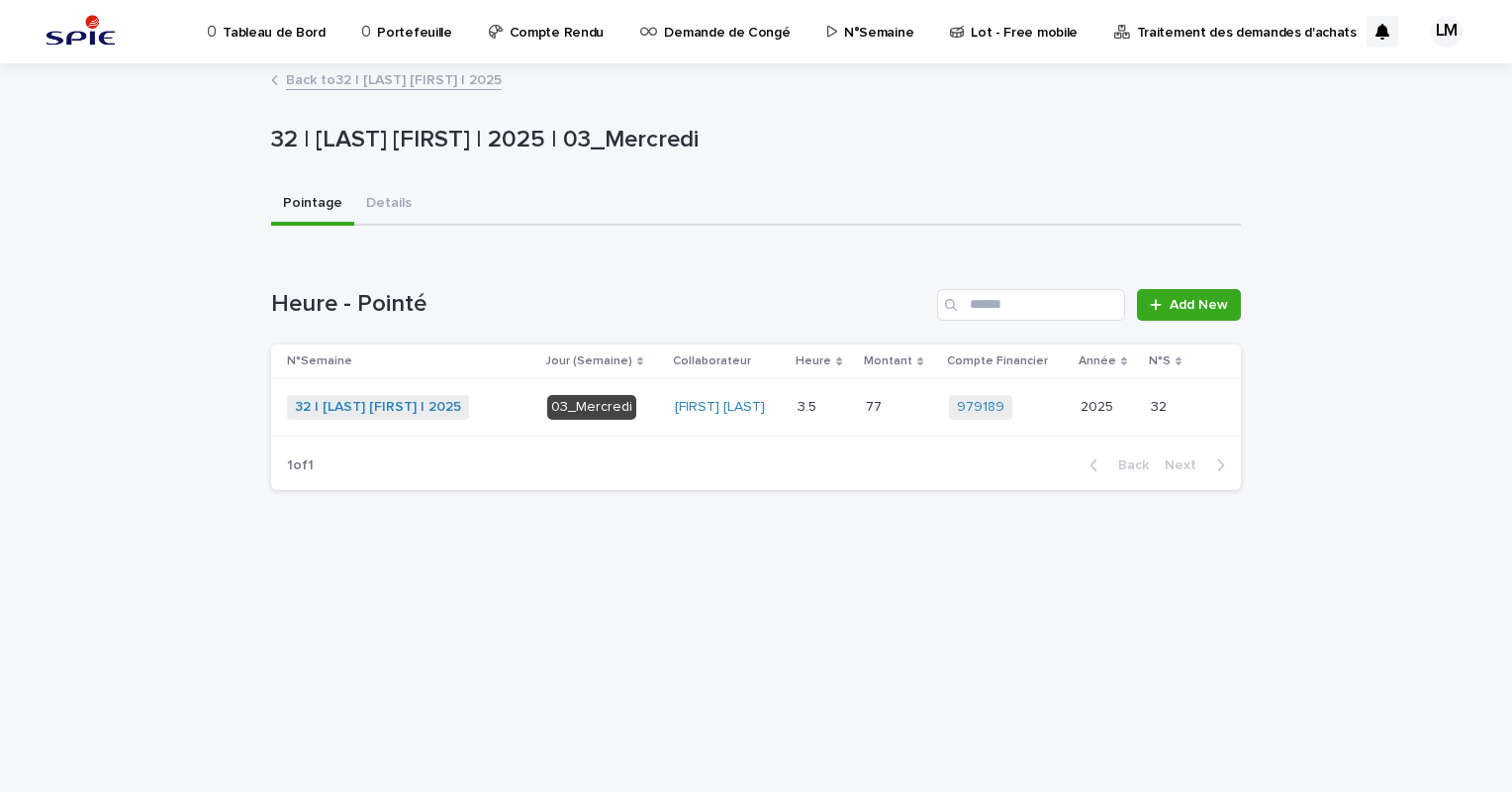 click at bounding box center (823, 407) 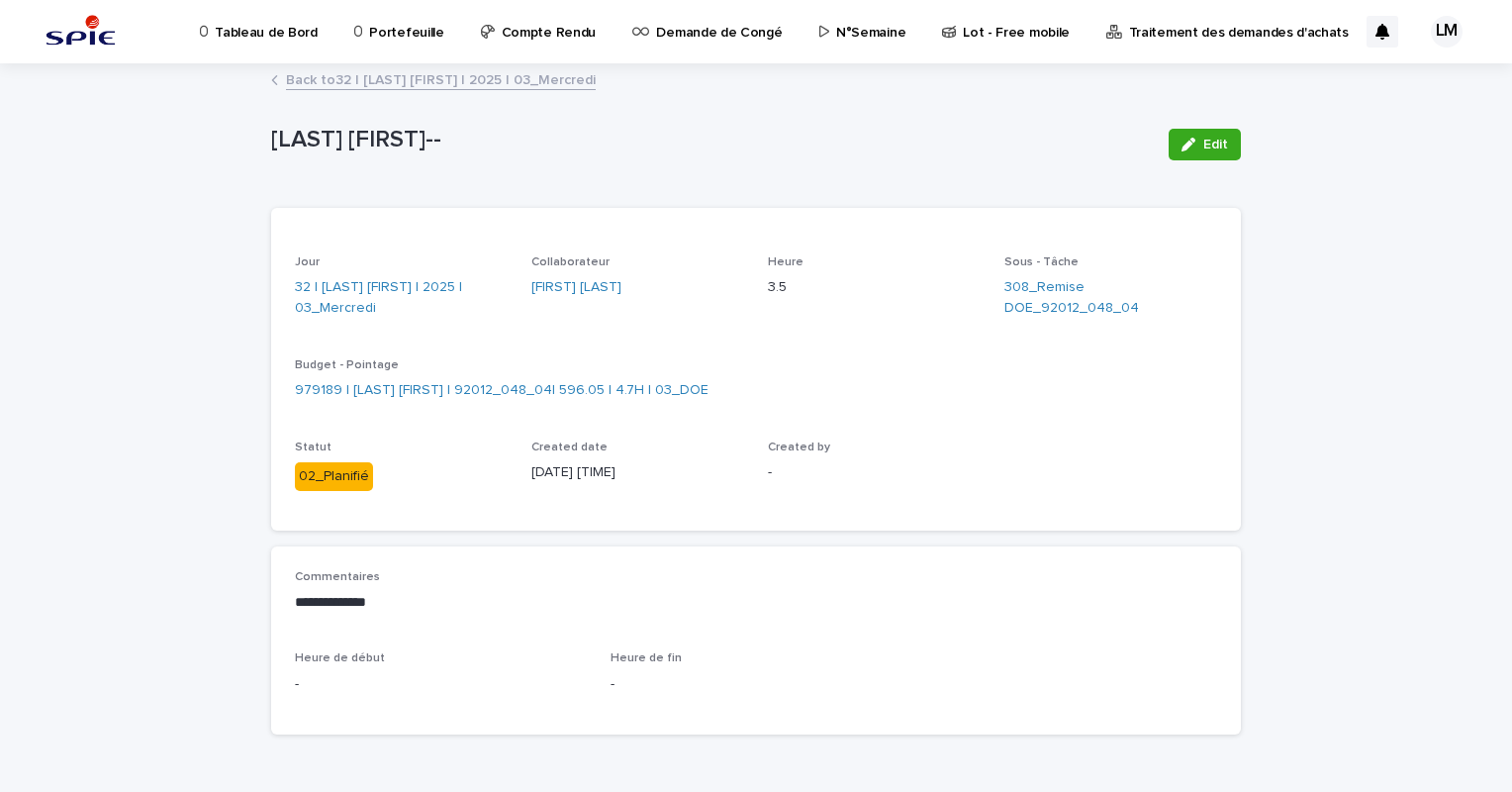 click on "Back to  32 | [FIRST] [LAST] | 2025 | 03_Mercredi" at bounding box center (440, 78) 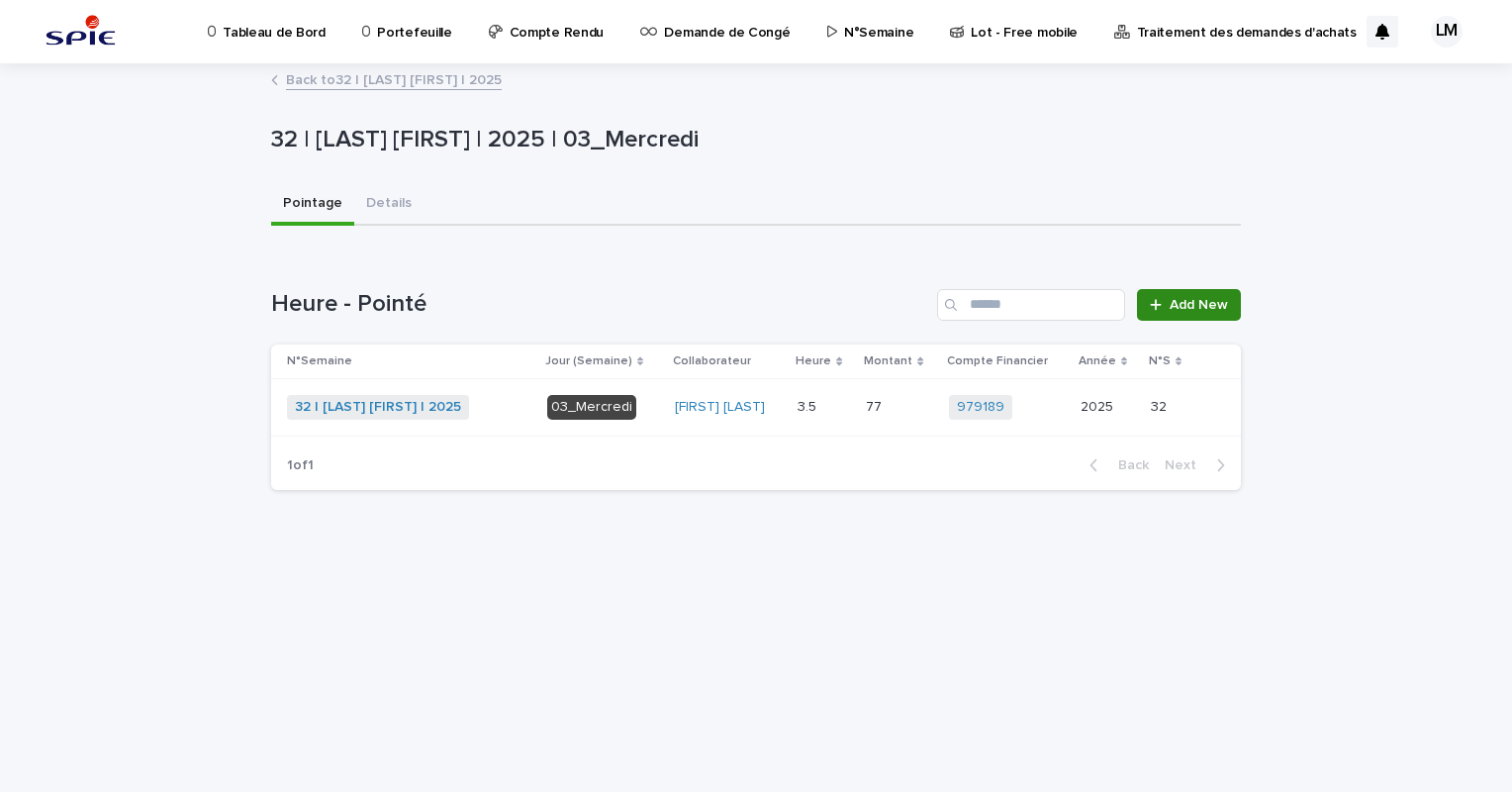 click on "Add New" at bounding box center (1198, 305) 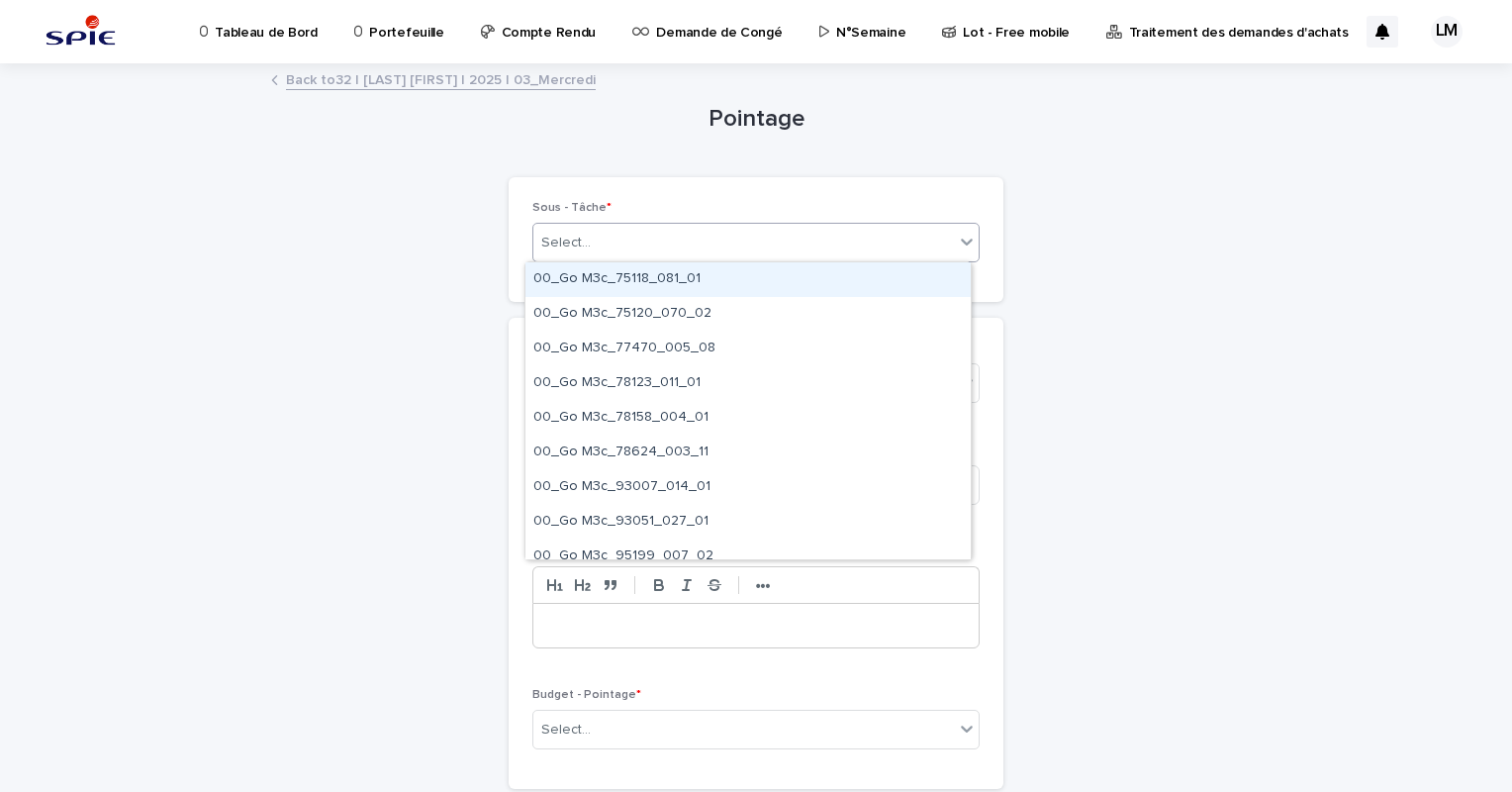 click on "Select..." at bounding box center (743, 243) 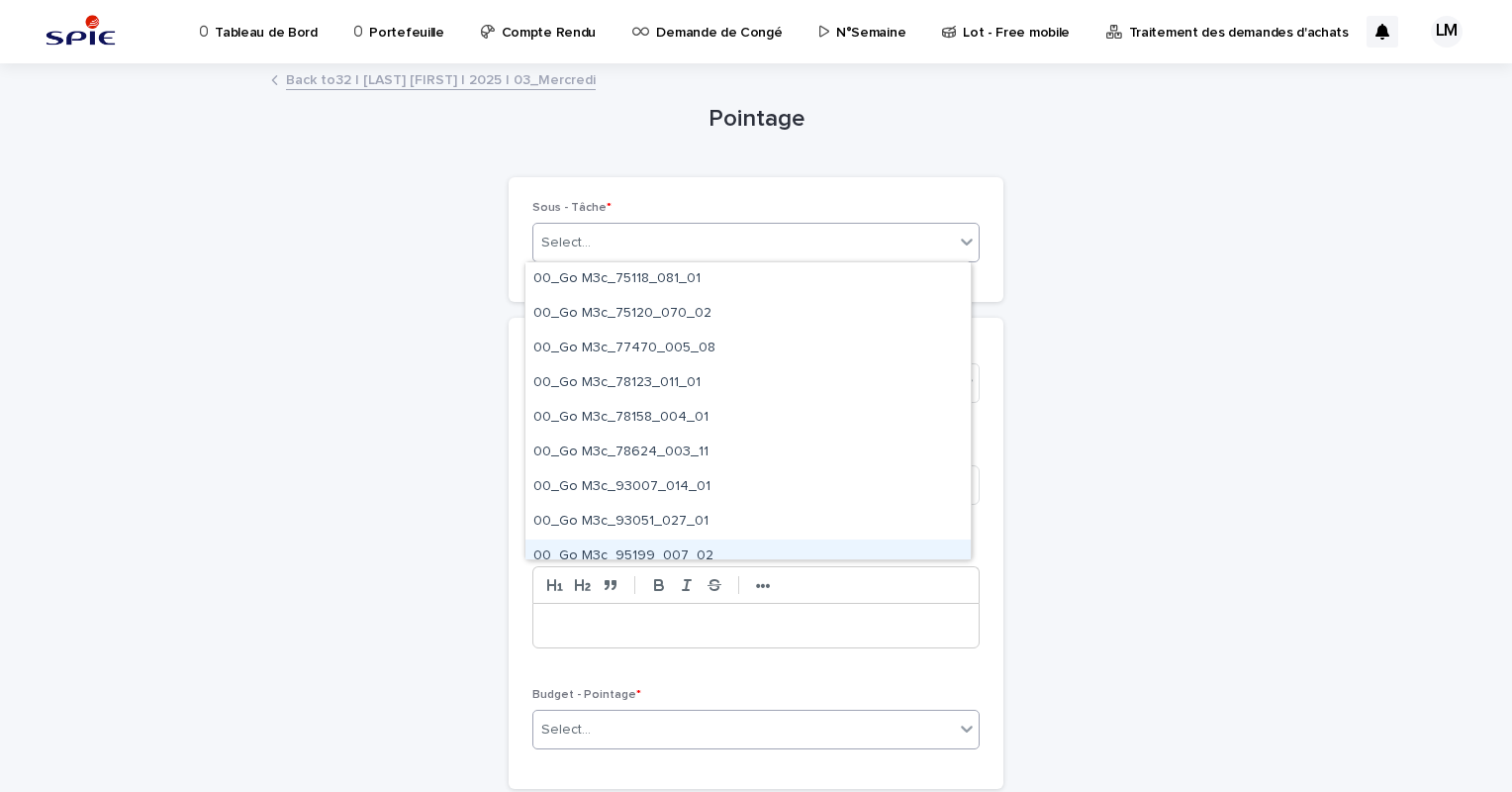 click on "Select..." at bounding box center (743, 730) 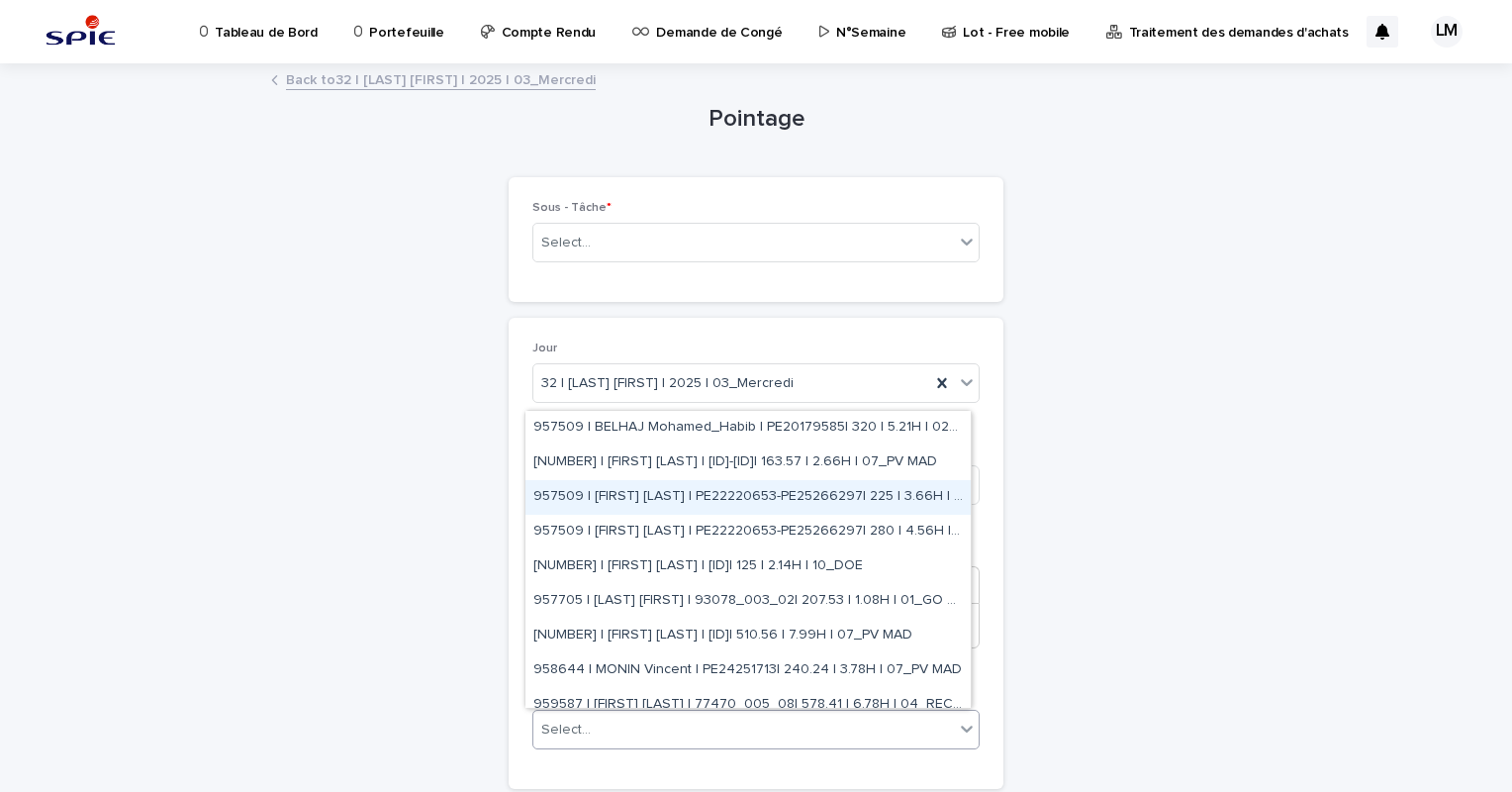 click on "Pointage Loading... Saving… Loading... Saving… Loading... Saving… Loading... Saving… Loading... Saving… Sous - Tâche * Select... Loading... Saving… Loading... Saving… Jour 32 | [LAST] [FIRST] | 2025 | 03_Mercredi Heure * Commentaires * ••• Budget - Pointage *  option 957509 | [LAST] [FIRST] | PE22220653-PE25266297| 225 | 3.66H | 07_PV MAD focused, 3 of 335. 335 results available. Use Up and Down to choose options, press Enter to select the currently focused option, press Escape to exit the menu, press Tab to select the option and exit the menu. Select... Loading... Saving… Loading... Saving… Loading... Saving… Sorry, there was an error saving your record. Please try again. Please fill out the required fields above. Save" at bounding box center (756, 451) 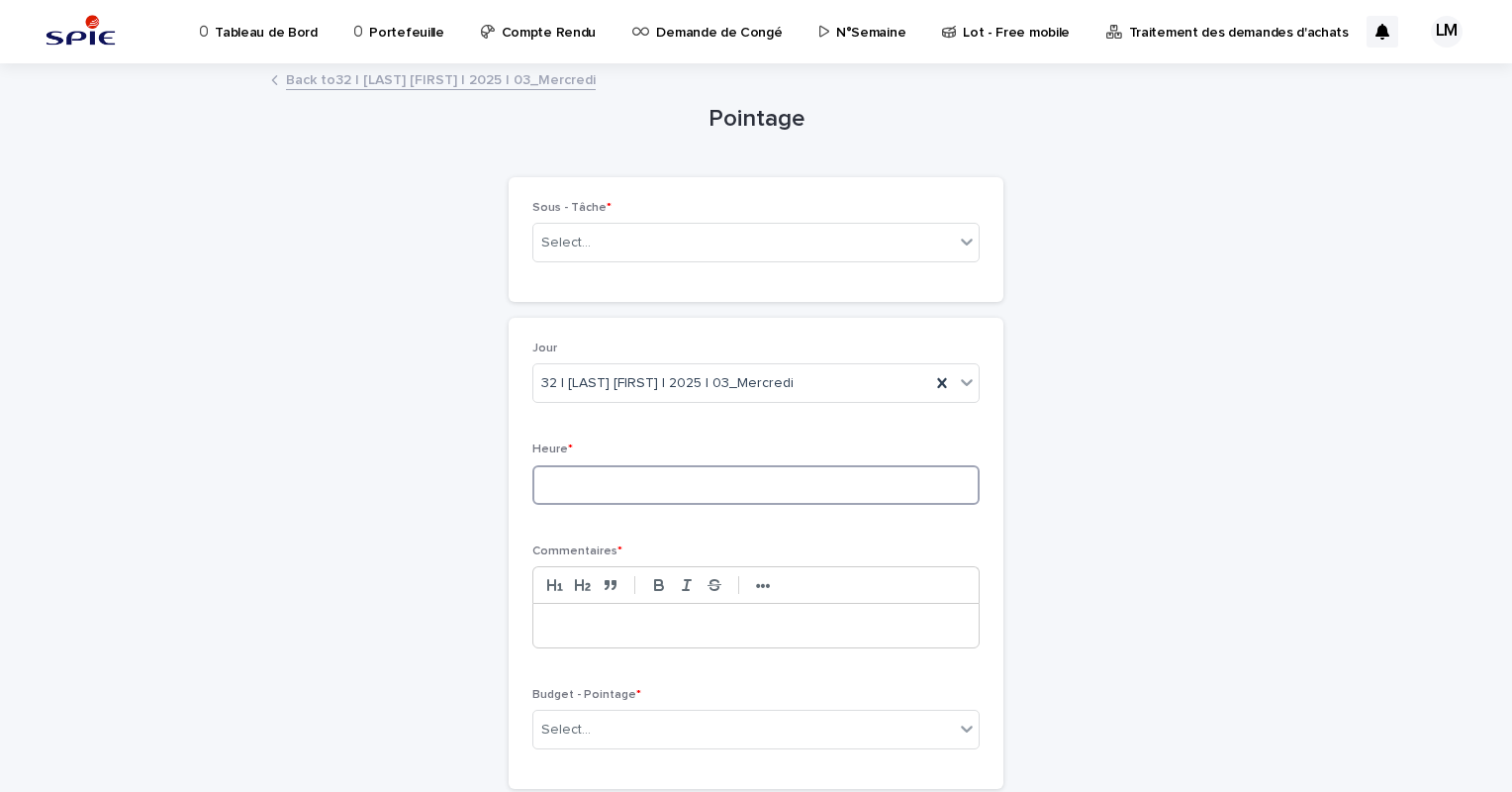 click at bounding box center [756, 485] 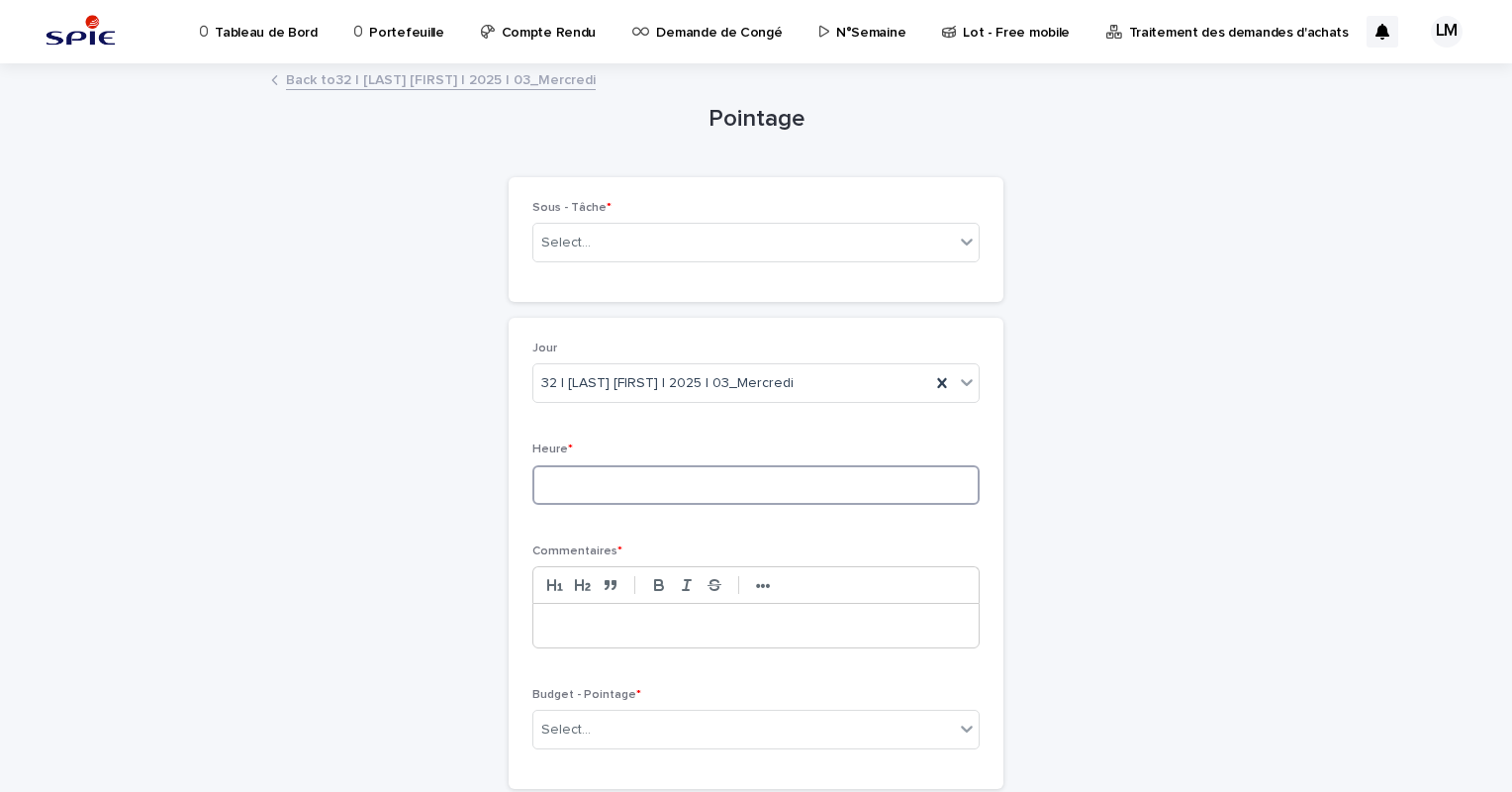 type on "*" 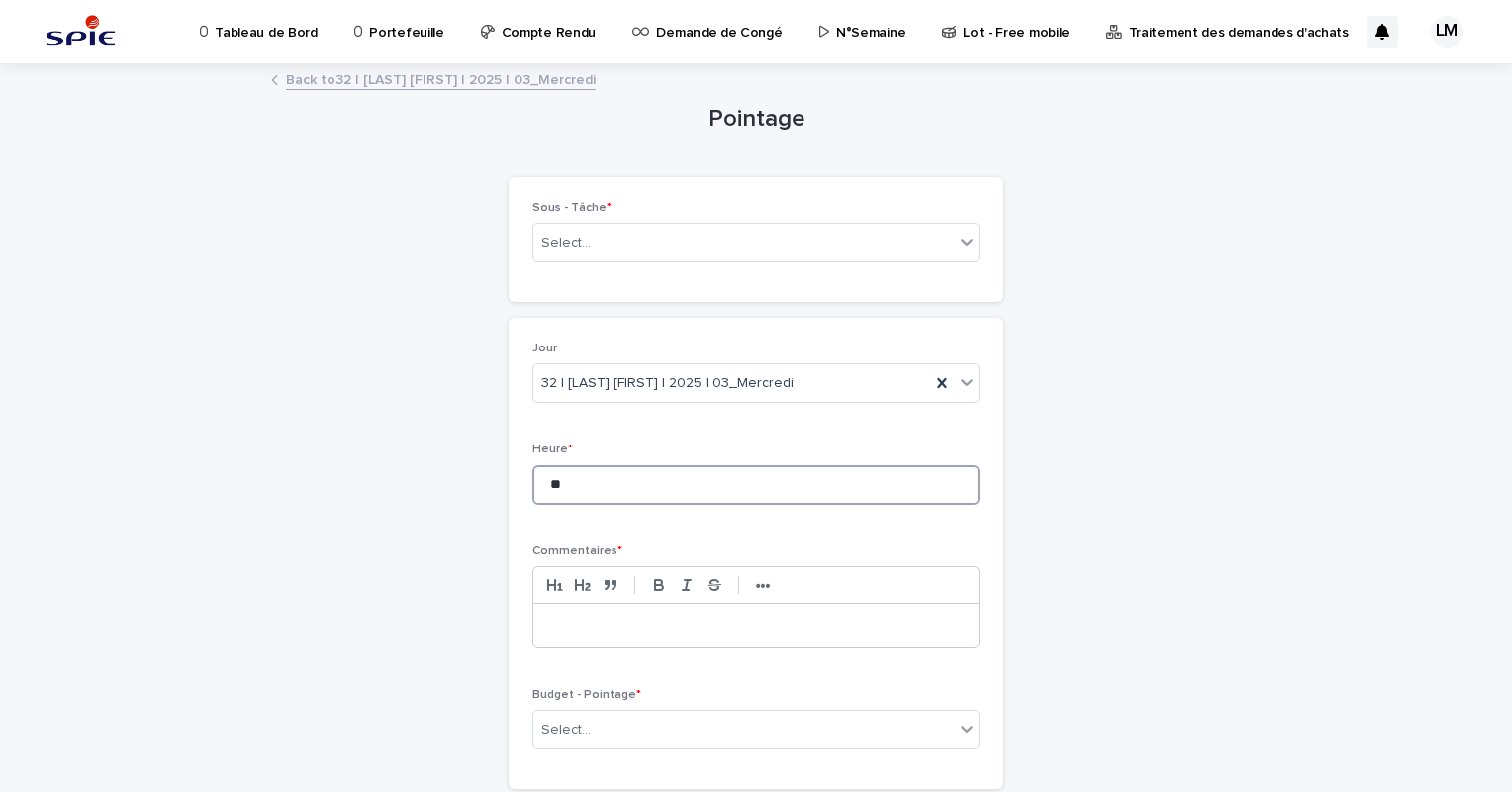 type on "*" 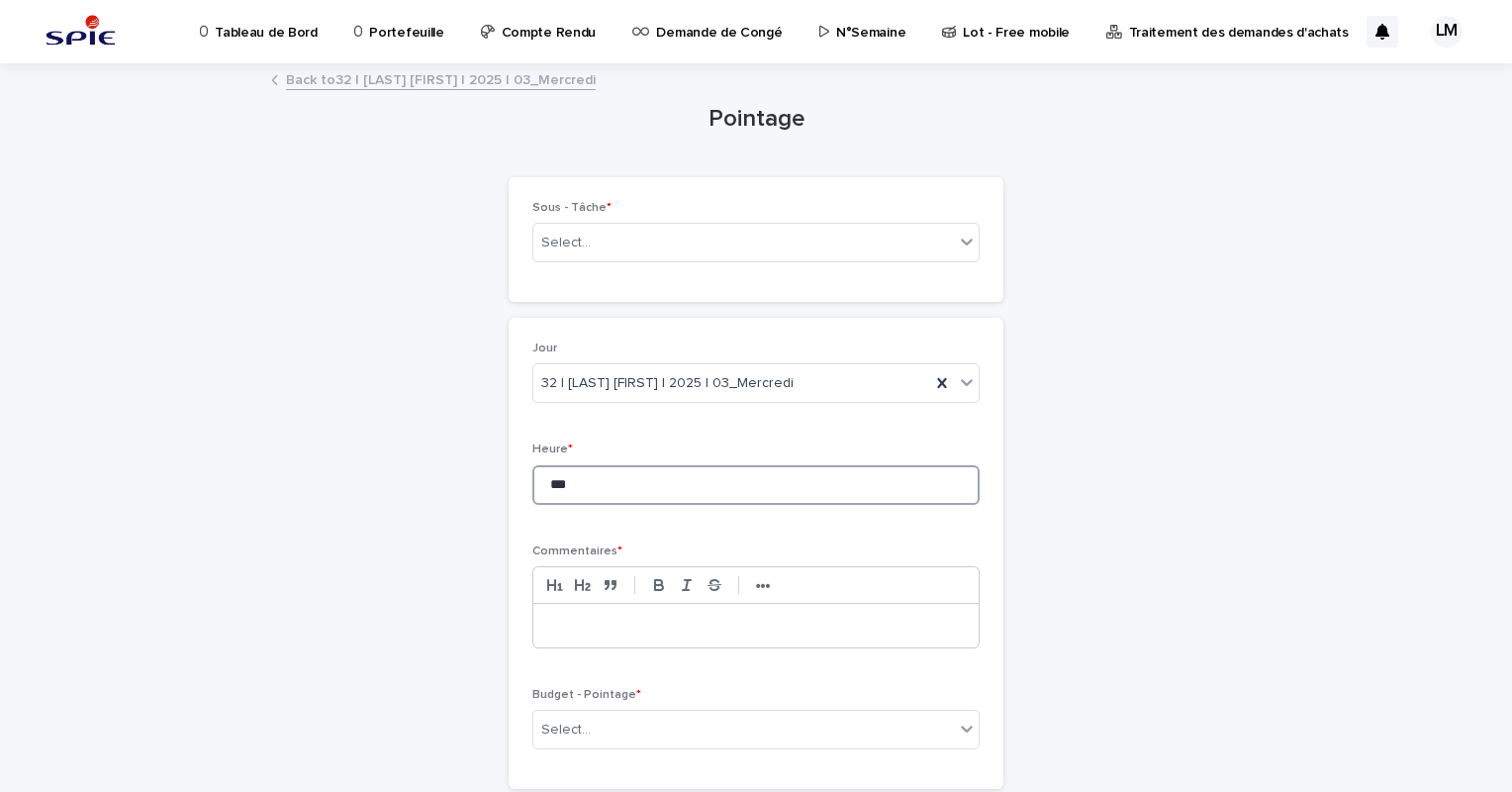 type on "***" 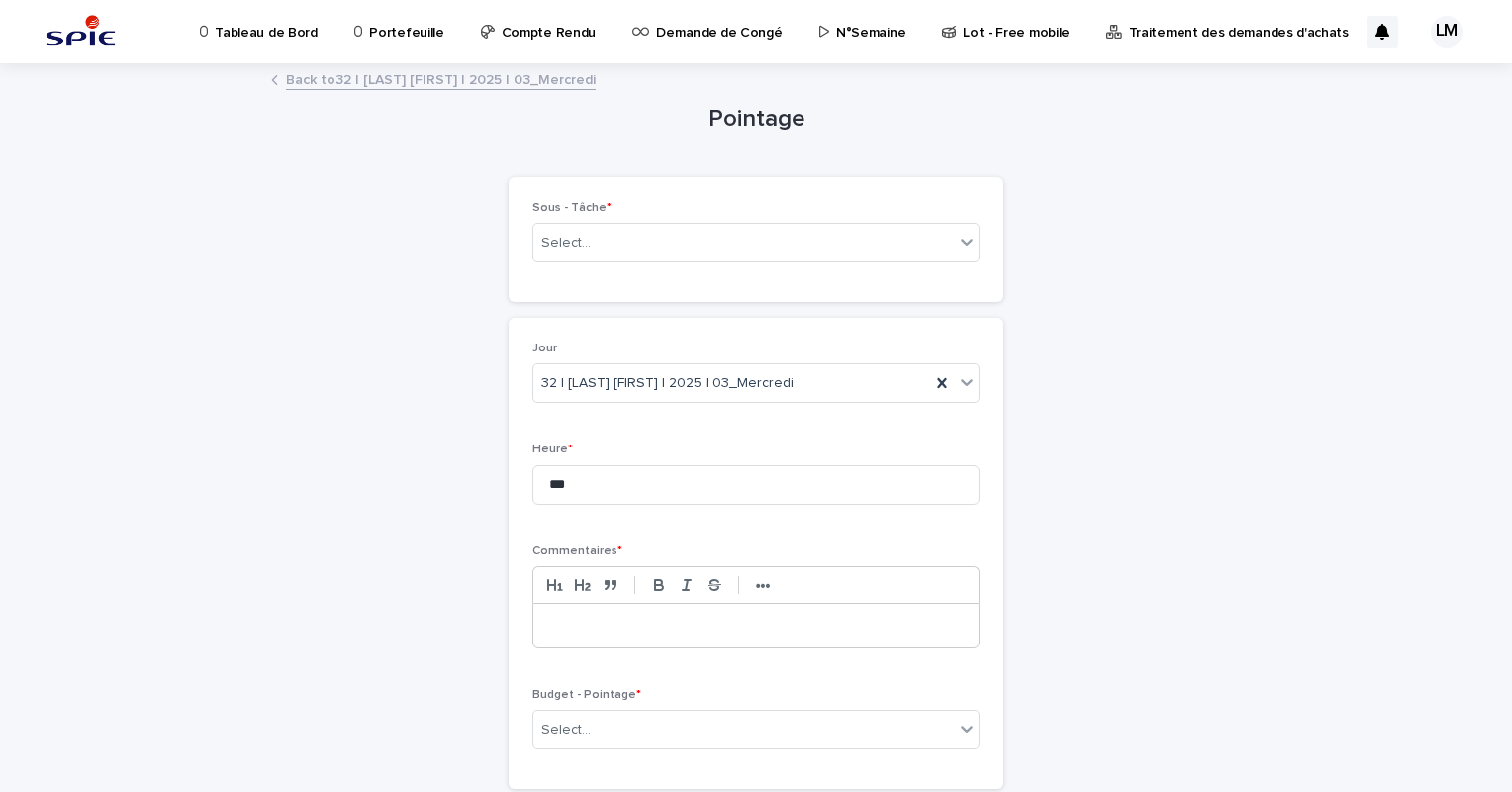 click at bounding box center [756, 626] 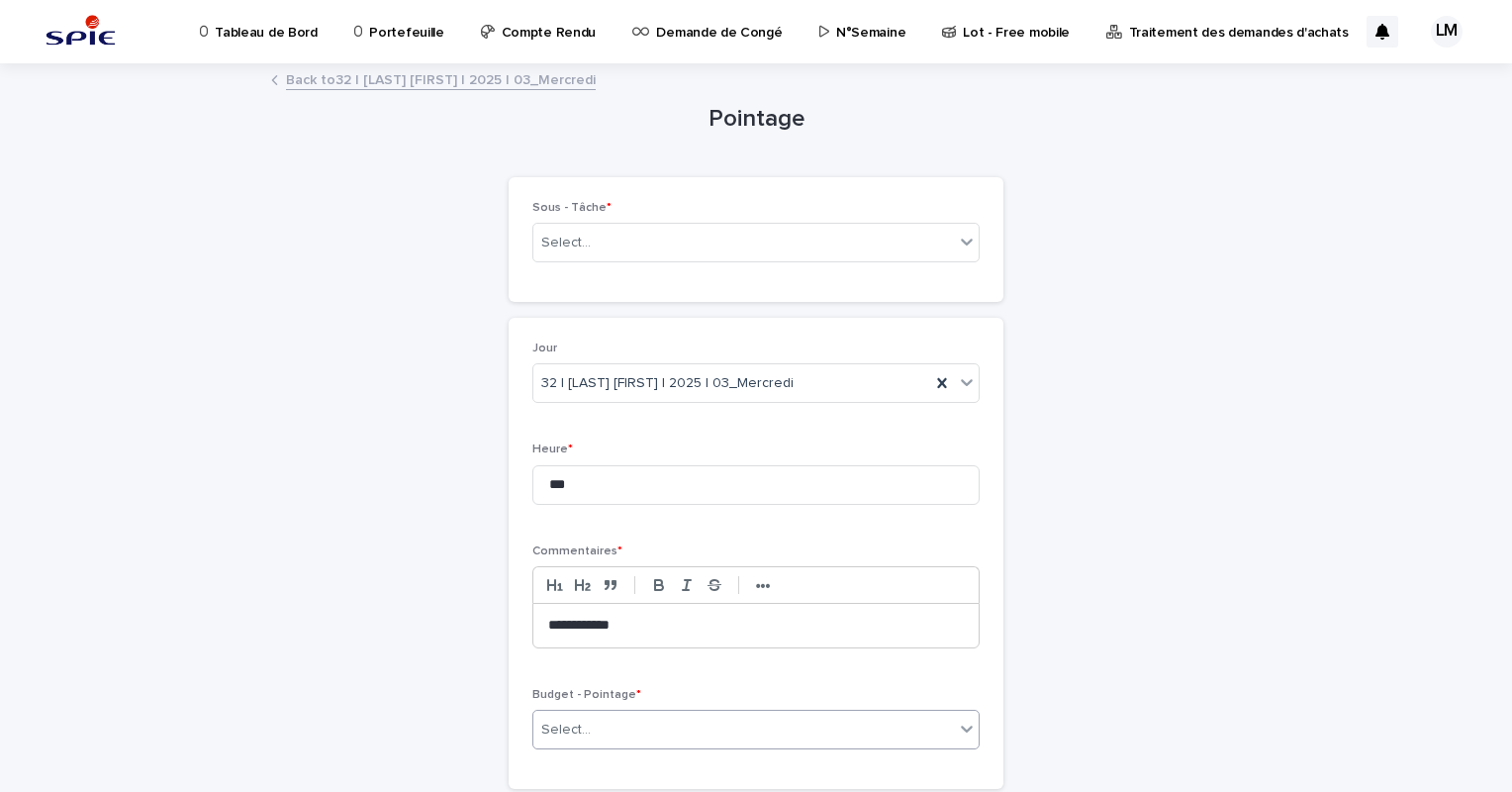 click on "Select..." at bounding box center (743, 730) 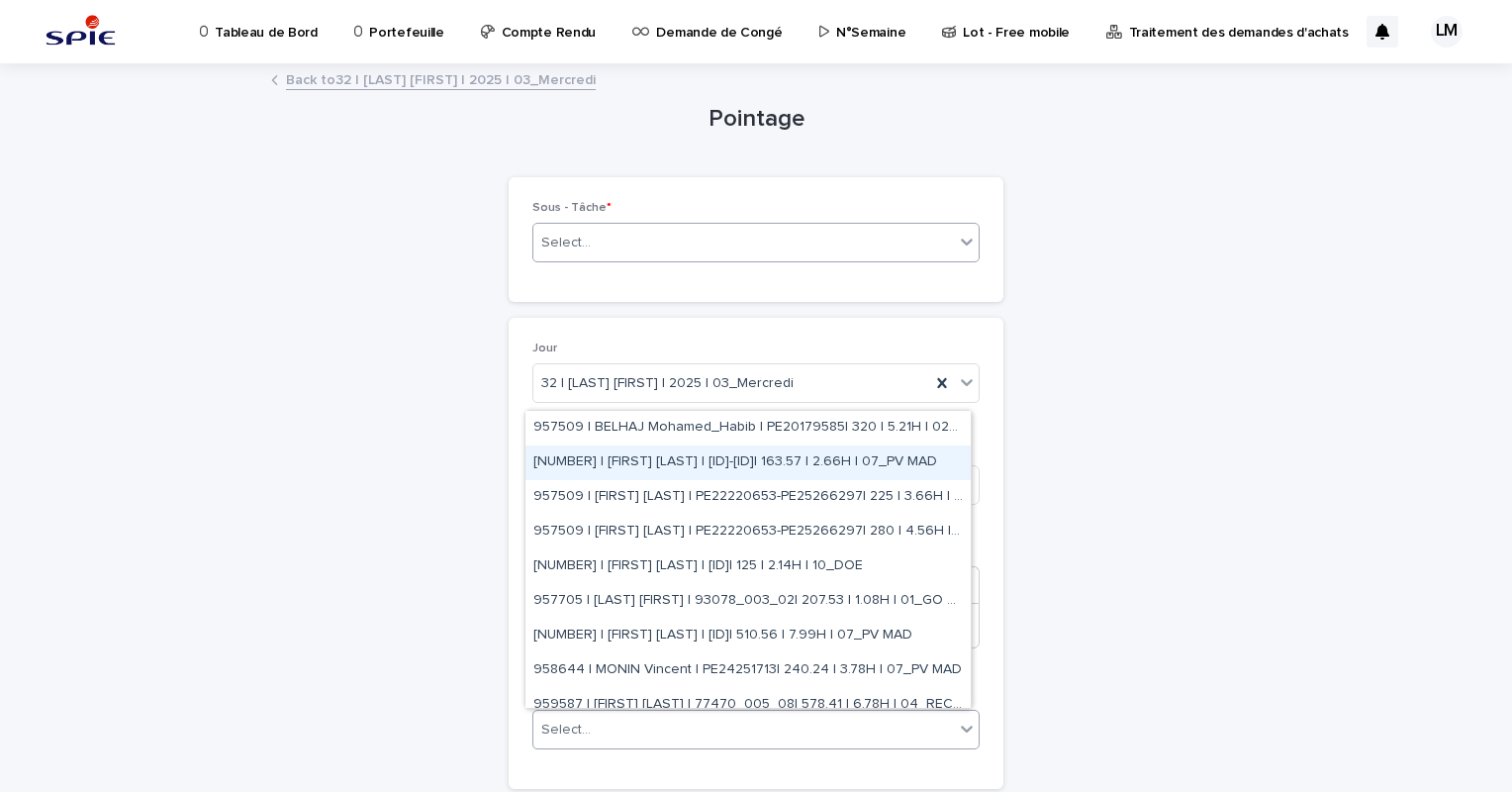 click on "Select..." at bounding box center (743, 243) 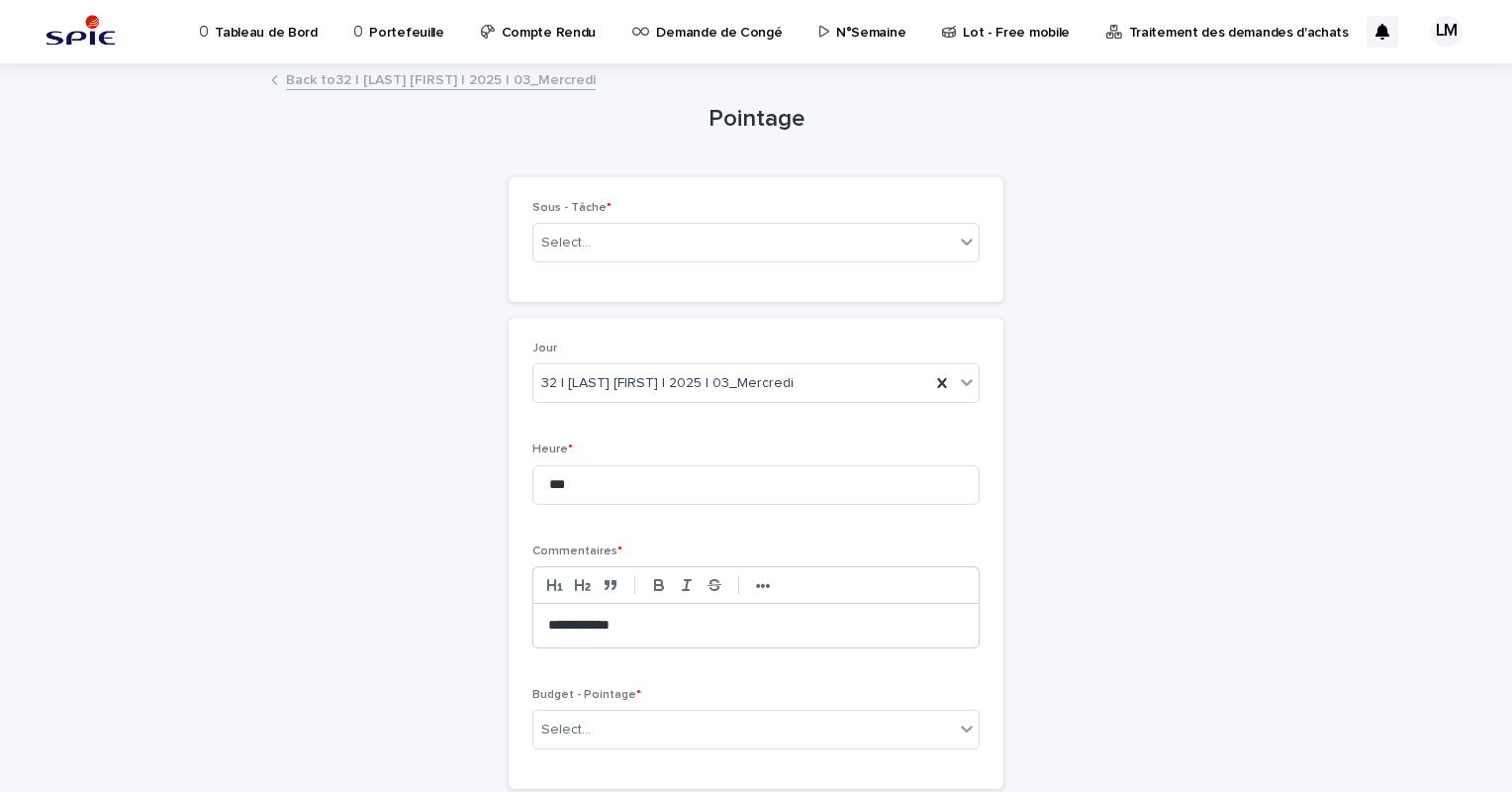 drag, startPoint x: 1295, startPoint y: 440, endPoint x: 1276, endPoint y: 443, distance: 19.235384 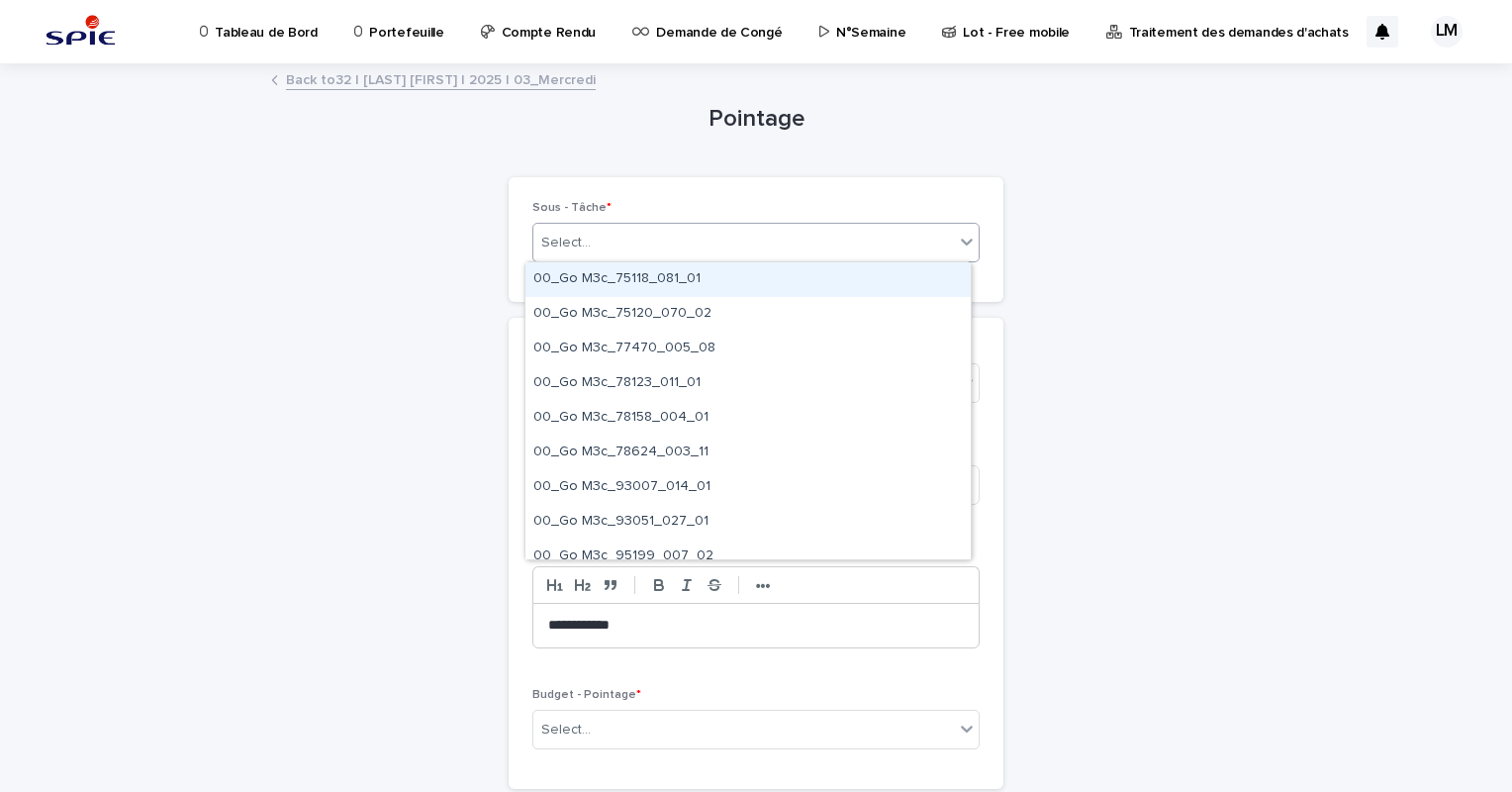 click on "Select..." at bounding box center [743, 243] 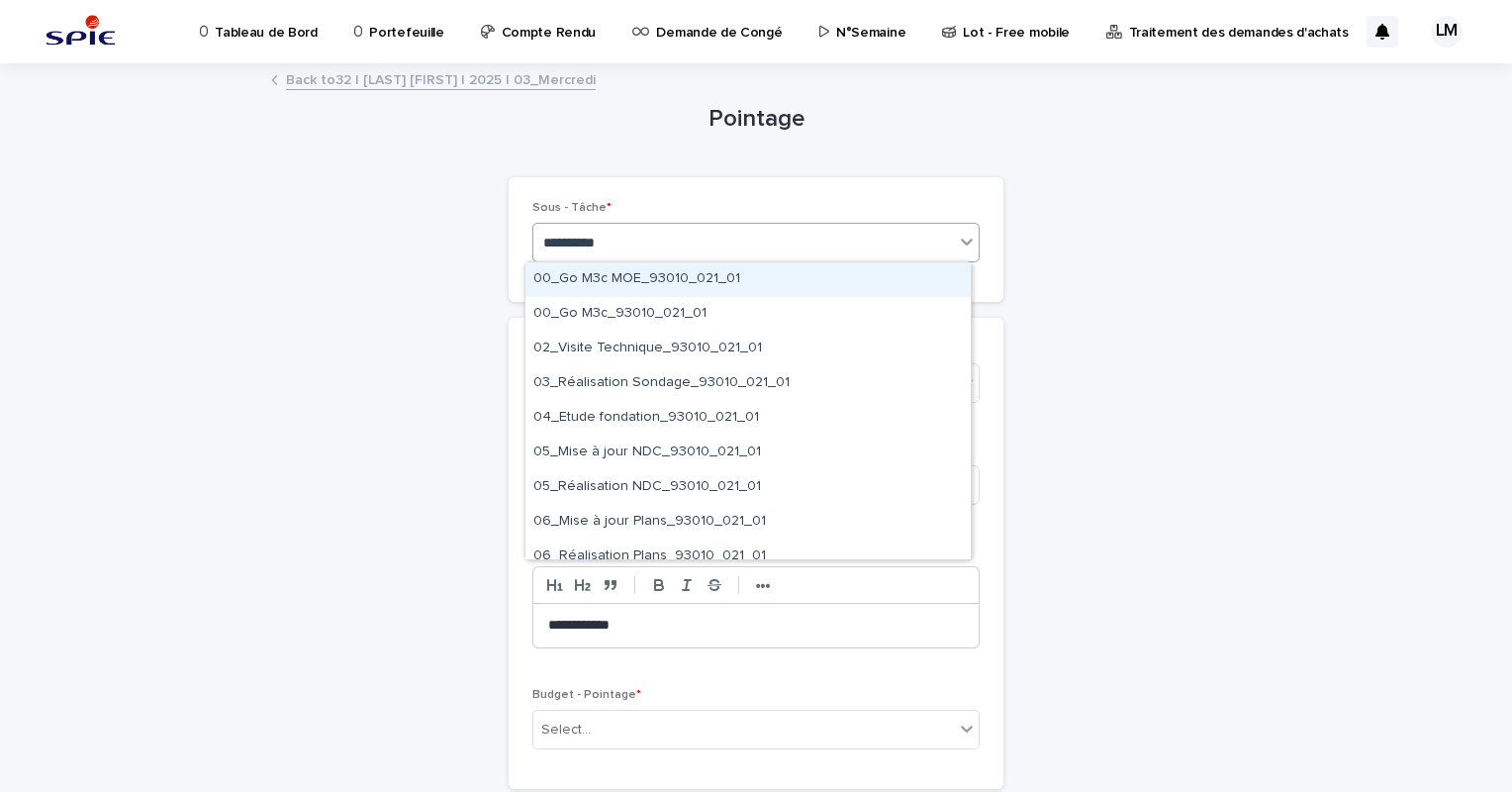 type on "**********" 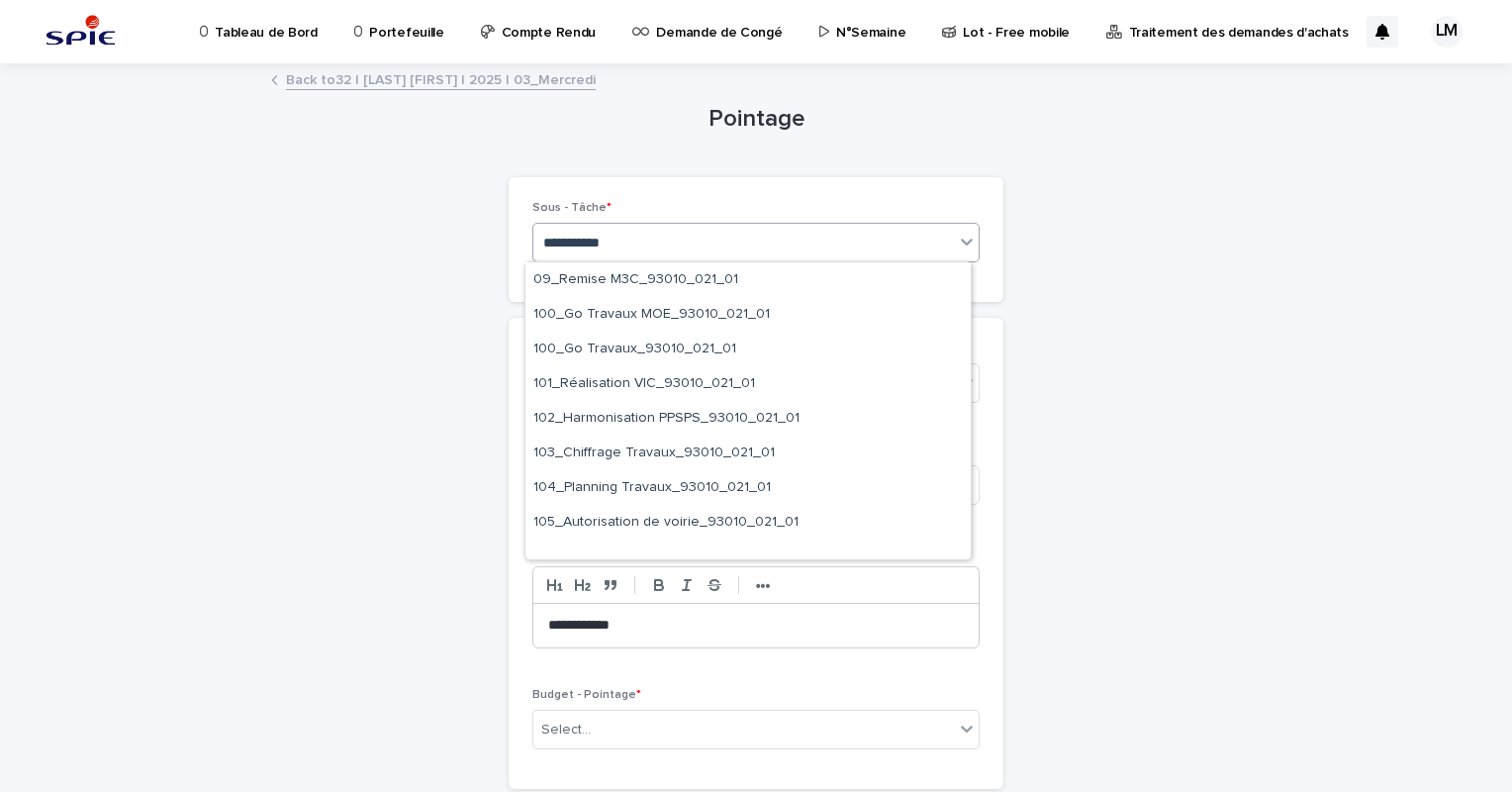 scroll, scrollTop: 0, scrollLeft: 0, axis: both 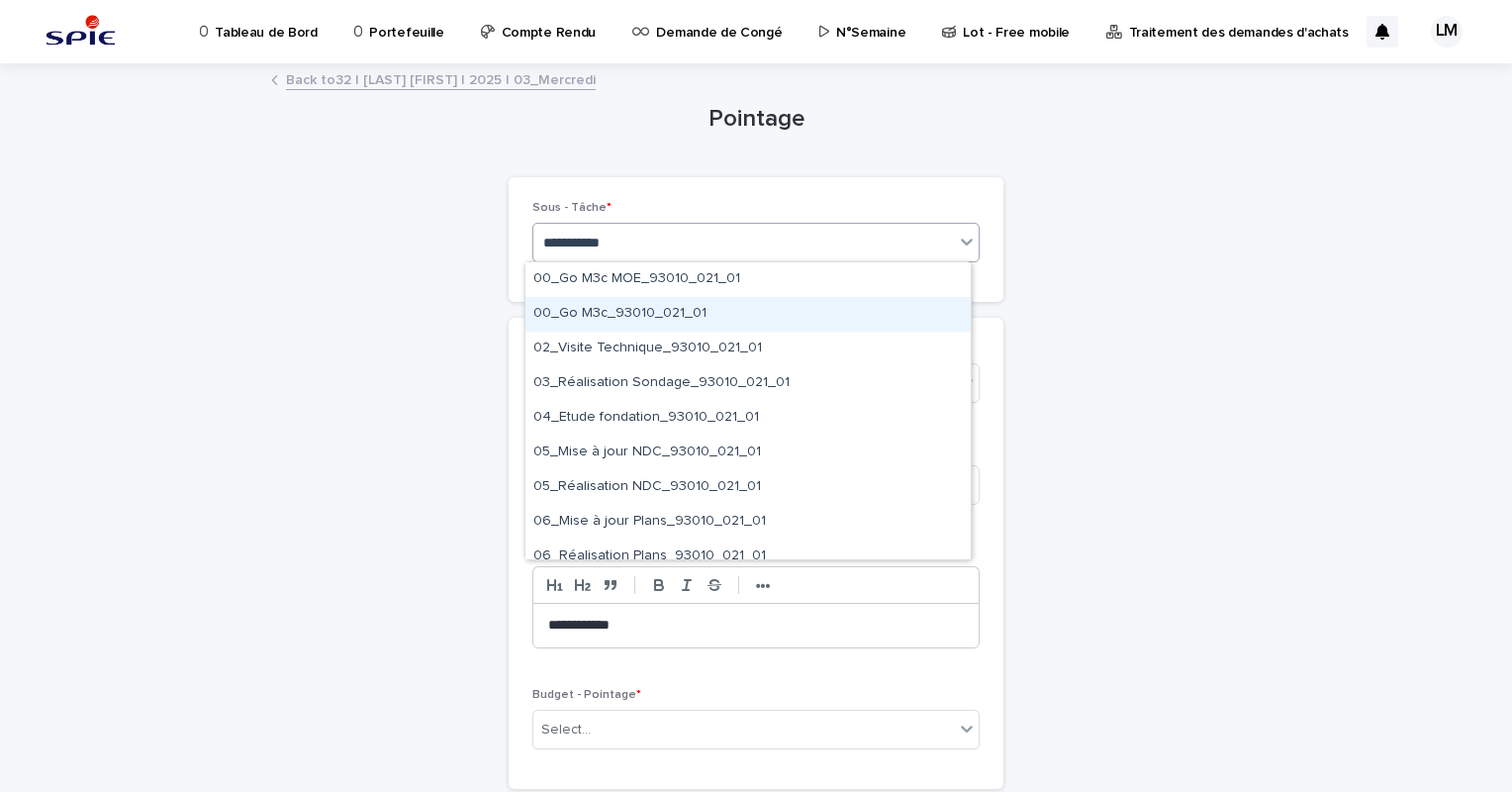 click on "00_Go M3c_93010_021_01" at bounding box center [748, 314] 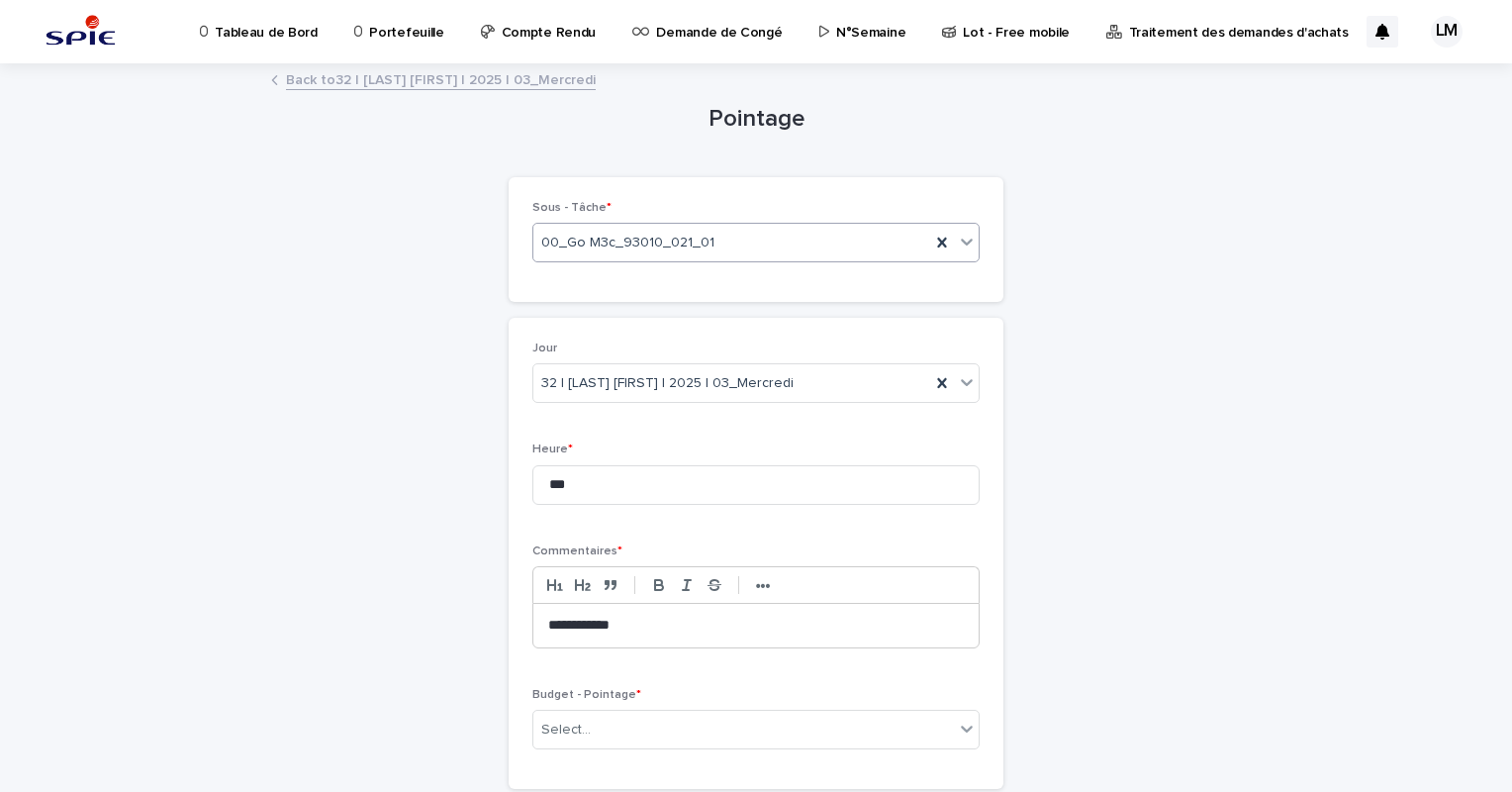 click on "**********" at bounding box center [756, 626] 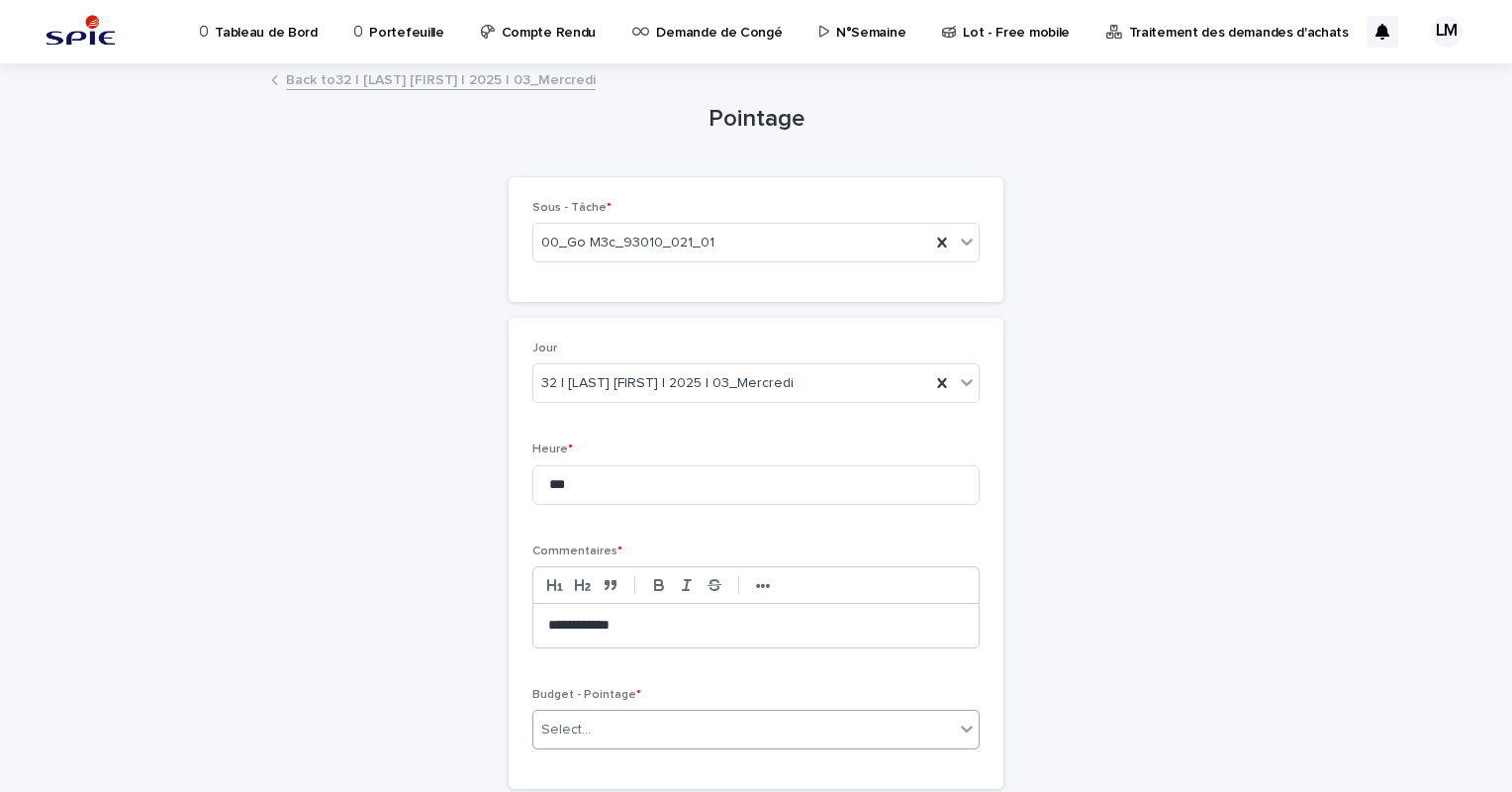 scroll, scrollTop: 142, scrollLeft: 0, axis: vertical 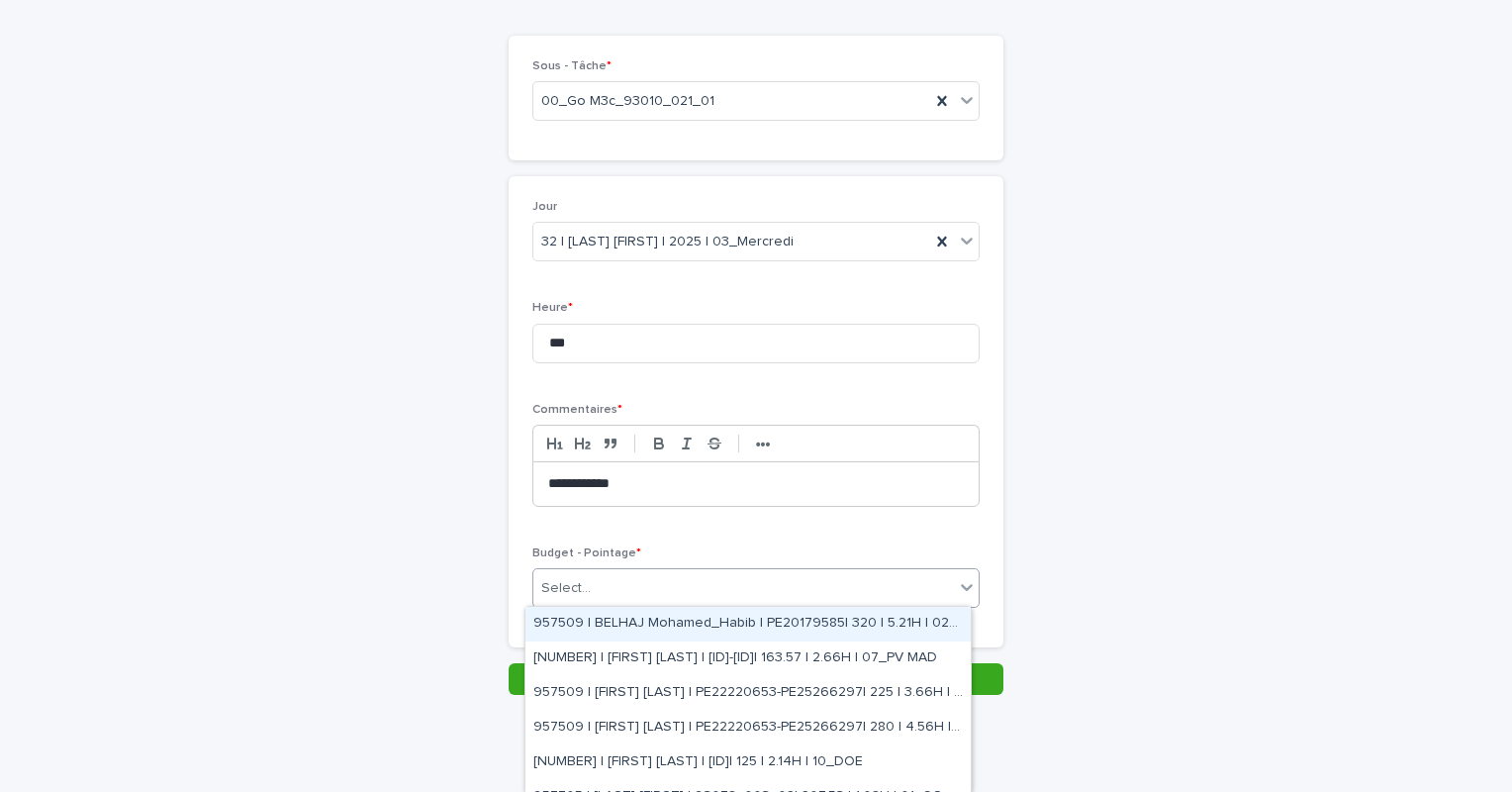 click on "Select..." at bounding box center [743, 588] 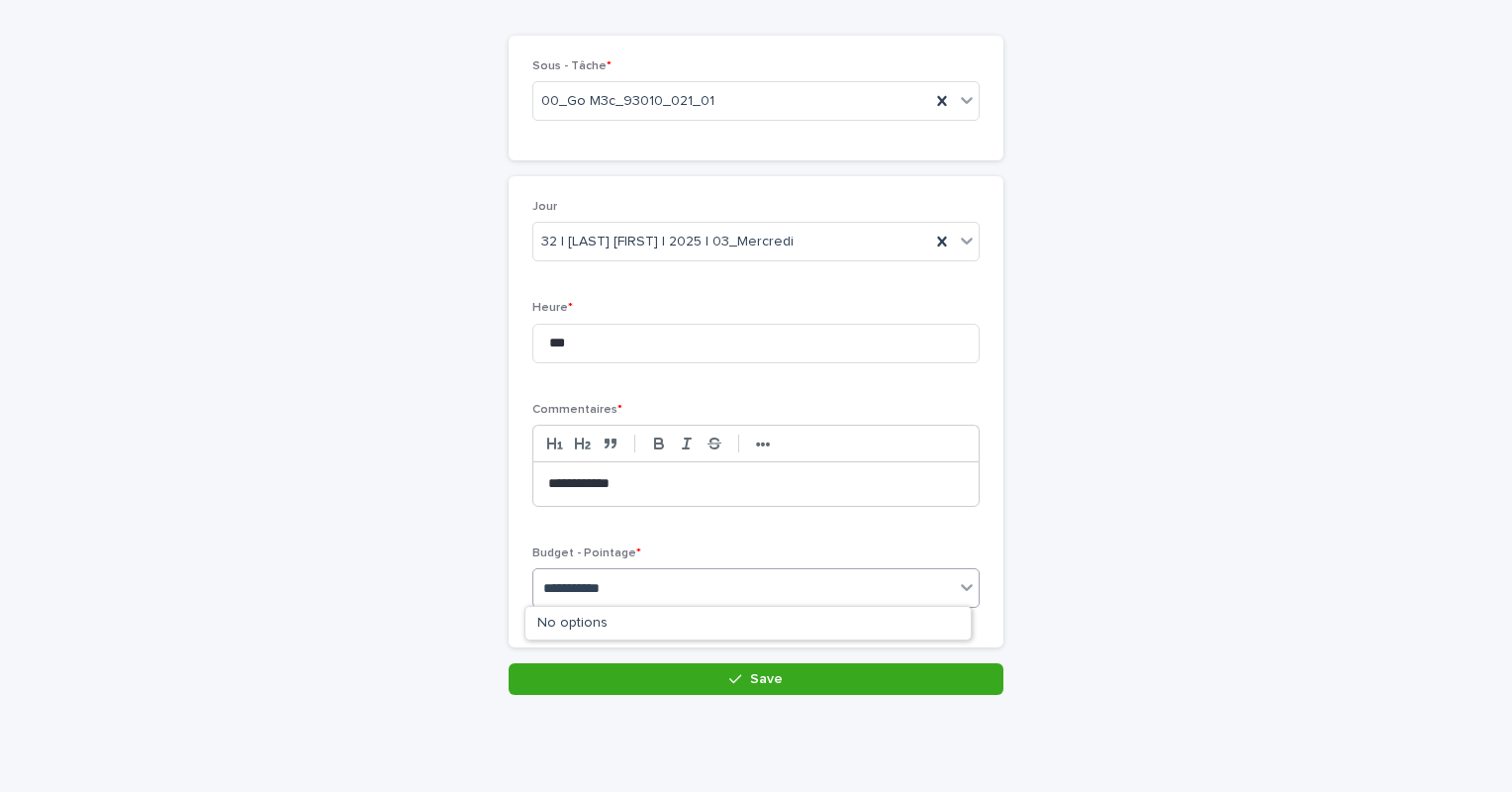 type on "**********" 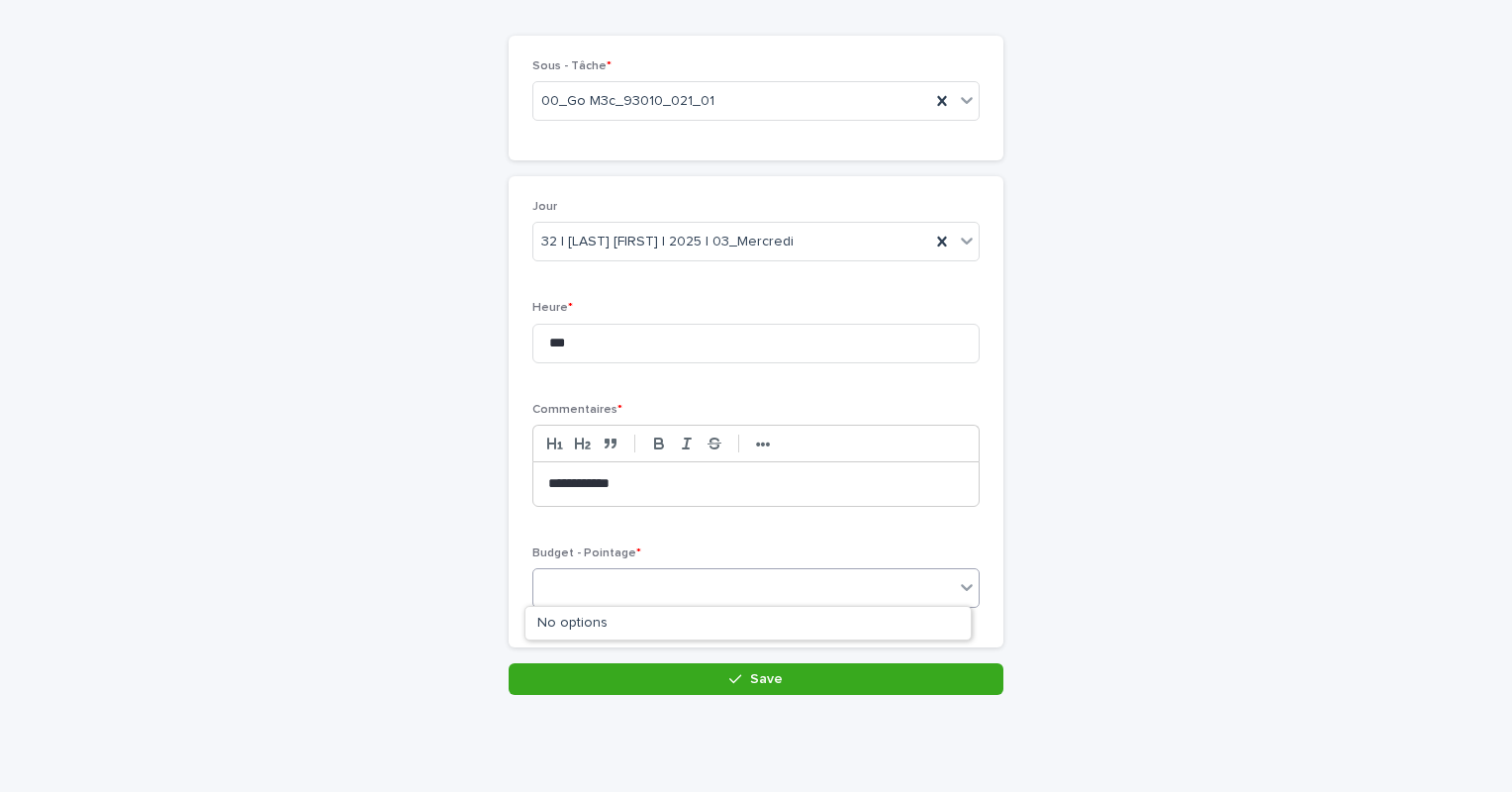 click on "93010_021_01" at bounding box center (743, 588) 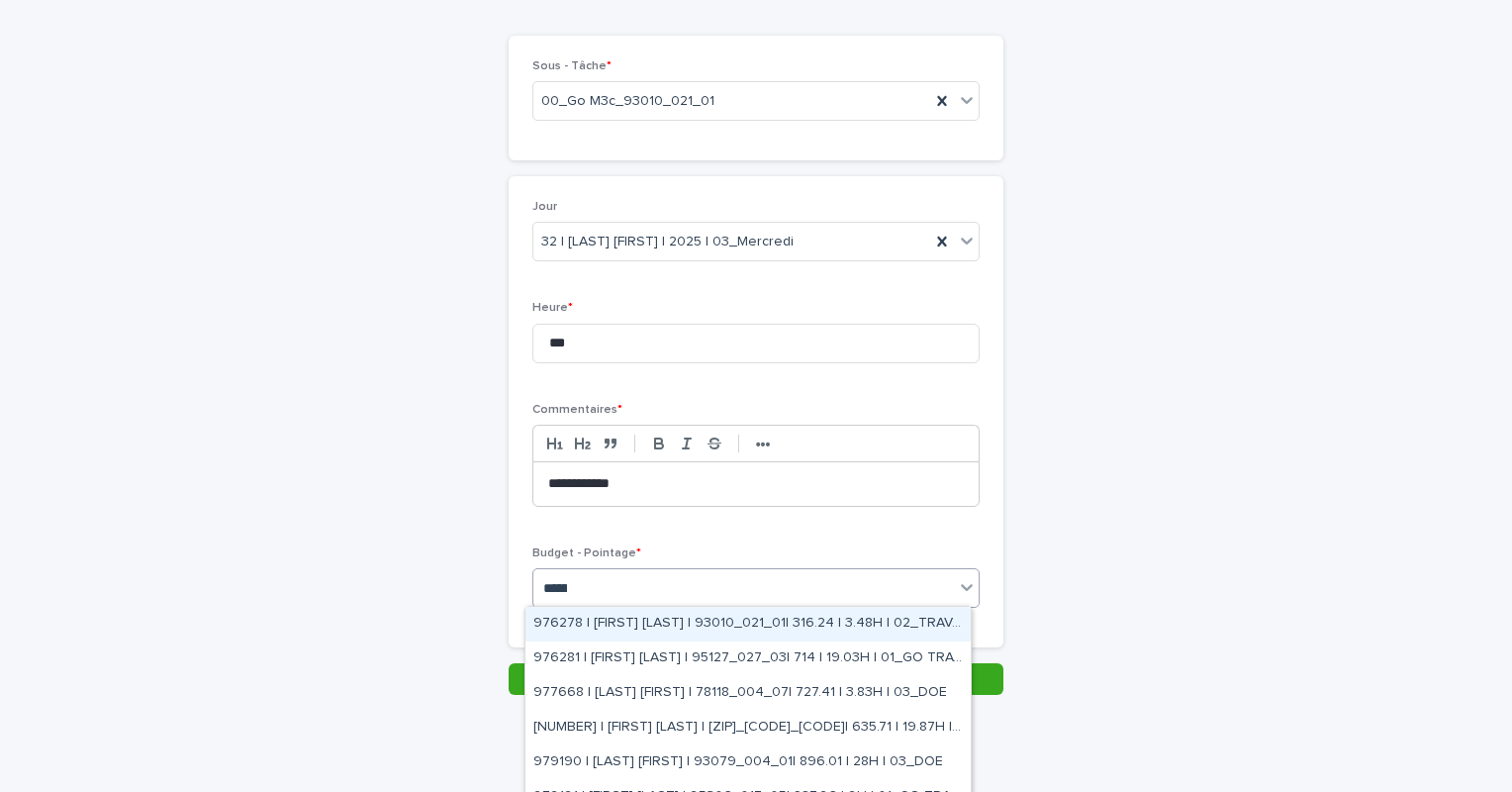 type on "*******" 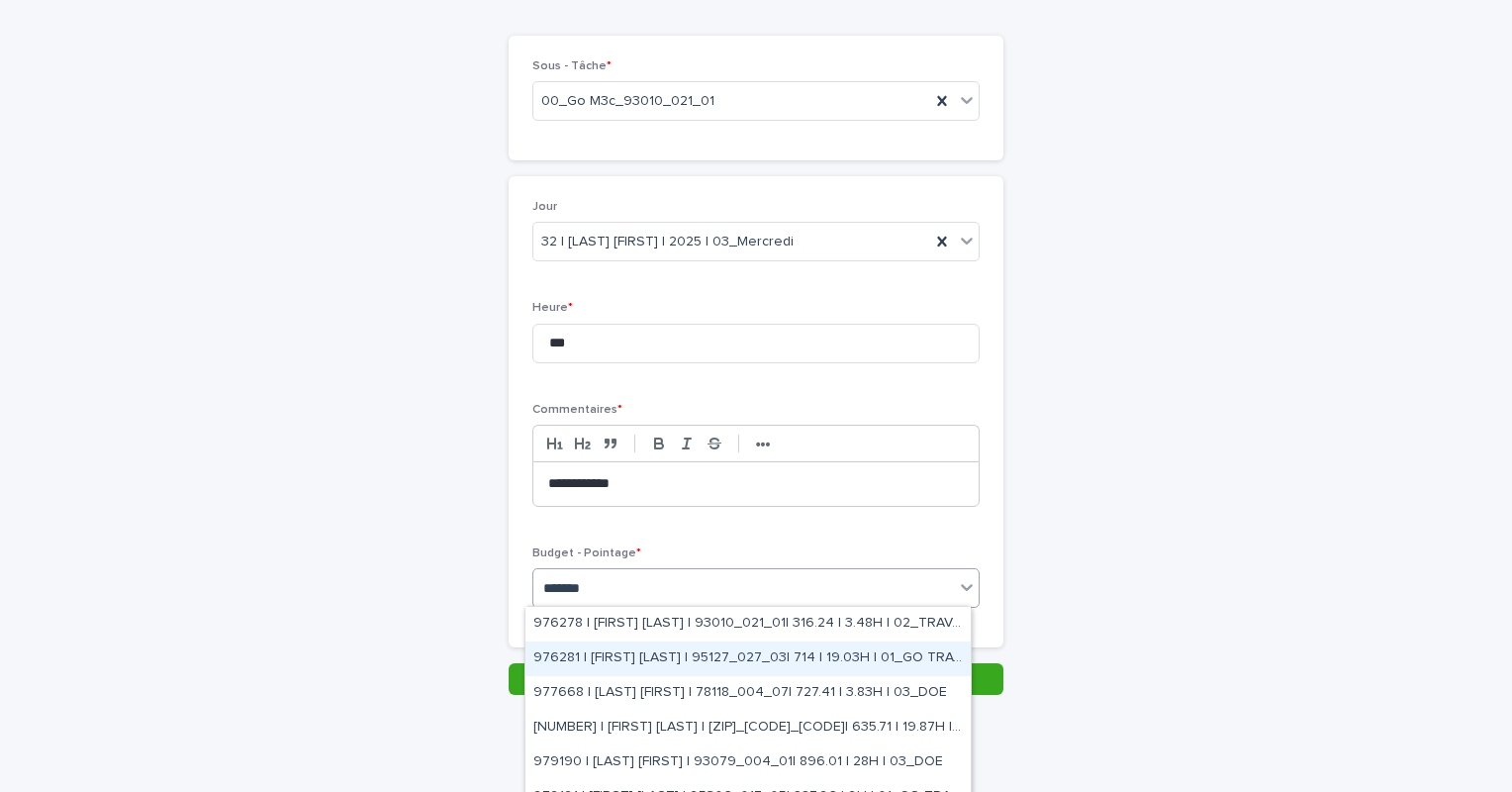 click on "976281 | [FIRST] [LAST] | 95127_027_03| 714 | 19.03H  | 01_GO TRAVAUX" at bounding box center (748, 658) 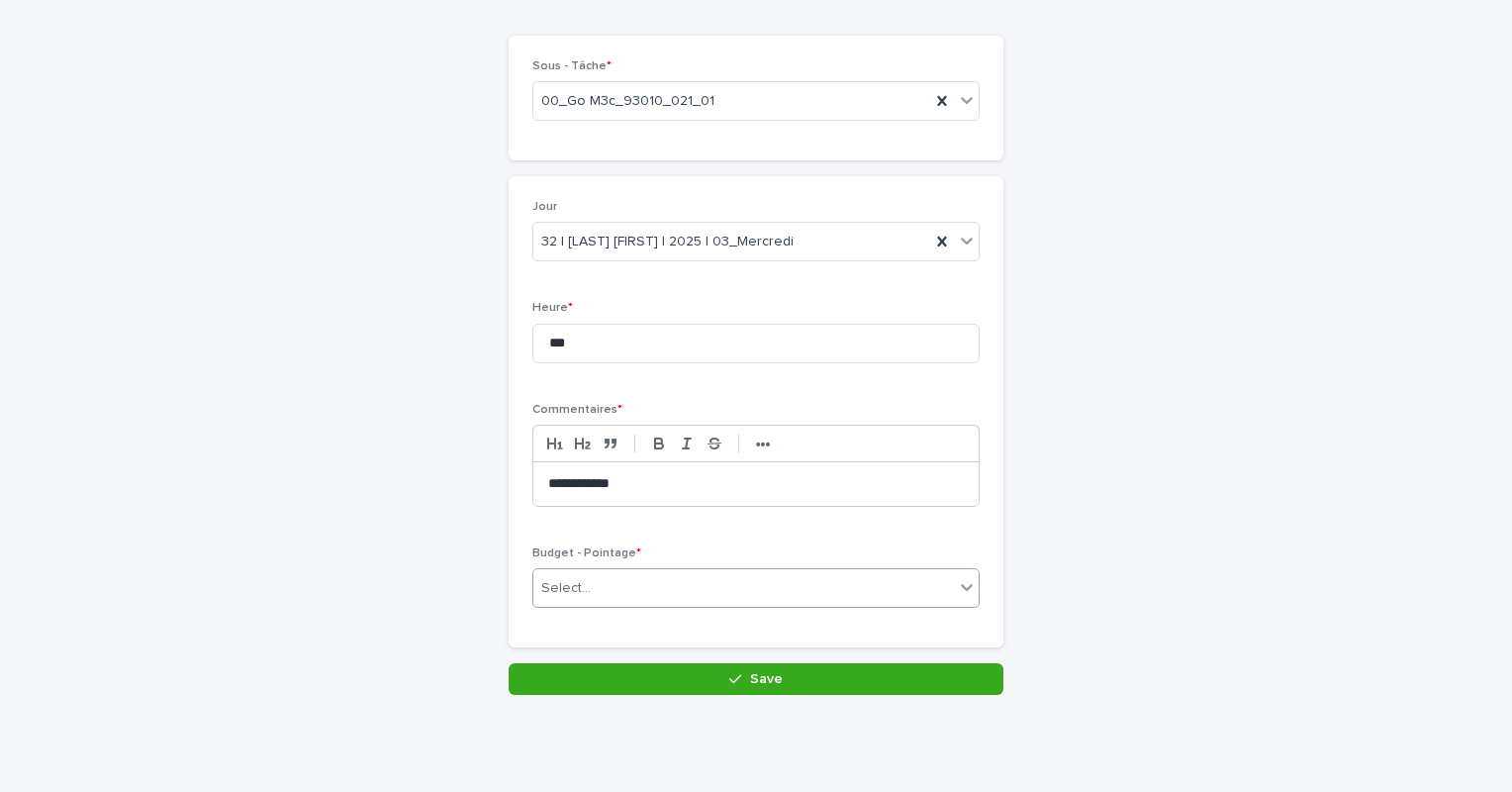 scroll, scrollTop: 158, scrollLeft: 0, axis: vertical 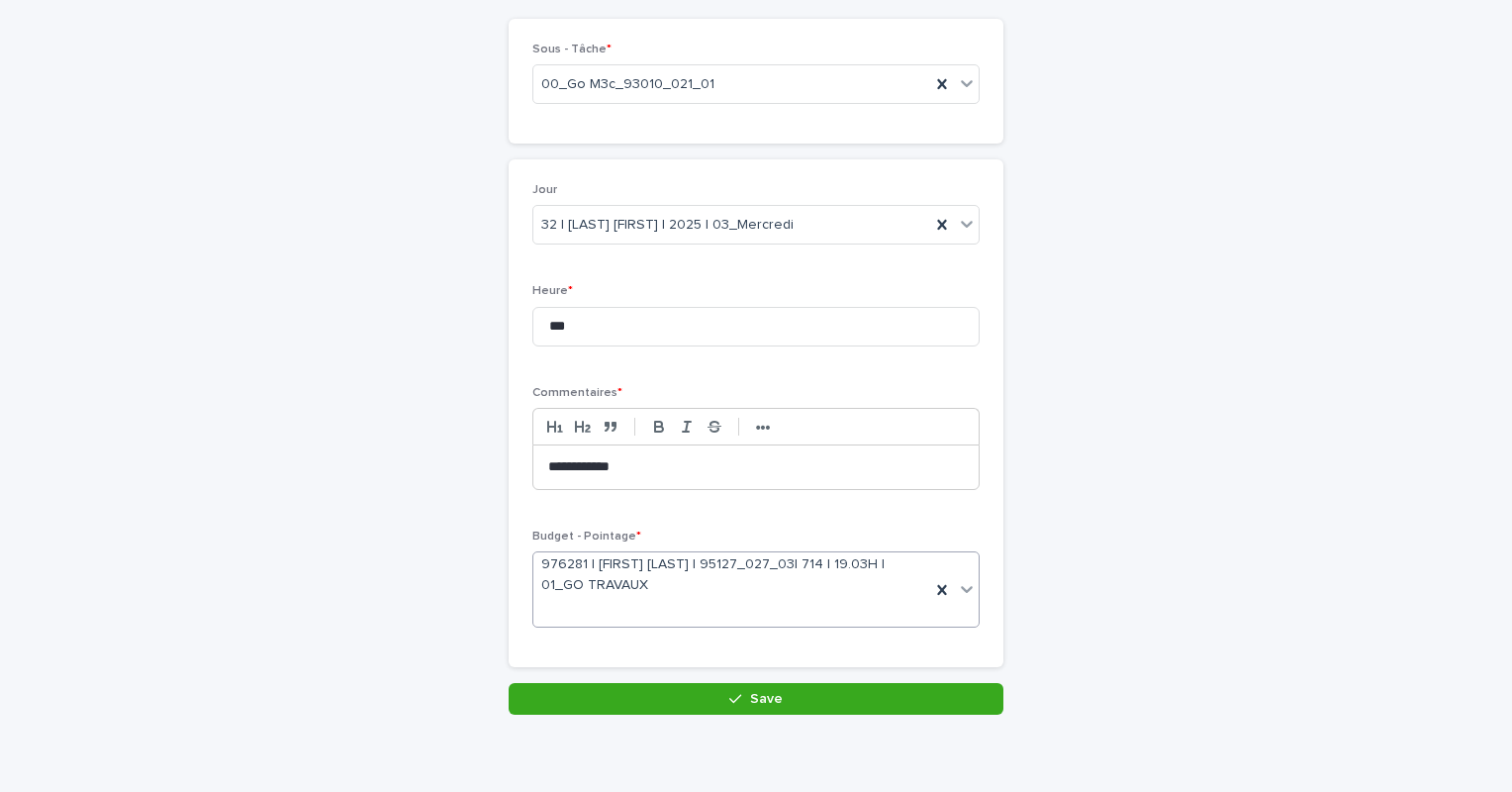 click on "**********" at bounding box center (756, 446) 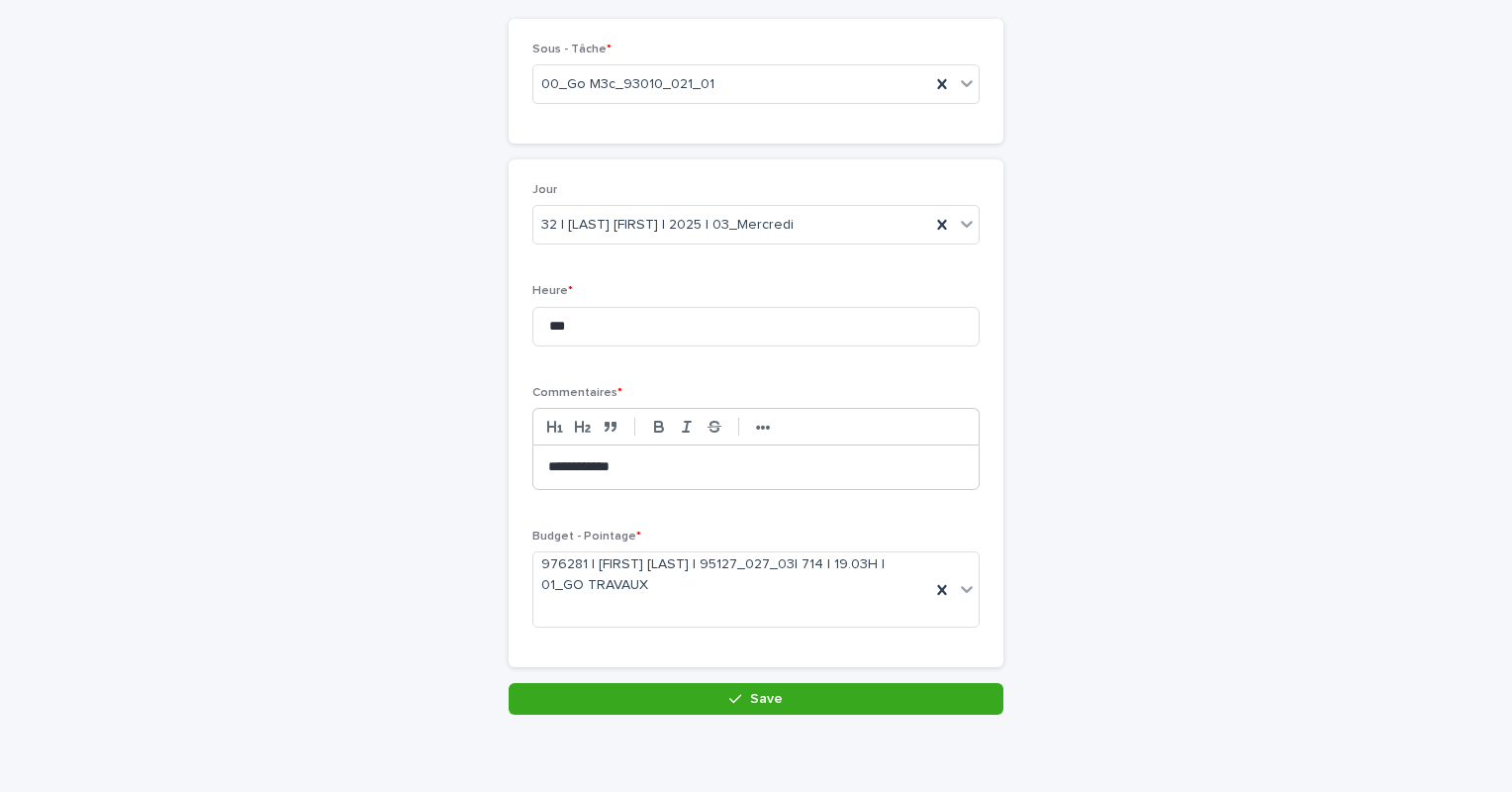 click on "**********" at bounding box center [756, 467] 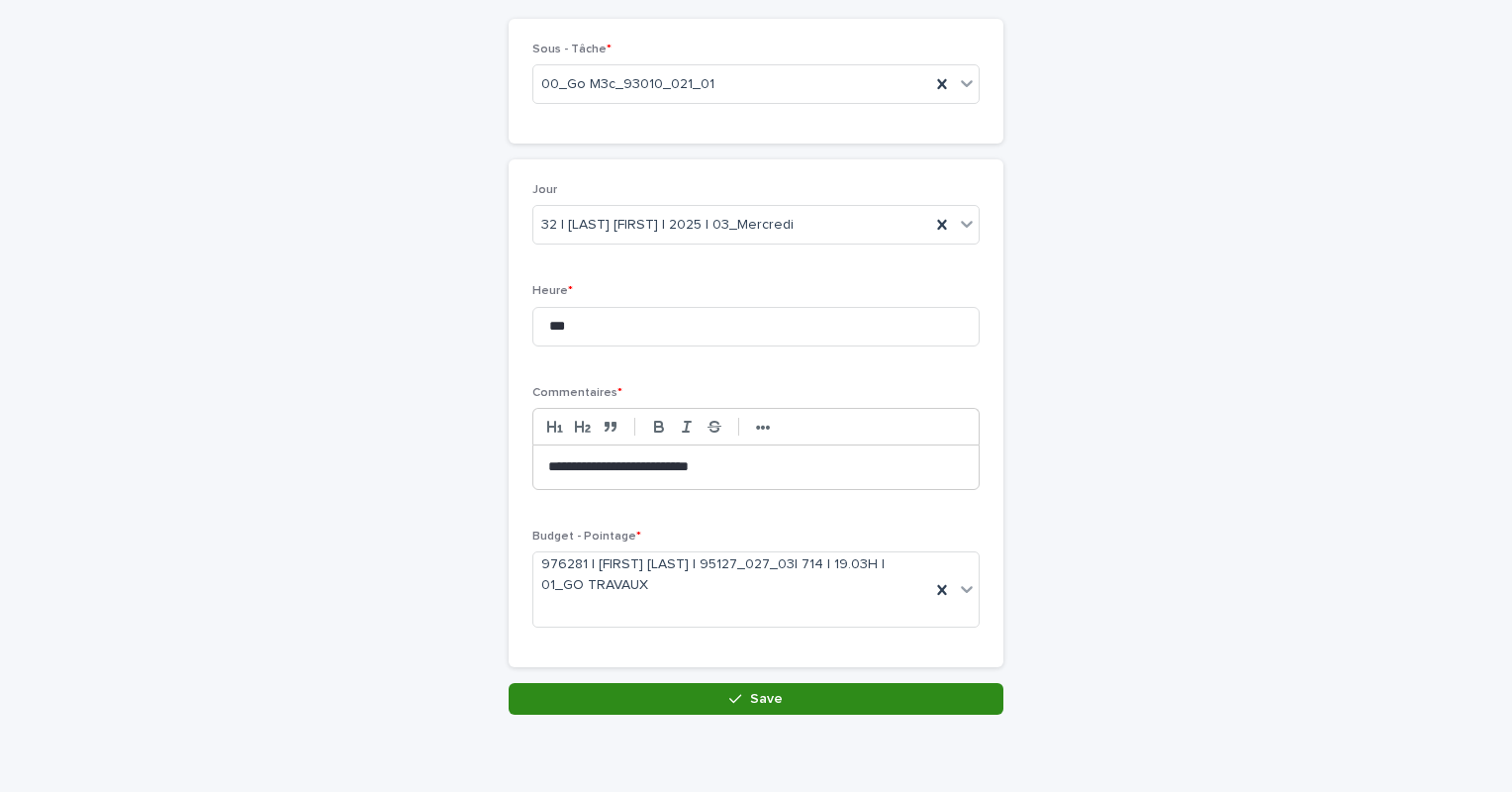 click on "Save" at bounding box center (766, 699) 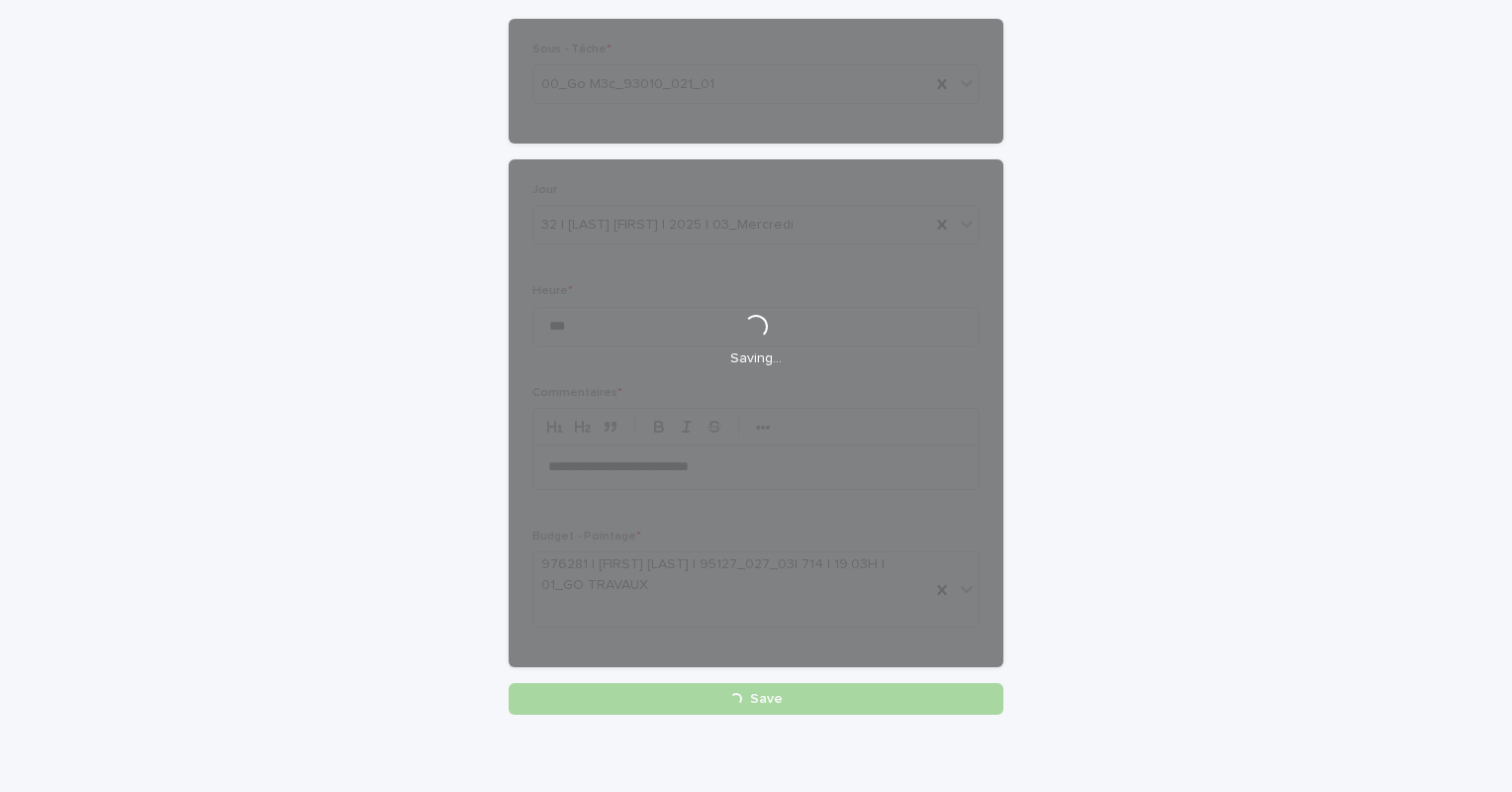 scroll, scrollTop: 0, scrollLeft: 0, axis: both 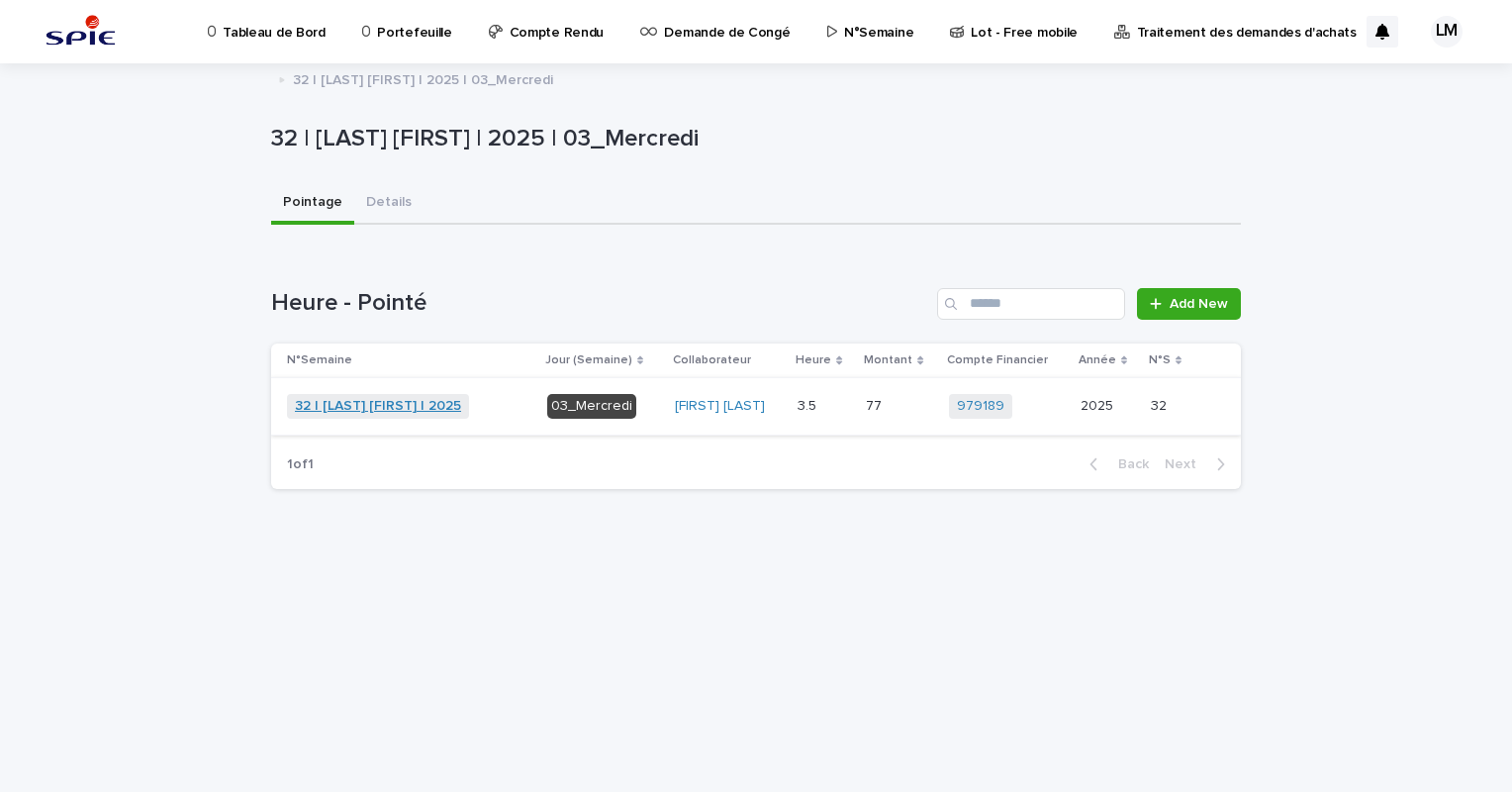click on "32 | [LAST] [FIRST] | 2025" at bounding box center [378, 406] 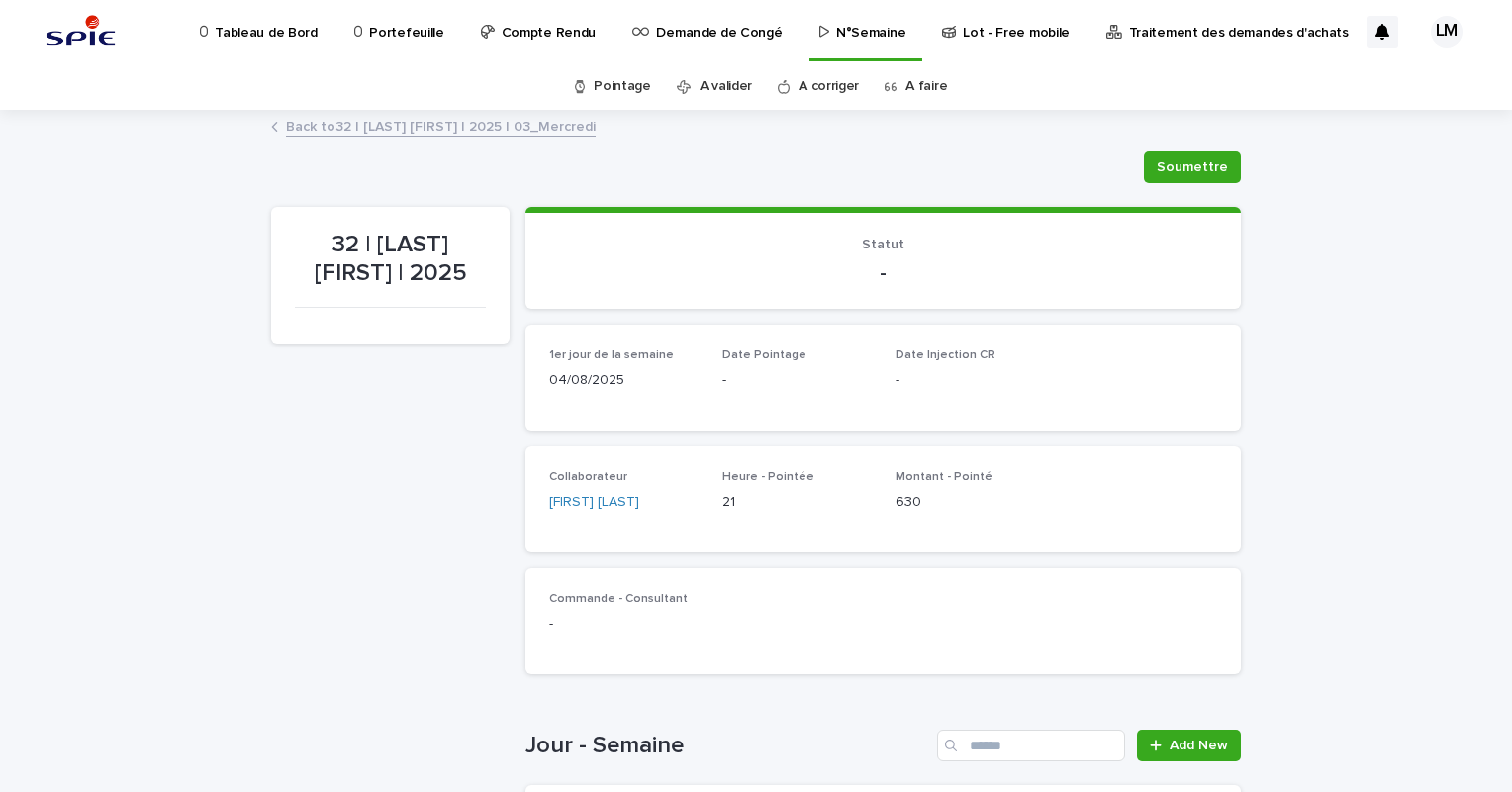 scroll, scrollTop: 594, scrollLeft: 0, axis: vertical 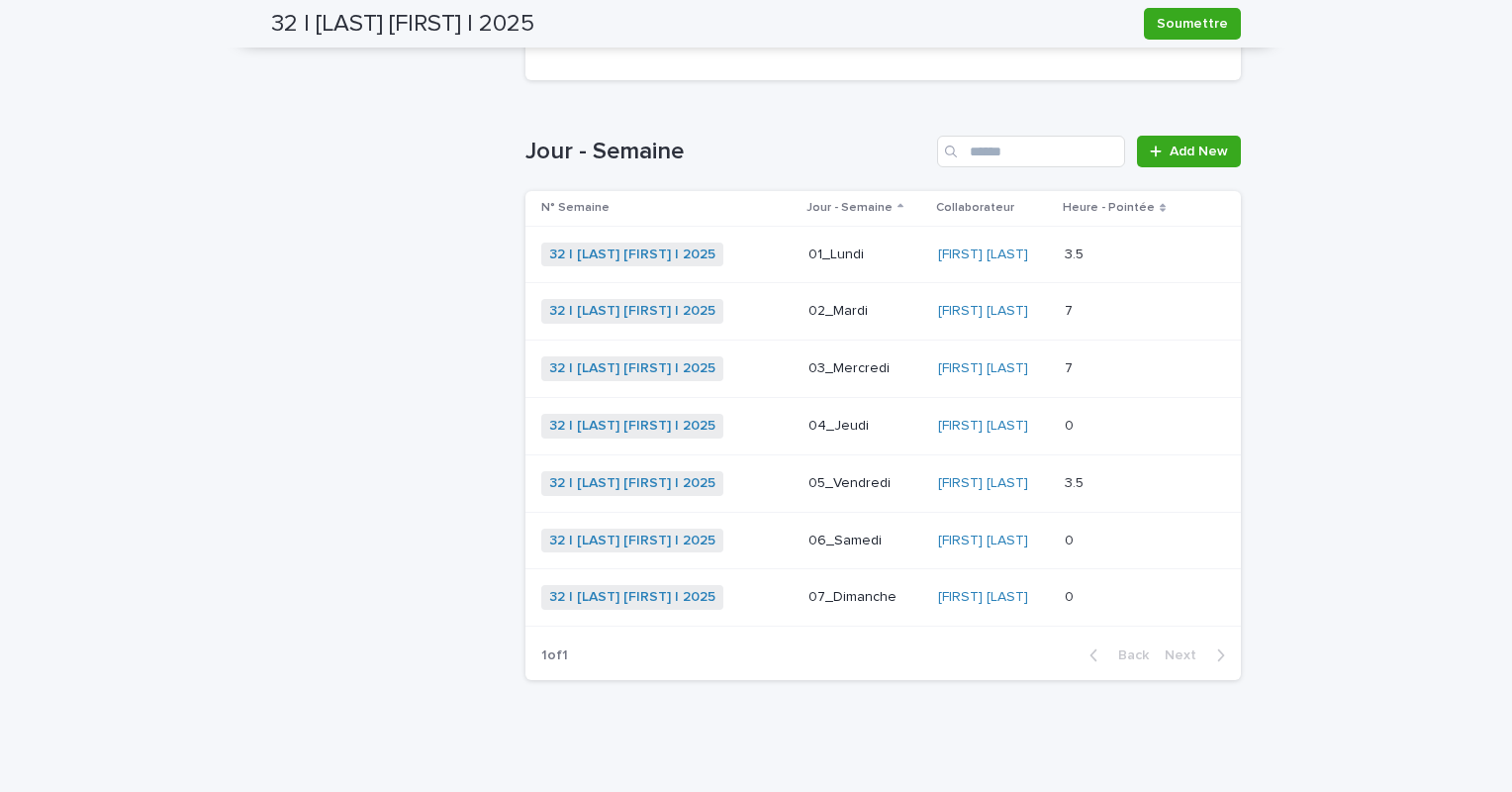 click on "0 0" at bounding box center (1125, 426) 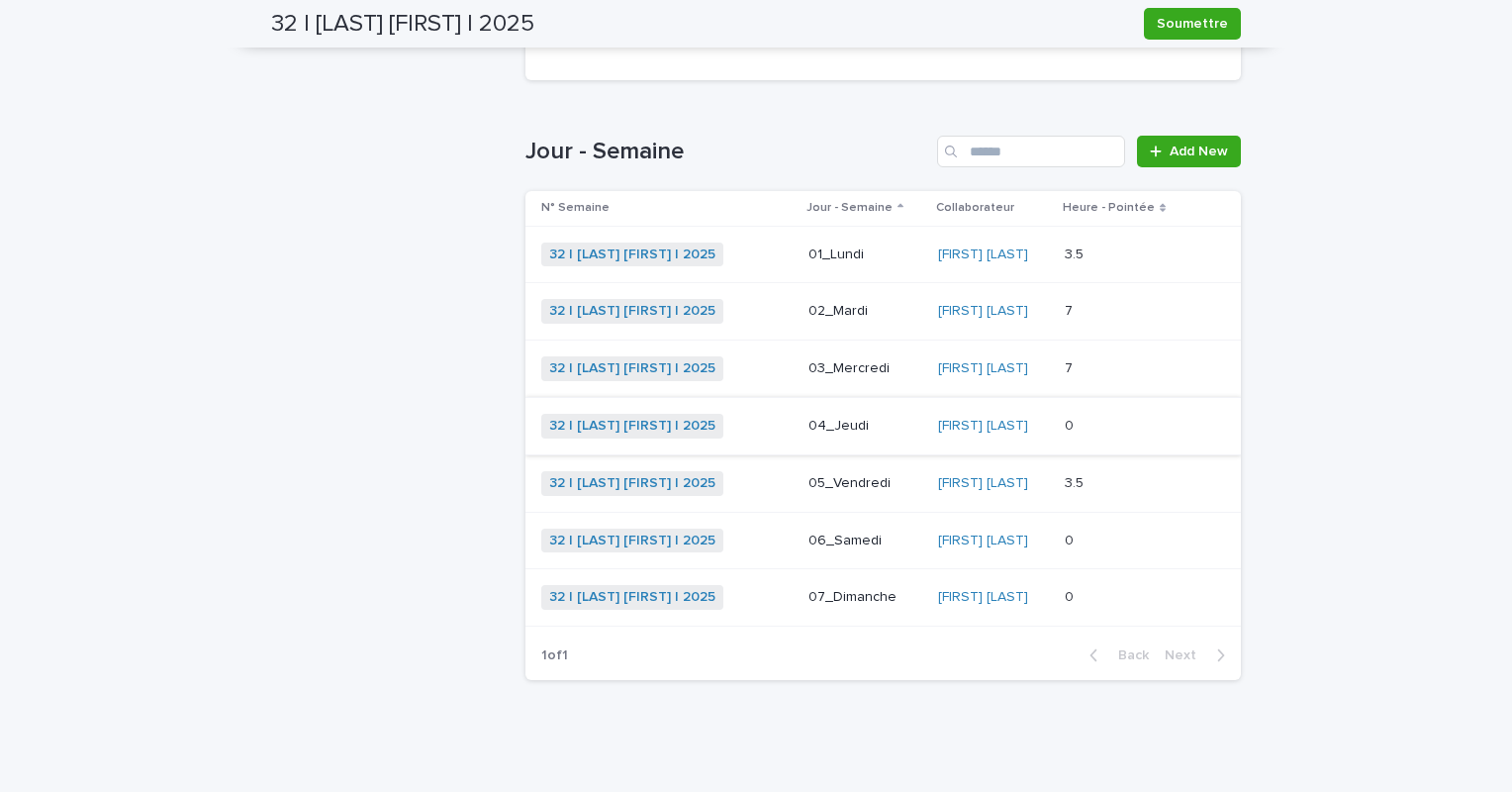 scroll, scrollTop: 0, scrollLeft: 0, axis: both 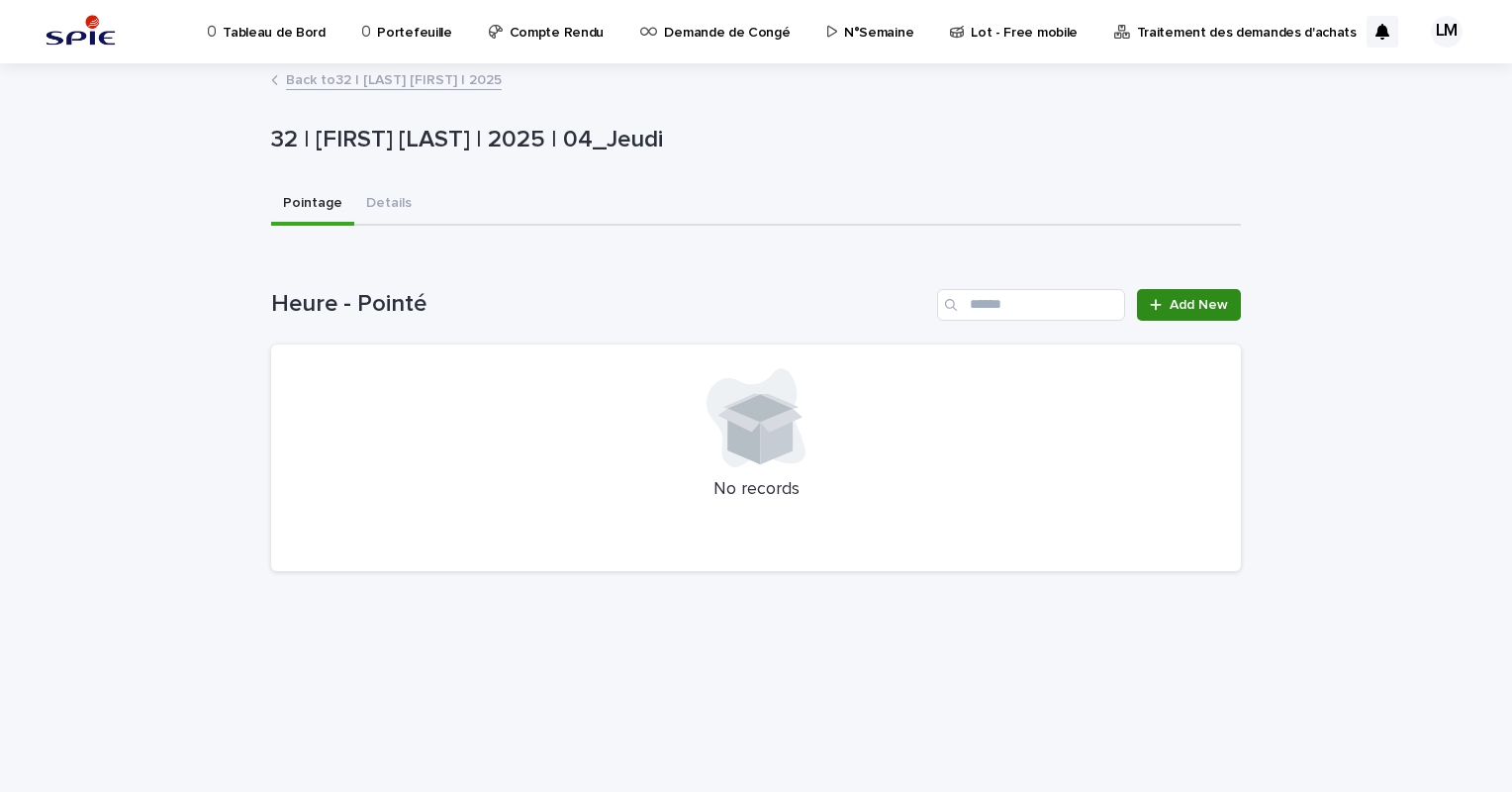 click on "Add New" at bounding box center (1198, 305) 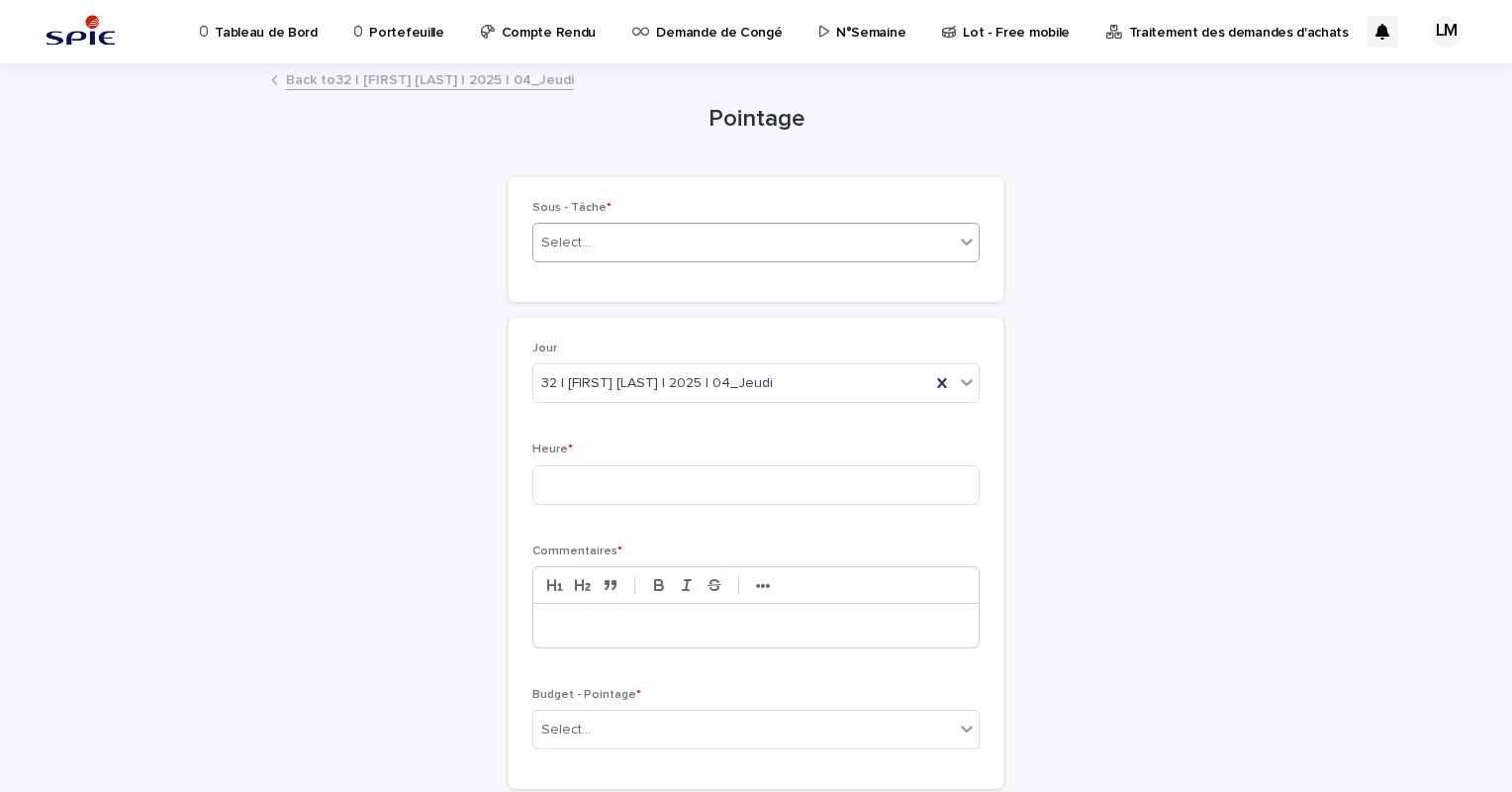 click on "Select..." at bounding box center (743, 243) 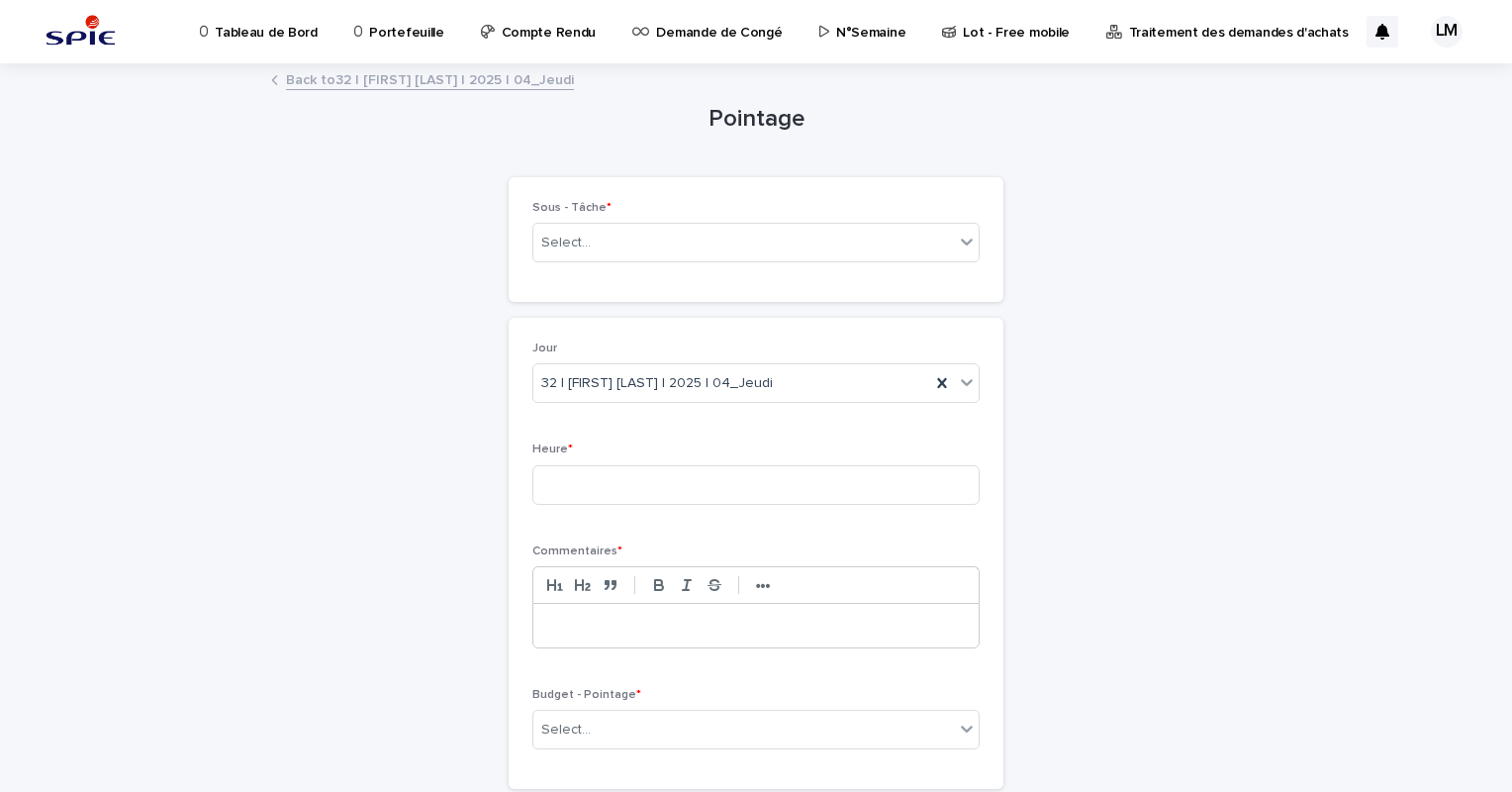 click on "Loading... Saving… Loading... Saving… Pointage Loading... Saving… Loading... Saving… Loading... Saving… Loading... Saving… Loading... Saving… Loading... Saving… Loading... Saving… Sous - Tâche * Select... Loading... Saving… Loading... Saving… Jour 32 | [FIRST] [LAST] | 2025 | 04_Jeudi Heure * Commentaires *                                         •••                                                             Budget - Pointage * Select... Loading... Saving… Loading... Saving… Loading... Saving… Sorry, there was an error saving your record. Please try again. Please fill out the required fields above. Save" at bounding box center (756, 501) 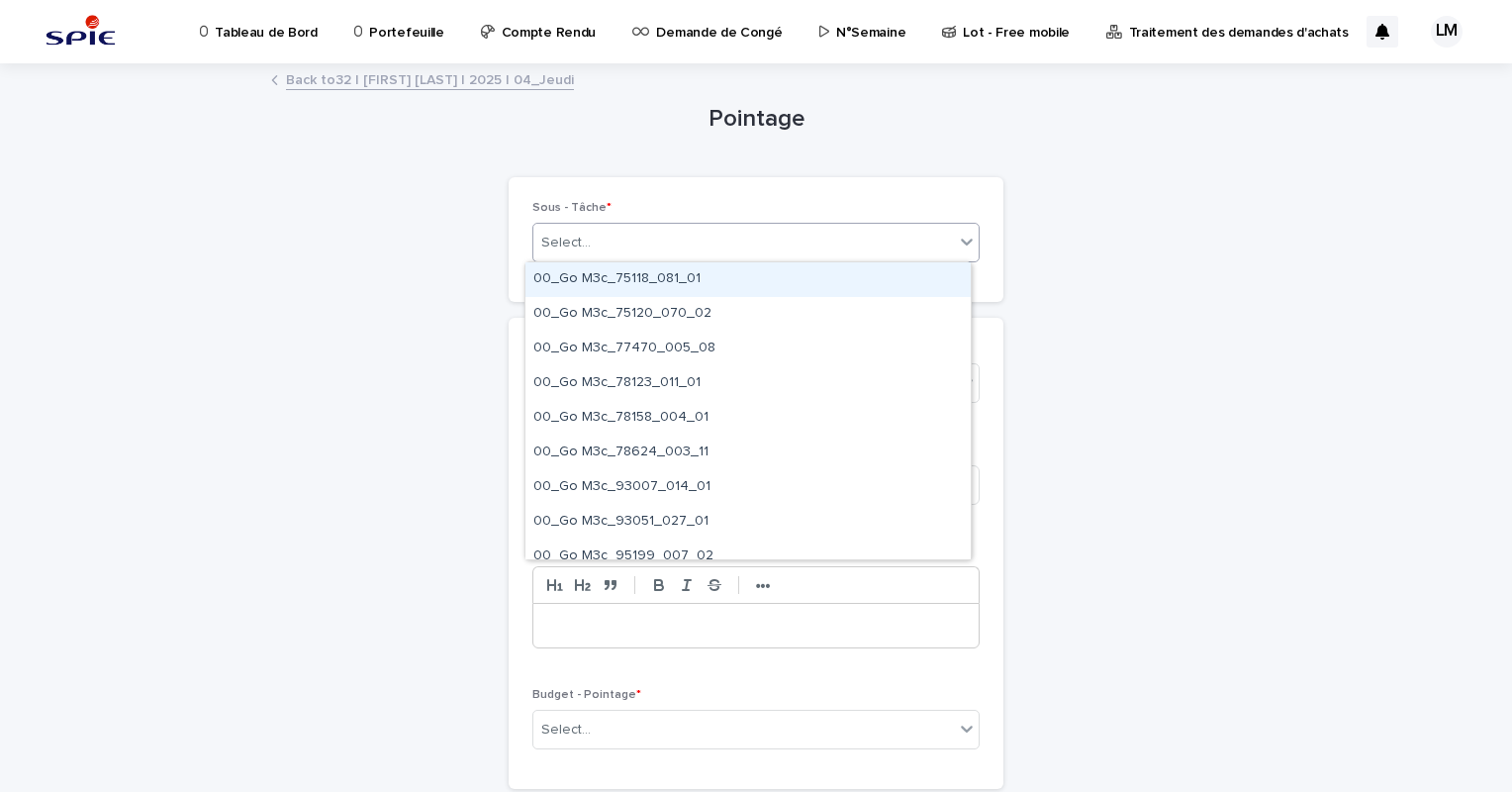 click on "Select..." at bounding box center [743, 243] 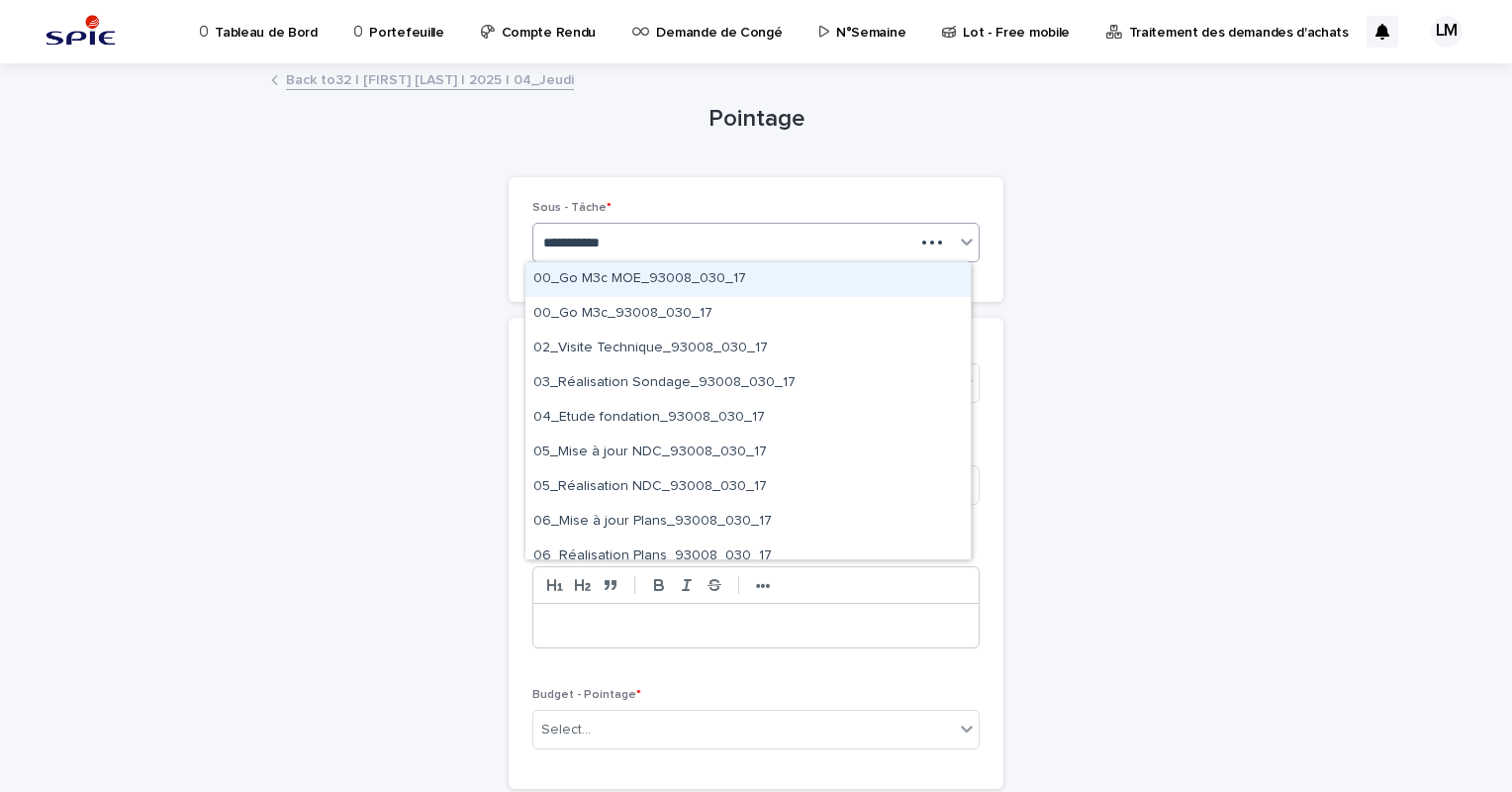 type on "**********" 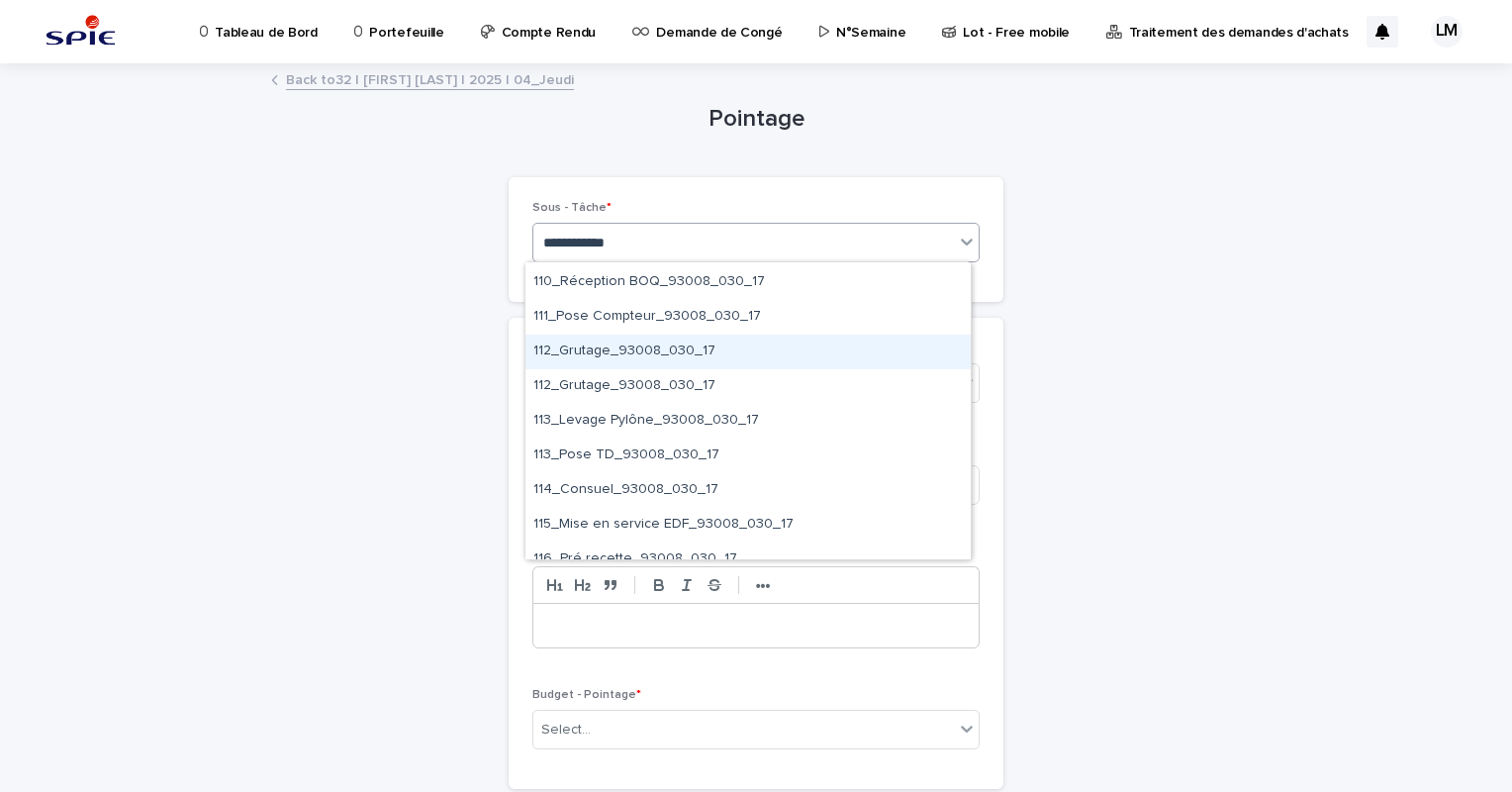scroll, scrollTop: 863, scrollLeft: 0, axis: vertical 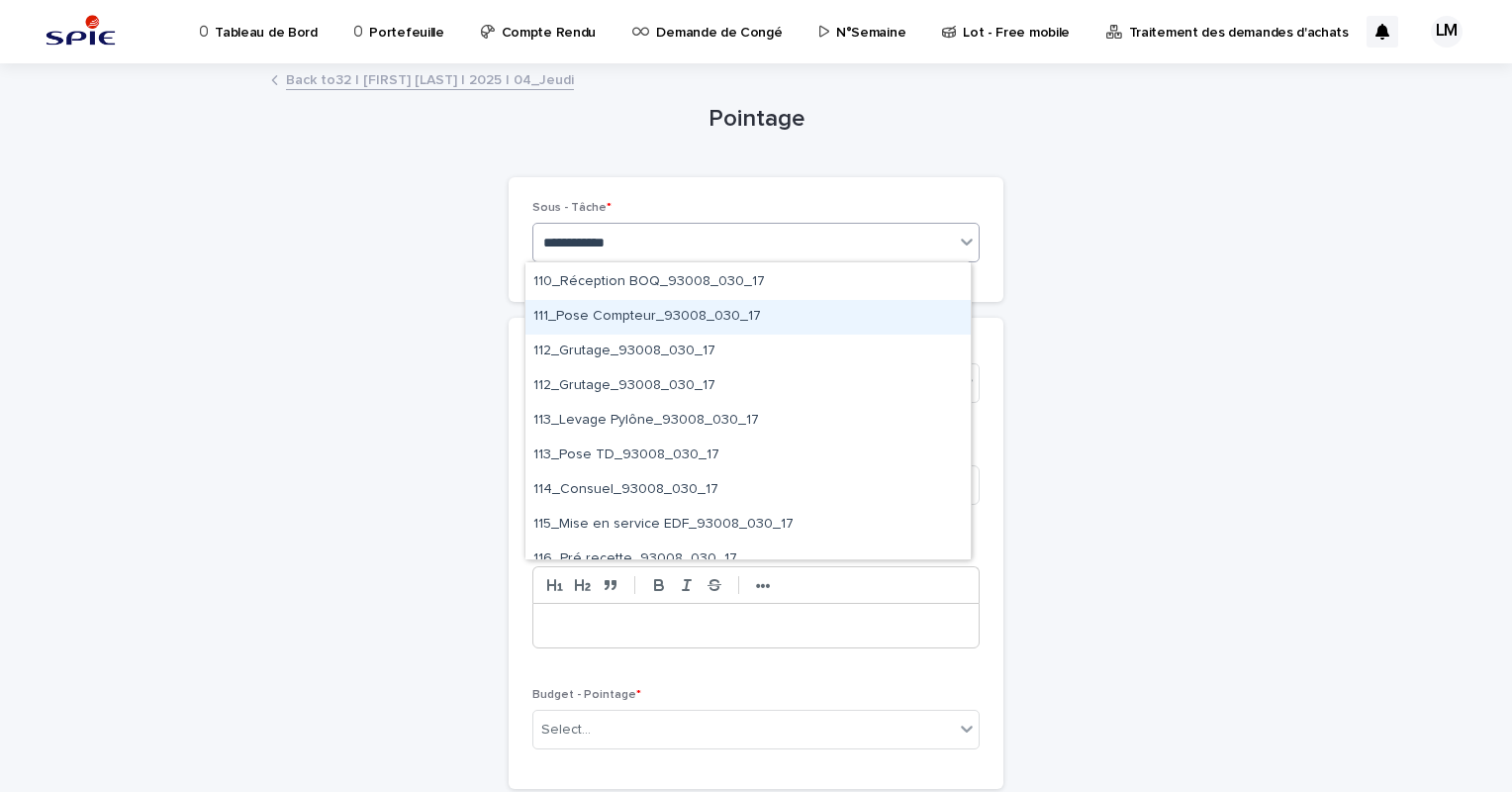click on "111_Pose Compteur_93008_030_17" at bounding box center [748, 317] 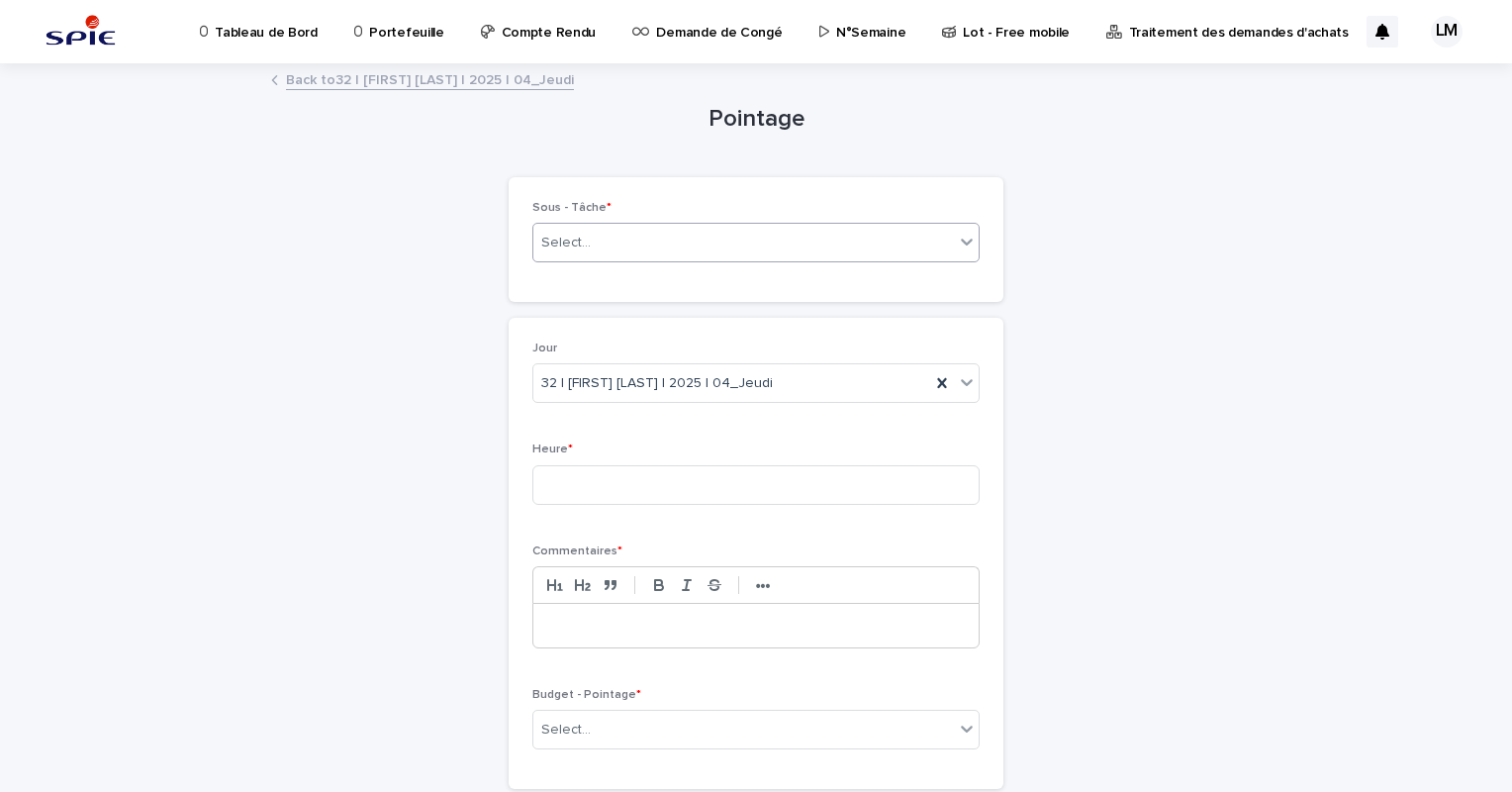 click on "Heure *" at bounding box center [756, 481] 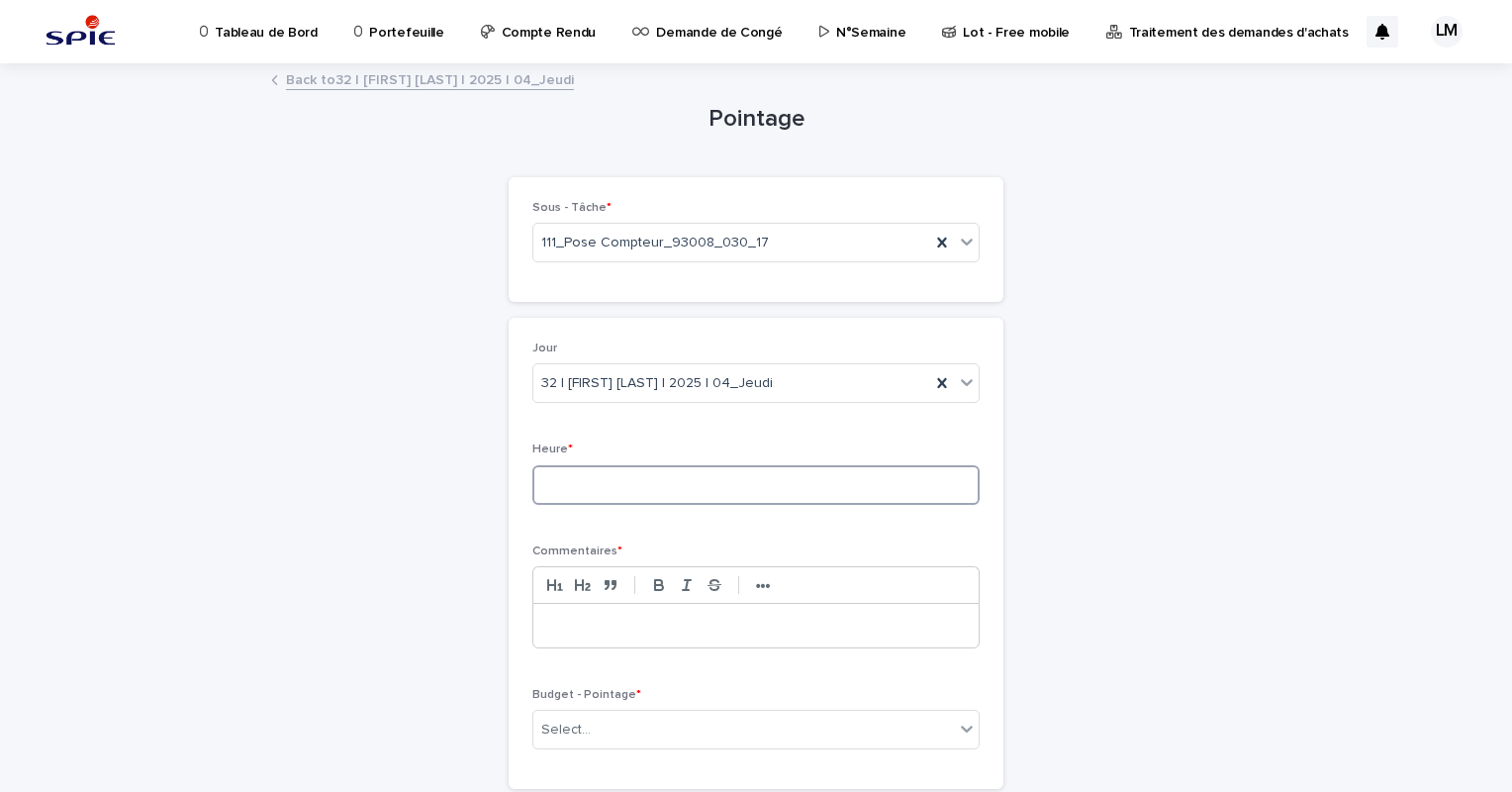 click at bounding box center [756, 485] 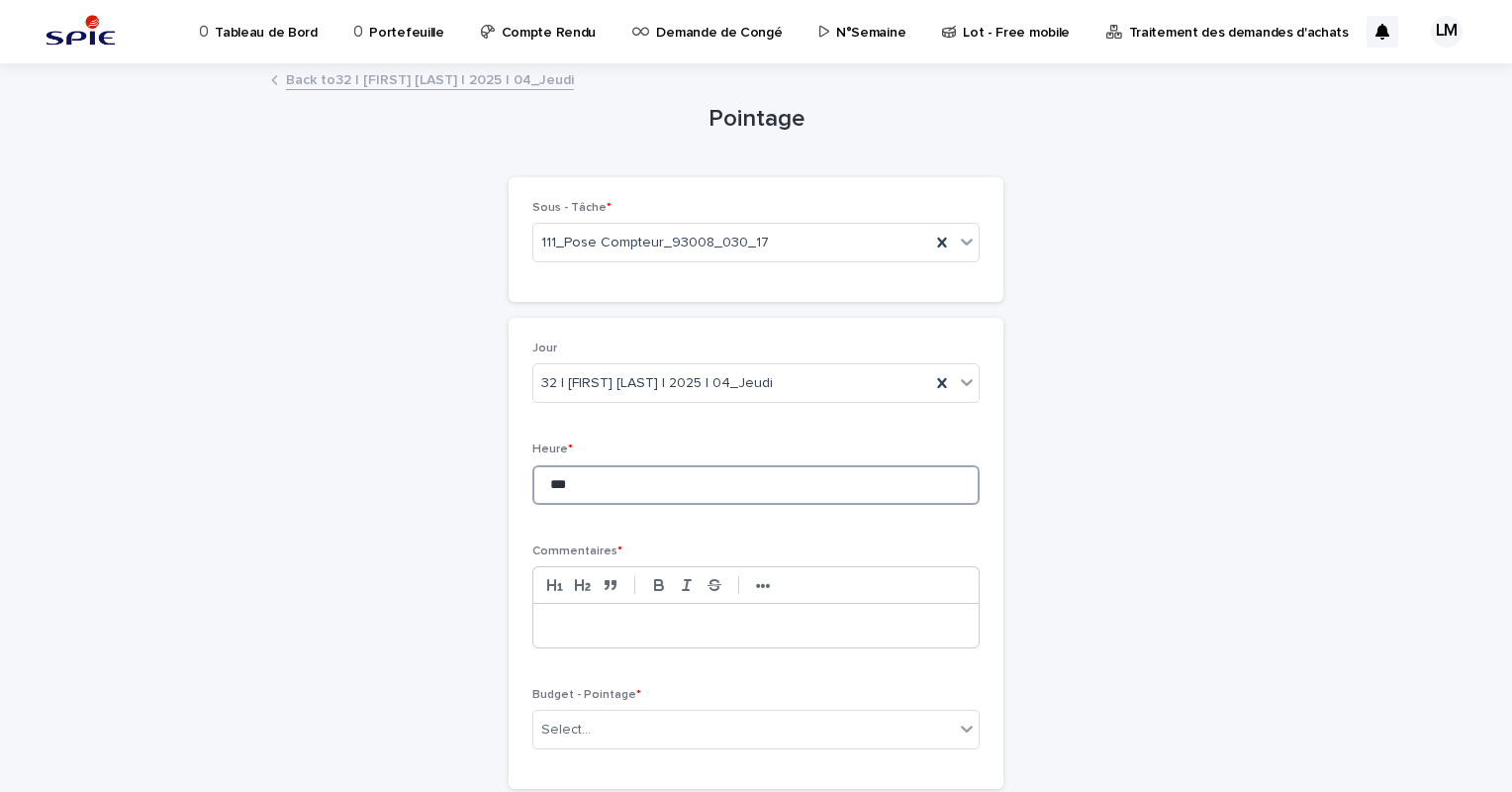type on "***" 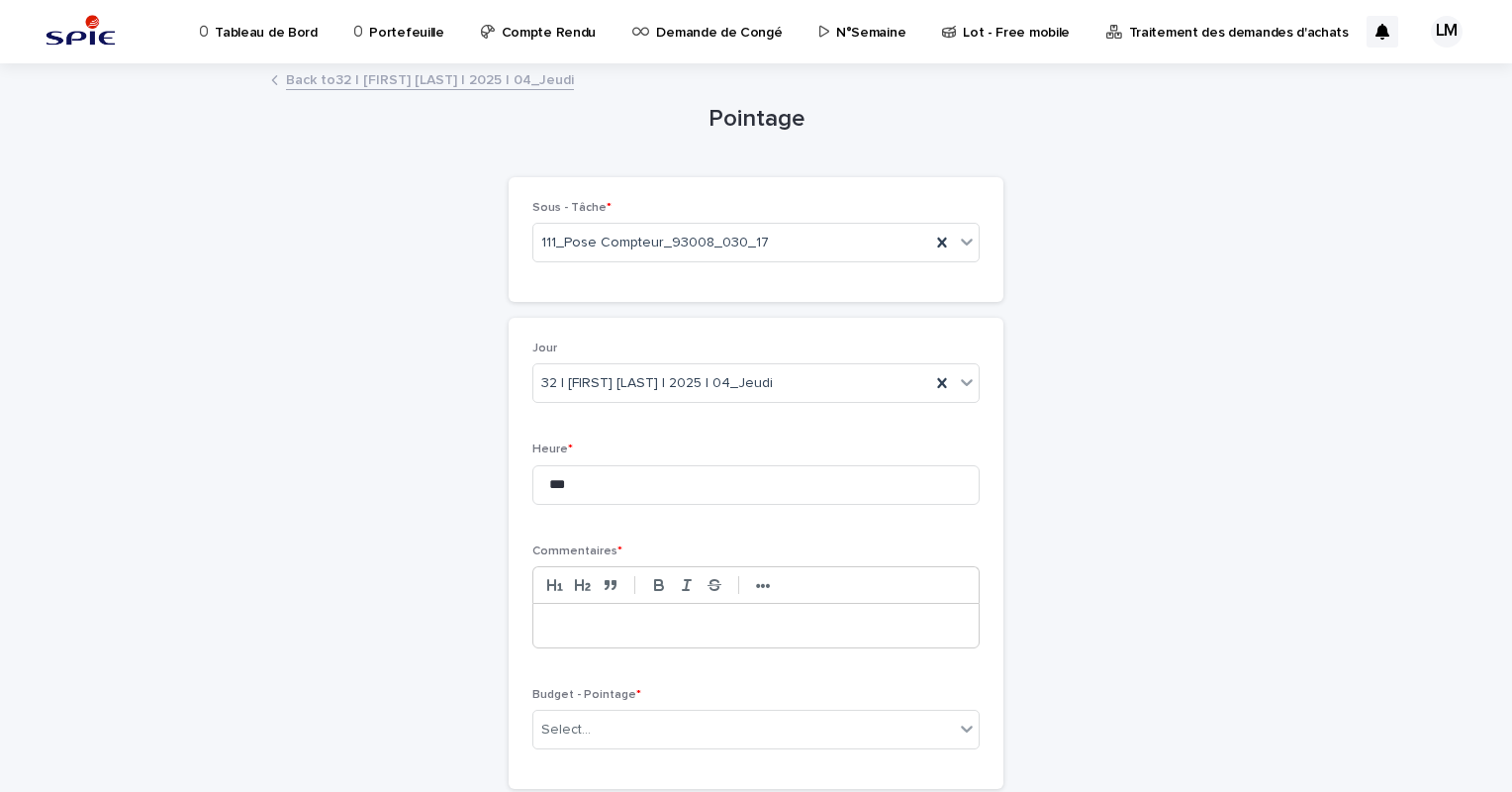 click at bounding box center [756, 626] 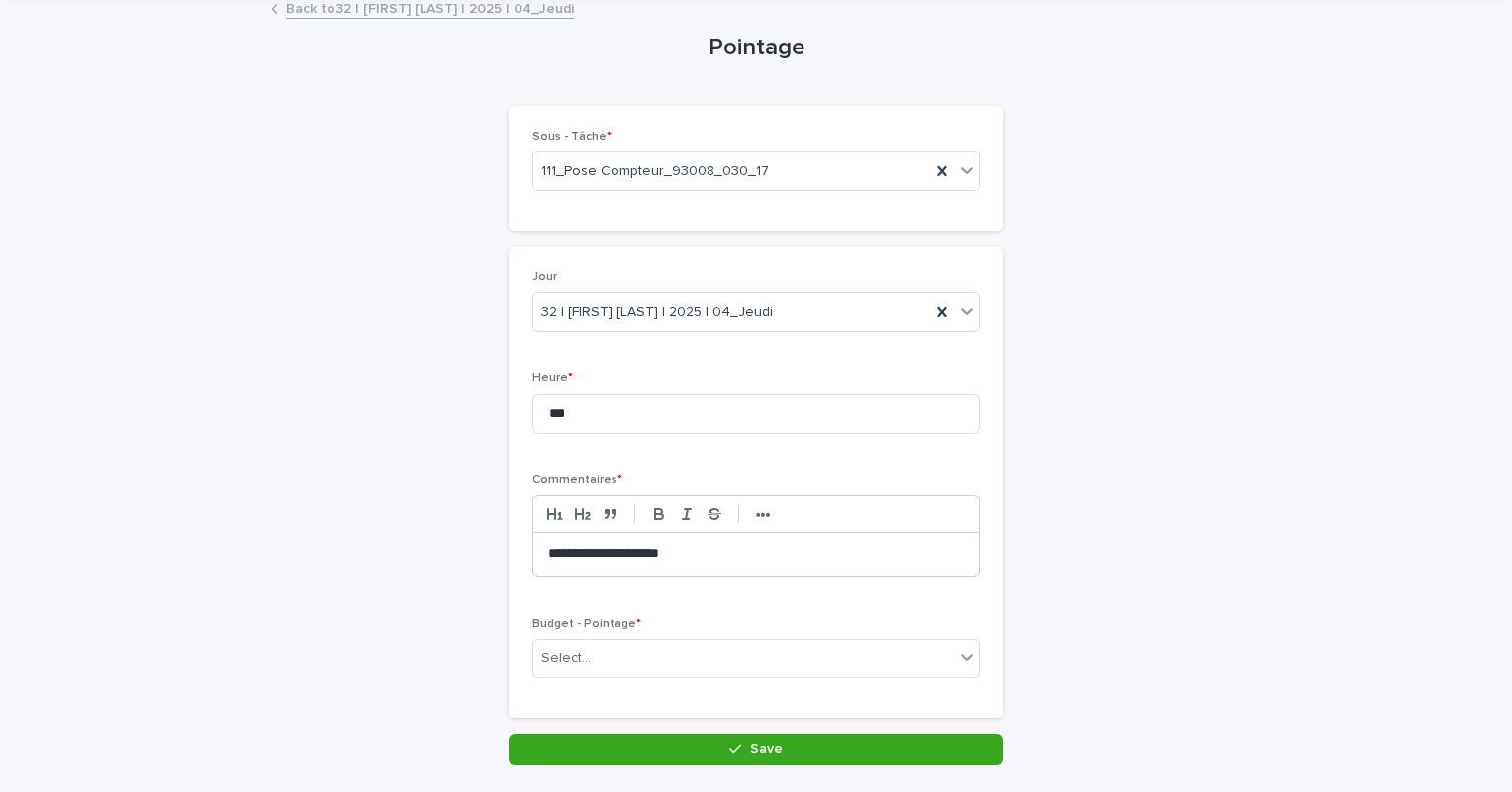 scroll, scrollTop: 89, scrollLeft: 0, axis: vertical 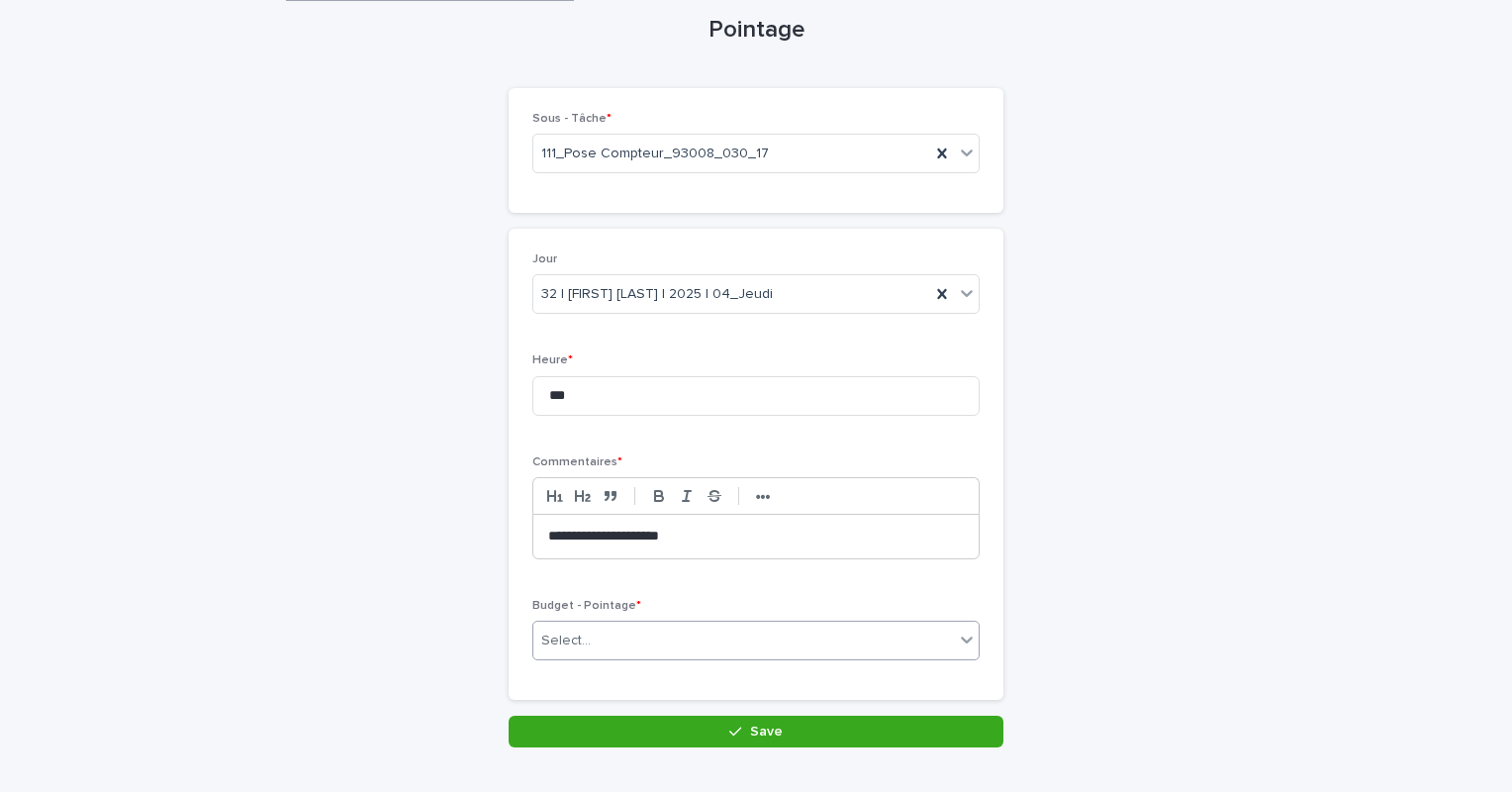 click on "Select..." at bounding box center (743, 641) 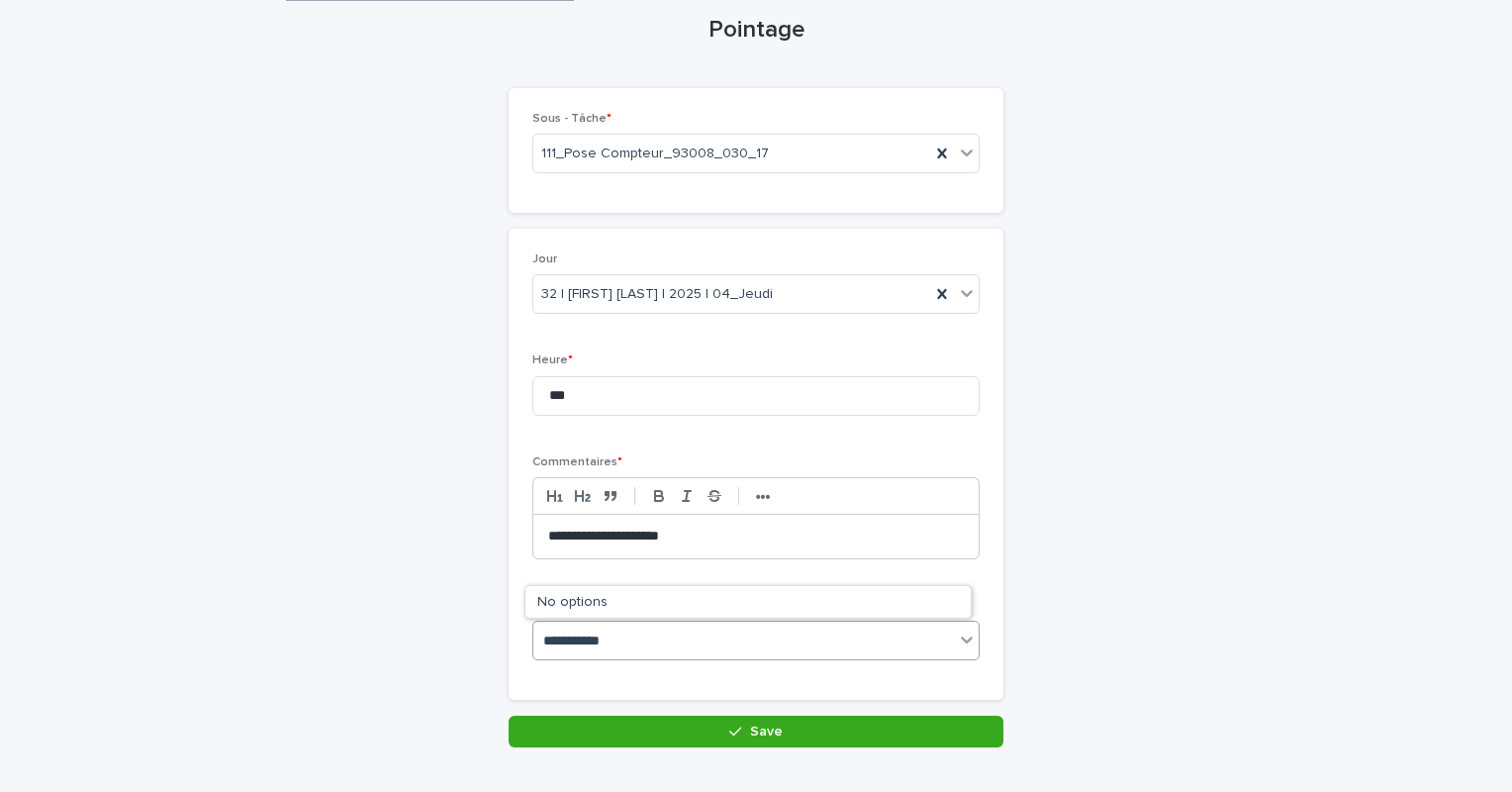 type on "**********" 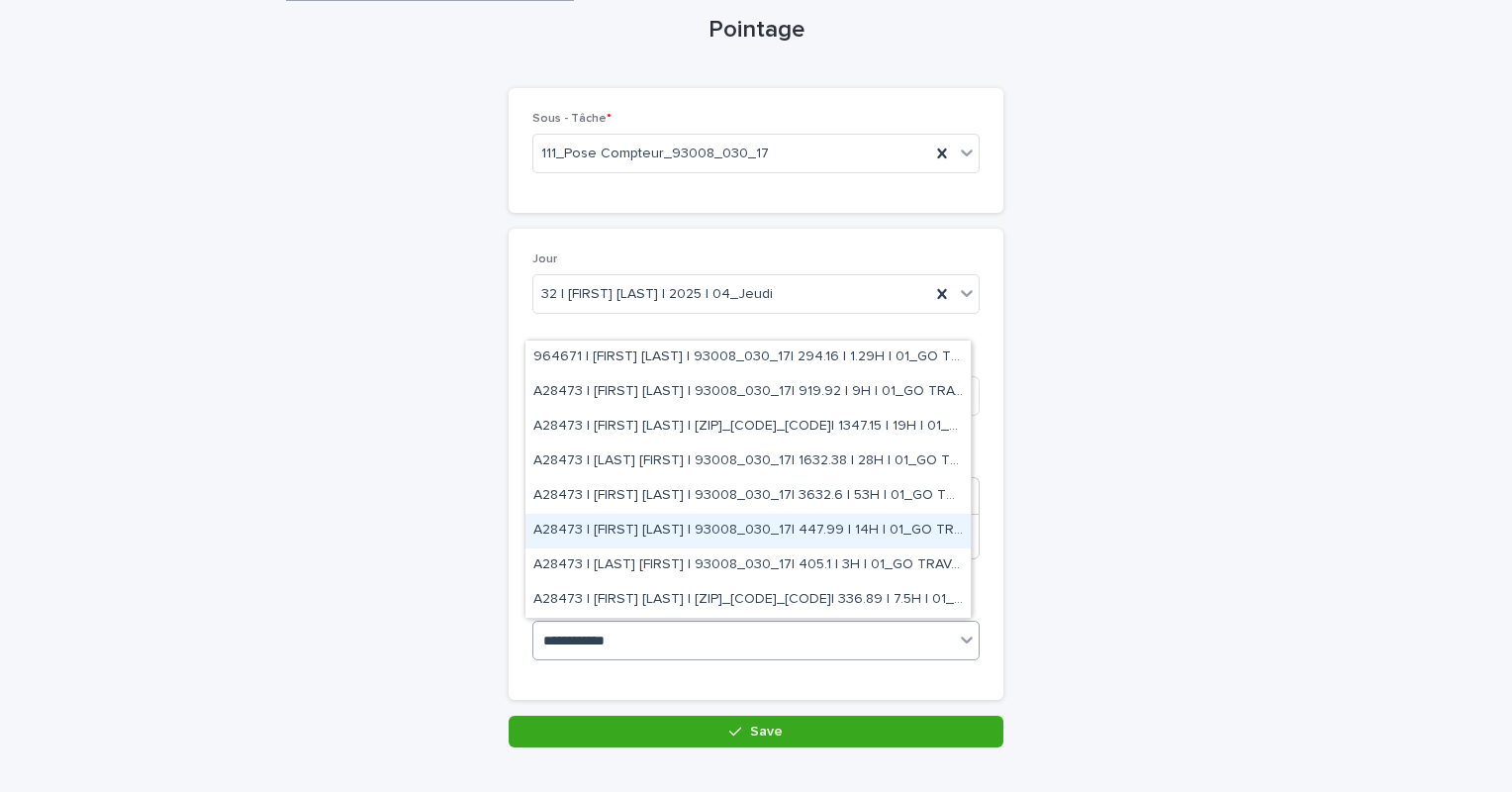click on "A28473 | [FIRST] [LAST] | 93008_030_17| 447.99 | 14H  | 01_GO TRAVAUX" at bounding box center [748, 531] 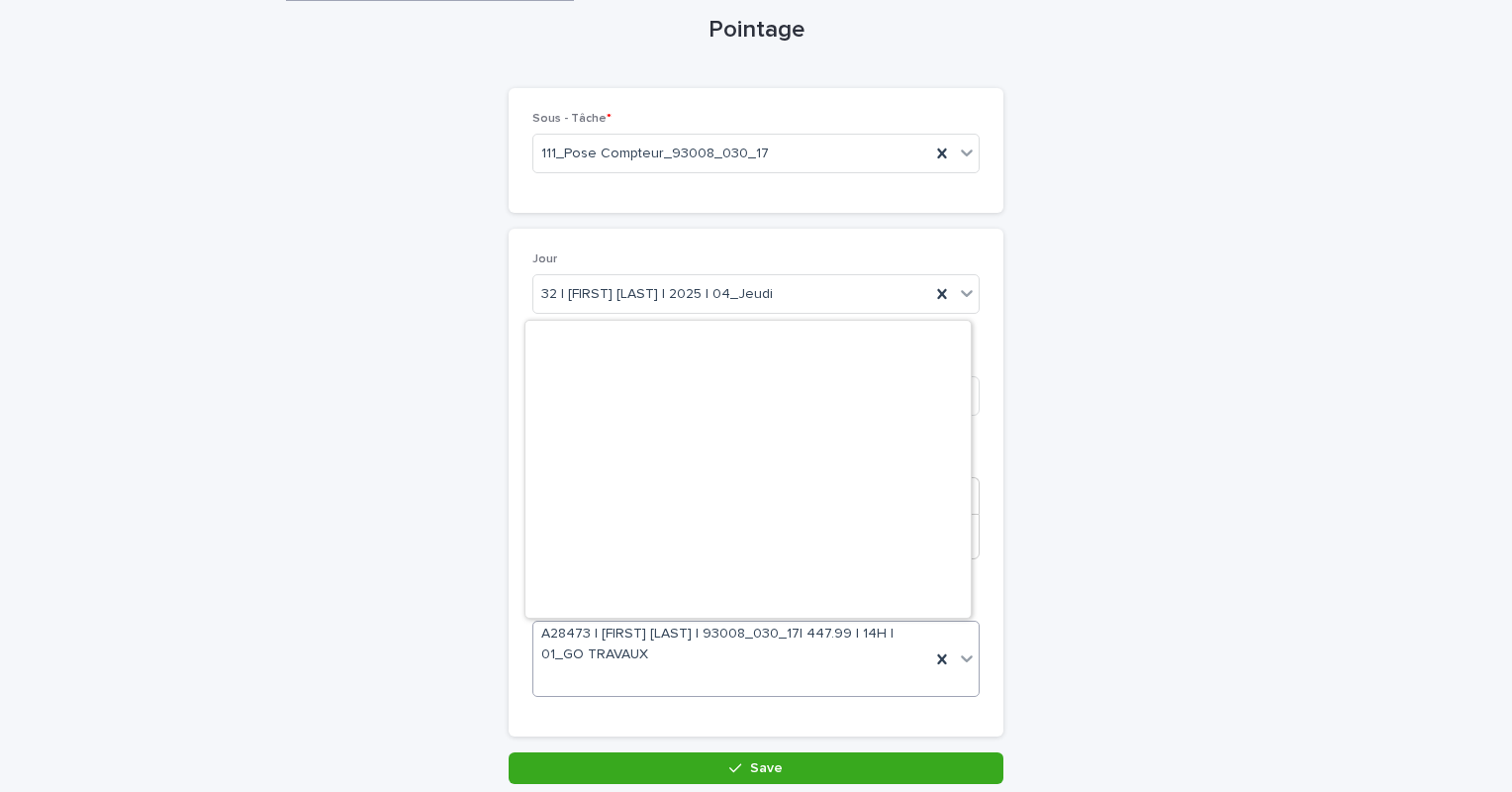 scroll, scrollTop: 10775, scrollLeft: 0, axis: vertical 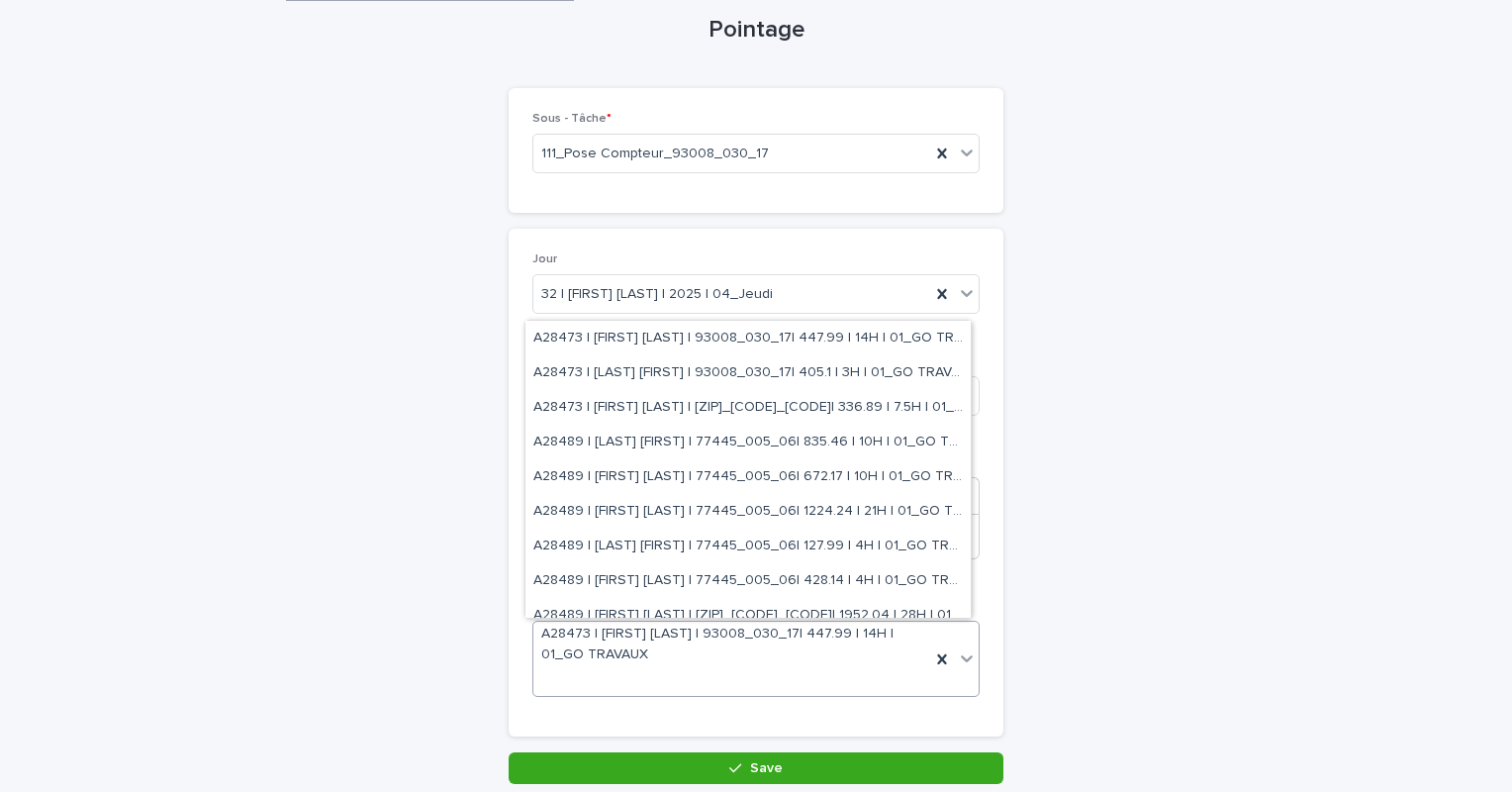 drag, startPoint x: 697, startPoint y: 665, endPoint x: 712, endPoint y: 727, distance: 63.78871 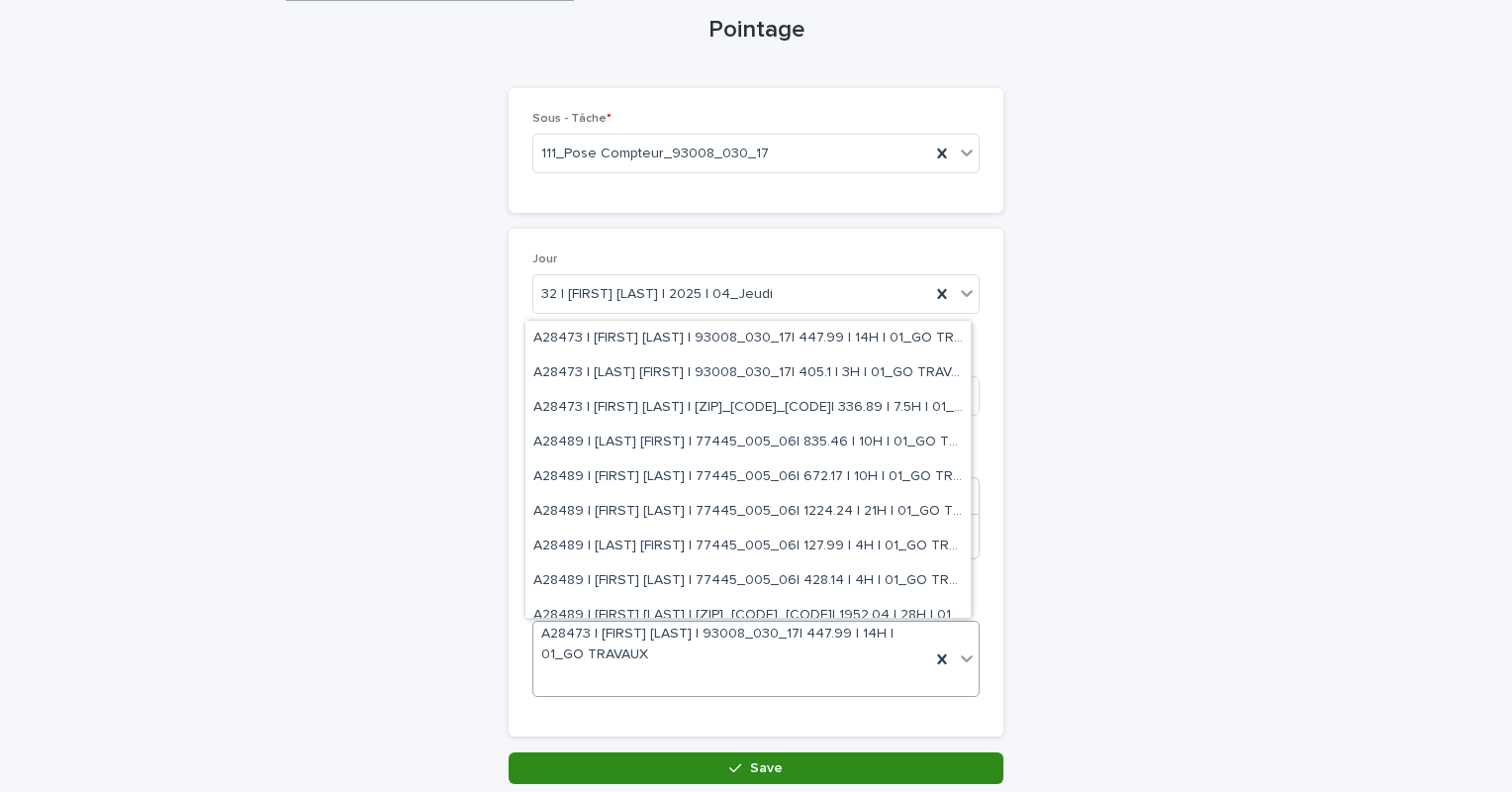 click on "Save" at bounding box center [766, 768] 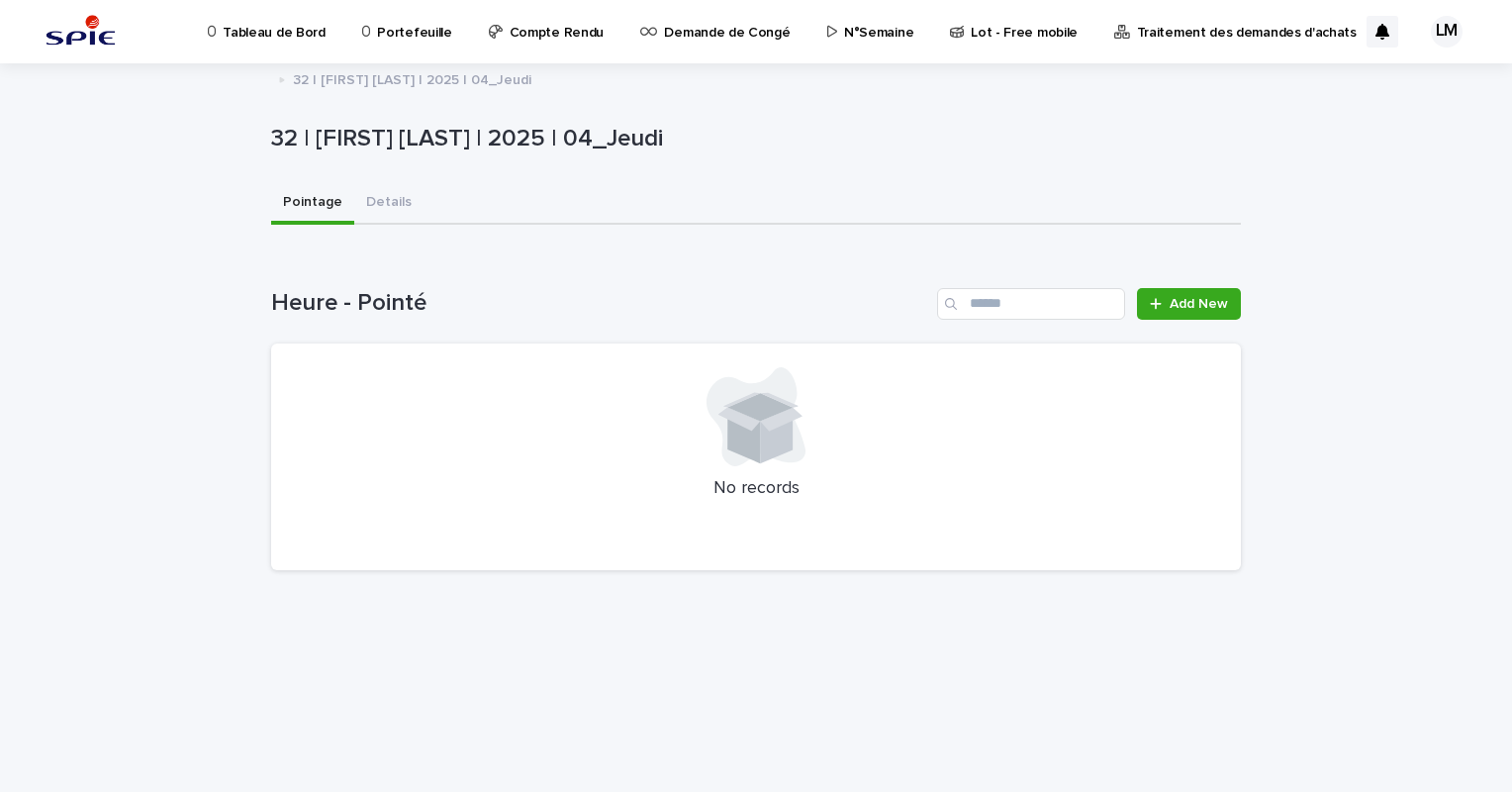 scroll, scrollTop: 0, scrollLeft: 0, axis: both 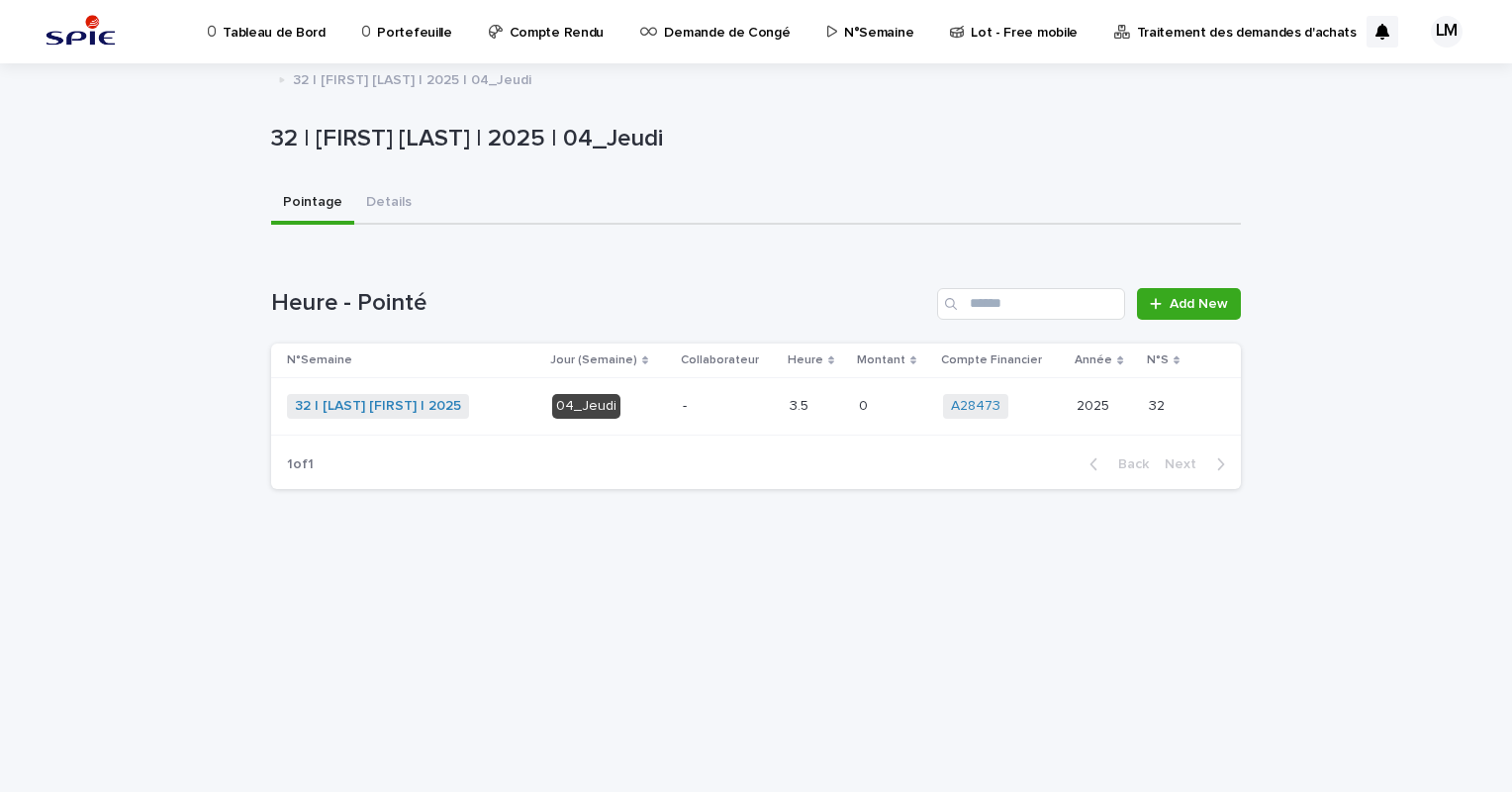 click on "-" at bounding box center [728, 407] 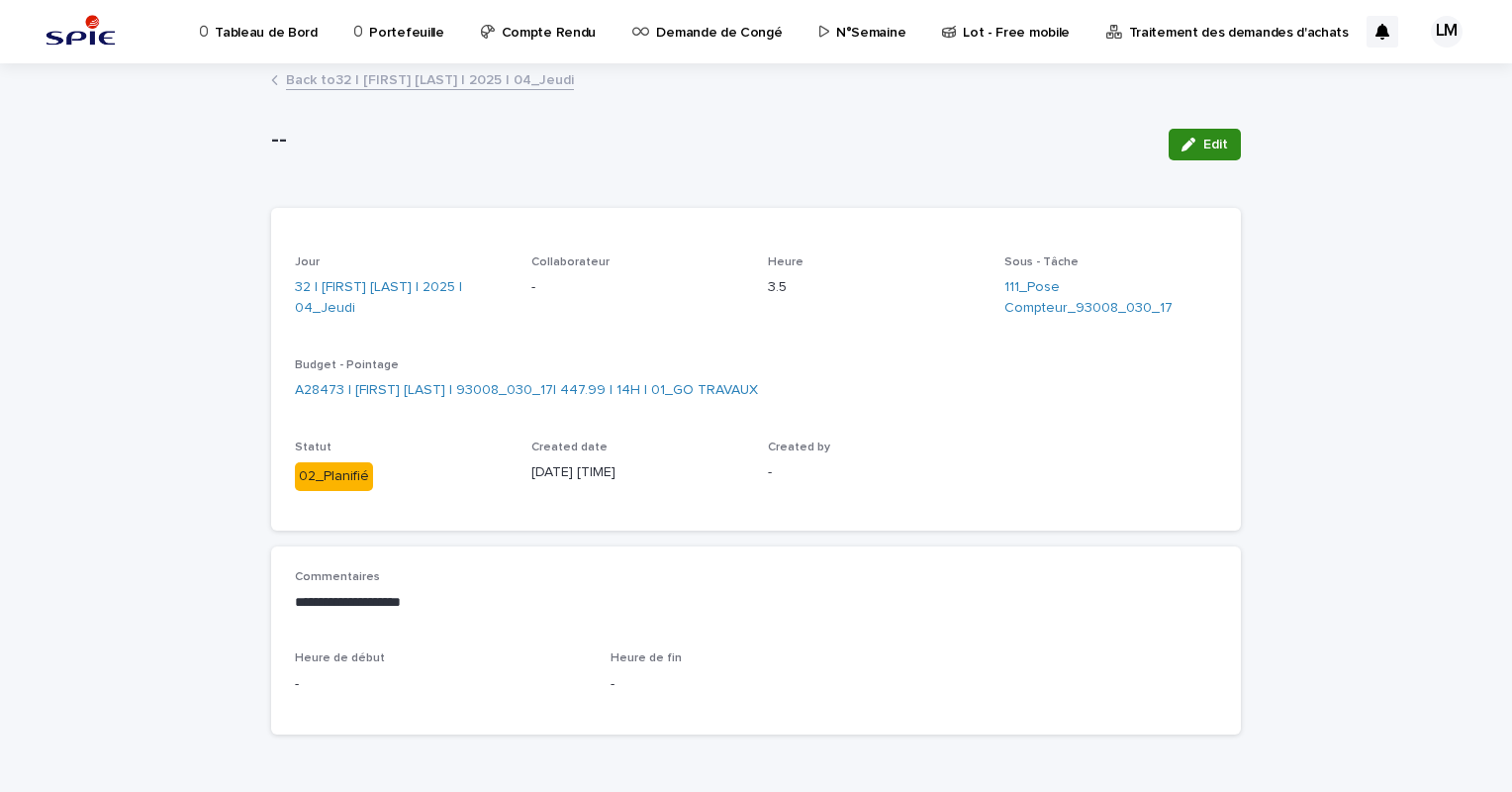 click on "Edit" at bounding box center (1204, 145) 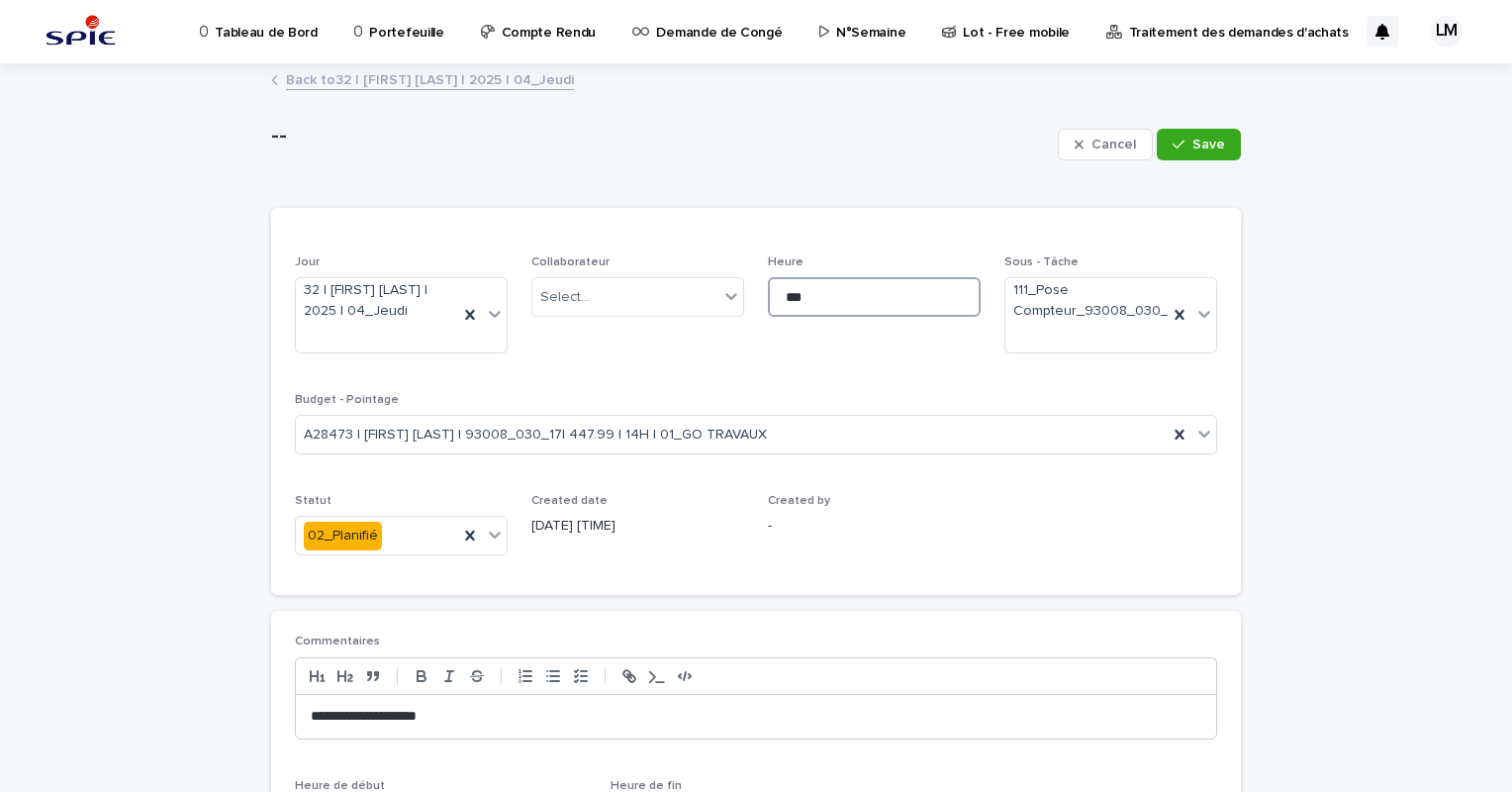 drag, startPoint x: 807, startPoint y: 287, endPoint x: 756, endPoint y: 289, distance: 51.0392 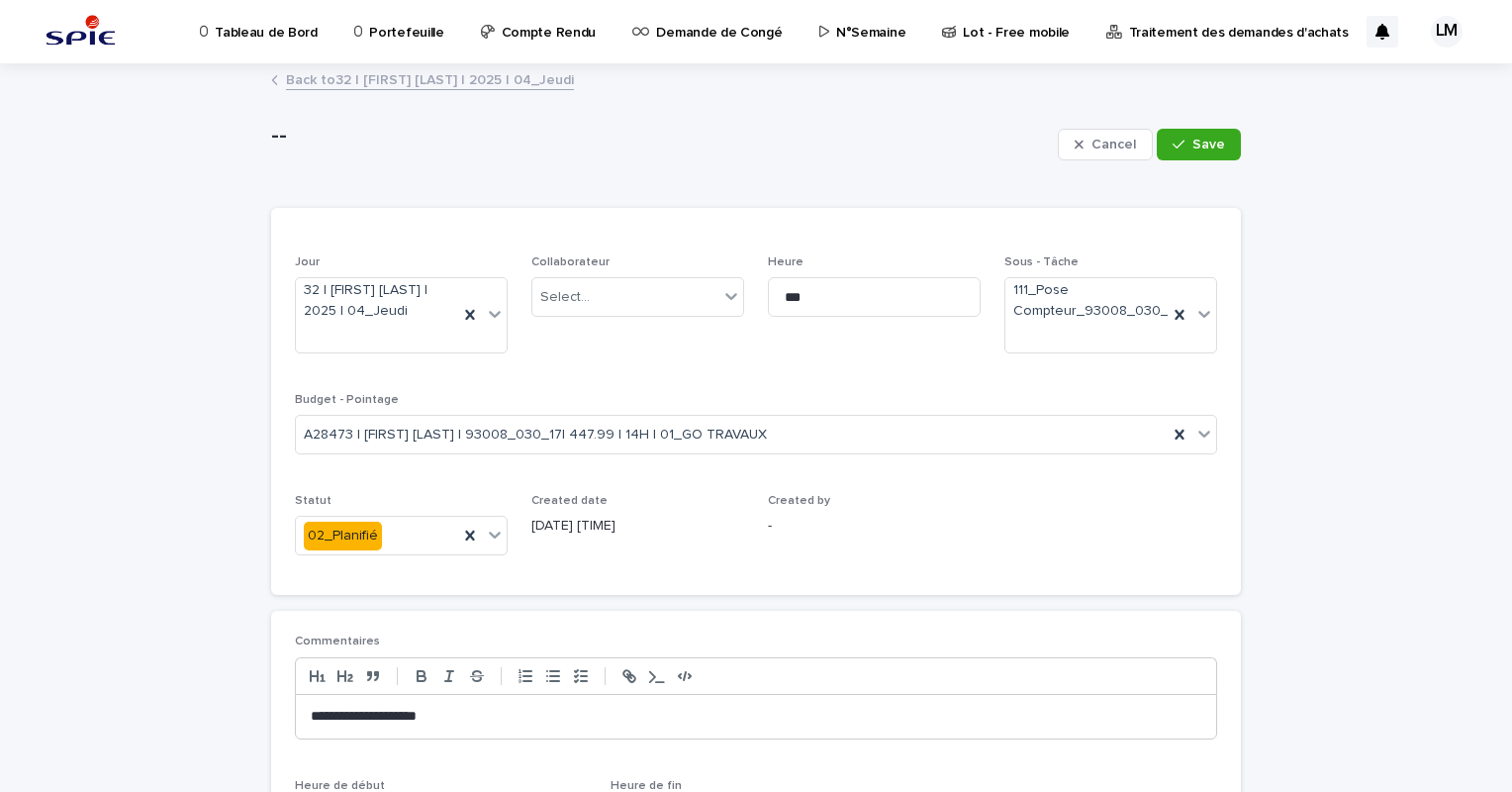 click on "Heure ***" at bounding box center (874, 312) 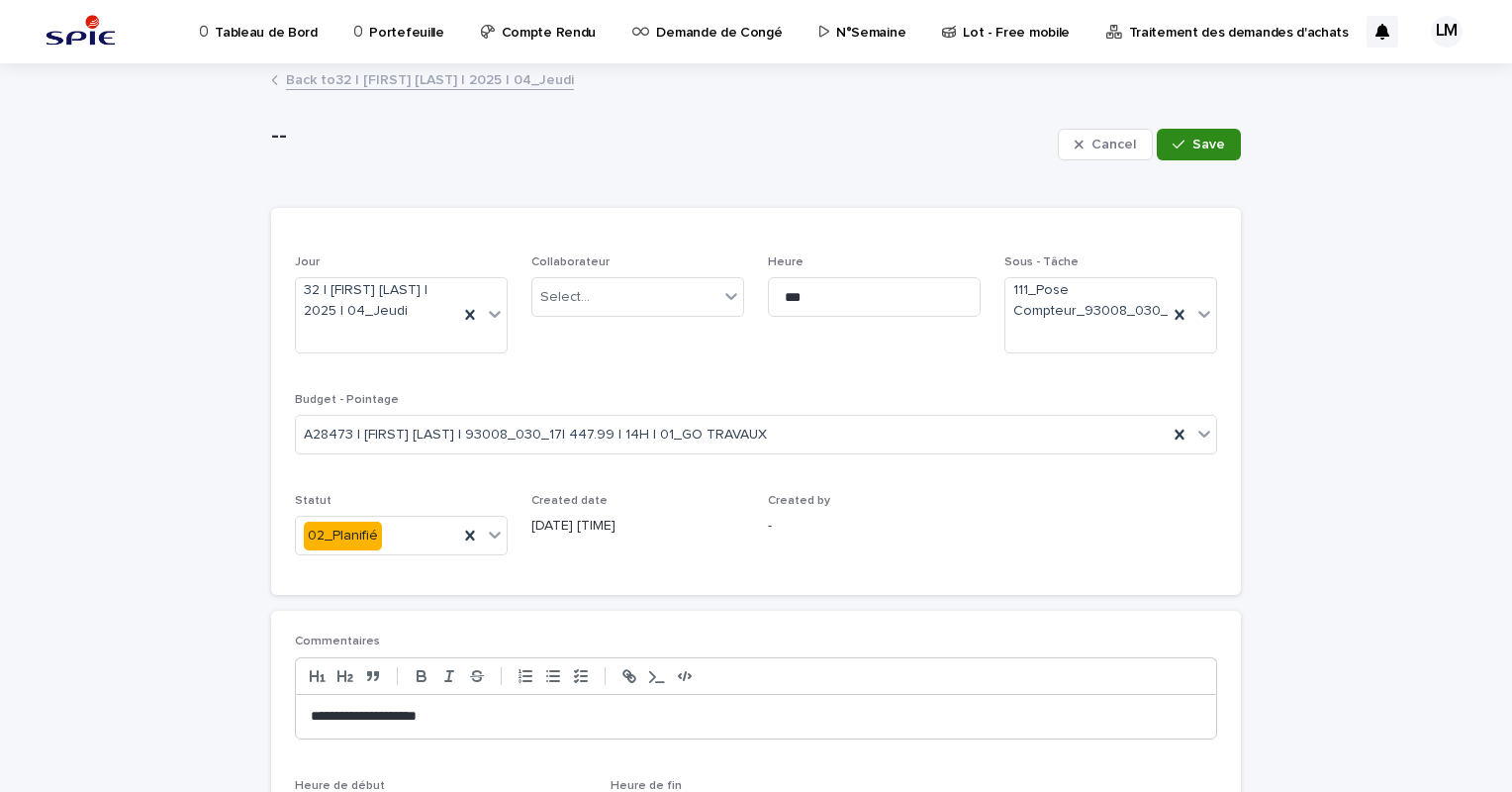 click on "Save" at bounding box center (1198, 145) 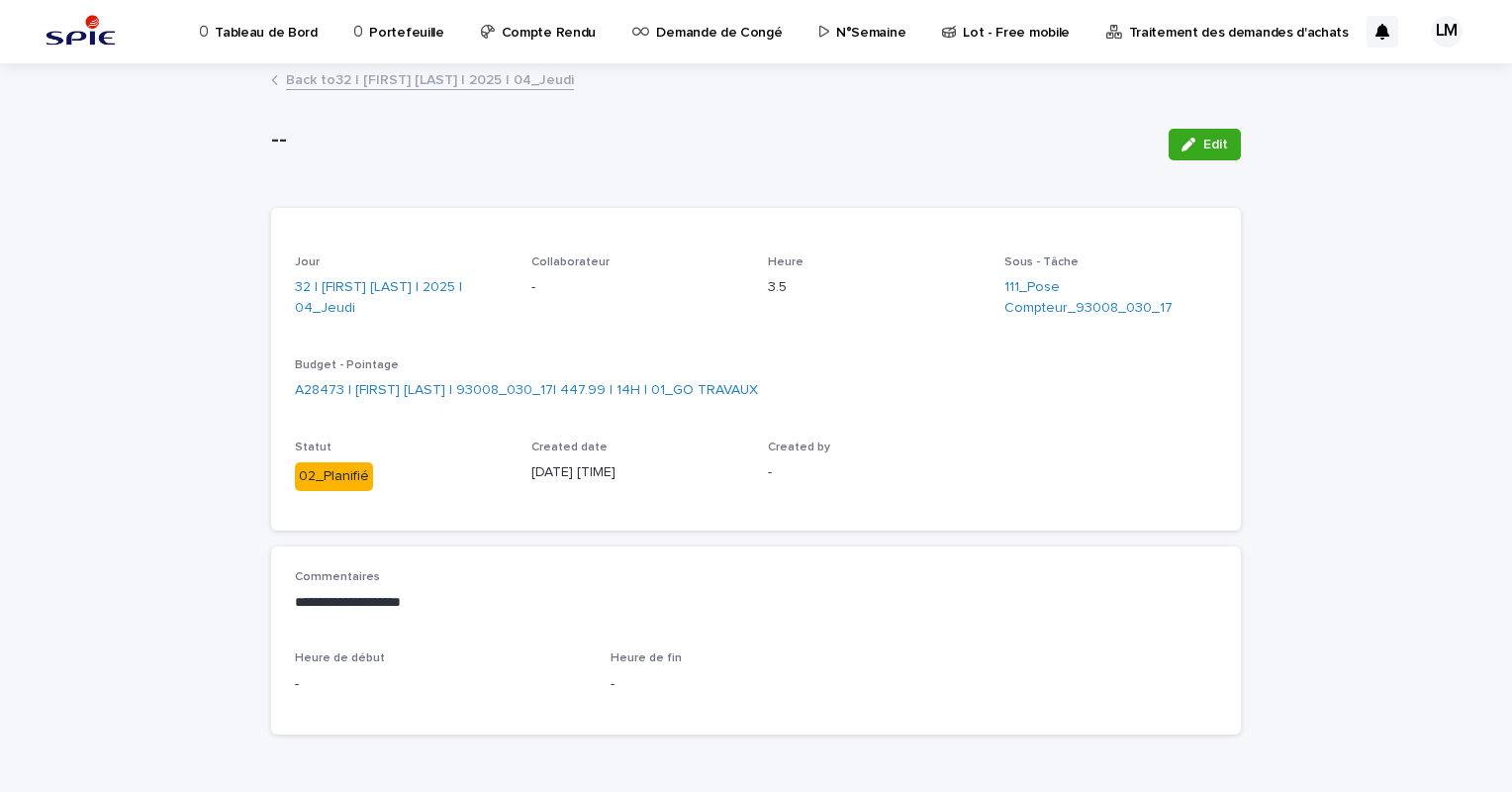 click on "Back to  32 | [LAST] [FIRST] | 2025 | 04_Jeudi" at bounding box center [429, 78] 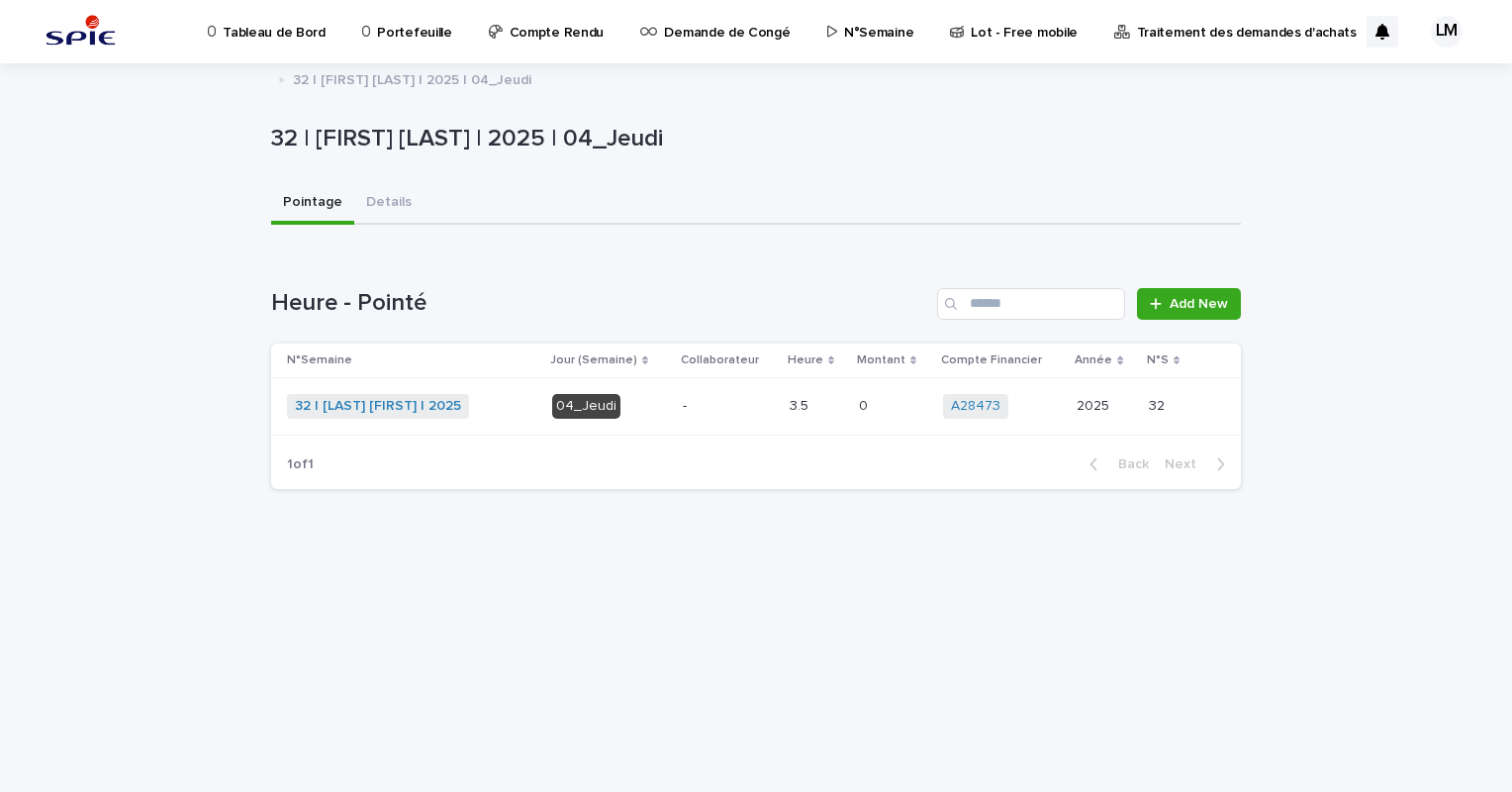 click on "32 | [LAST] [FIRST] | 2025" at bounding box center (378, 406) 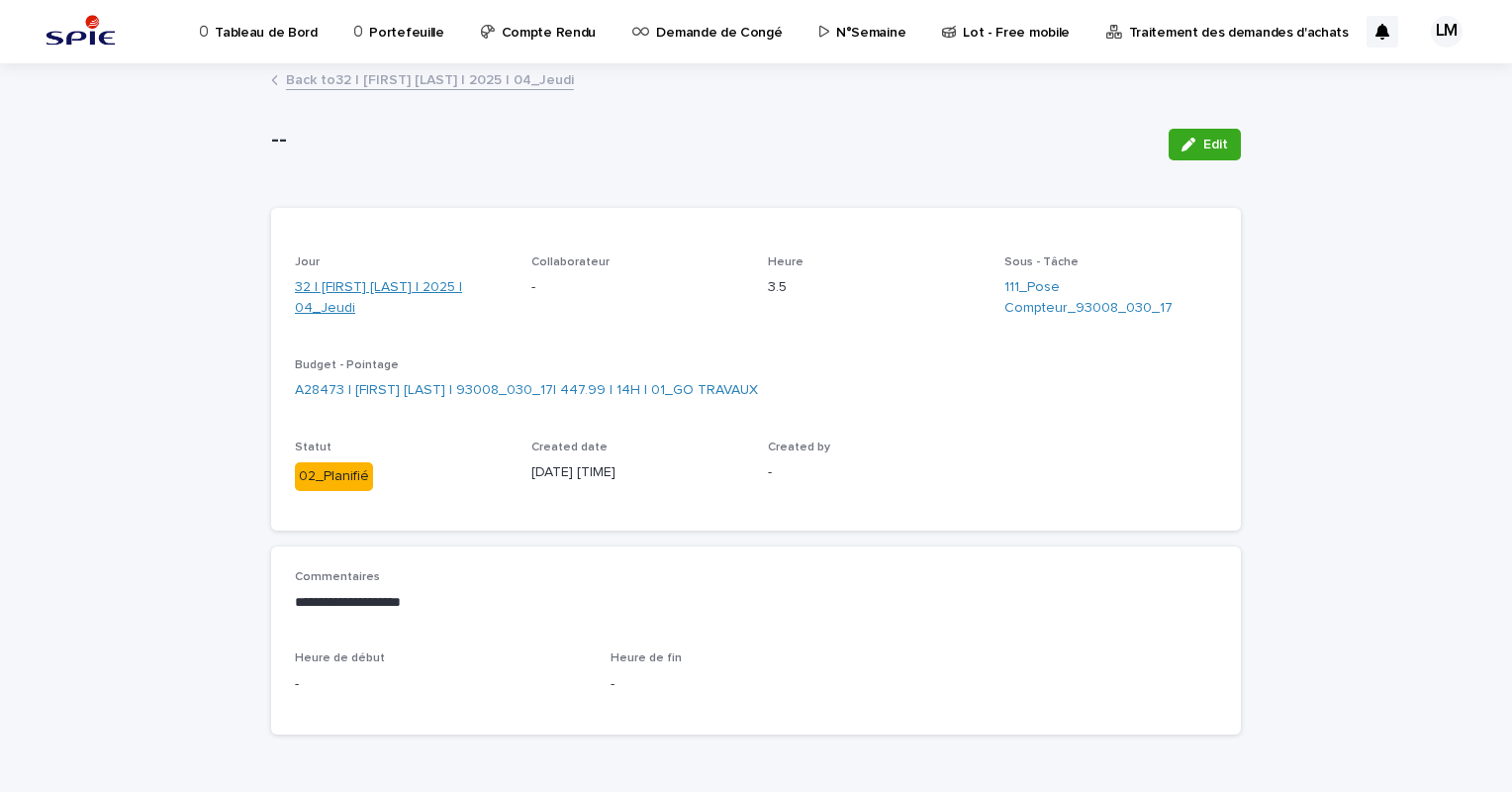 click on "32 | [FIRST] [LAST] | 2025 | 04_Jeudi" at bounding box center (401, 298) 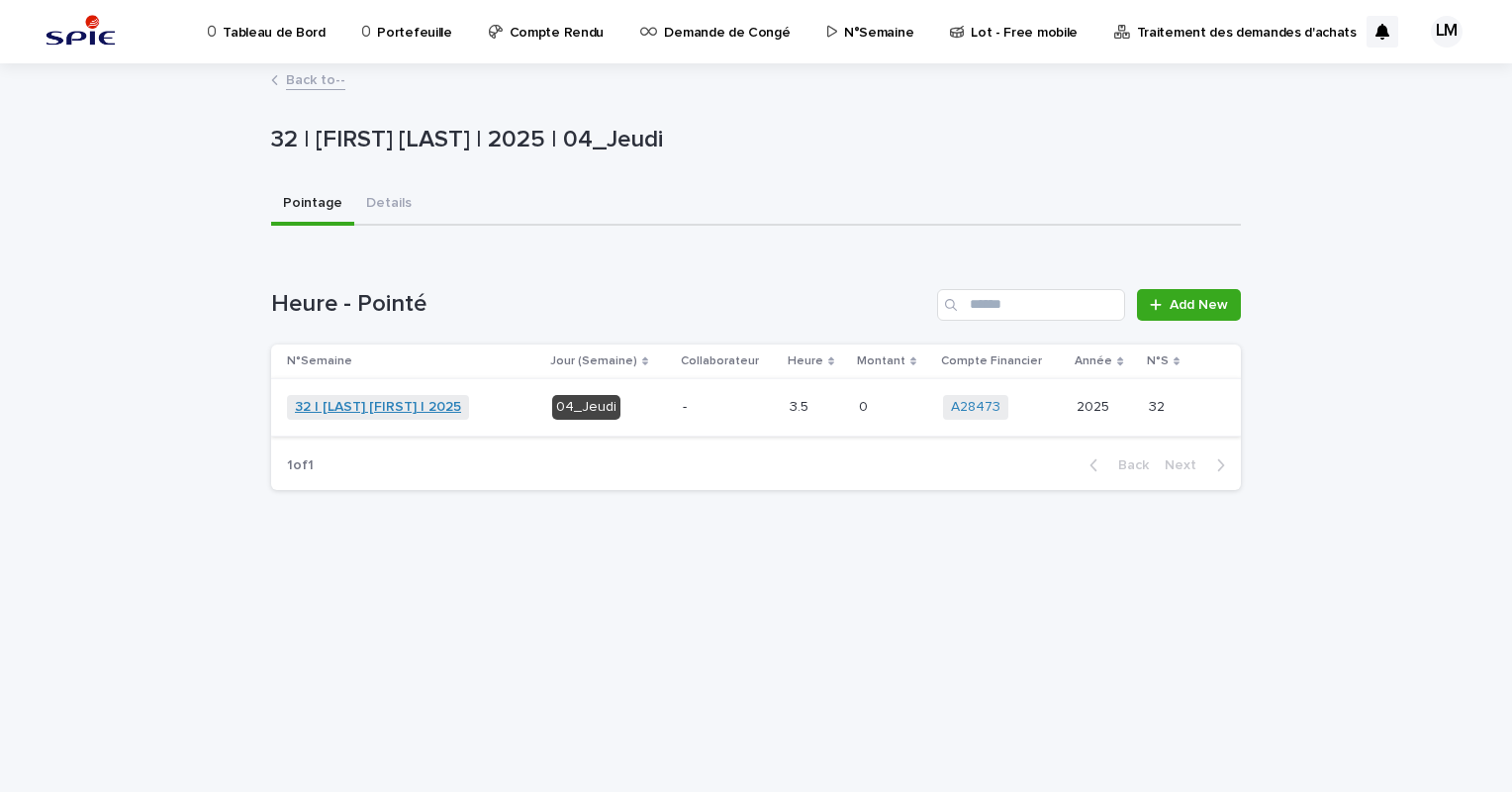 click on "32 | [LAST] [FIRST] | 2025" at bounding box center [378, 407] 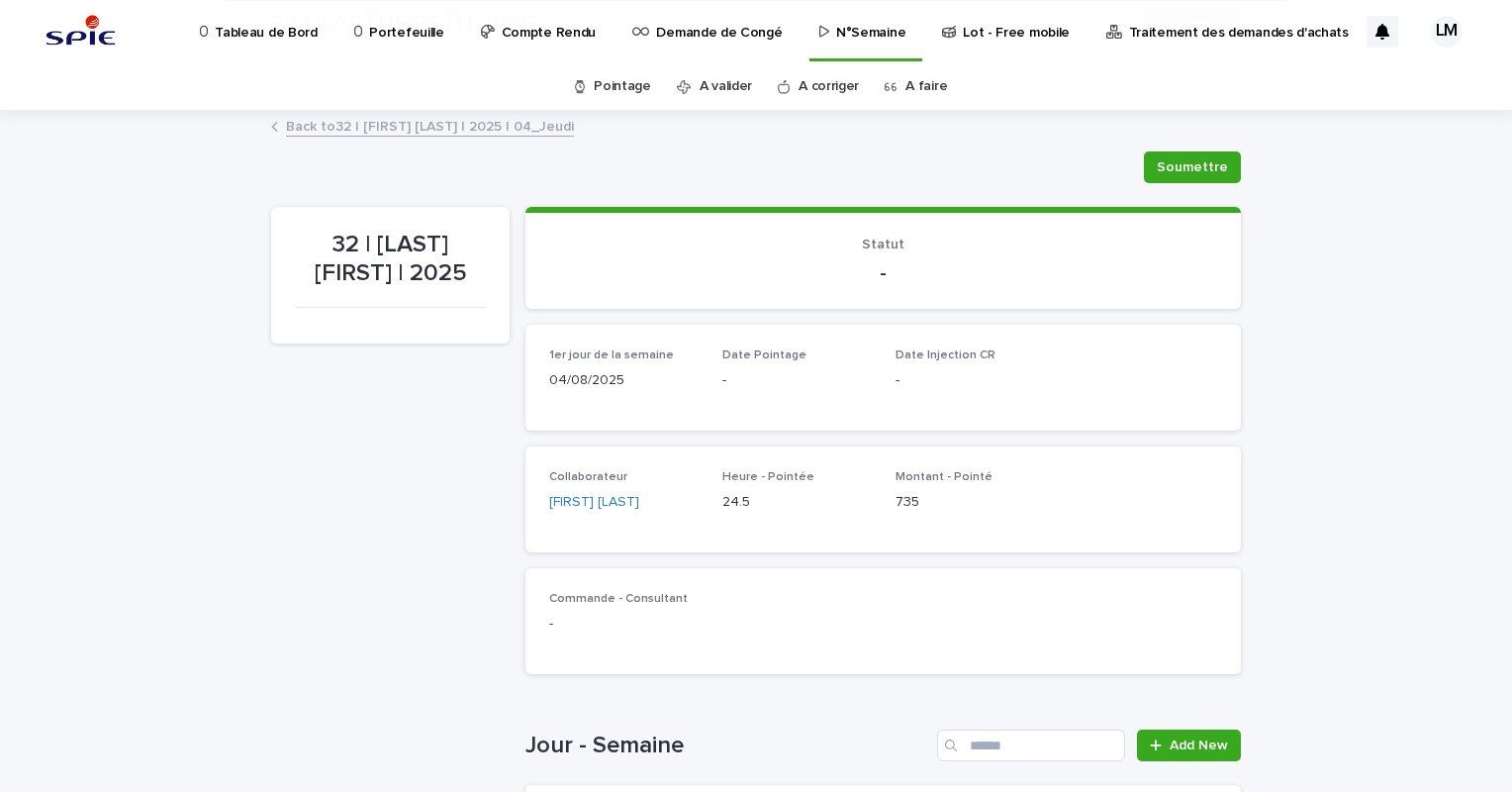 scroll, scrollTop: 594, scrollLeft: 0, axis: vertical 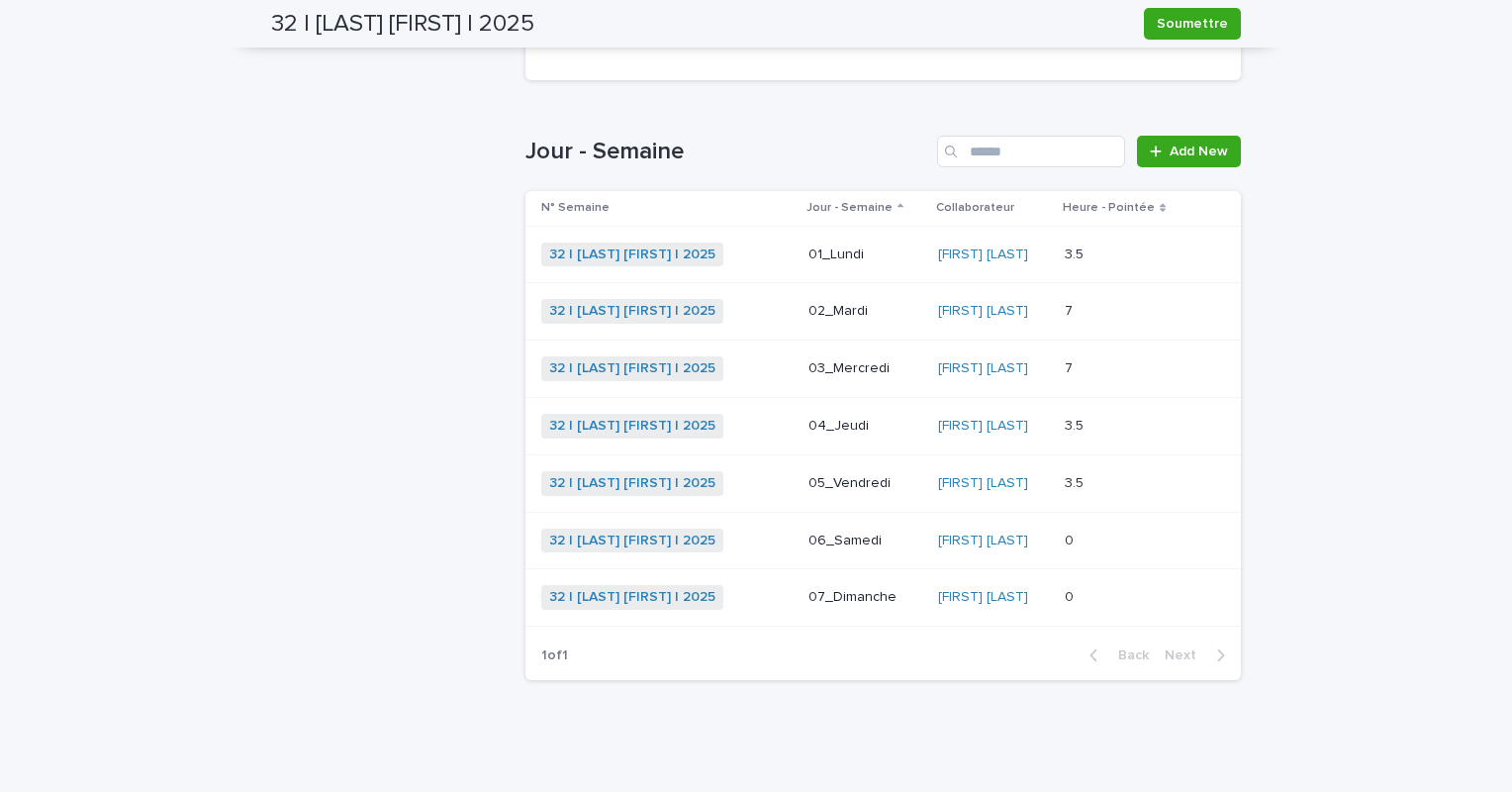 click at bounding box center [1125, 426] 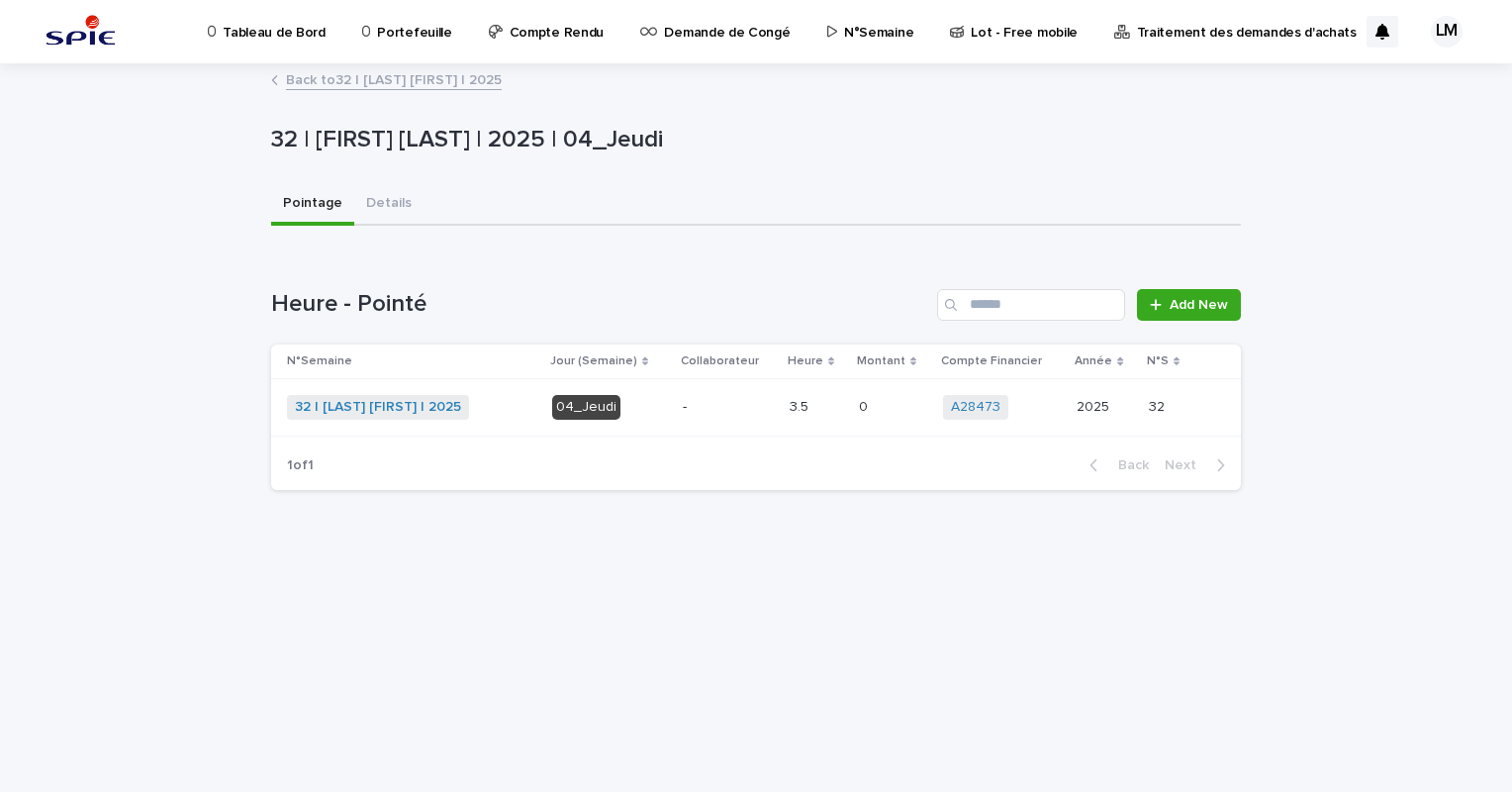scroll, scrollTop: 0, scrollLeft: 0, axis: both 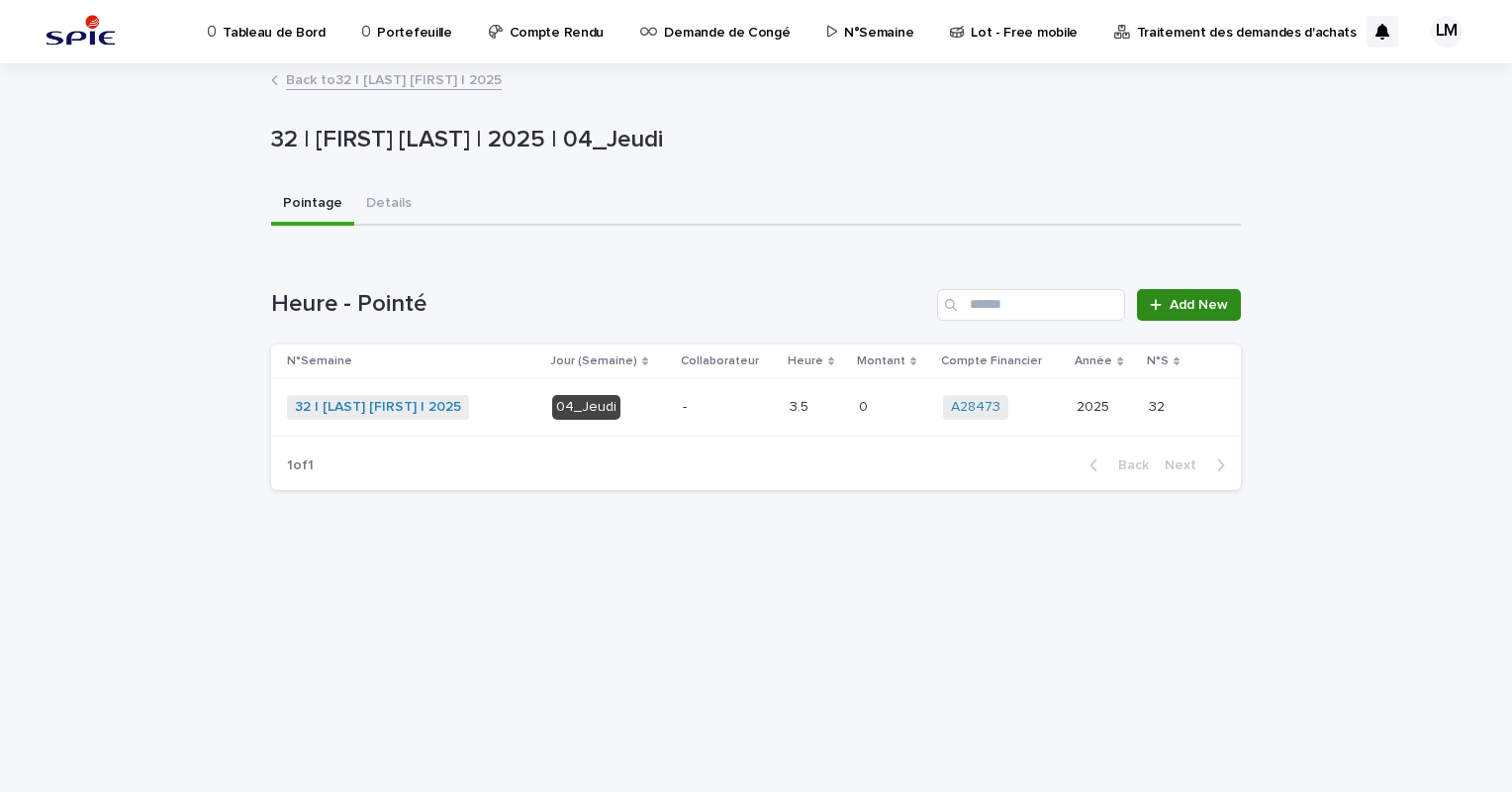 click on "Add New" at bounding box center [1188, 305] 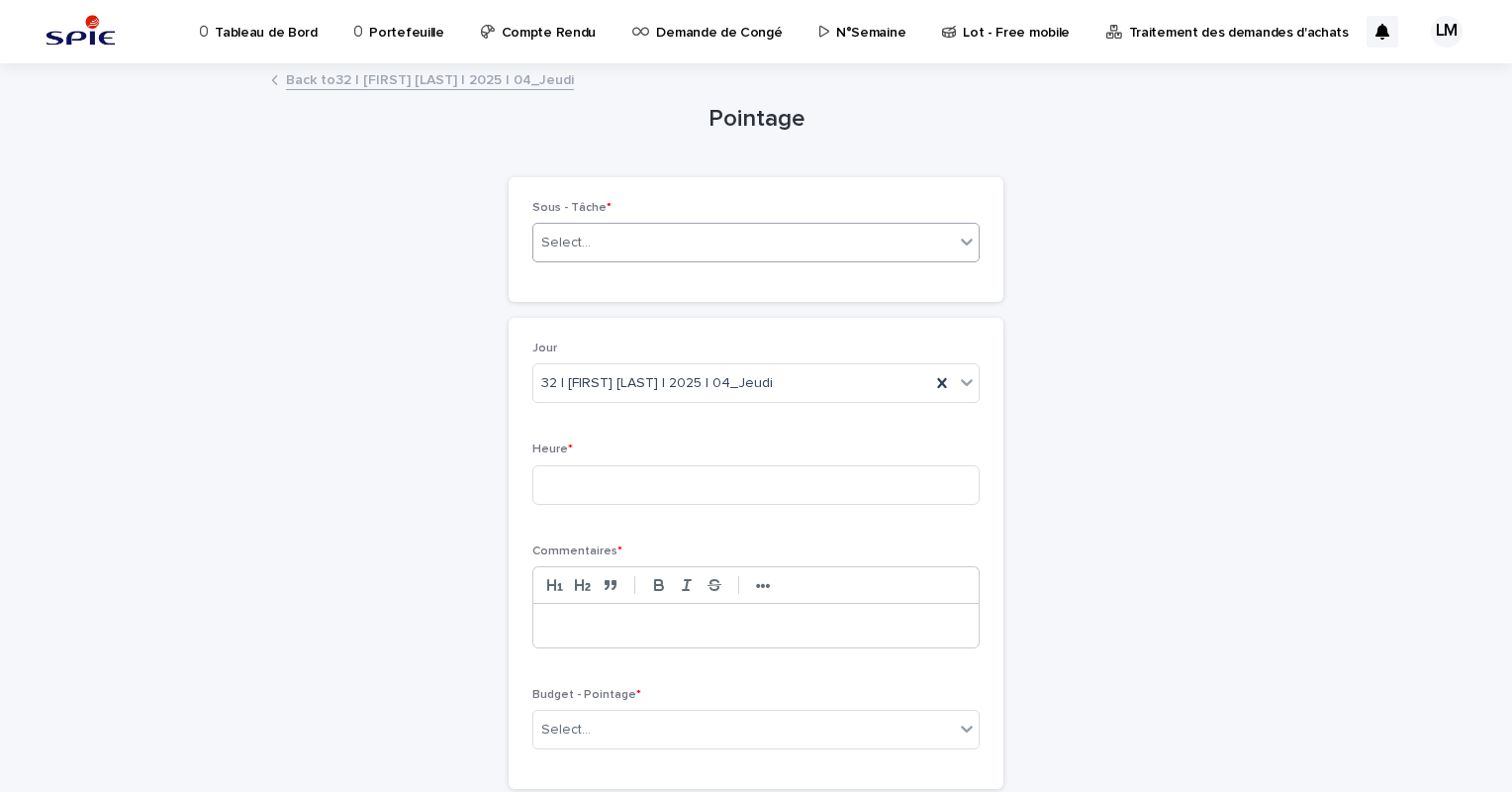 click on "Select..." at bounding box center [743, 243] 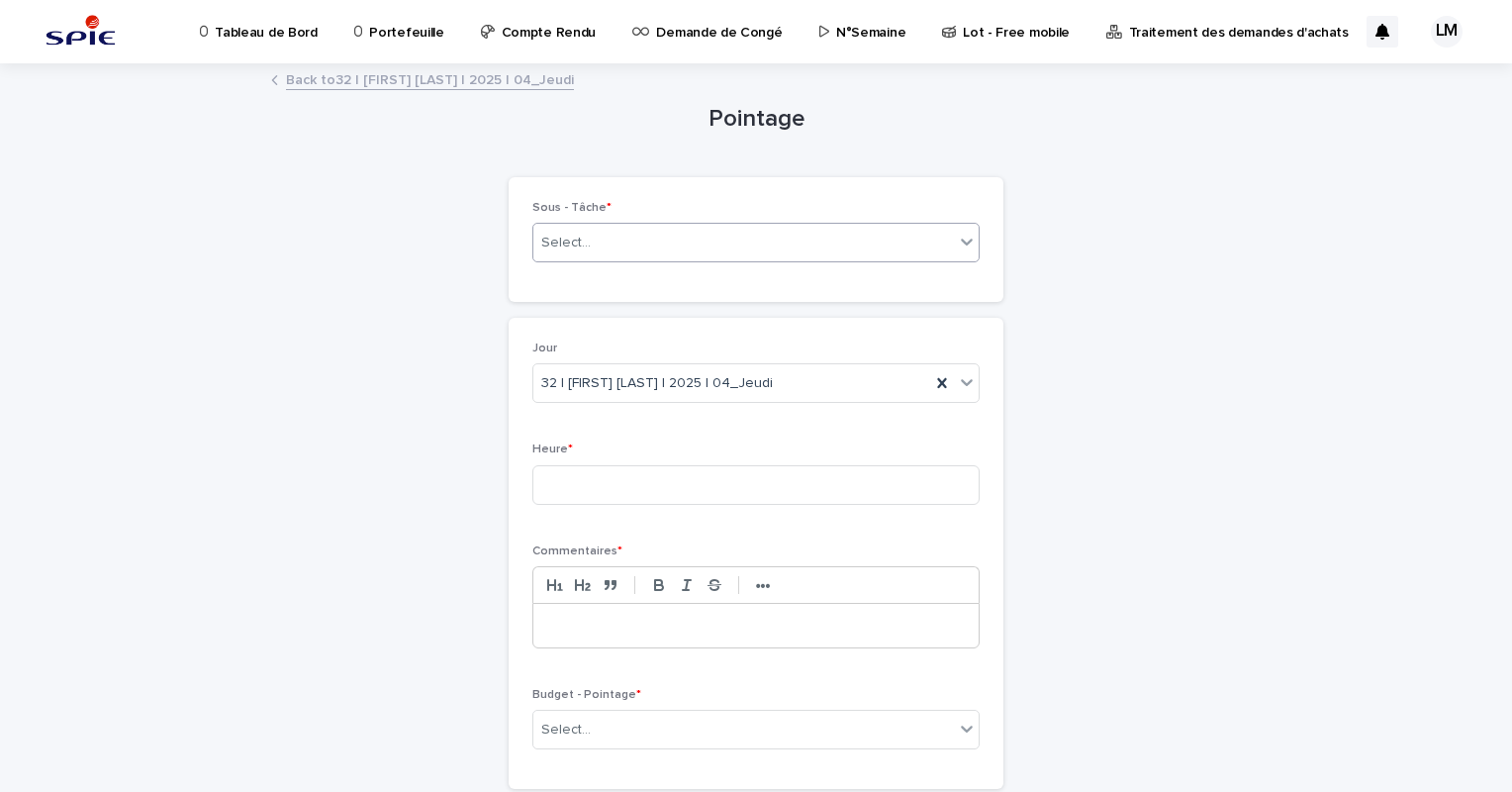 paste on "**********" 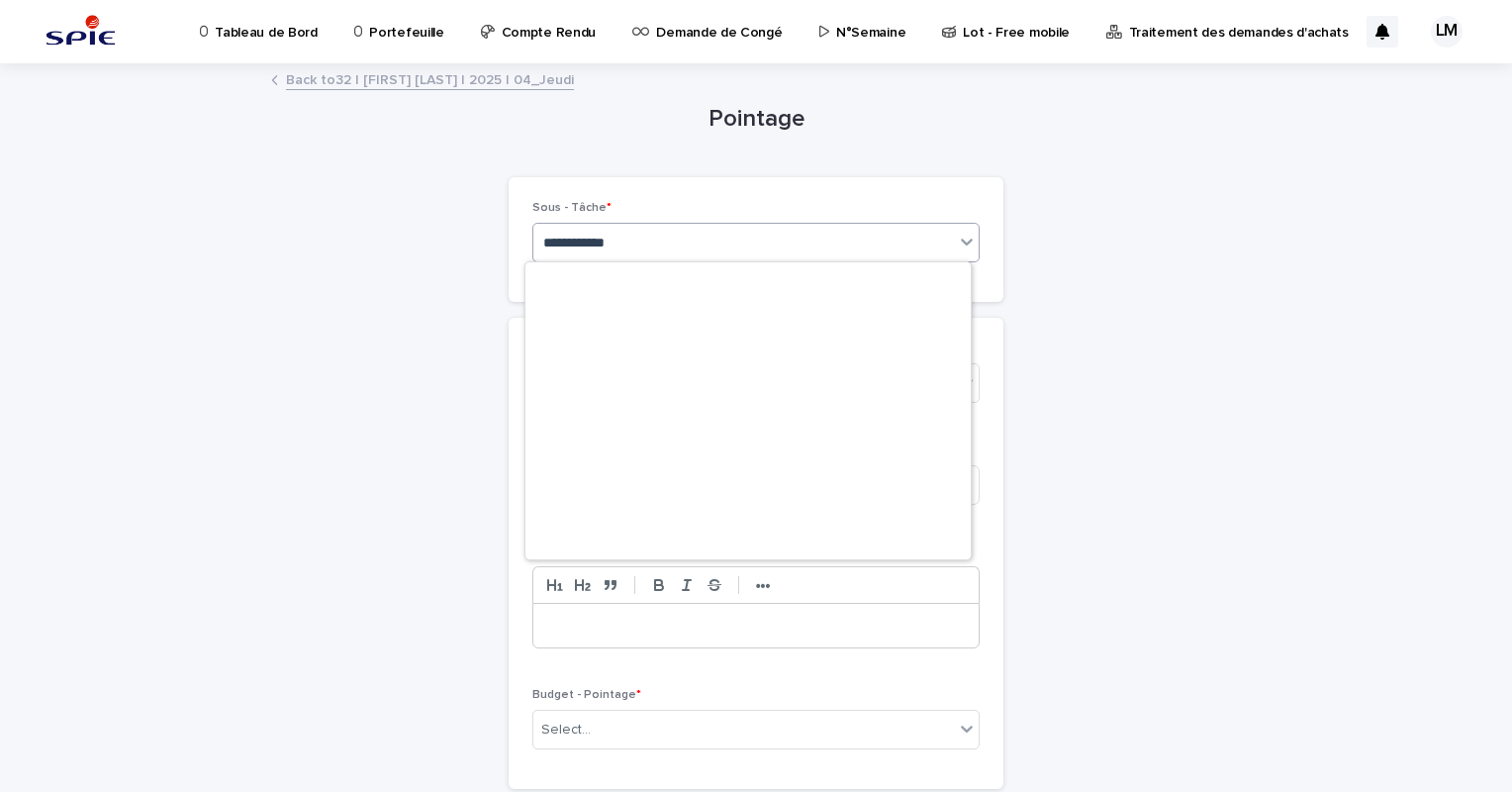 scroll, scrollTop: 1746, scrollLeft: 0, axis: vertical 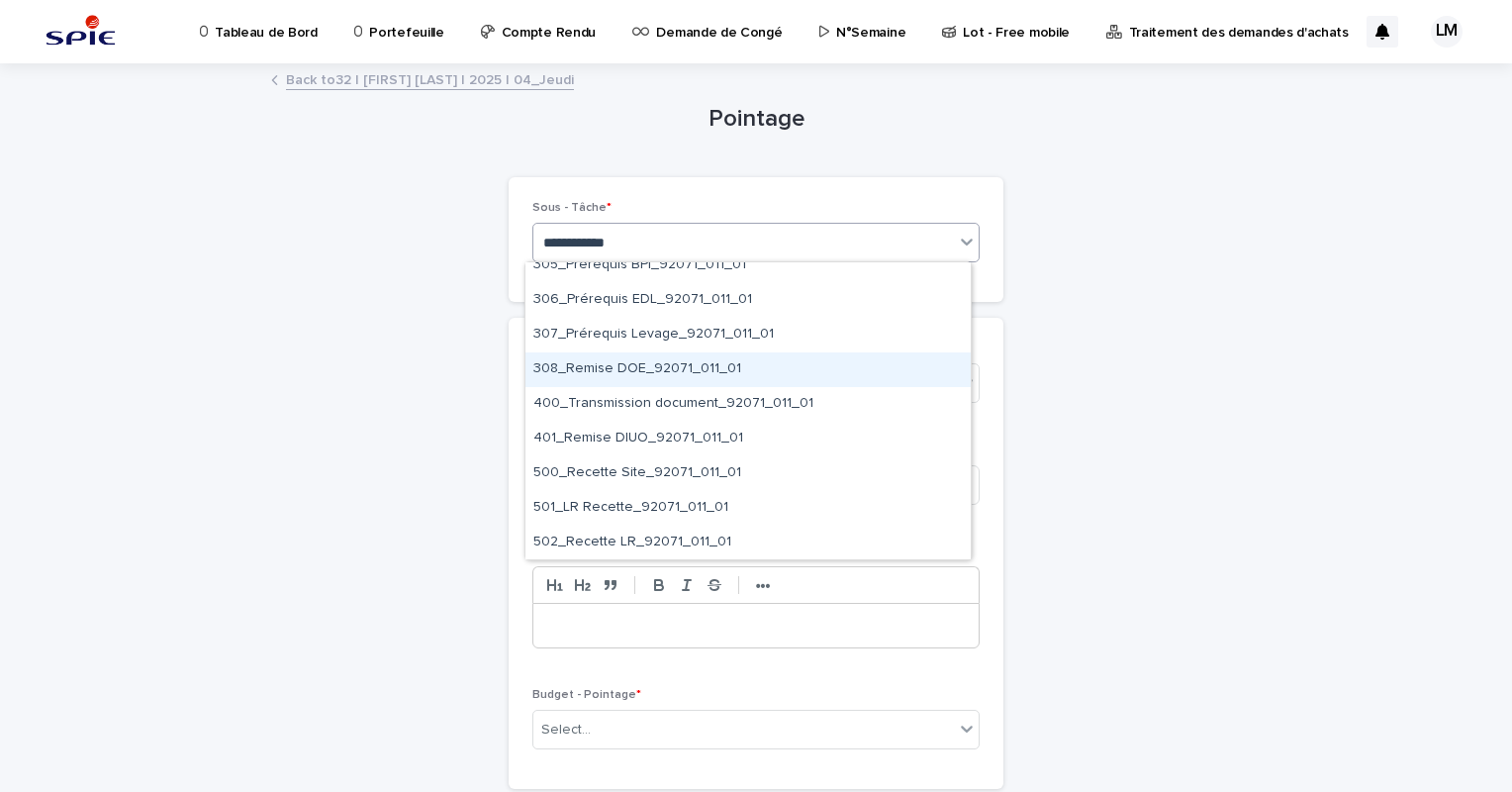 click on "308_Remise DOE_92071_011_01" at bounding box center (748, 369) 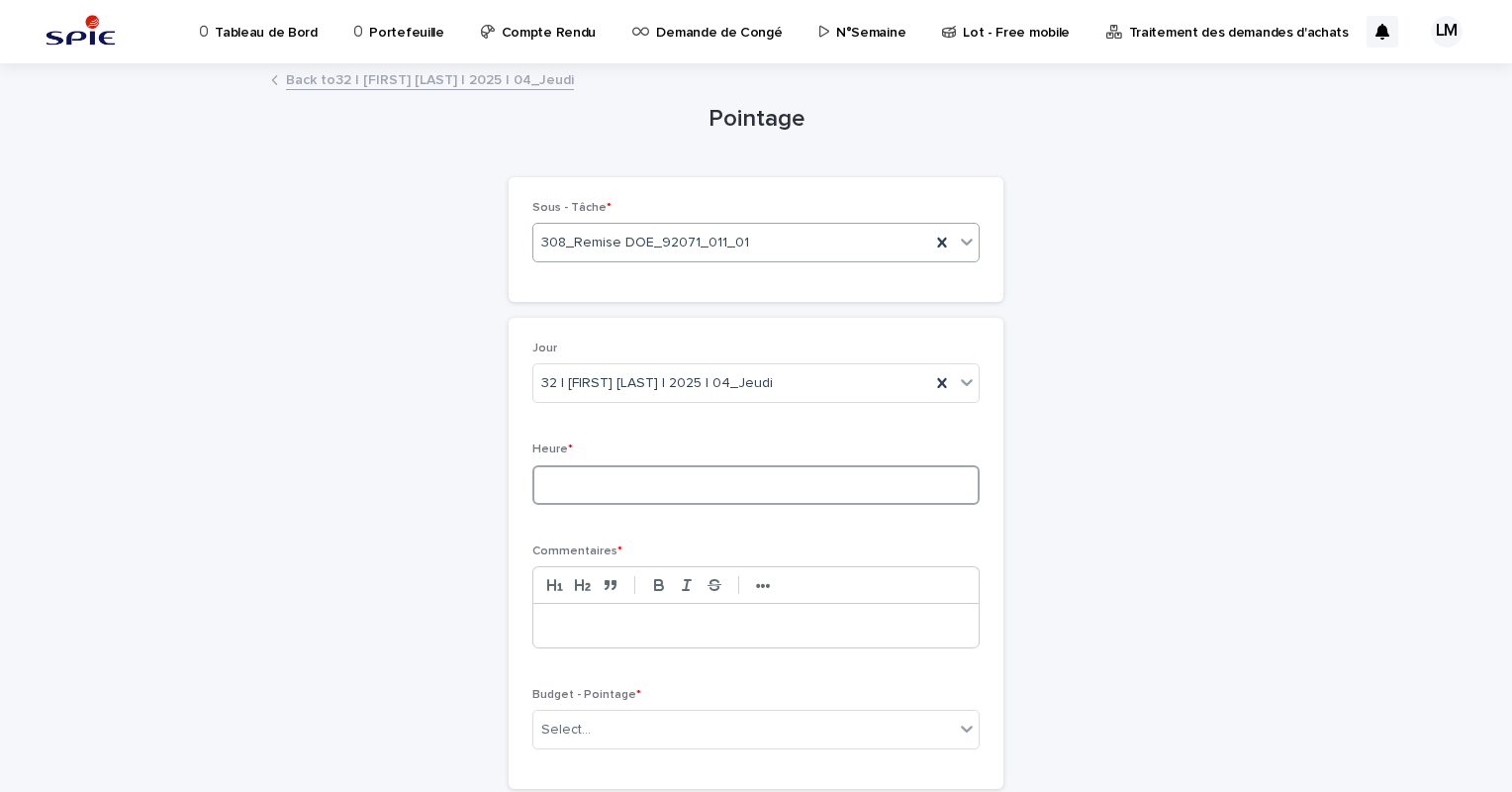 click at bounding box center [756, 485] 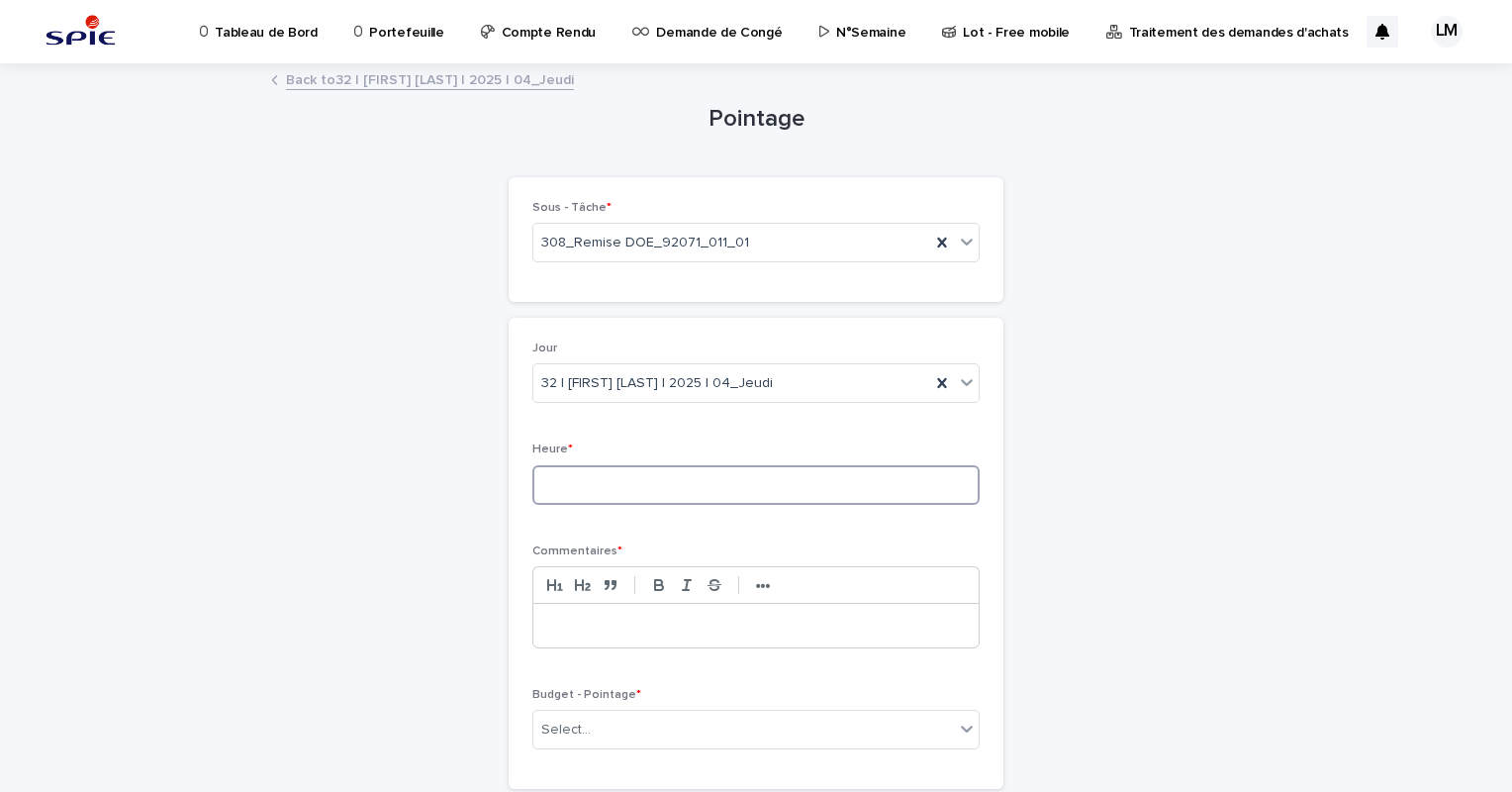 type on "*" 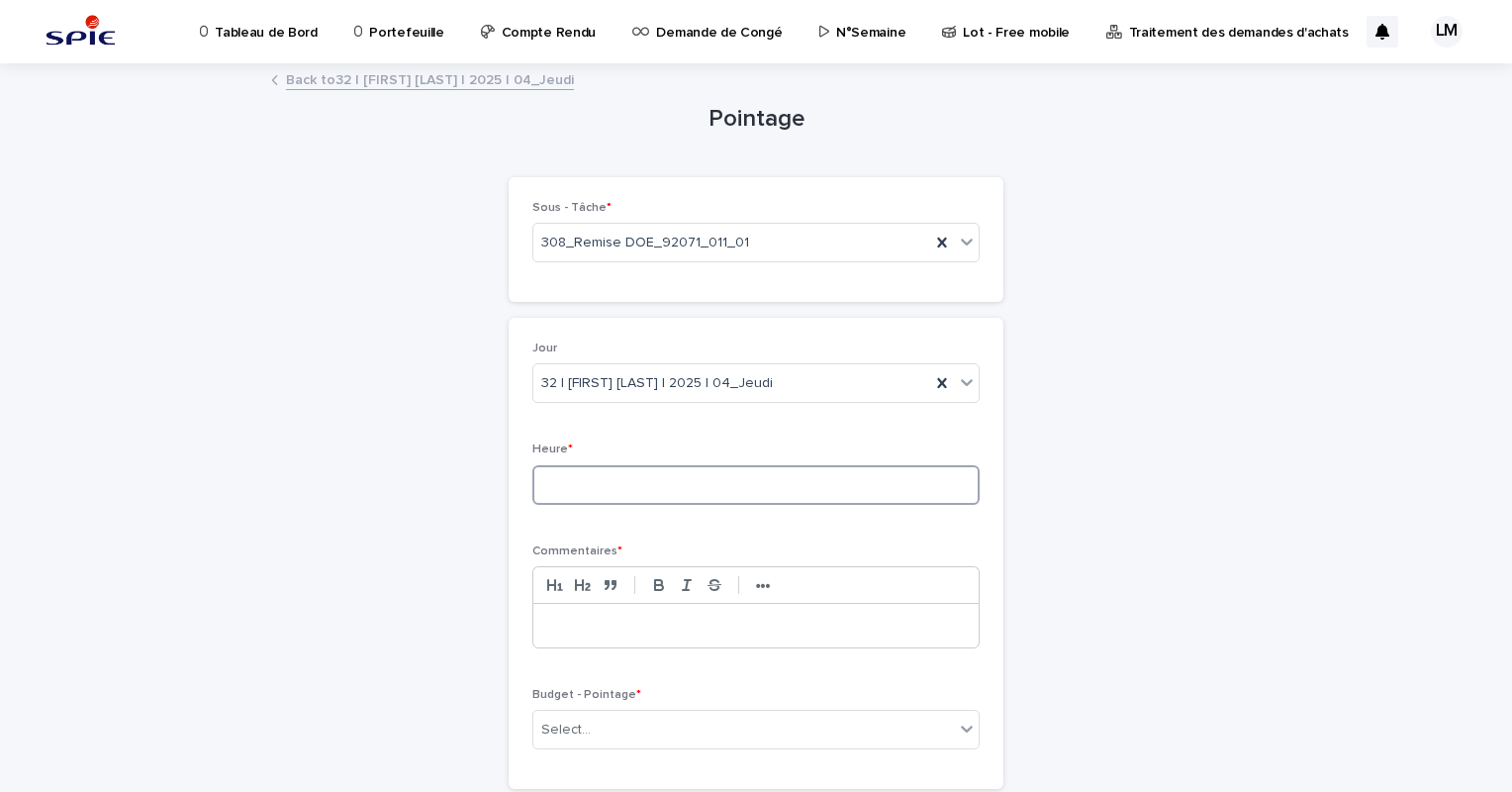 type on "*" 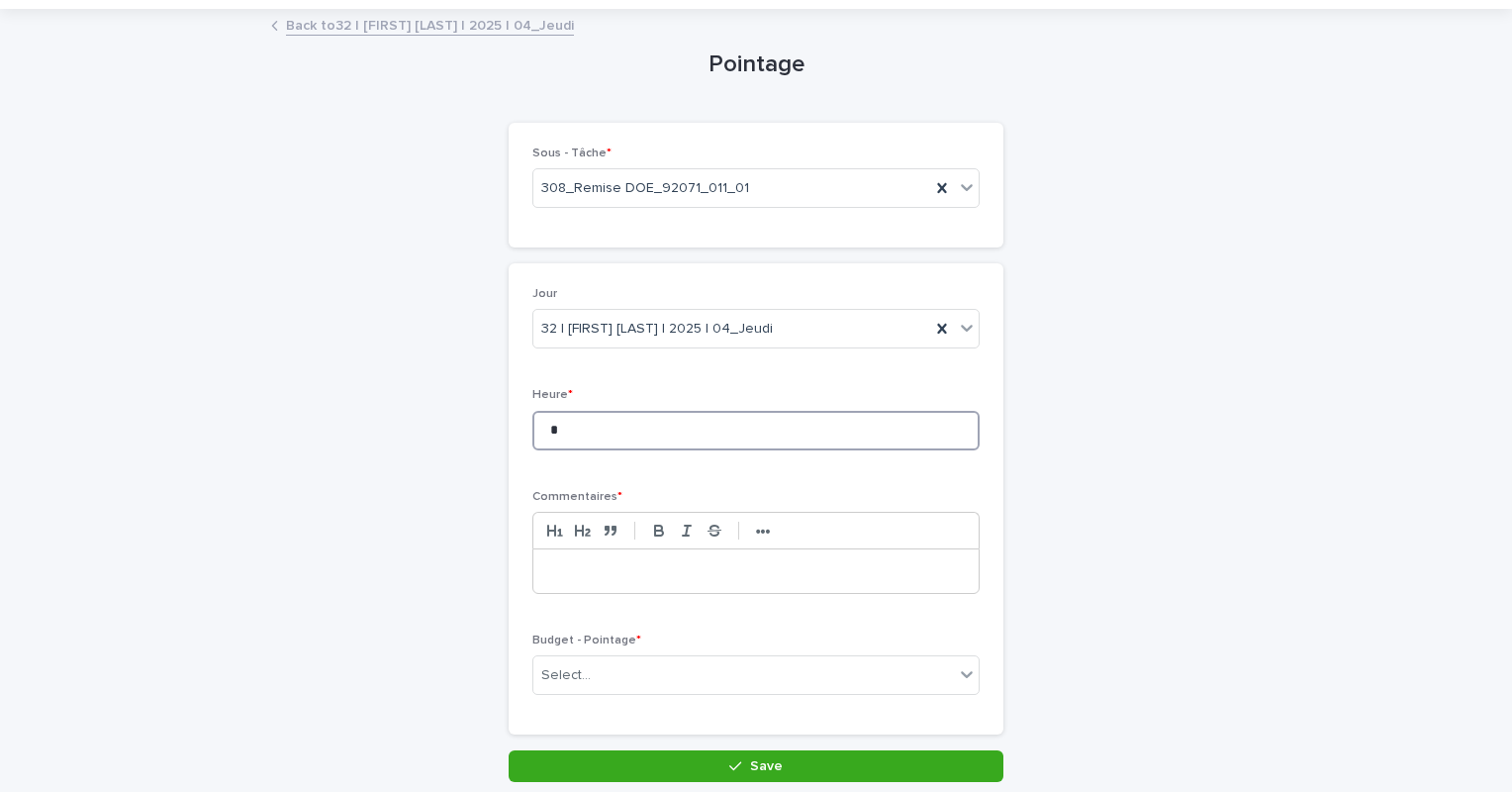 scroll, scrollTop: 55, scrollLeft: 0, axis: vertical 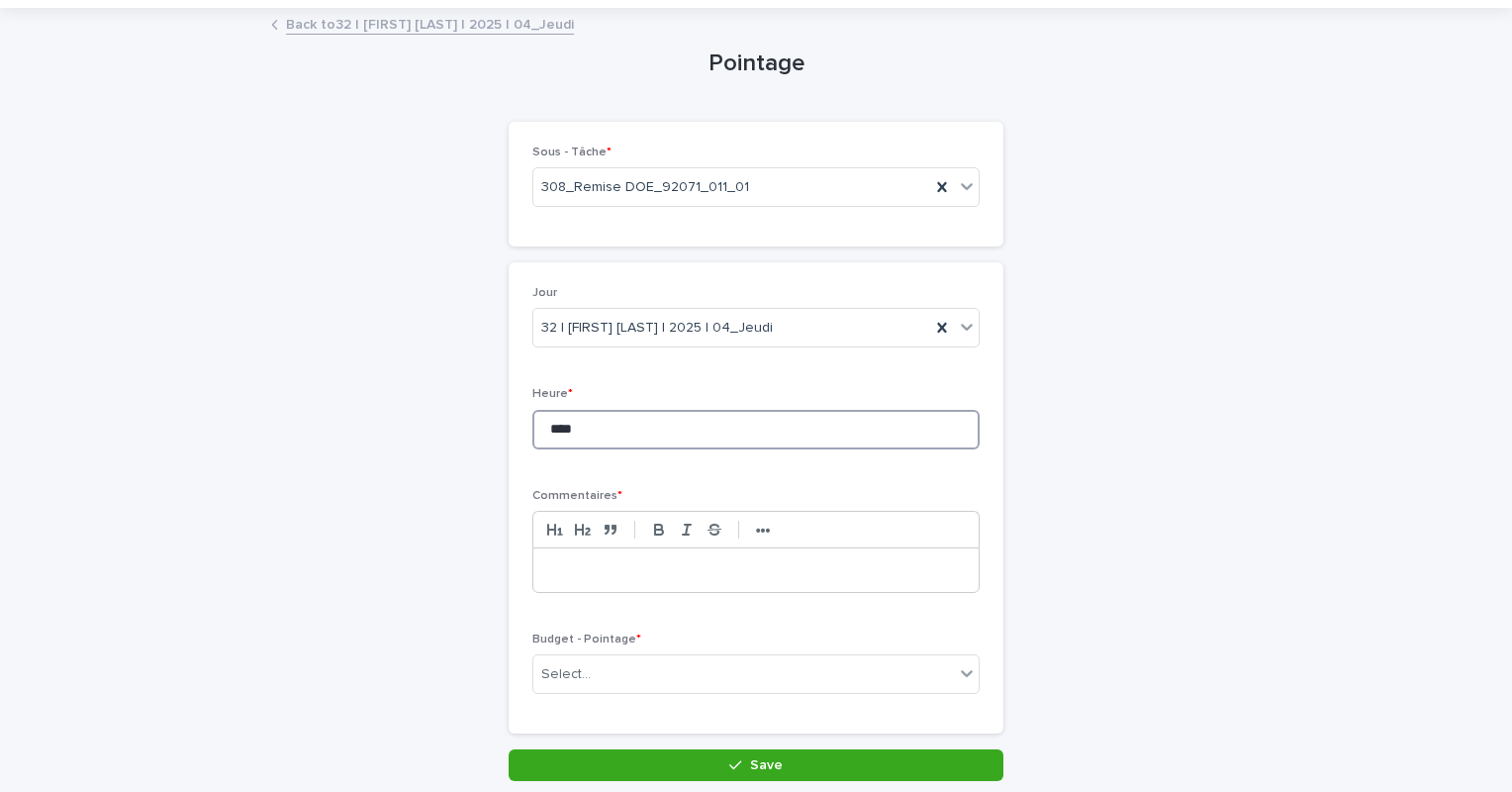 type on "****" 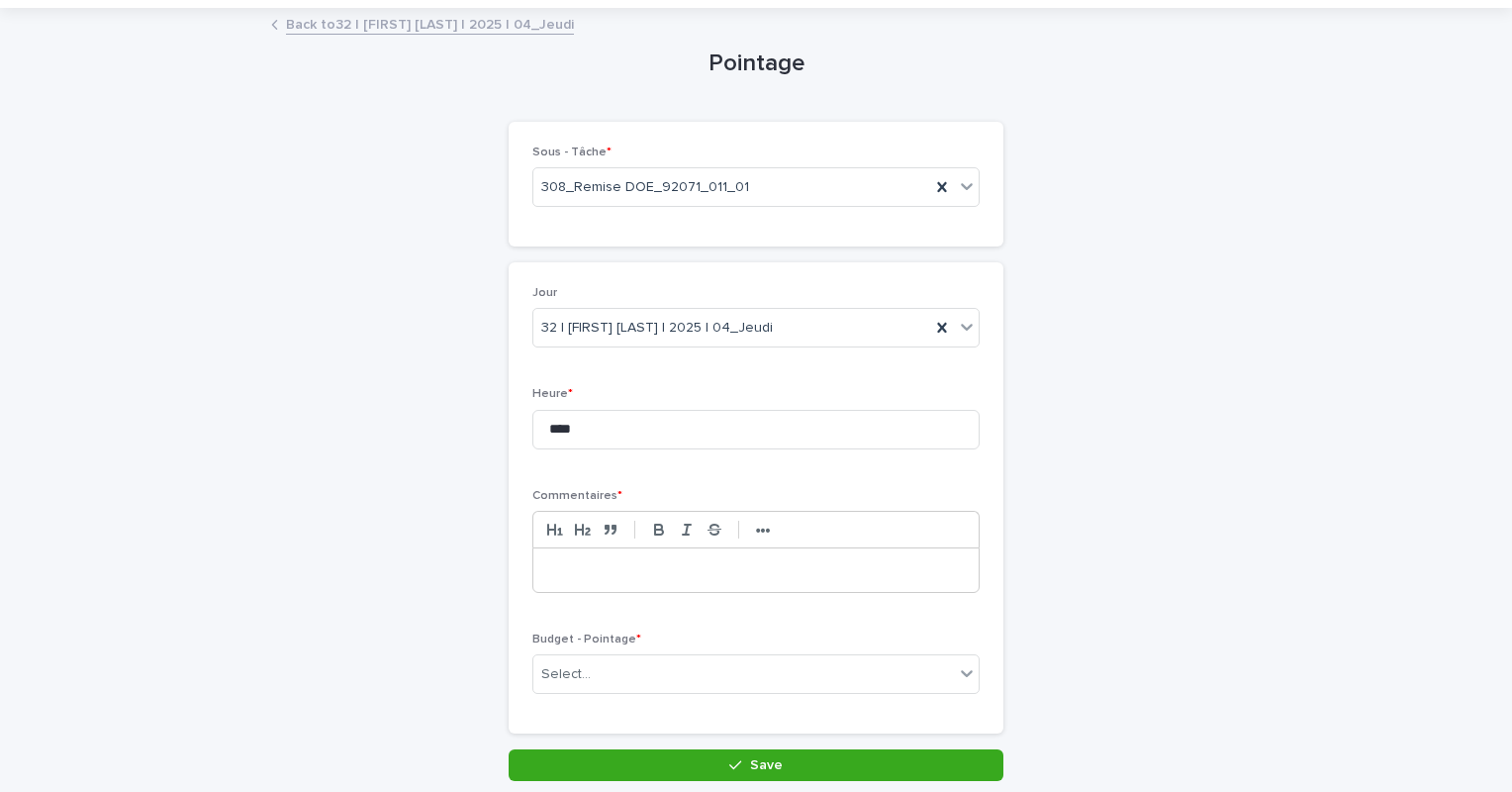 click at bounding box center (756, 570) 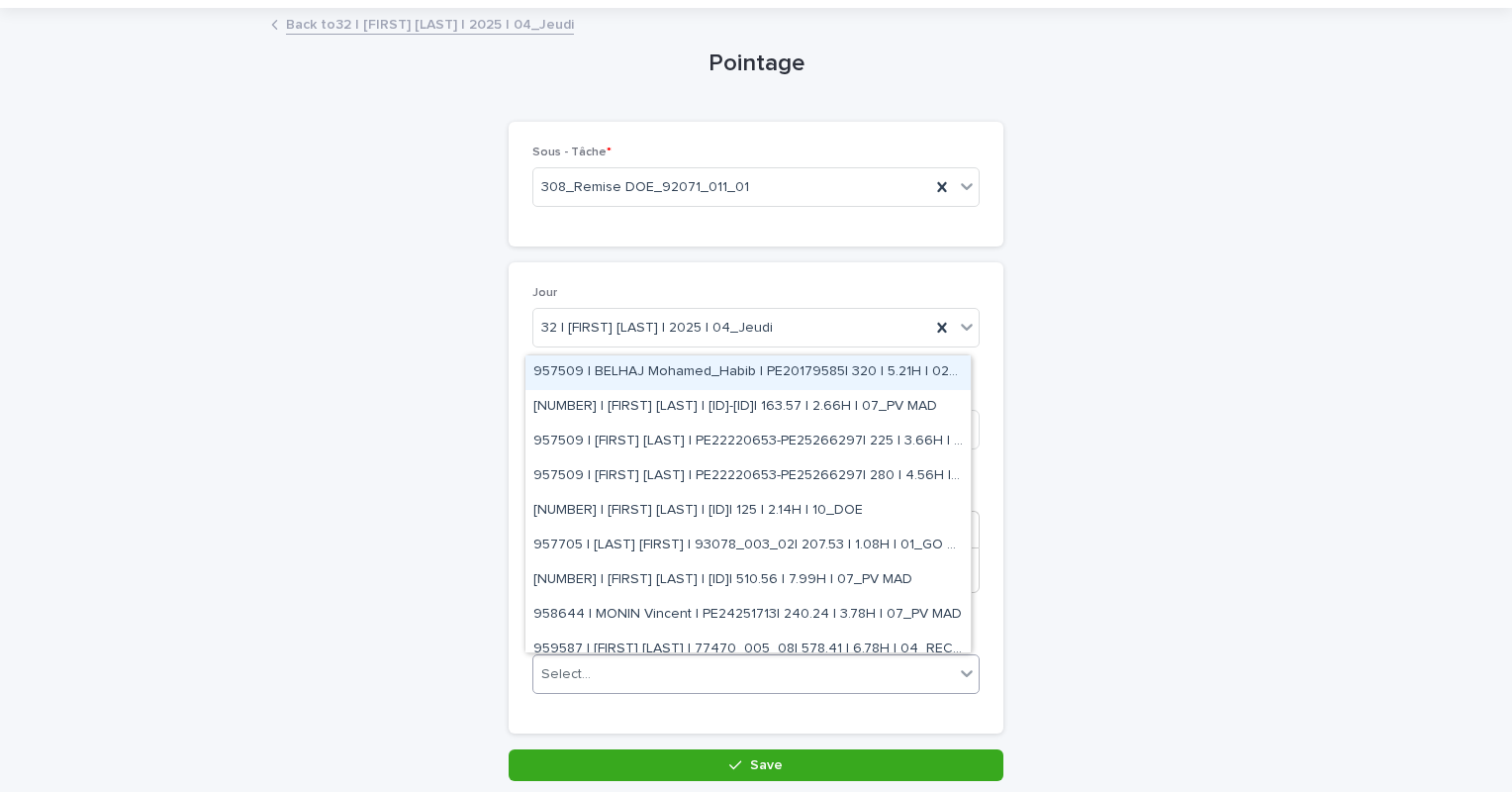 click on "Select..." at bounding box center (743, 674) 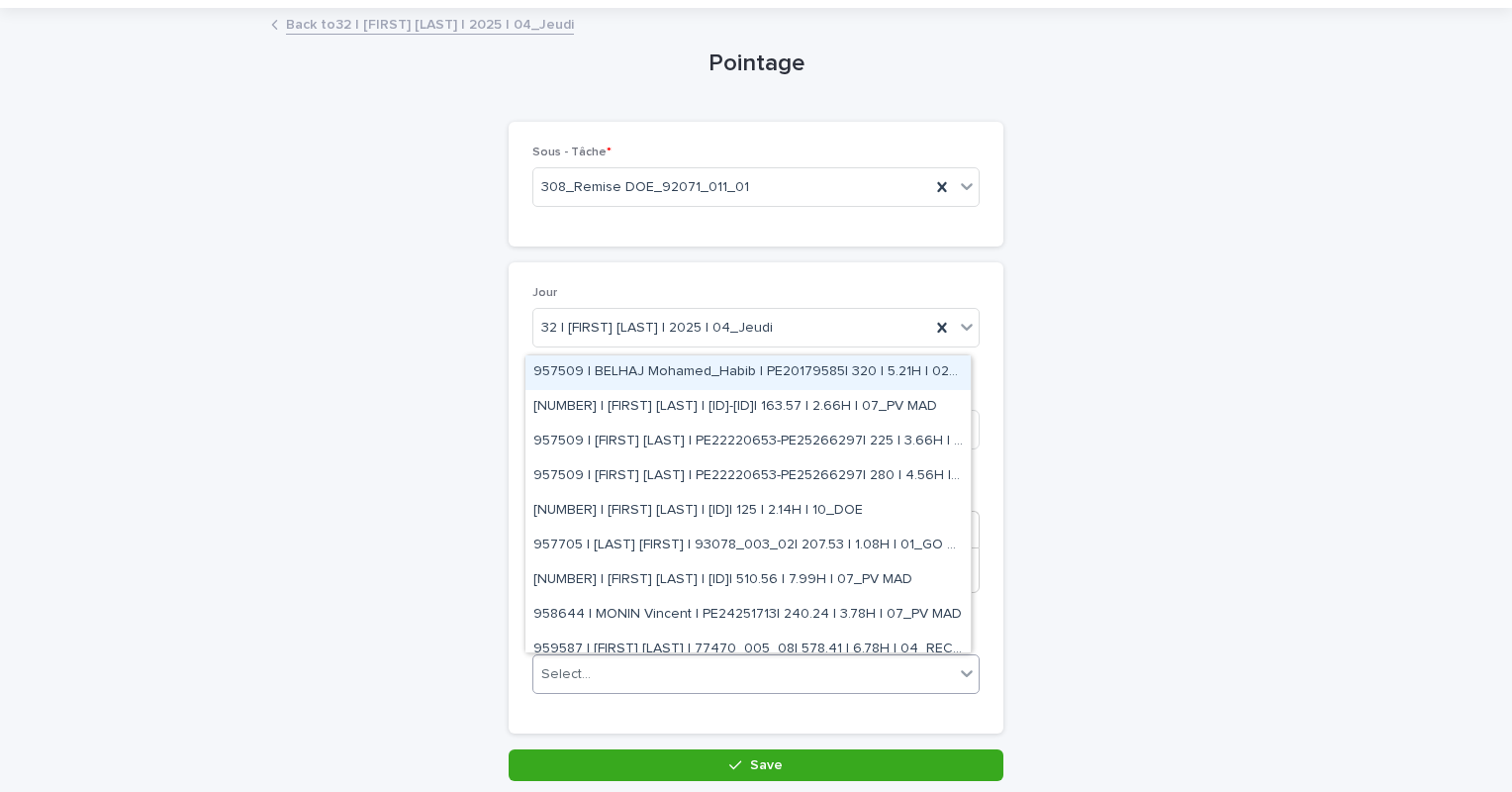 paste on "**********" 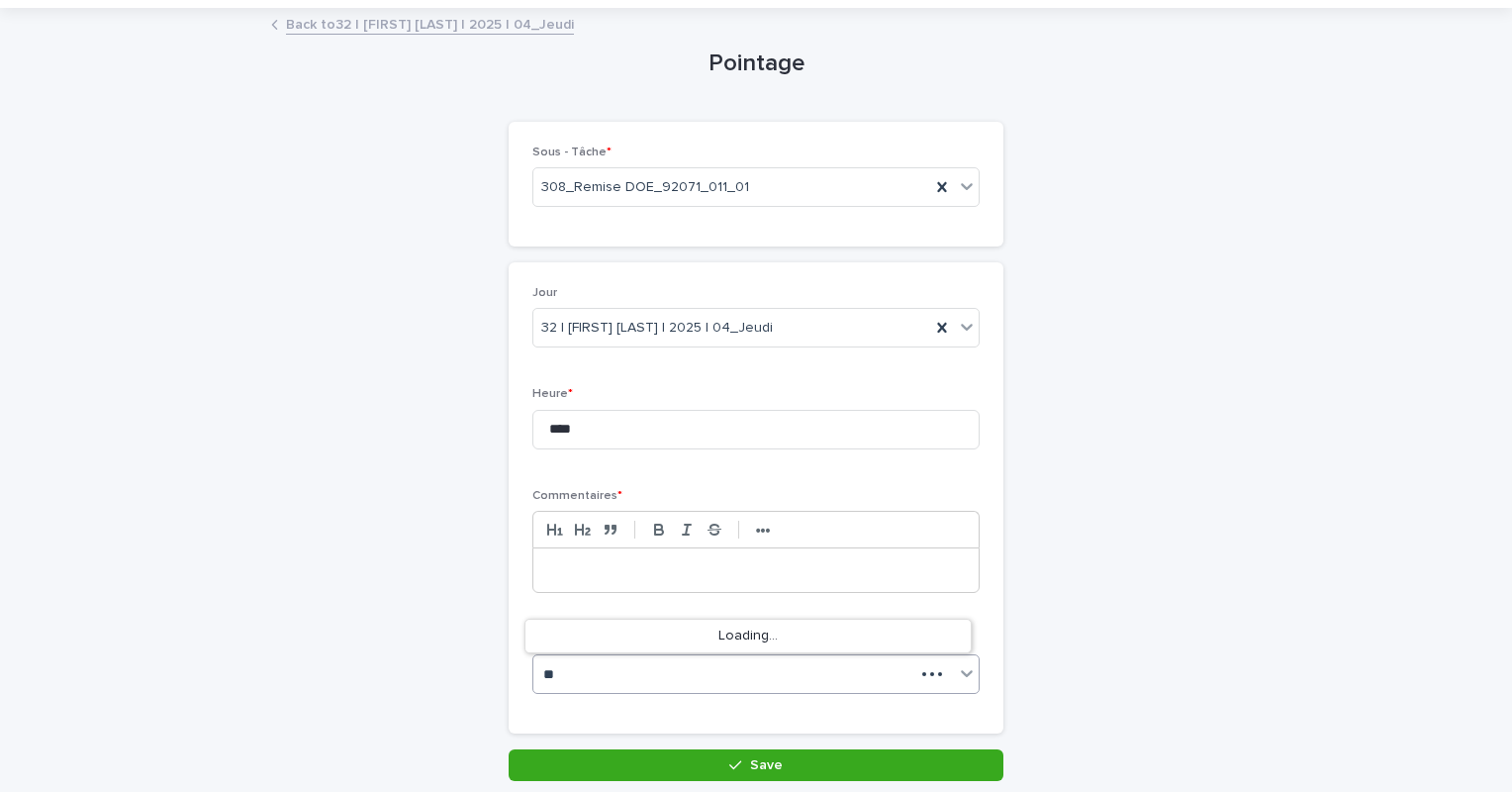 type on "*" 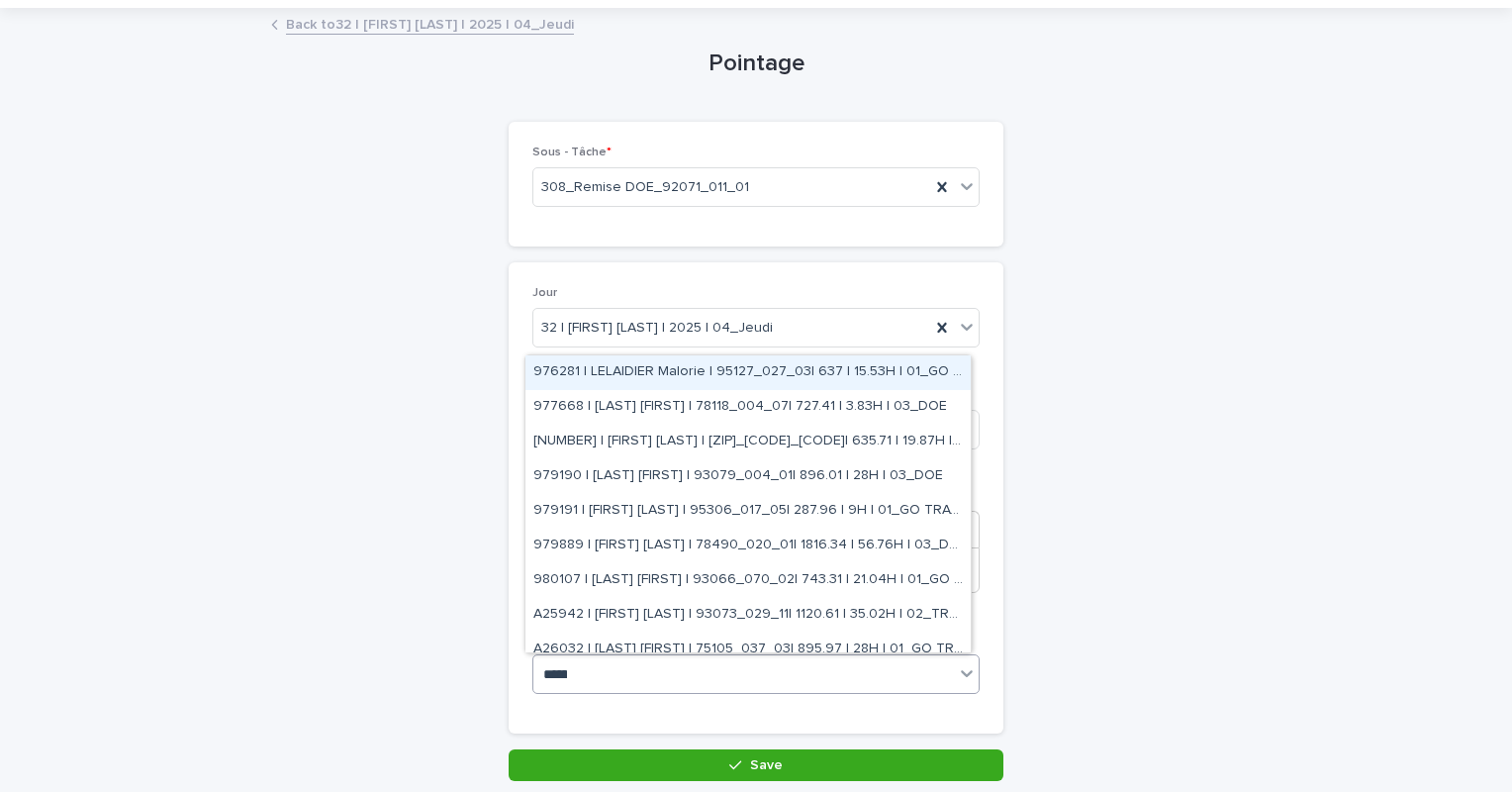 type on "*******" 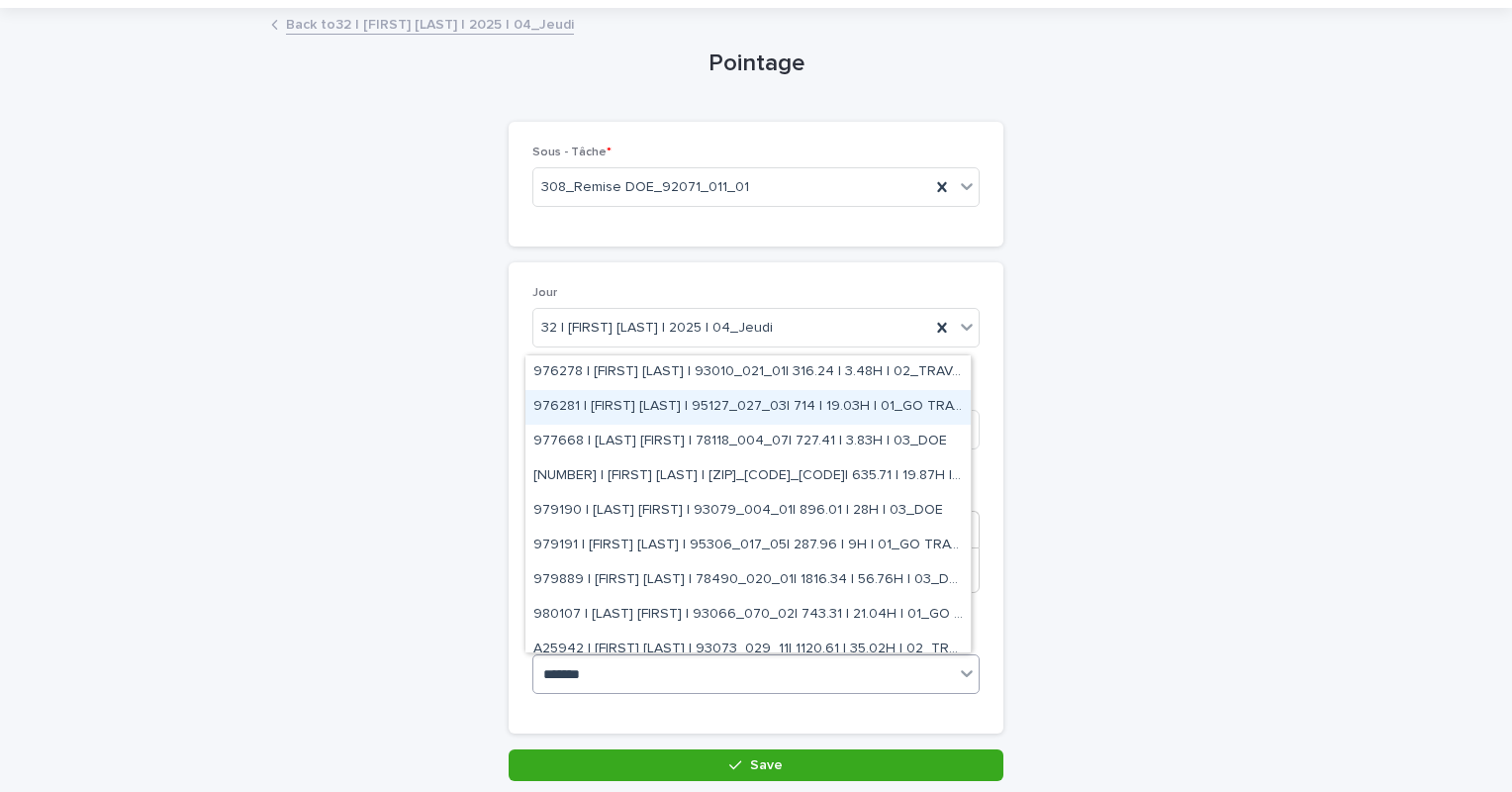 click on "976281 | [FIRST] [LAST] | 95127_027_03| 714 | 19.03H  | 01_GO TRAVAUX" at bounding box center (748, 407) 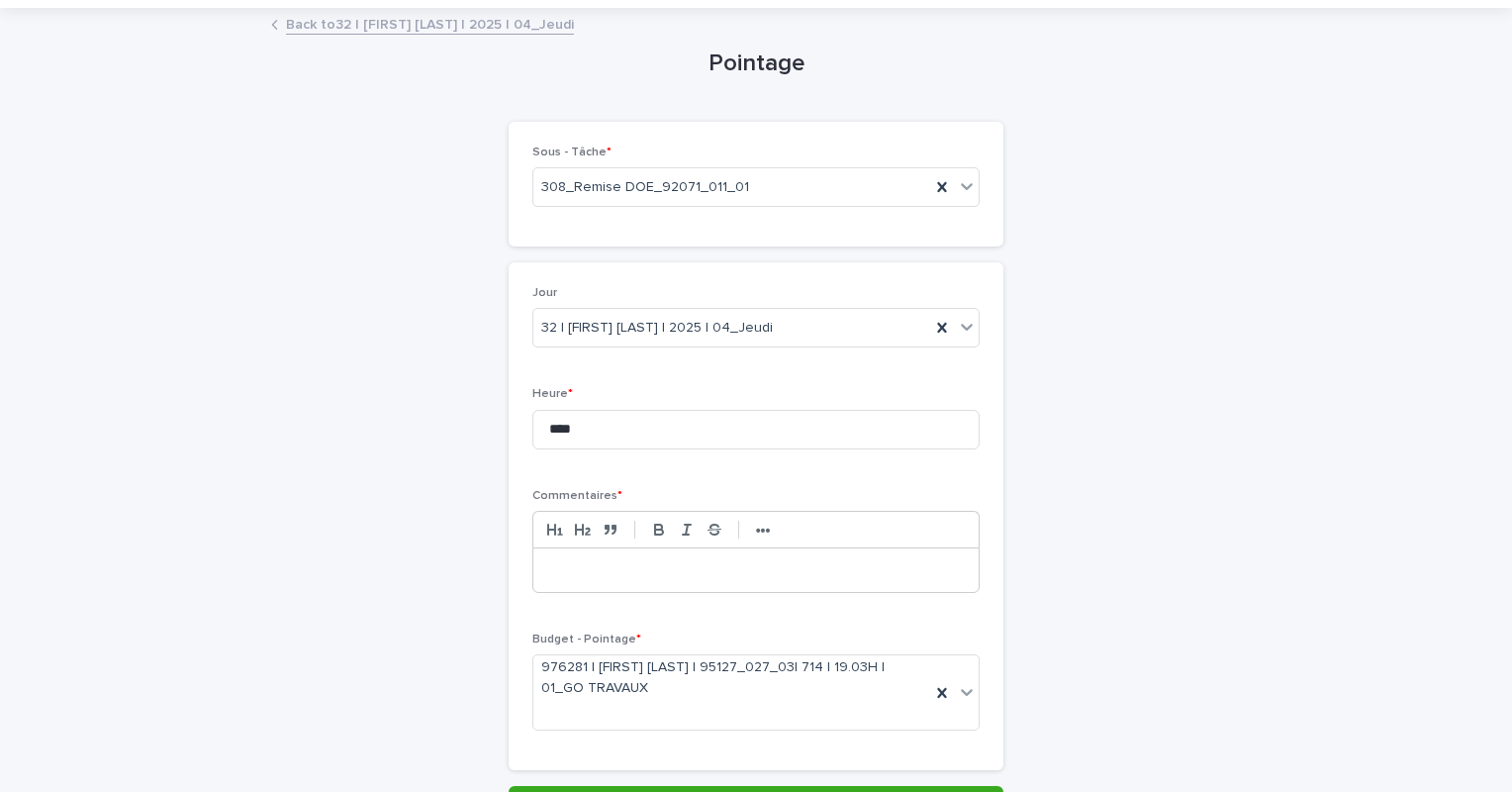 click at bounding box center (756, 570) 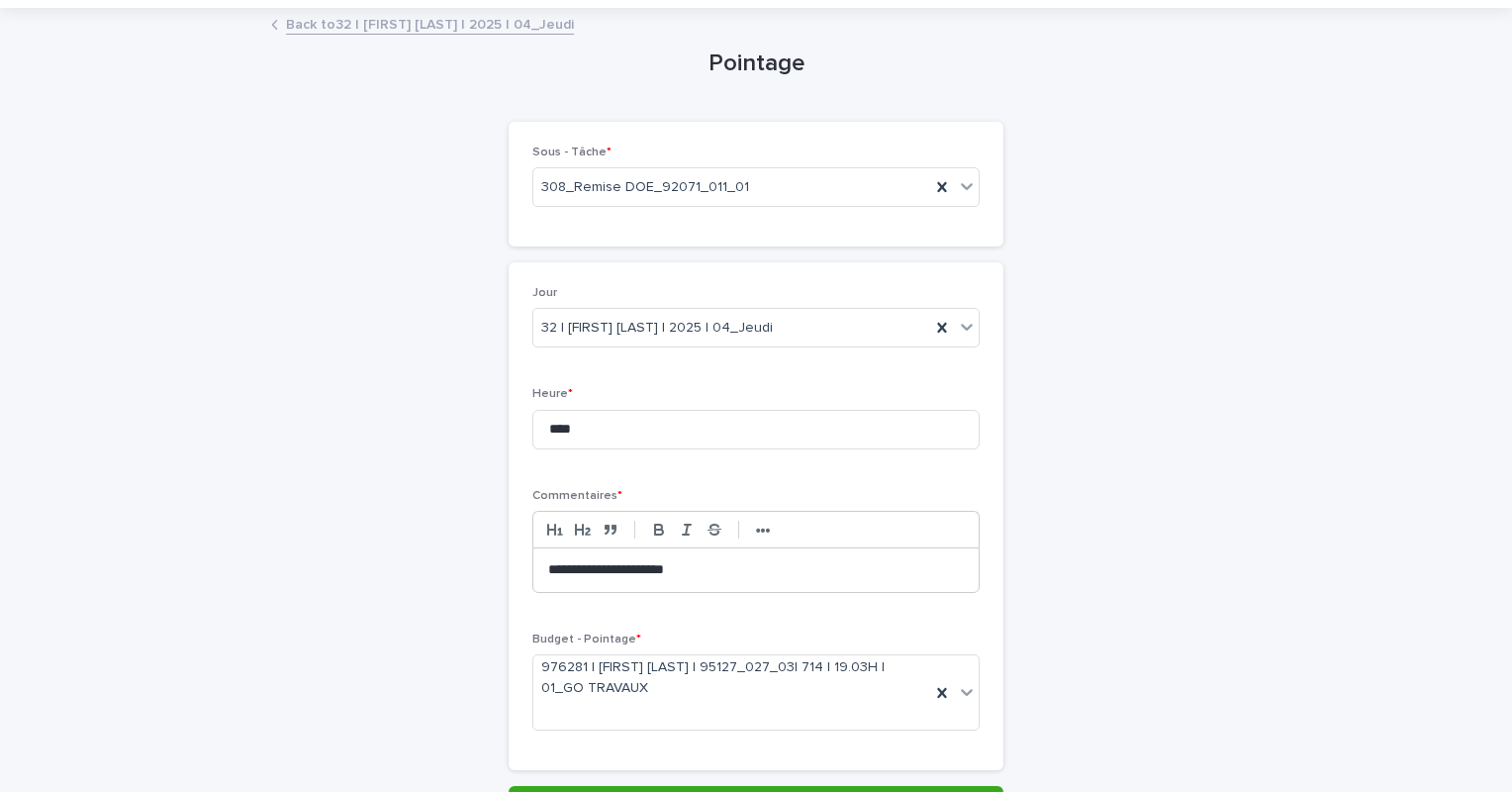click on "**********" at bounding box center [756, 570] 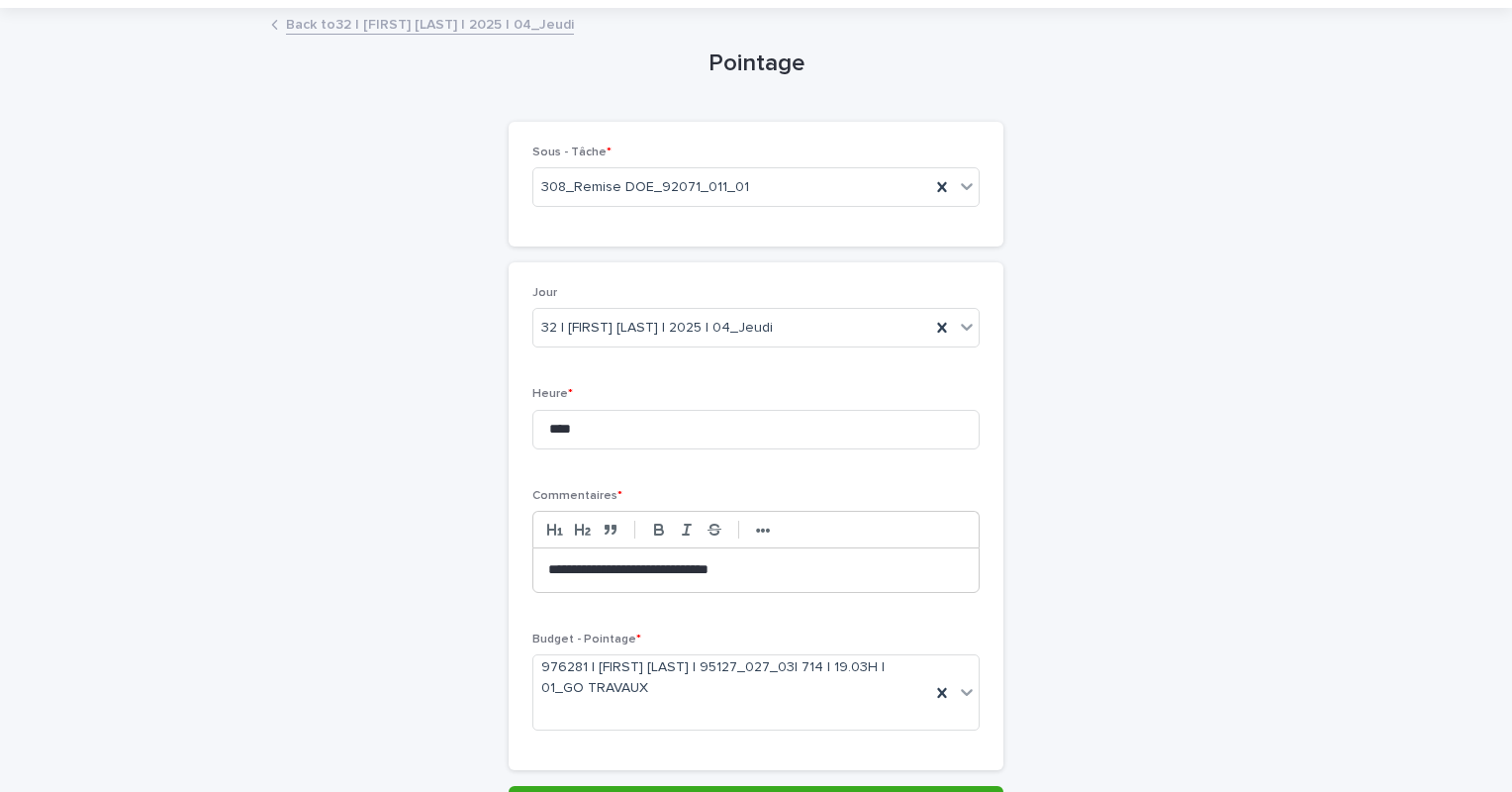 click on "**********" at bounding box center [756, 570] 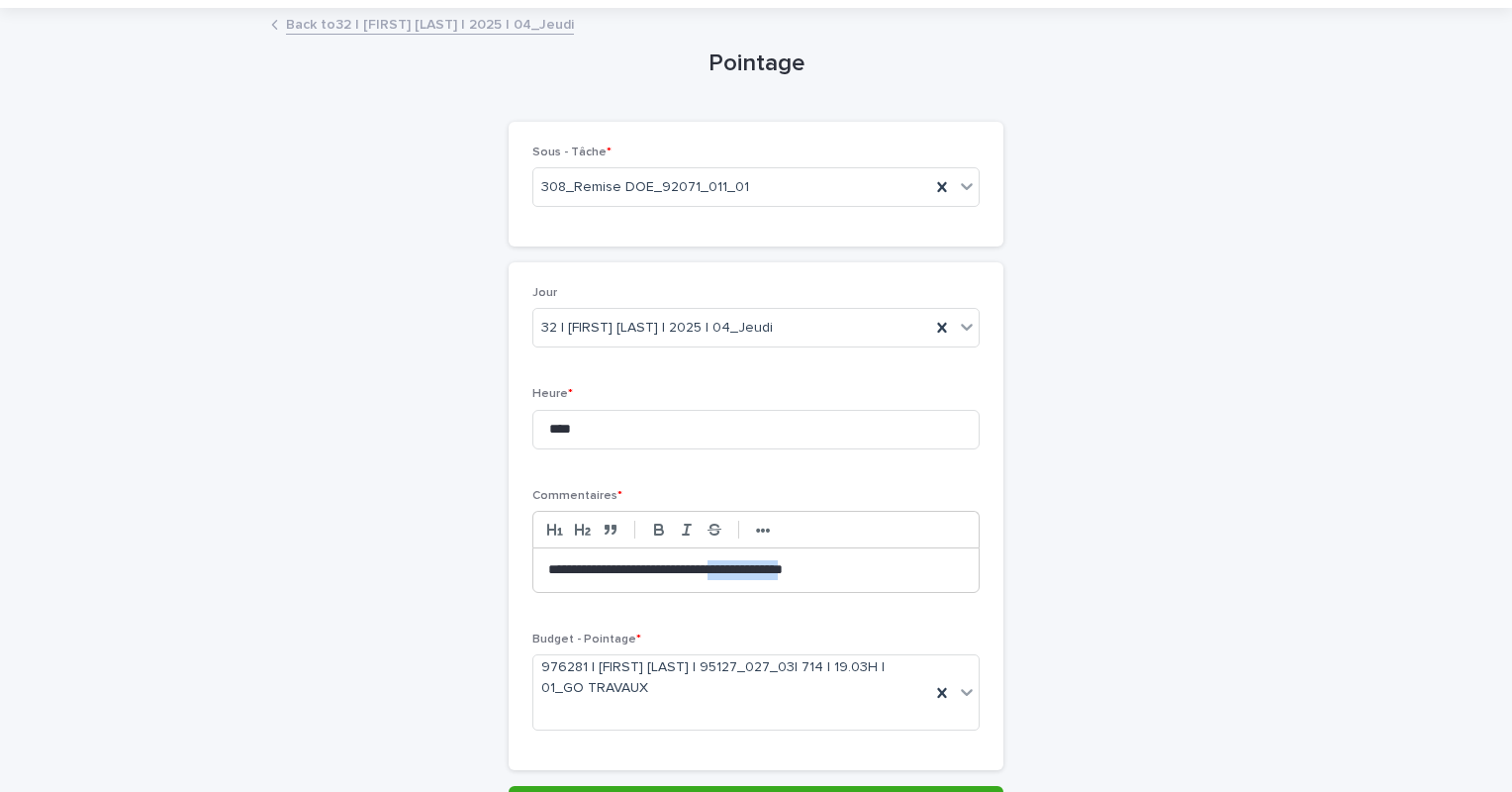 drag, startPoint x: 833, startPoint y: 572, endPoint x: 739, endPoint y: 572, distance: 94 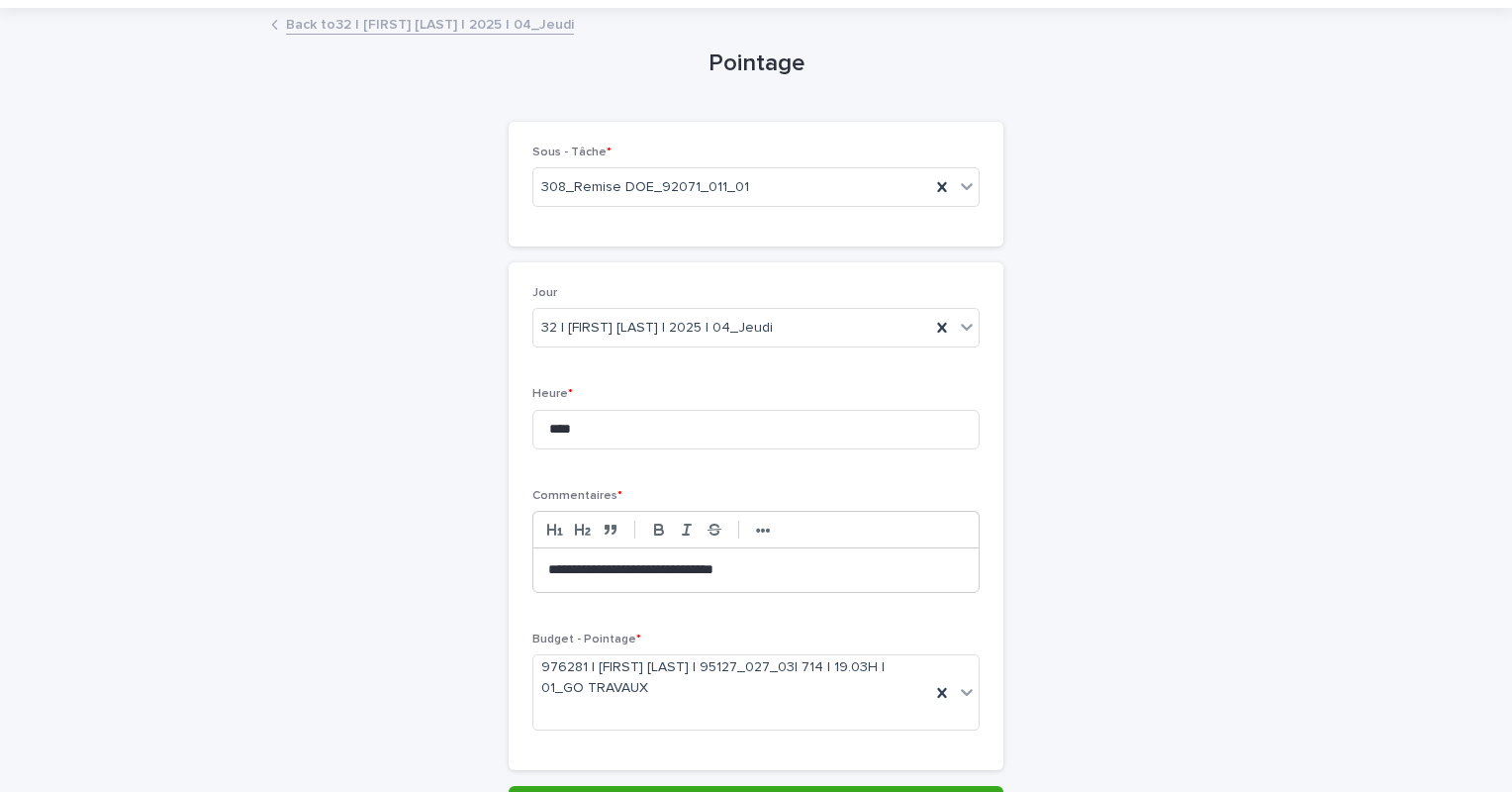 drag, startPoint x: 55, startPoint y: 431, endPoint x: 118, endPoint y: 421, distance: 63.788714 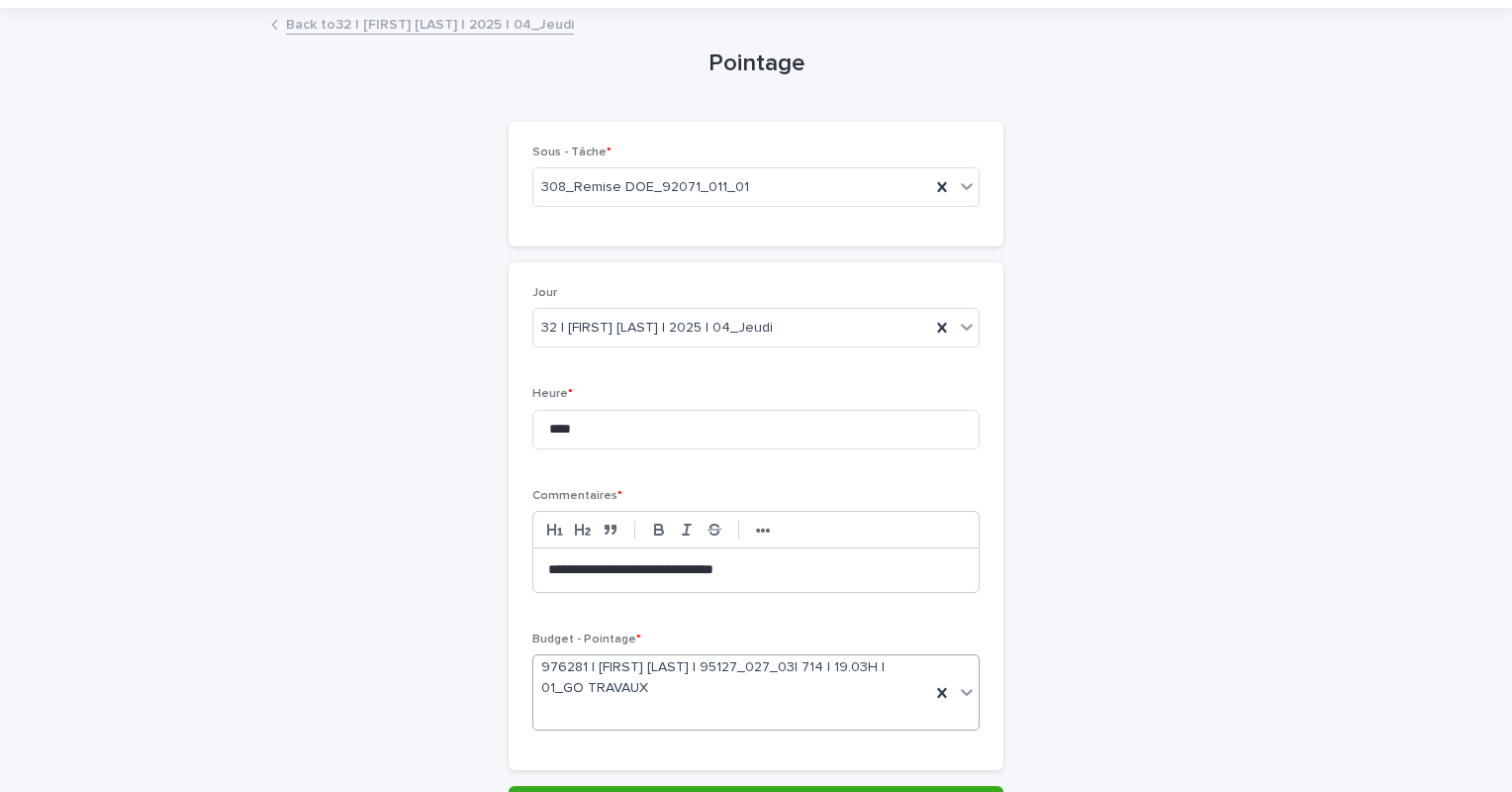 scroll, scrollTop: 131, scrollLeft: 0, axis: vertical 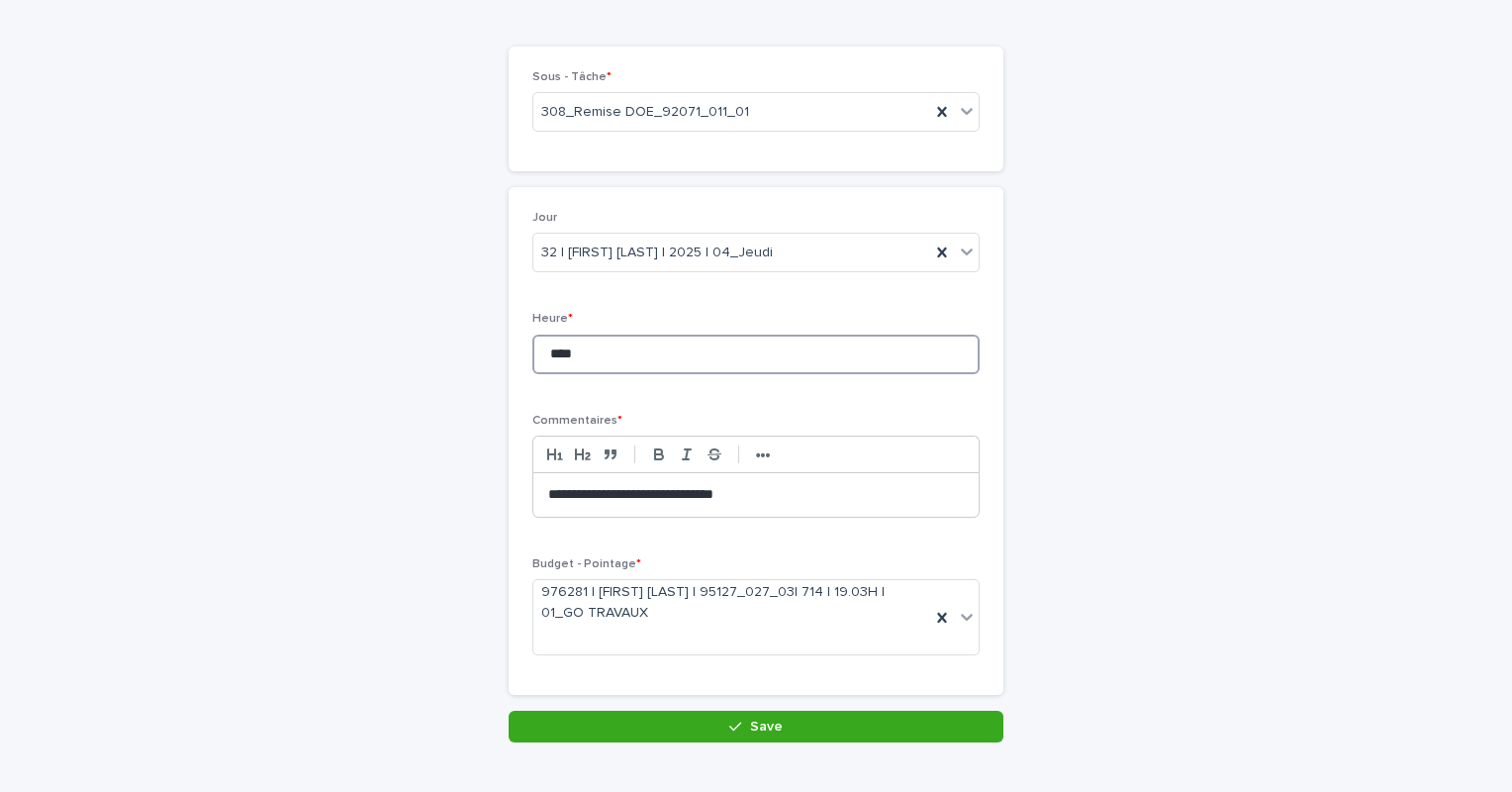 click on "****" at bounding box center (756, 354) 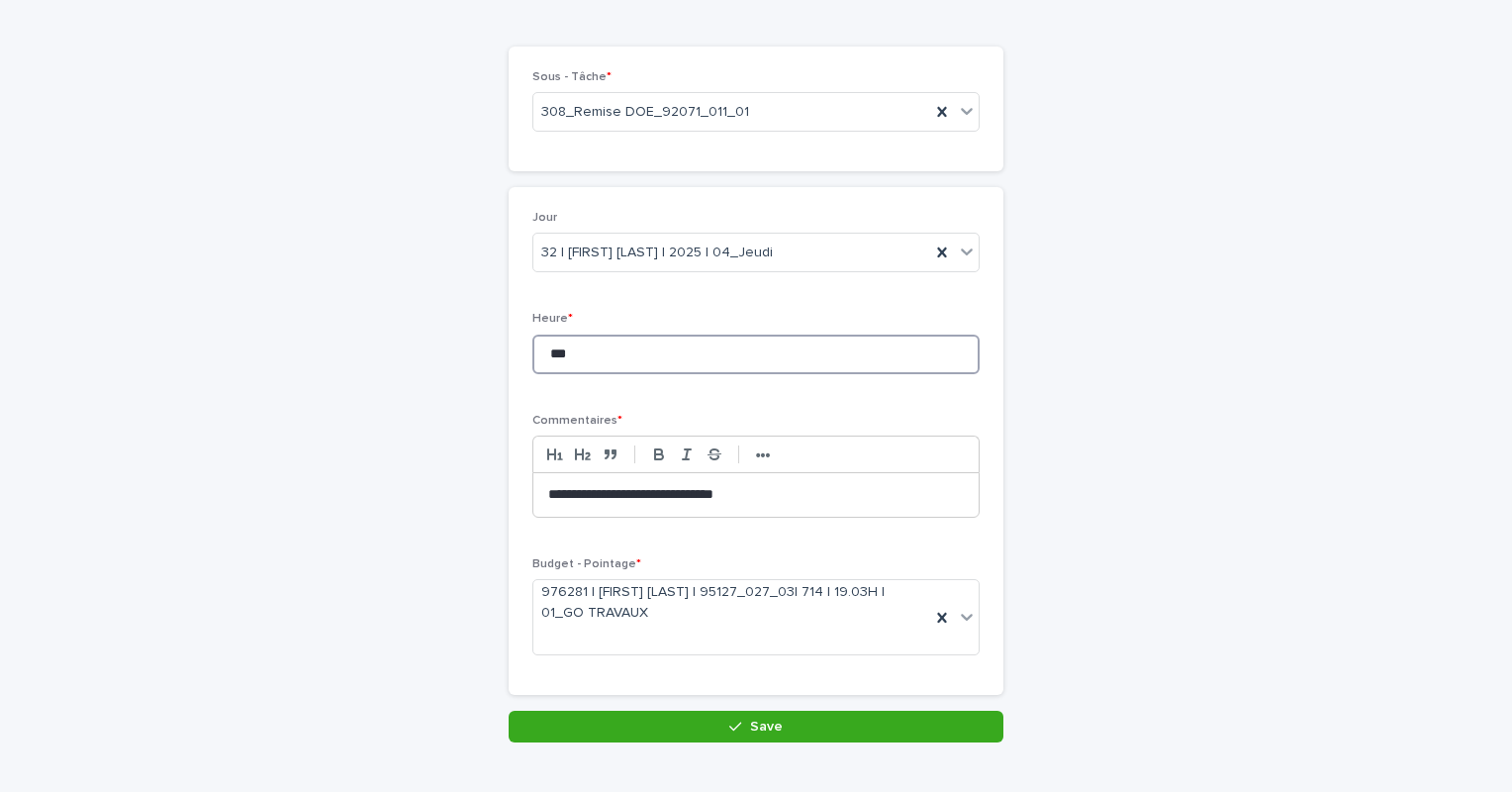 type on "***" 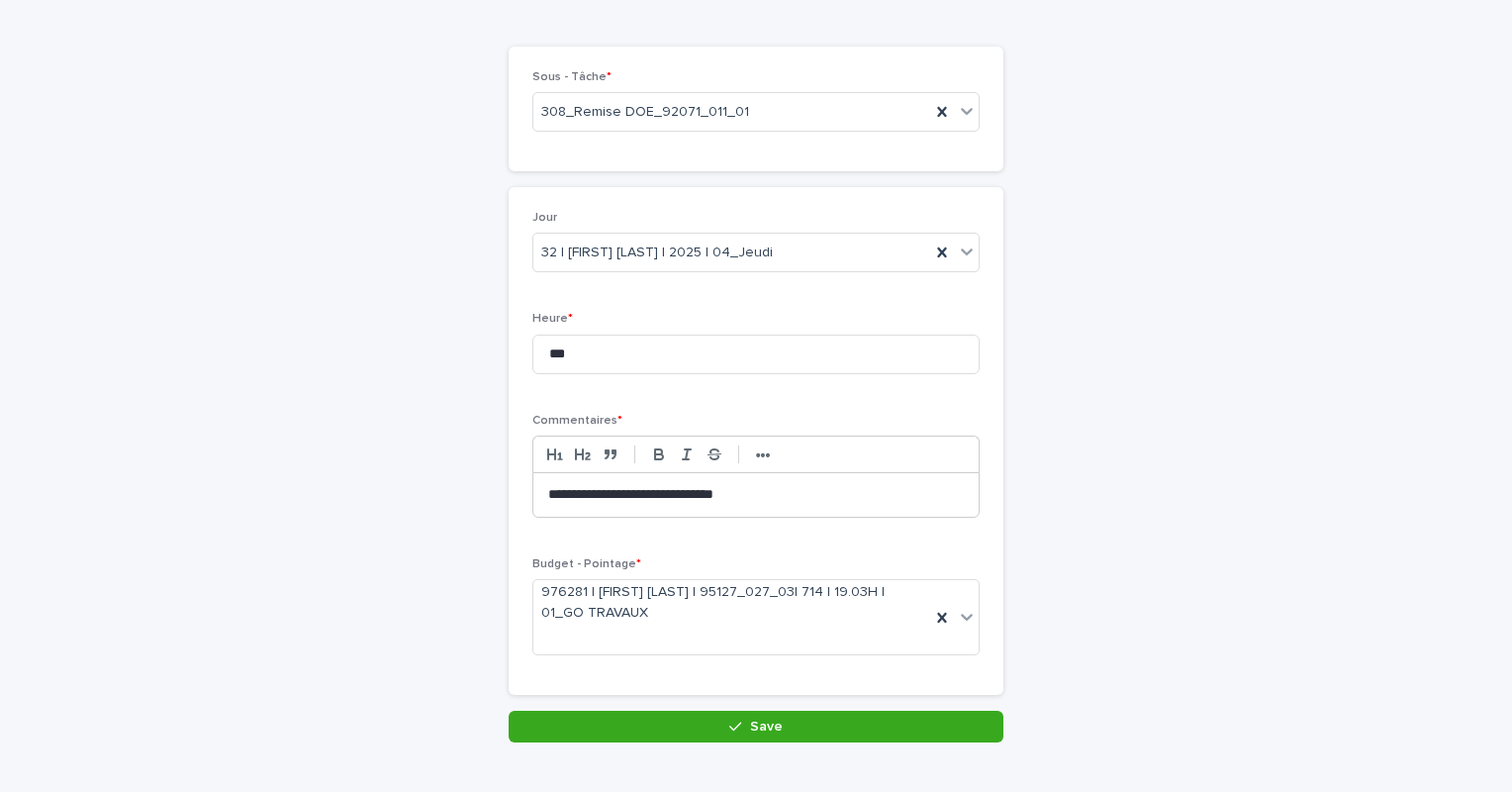 click on "**********" at bounding box center [756, 495] 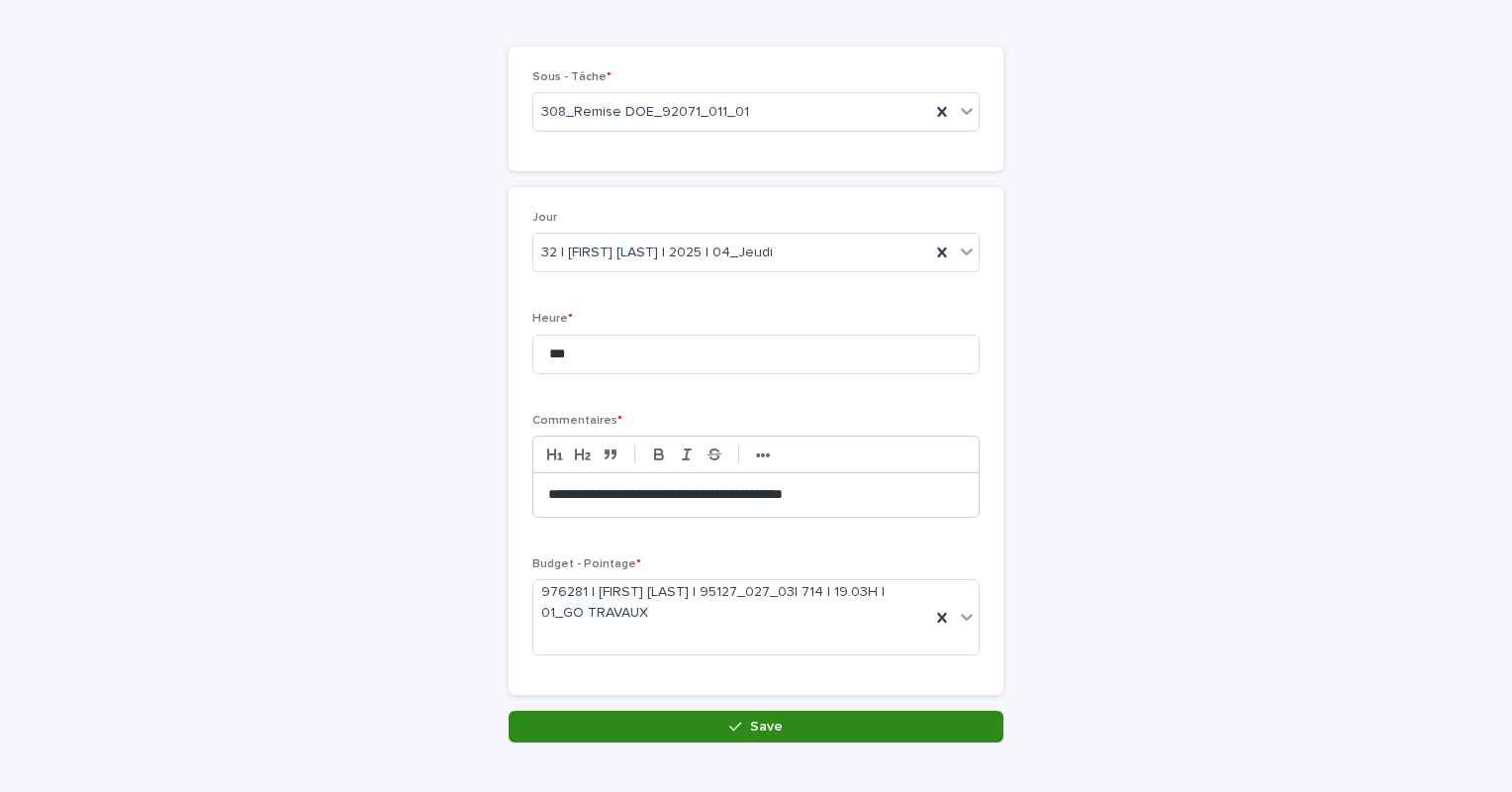 click on "Save" at bounding box center [756, 727] 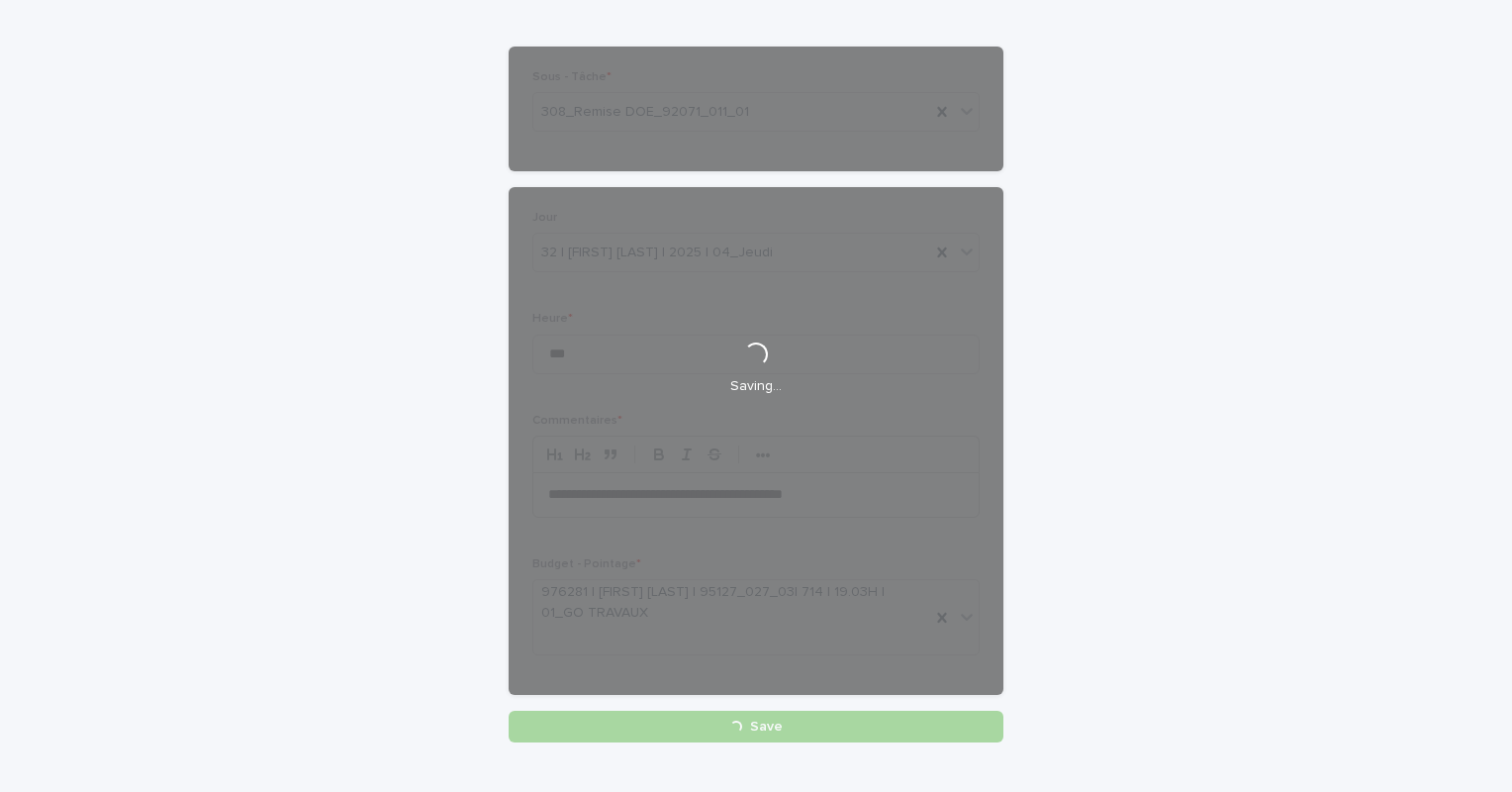 scroll, scrollTop: 0, scrollLeft: 0, axis: both 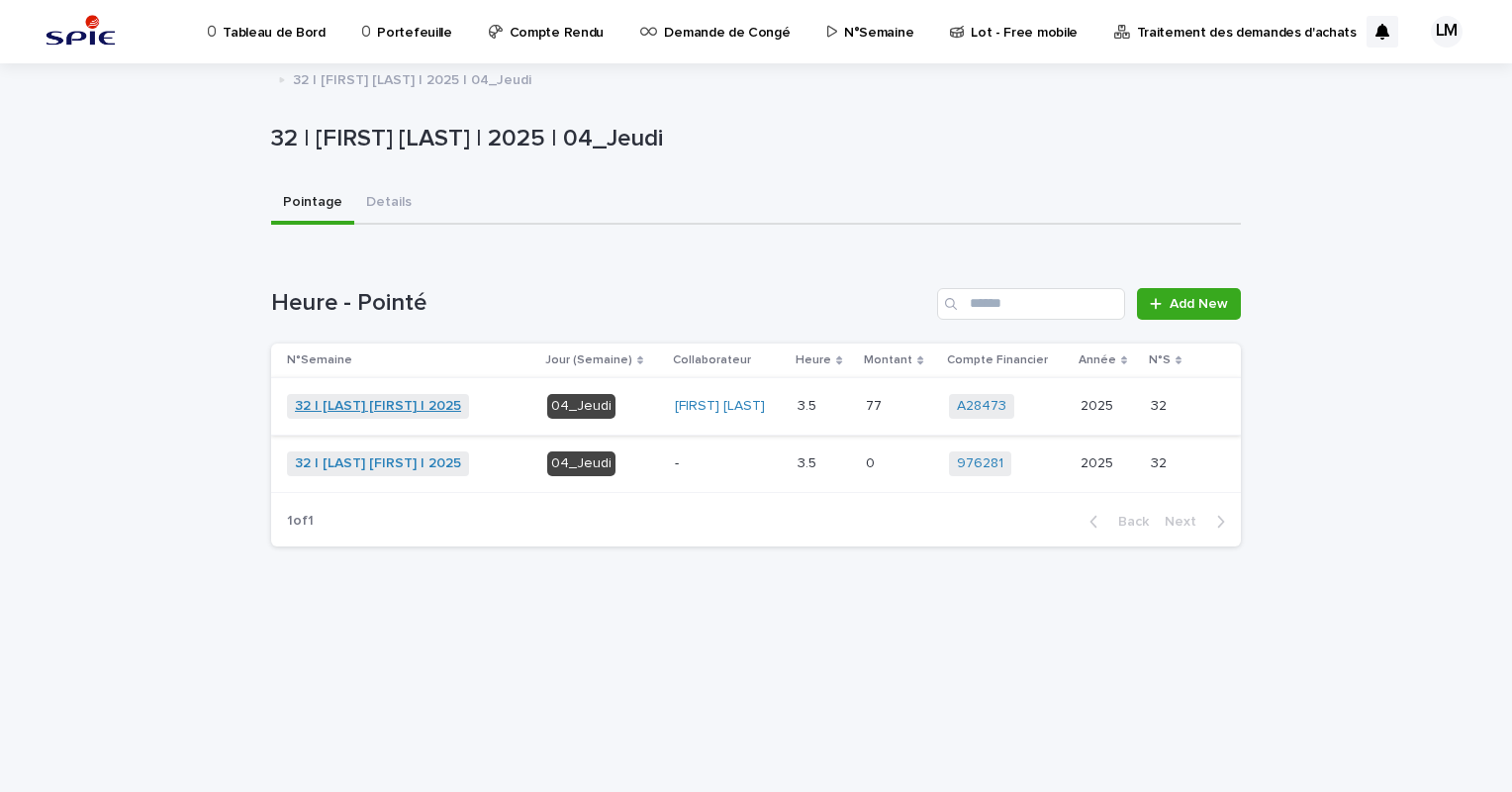 click on "32 | [LAST] [FIRST] | 2025" at bounding box center [378, 406] 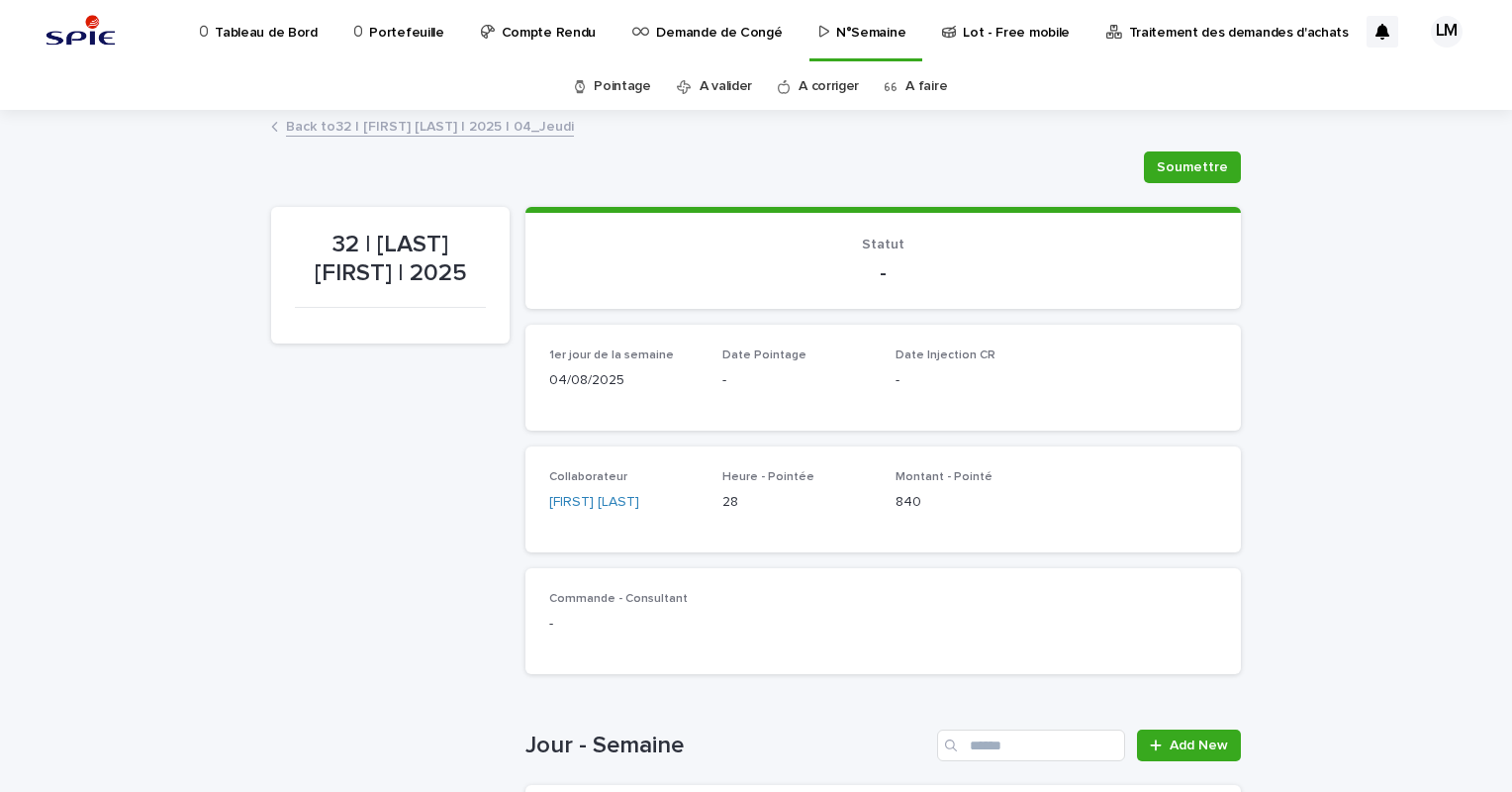 scroll, scrollTop: 594, scrollLeft: 0, axis: vertical 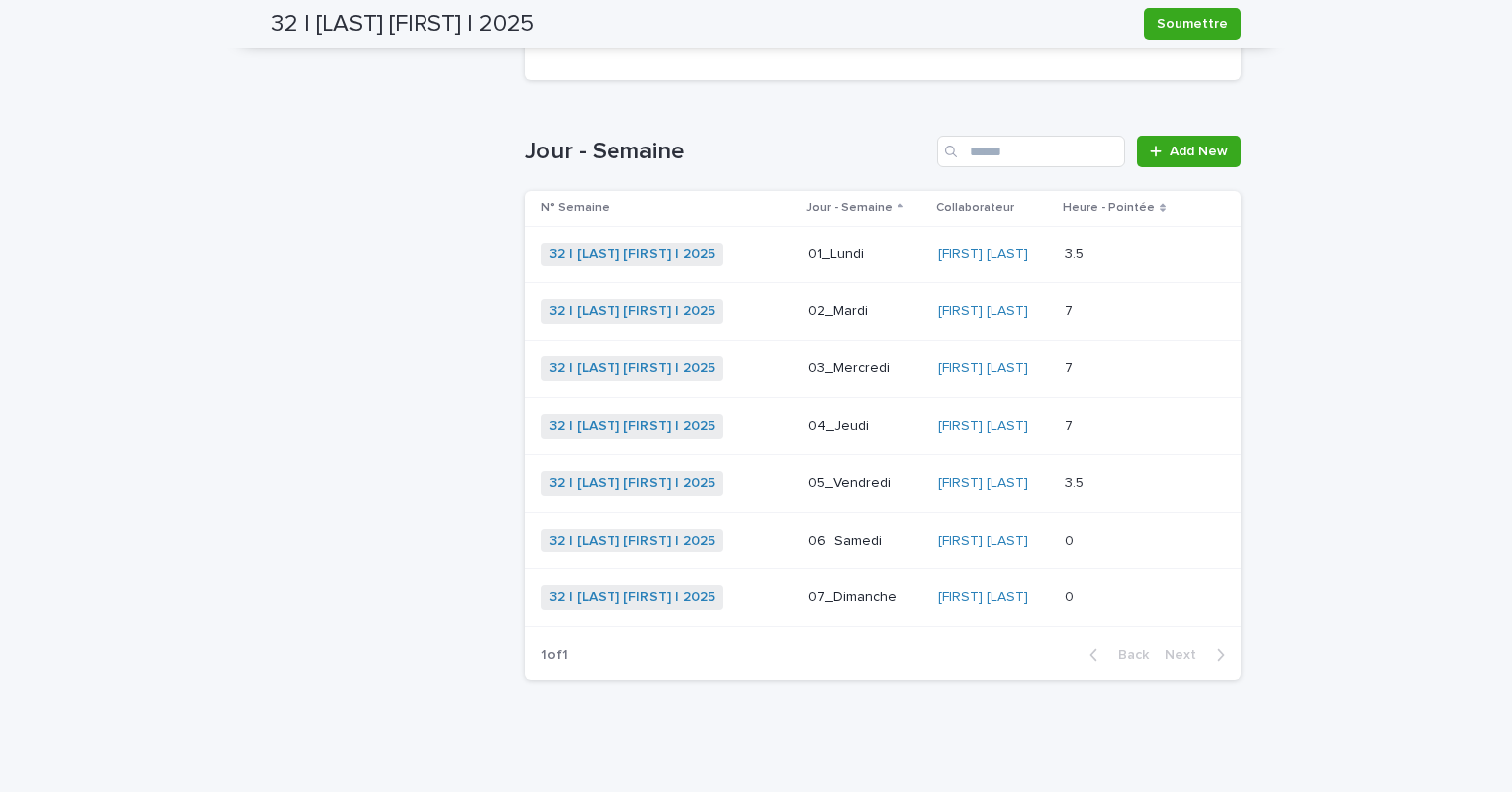 click at bounding box center (1125, 483) 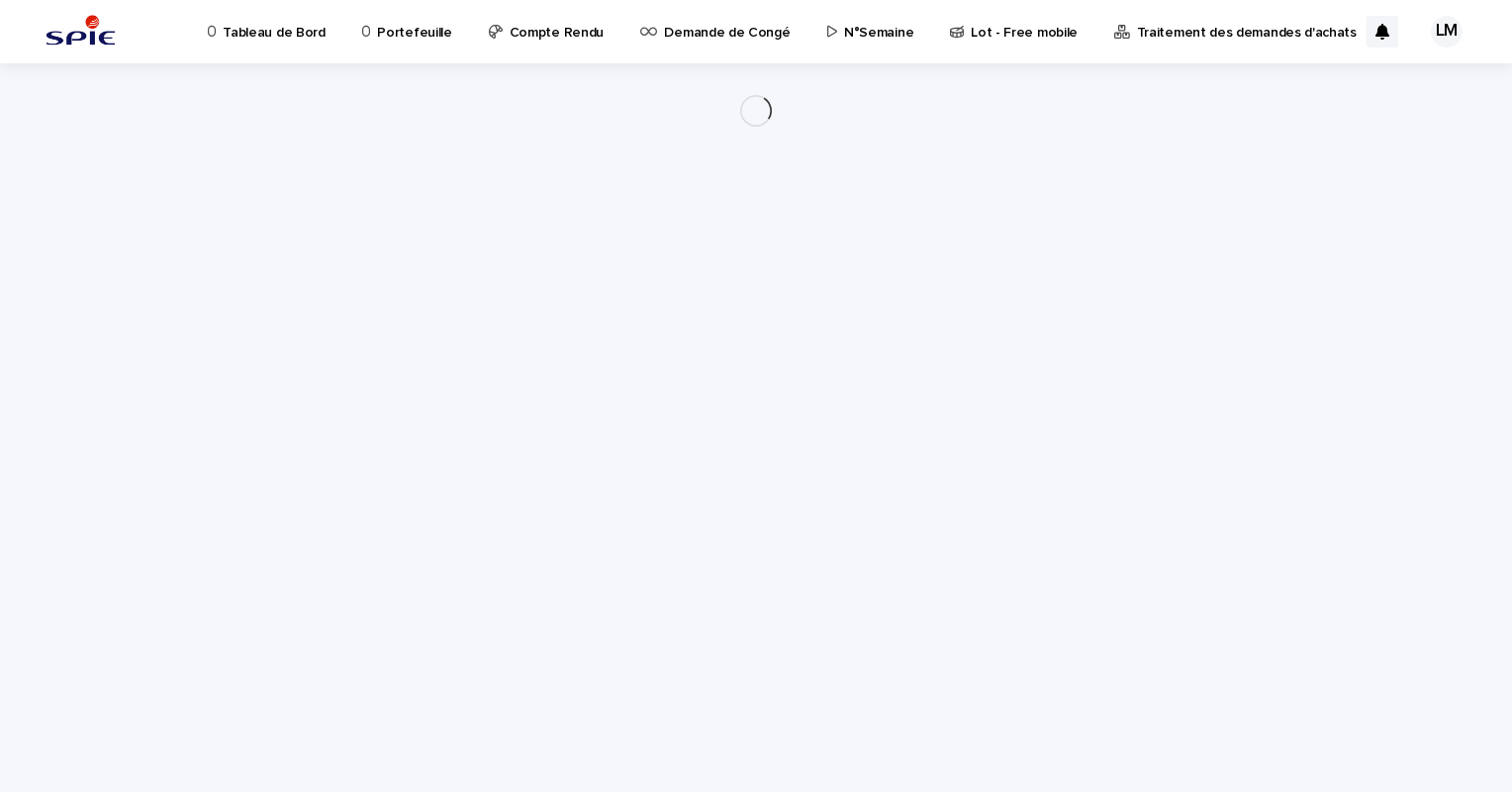scroll, scrollTop: 0, scrollLeft: 0, axis: both 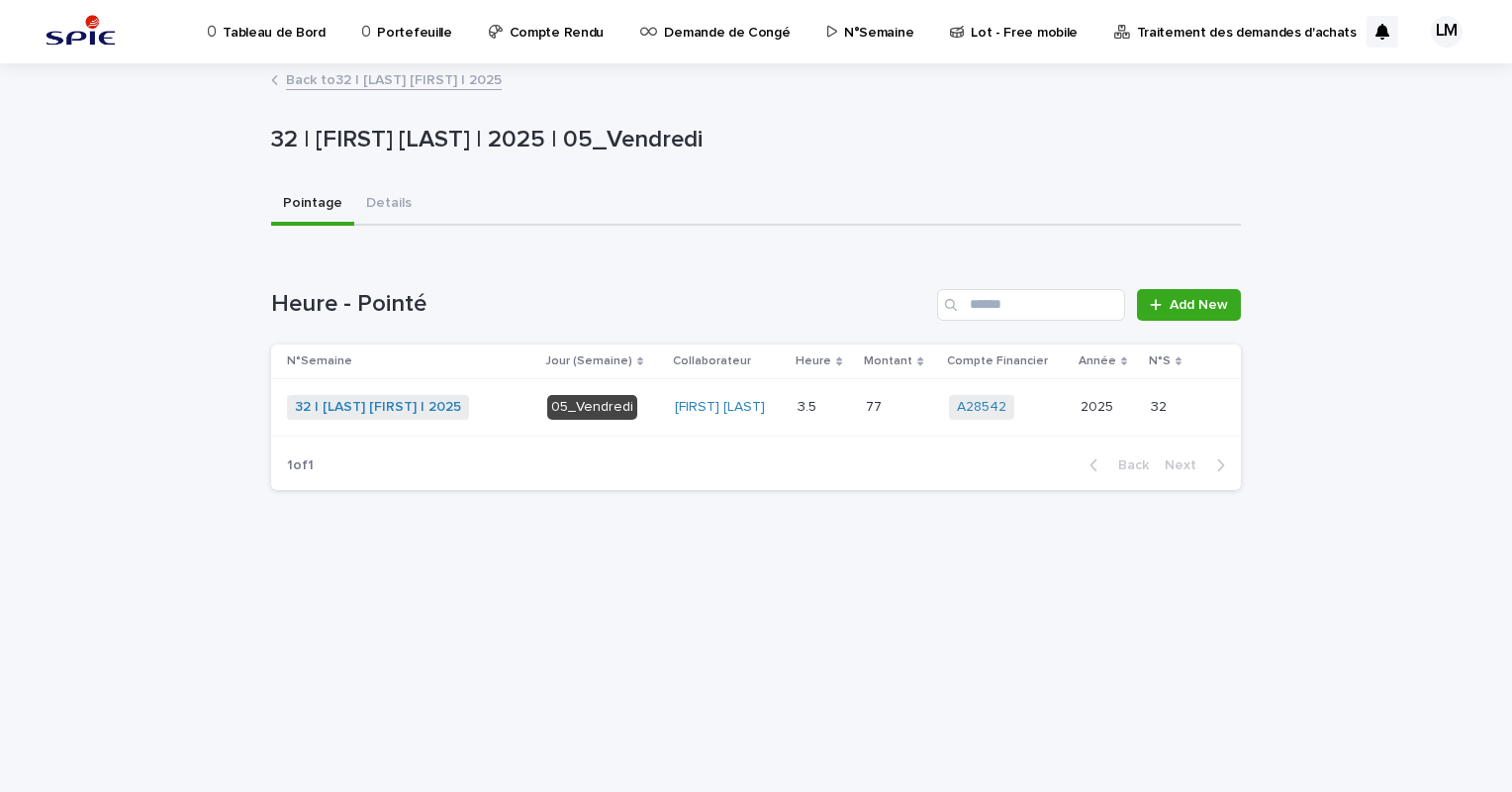 click on "[FIRST] [LAST]" at bounding box center (728, 408) 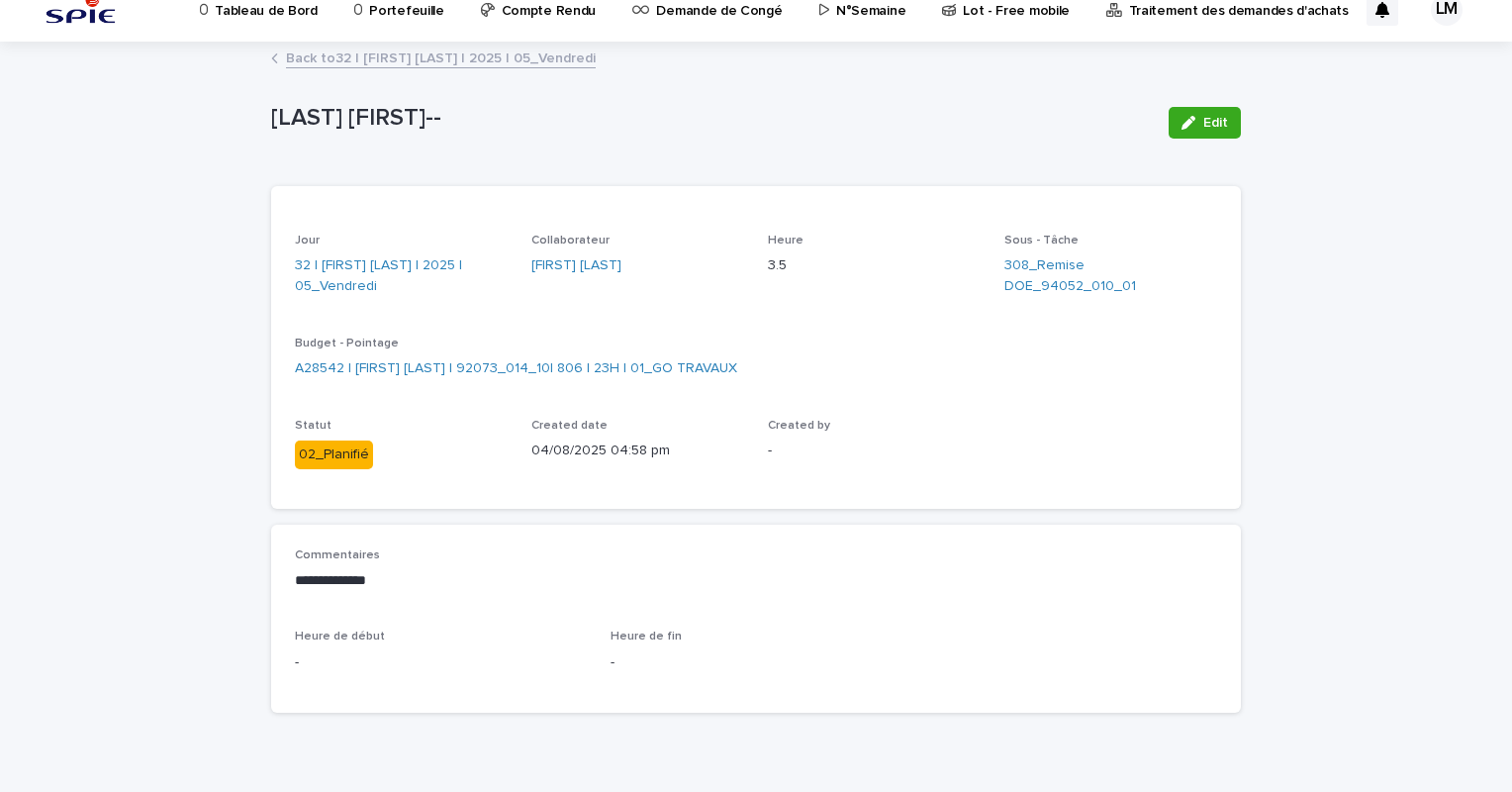 scroll, scrollTop: 23, scrollLeft: 0, axis: vertical 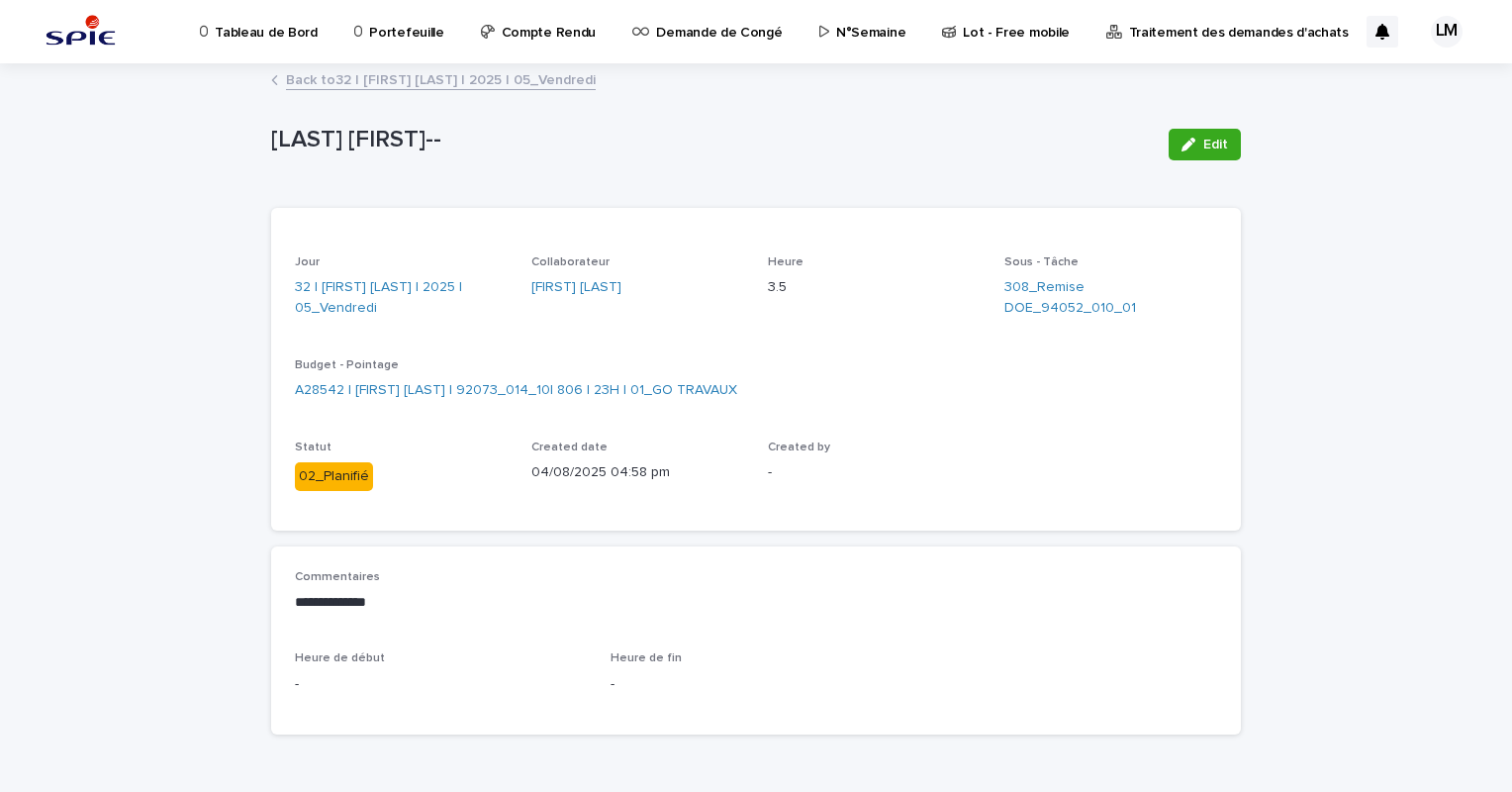 click on "Back to  32 | [FIRST] [LAST] | [YEAR] | 05_Vendredi" at bounding box center [756, 81] 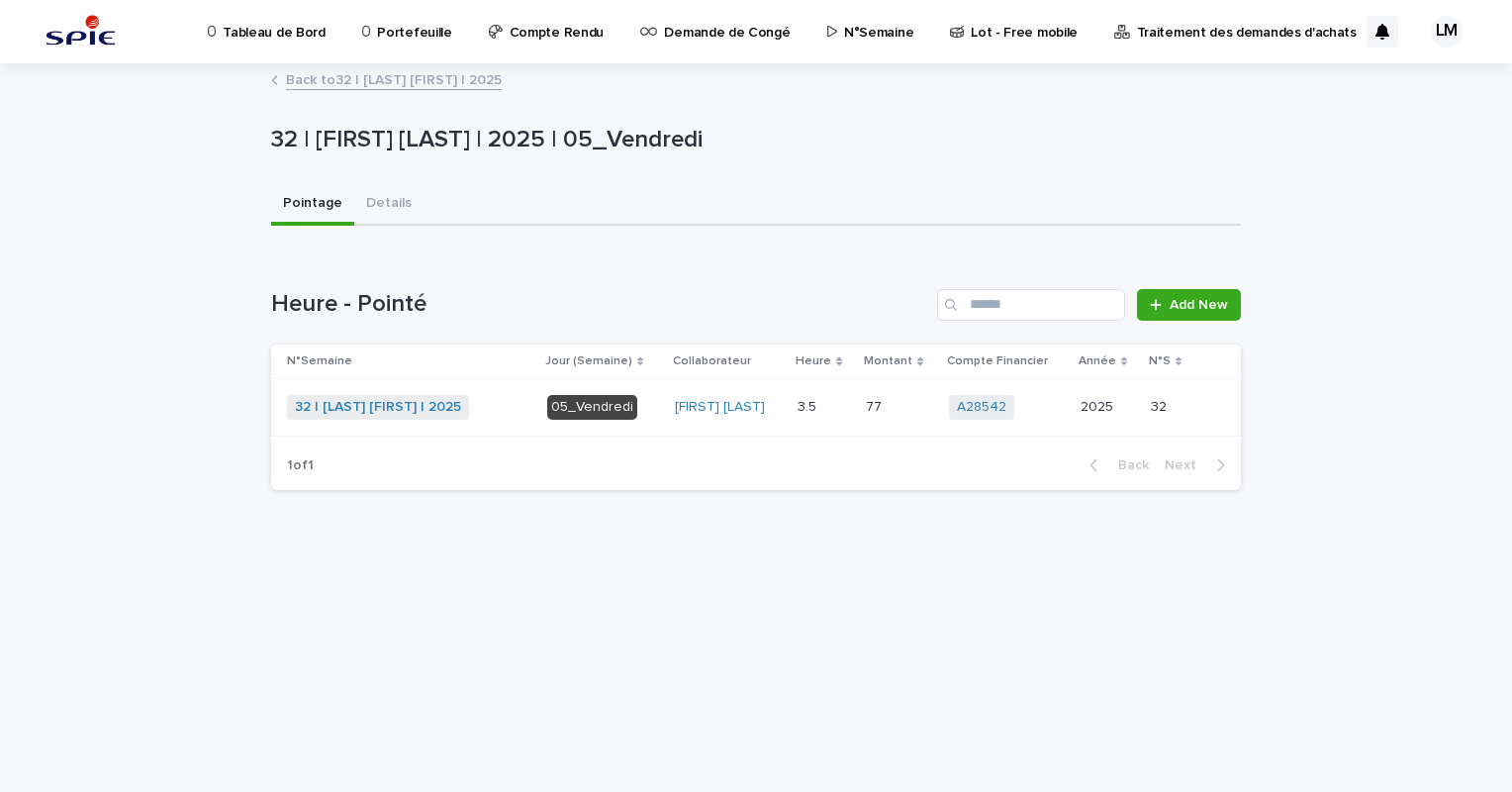 click on "Back to 32 | [LAST] [FIRST] | 2025" at bounding box center (394, 78) 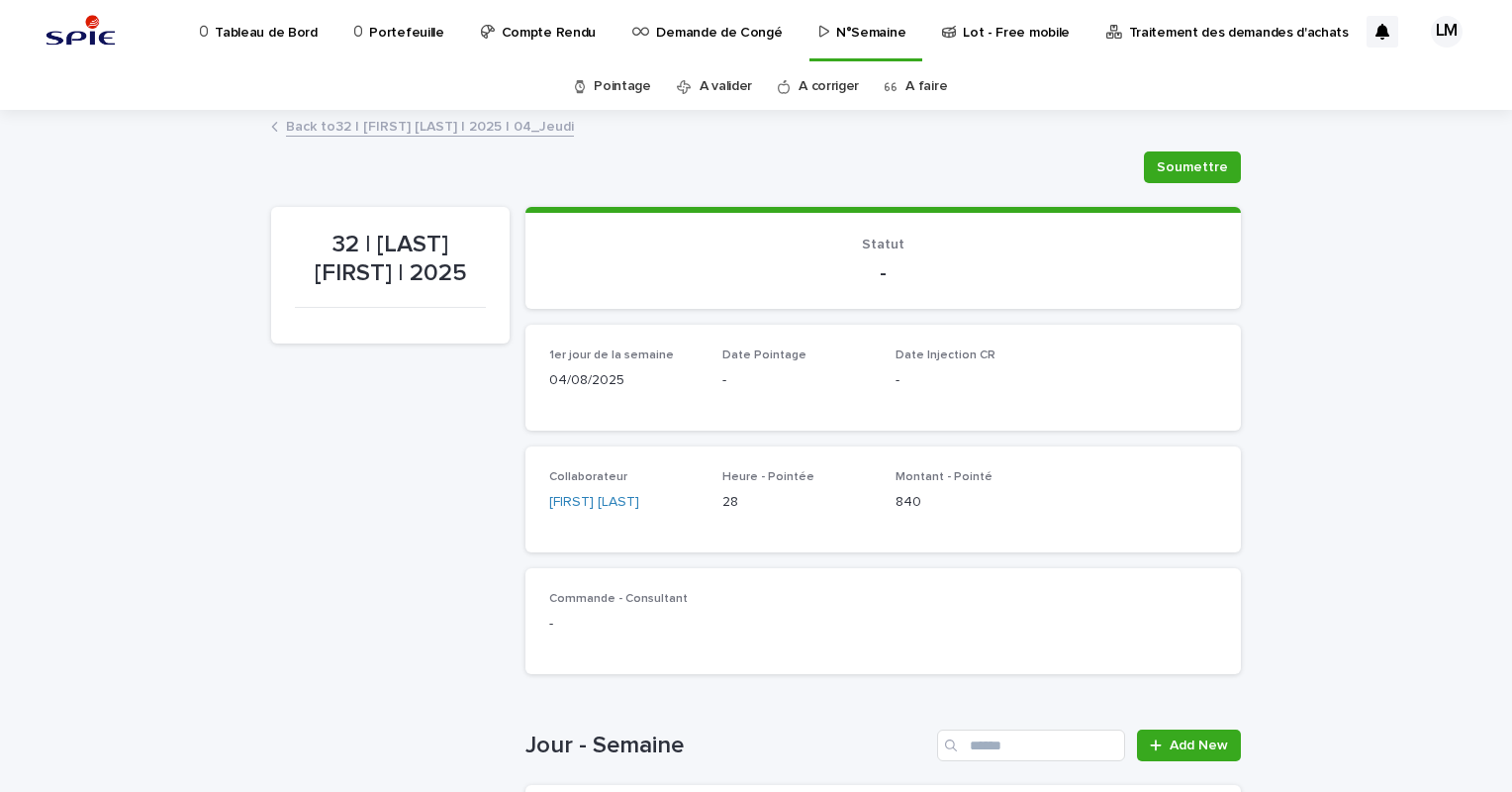 scroll, scrollTop: 594, scrollLeft: 0, axis: vertical 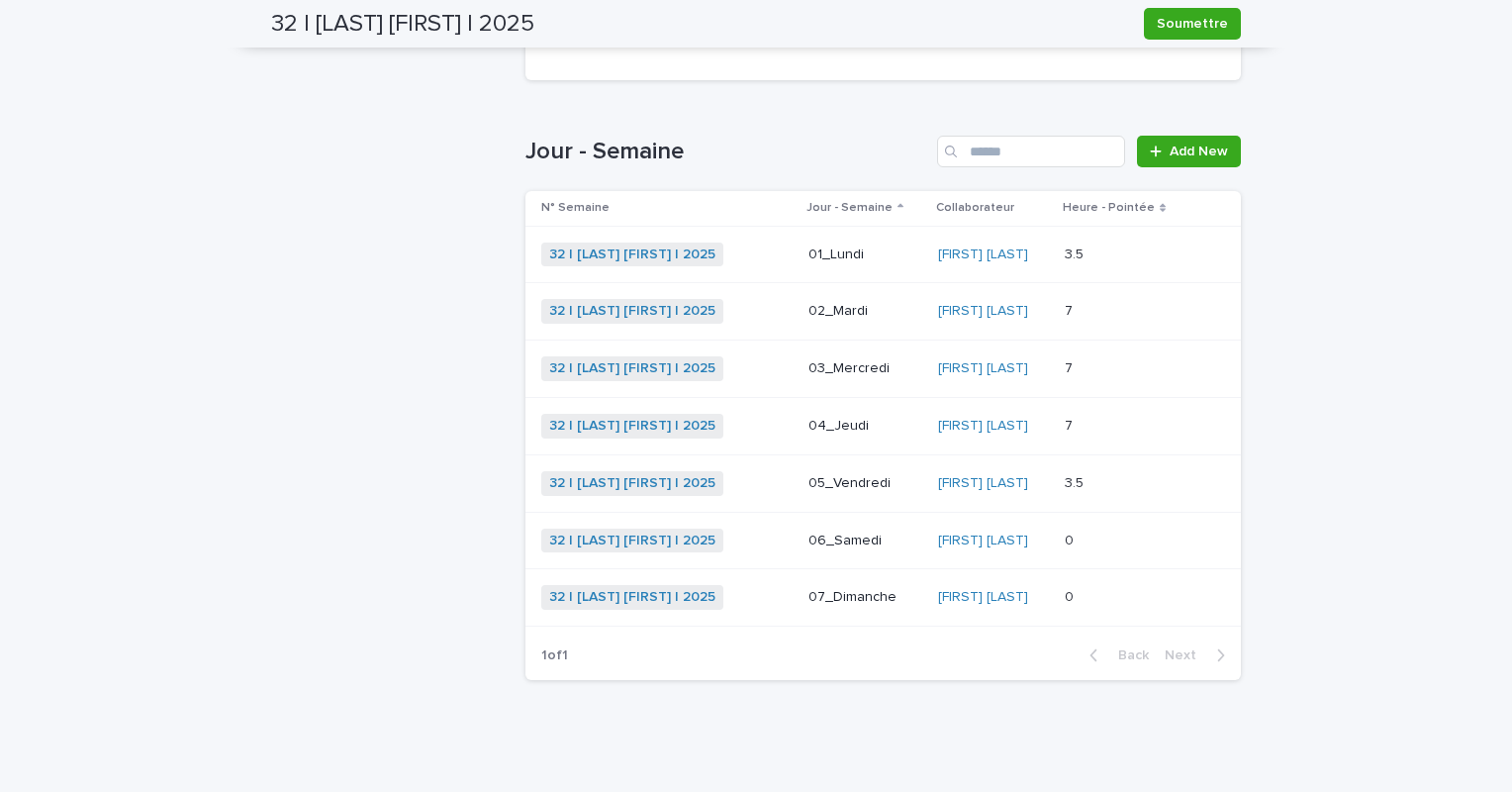 click at bounding box center [1125, 254] 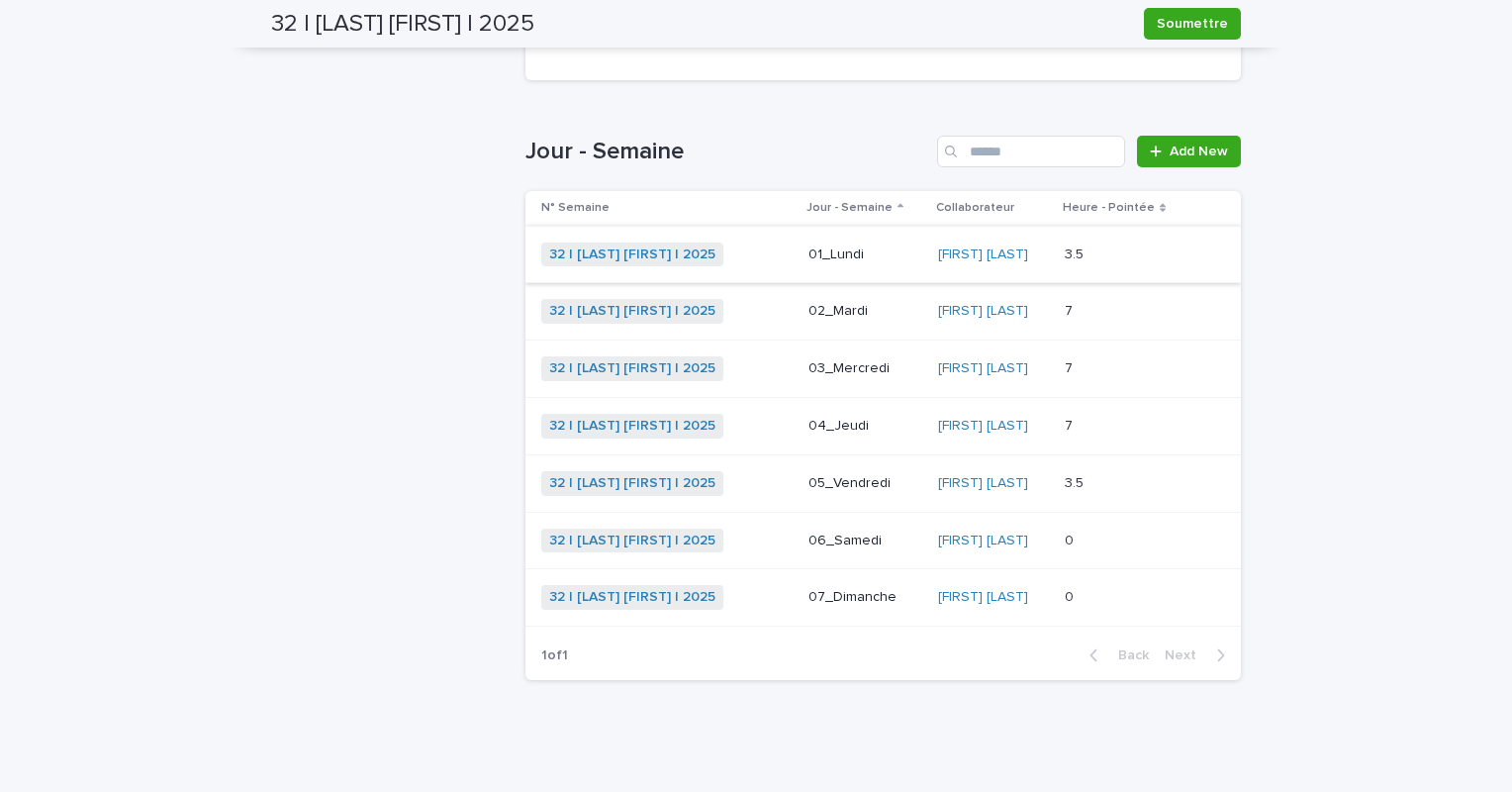 scroll, scrollTop: 0, scrollLeft: 0, axis: both 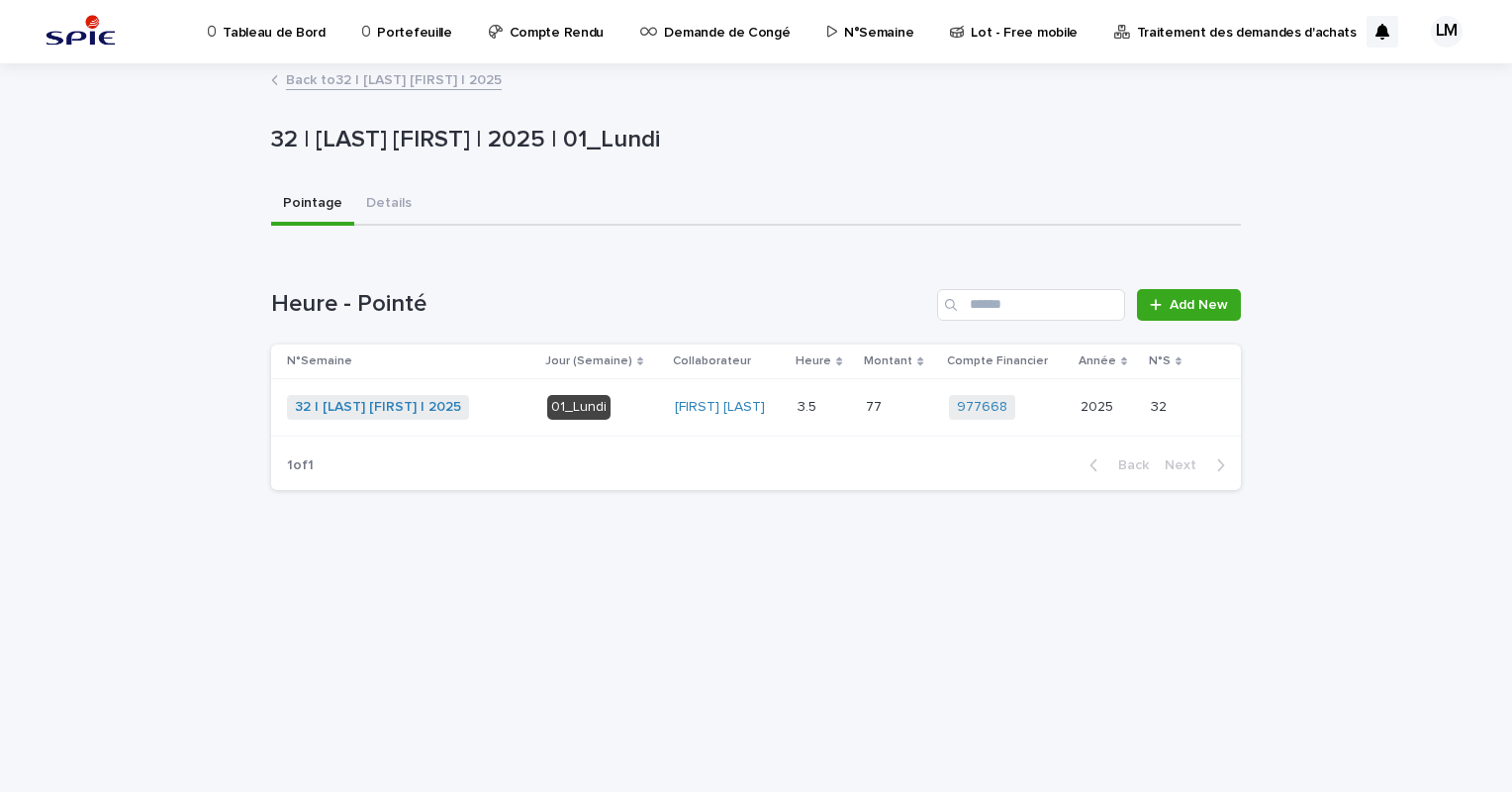 click on "[FIRST] [LAST]" at bounding box center [728, 408] 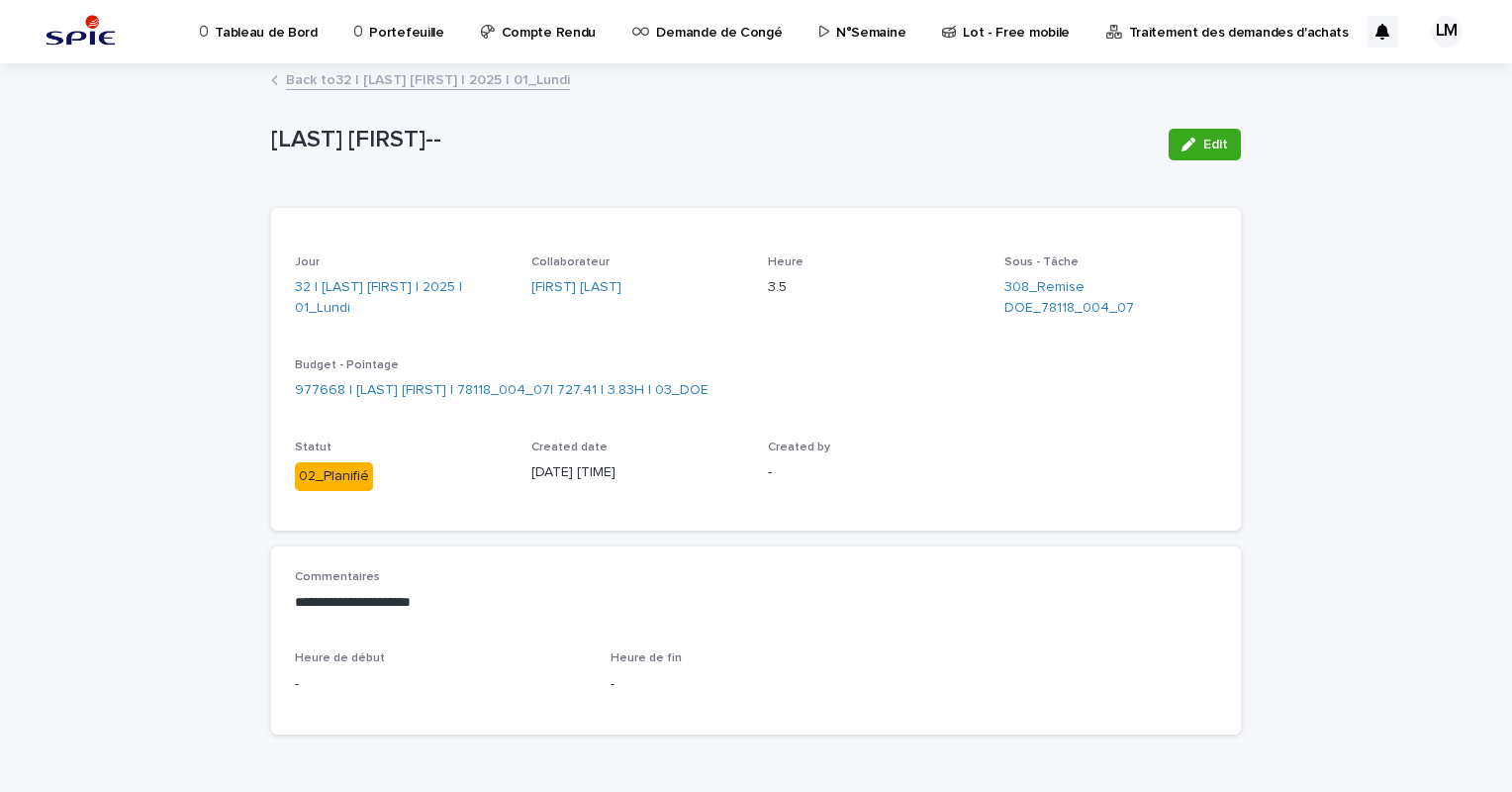 scroll, scrollTop: 56, scrollLeft: 0, axis: vertical 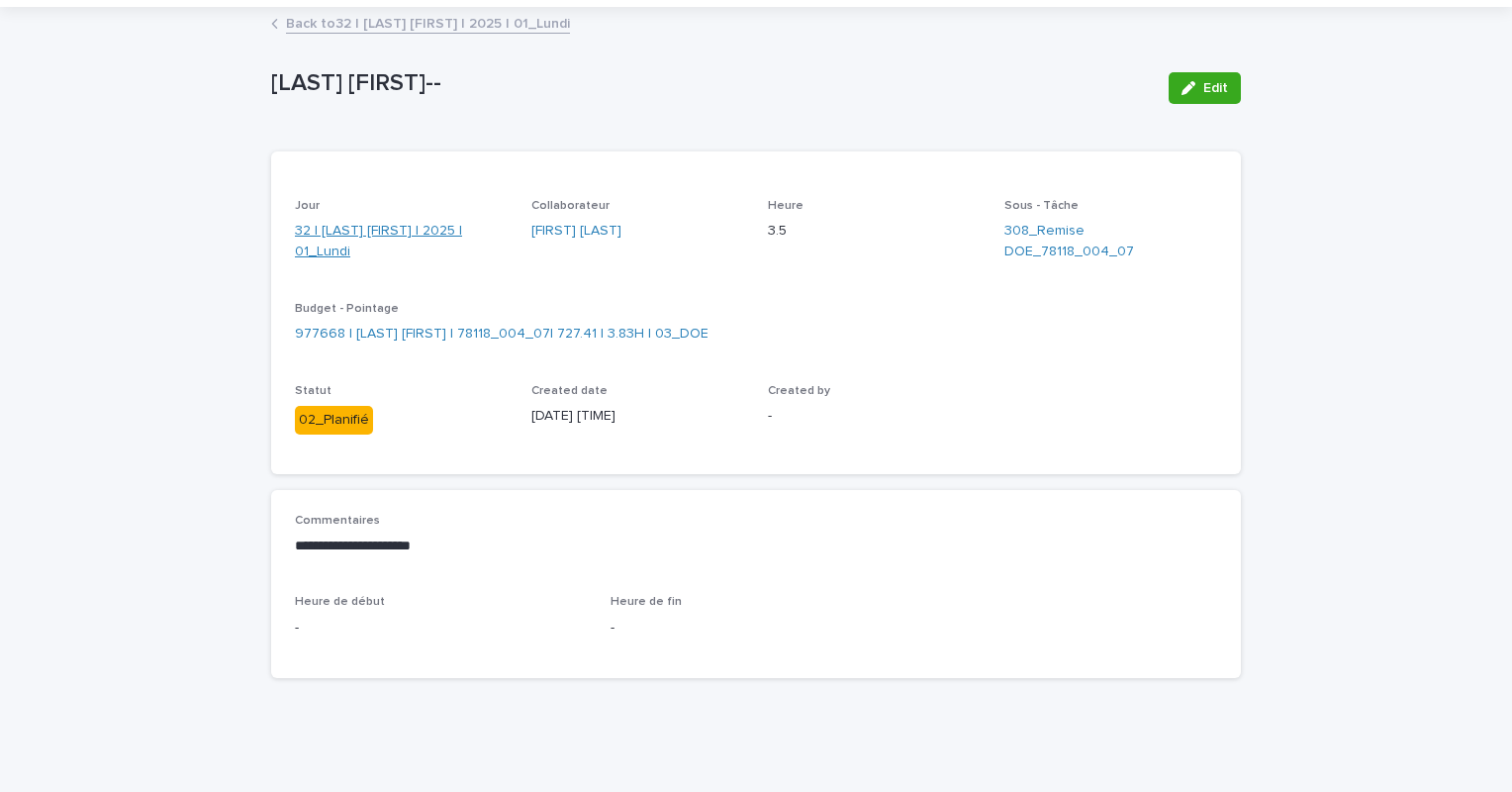 click on "32 | [LAST] [FIRST] | 2025 | 01_Lundi" at bounding box center [401, 242] 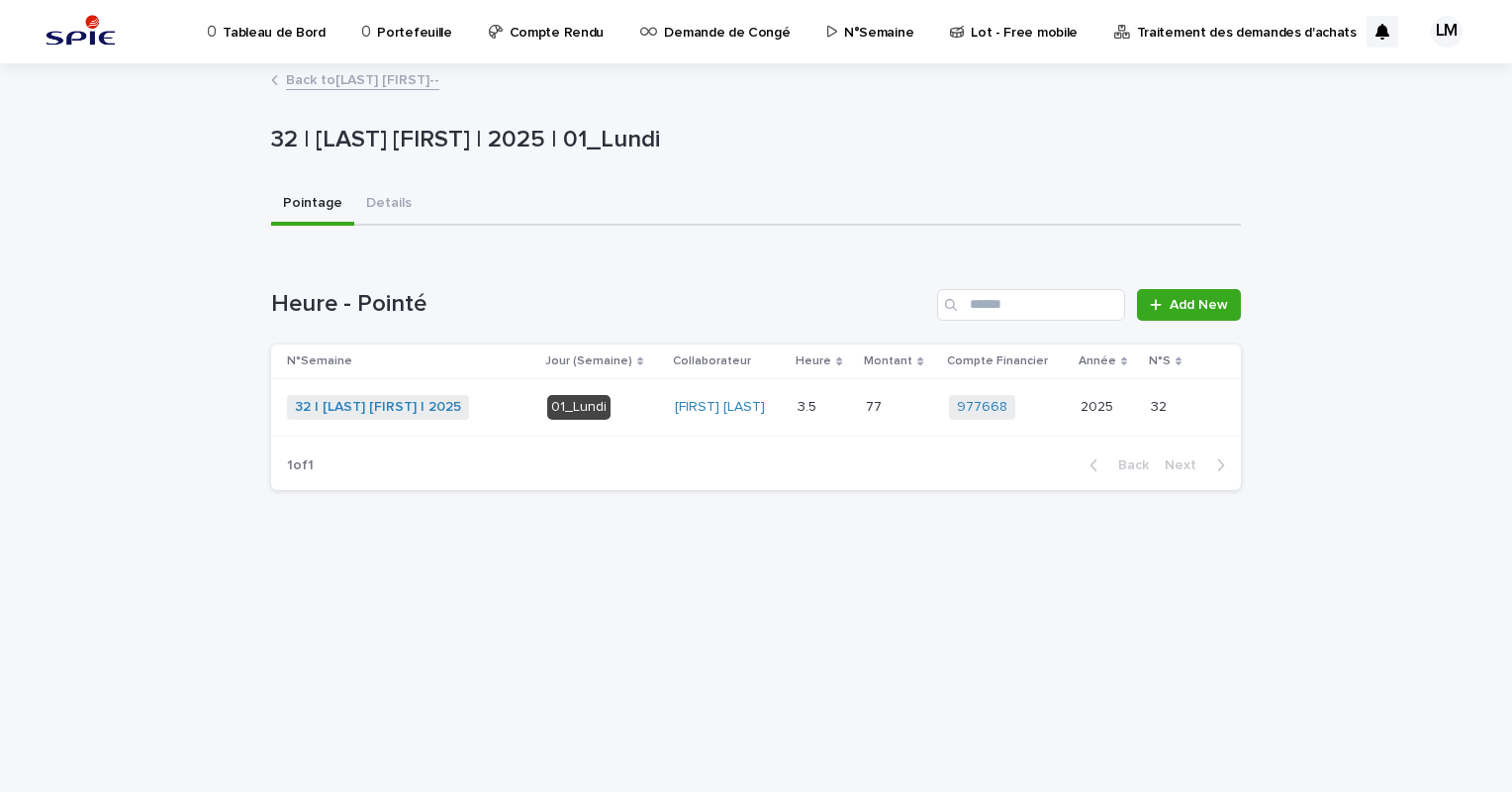 scroll, scrollTop: 0, scrollLeft: 0, axis: both 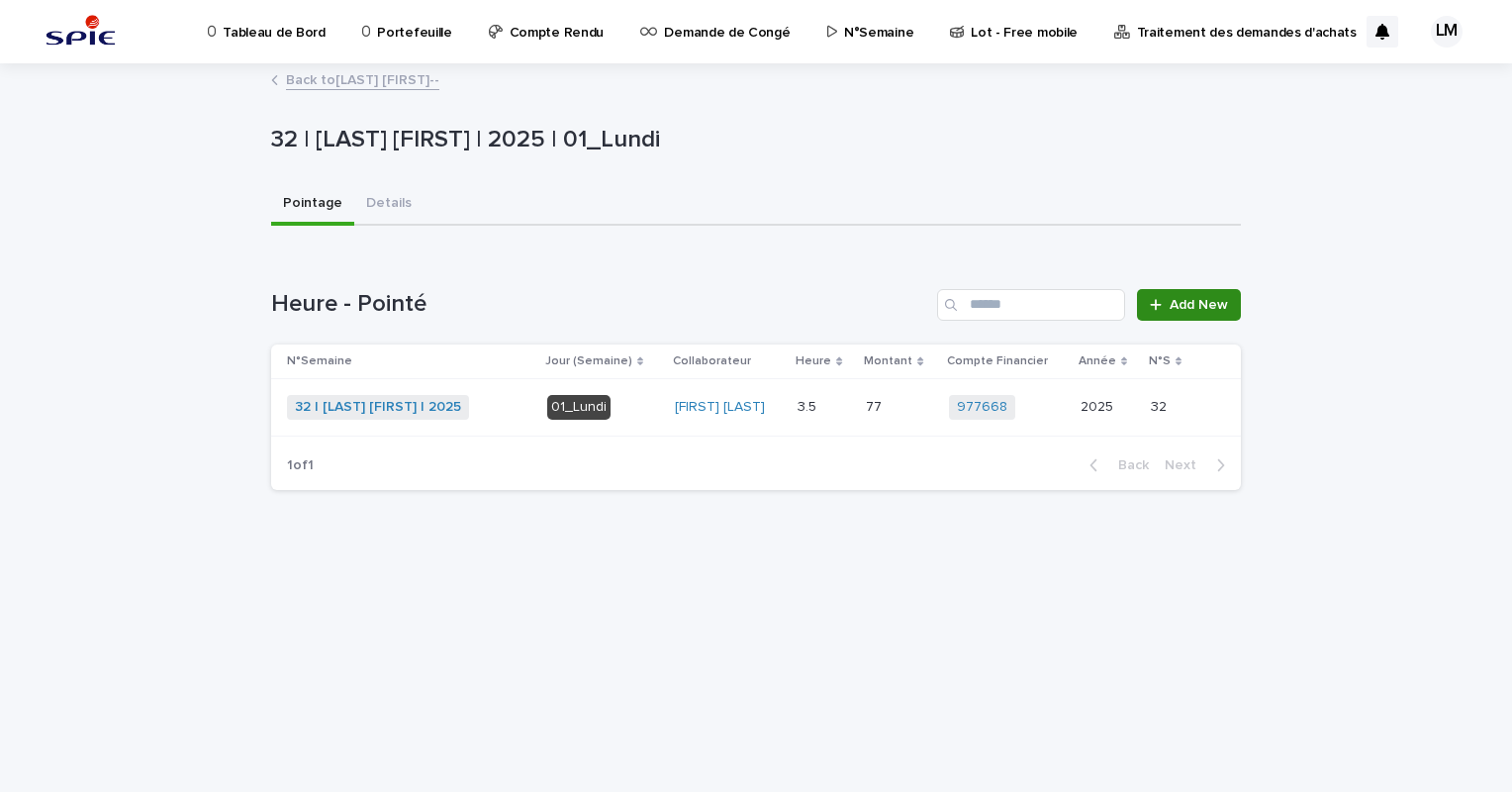 click on "Add New" at bounding box center (1198, 305) 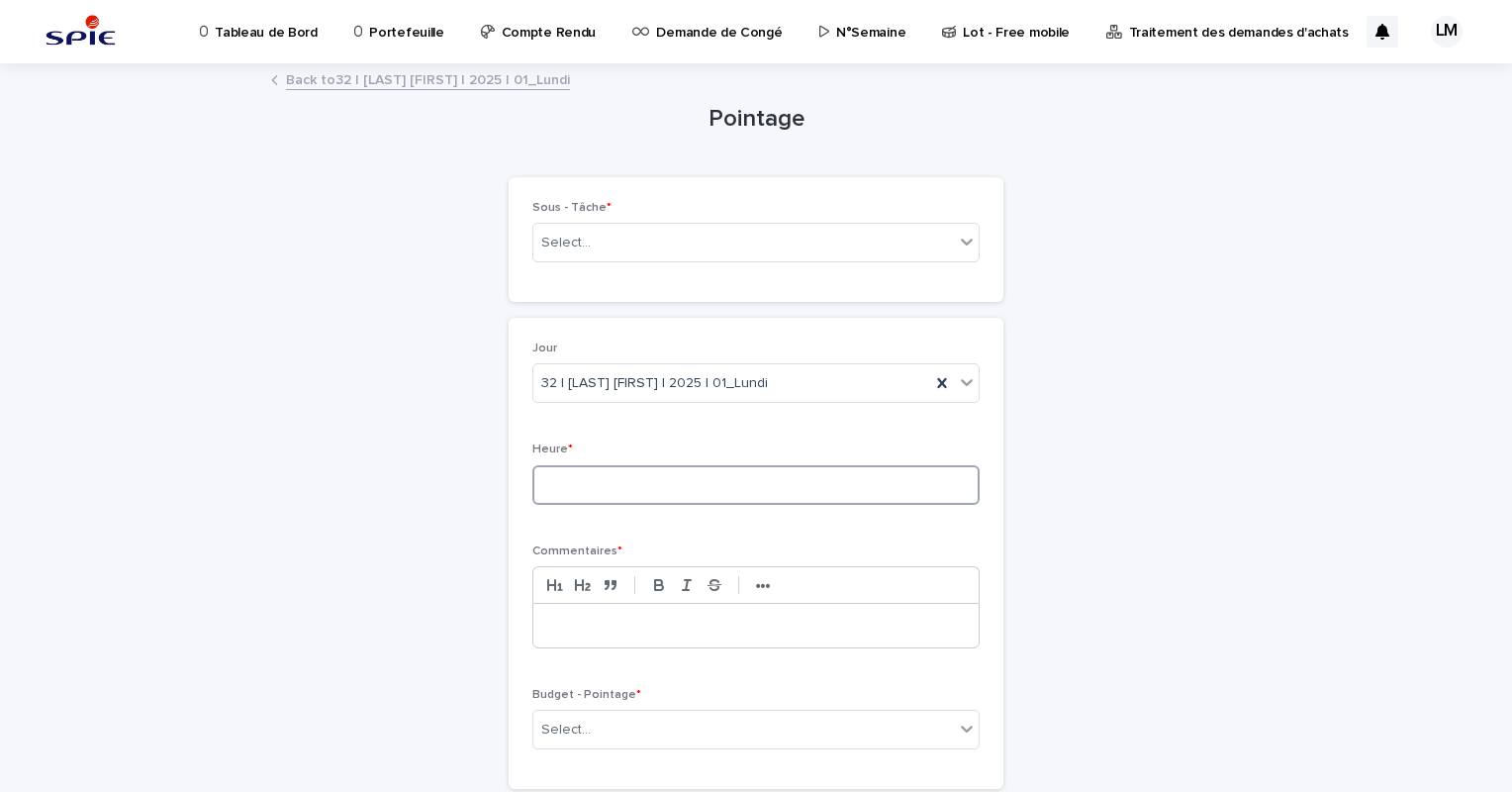 click at bounding box center [756, 485] 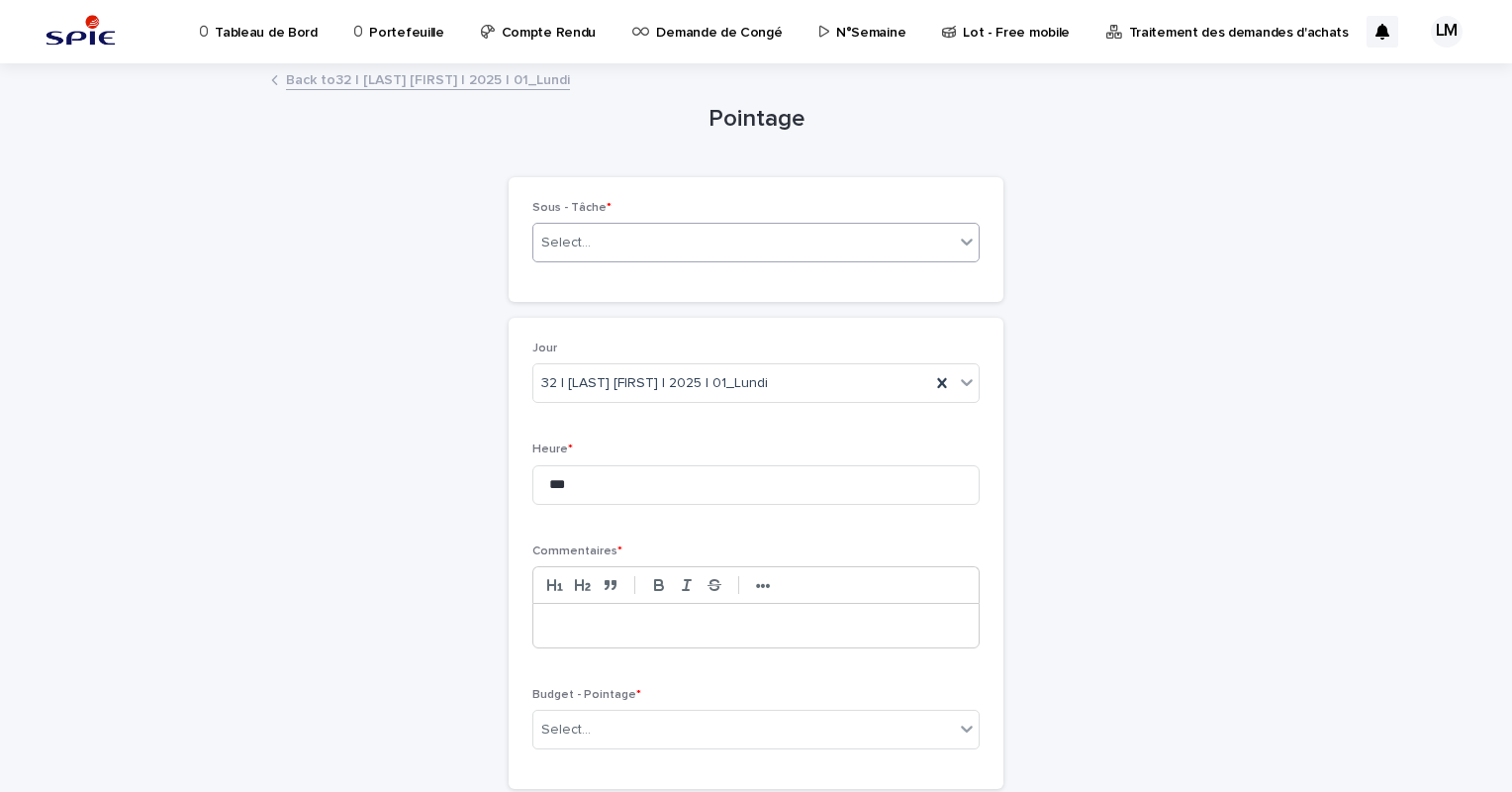 click on "Select..." at bounding box center (743, 243) 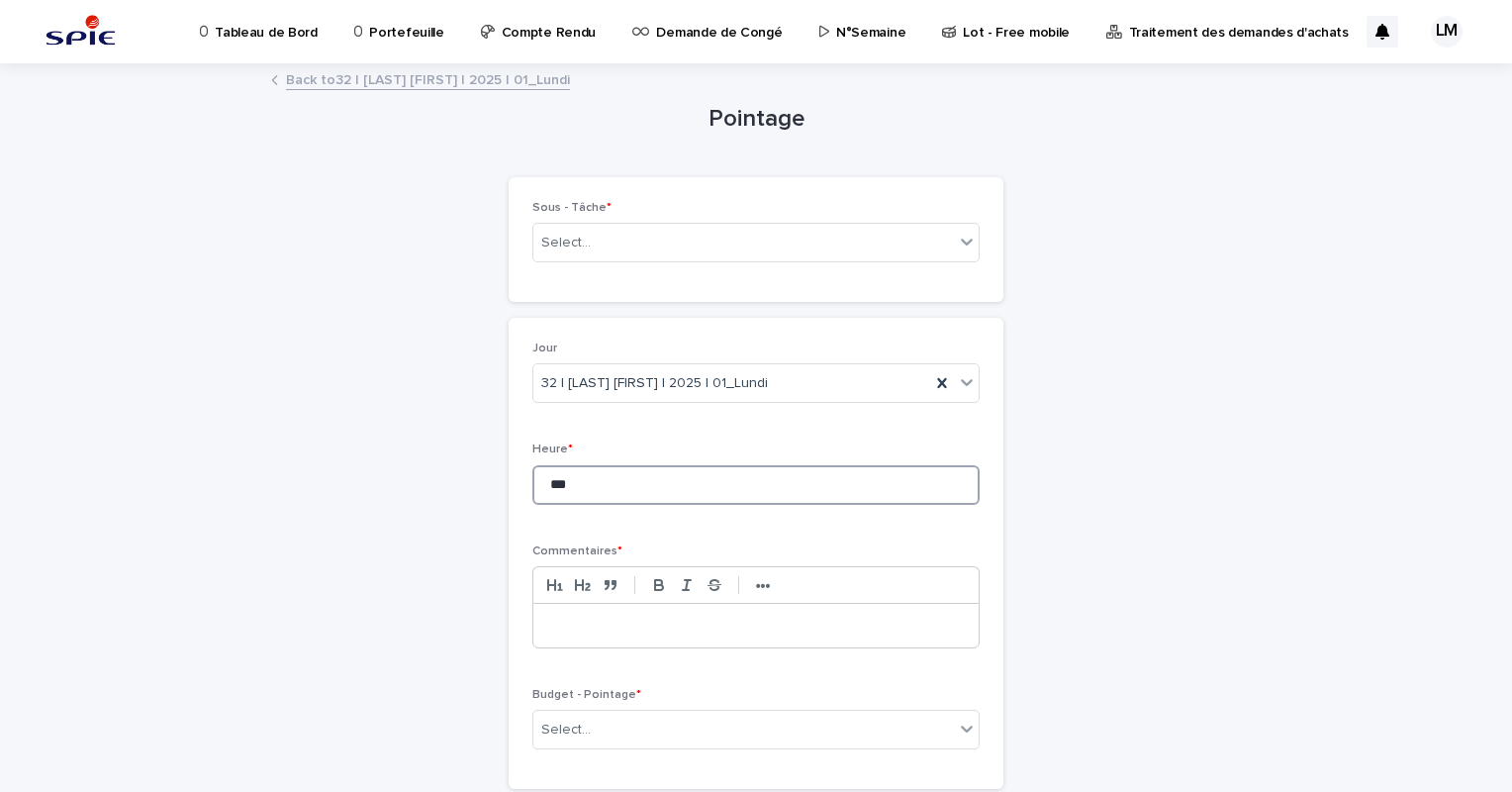 click on "***" at bounding box center [756, 485] 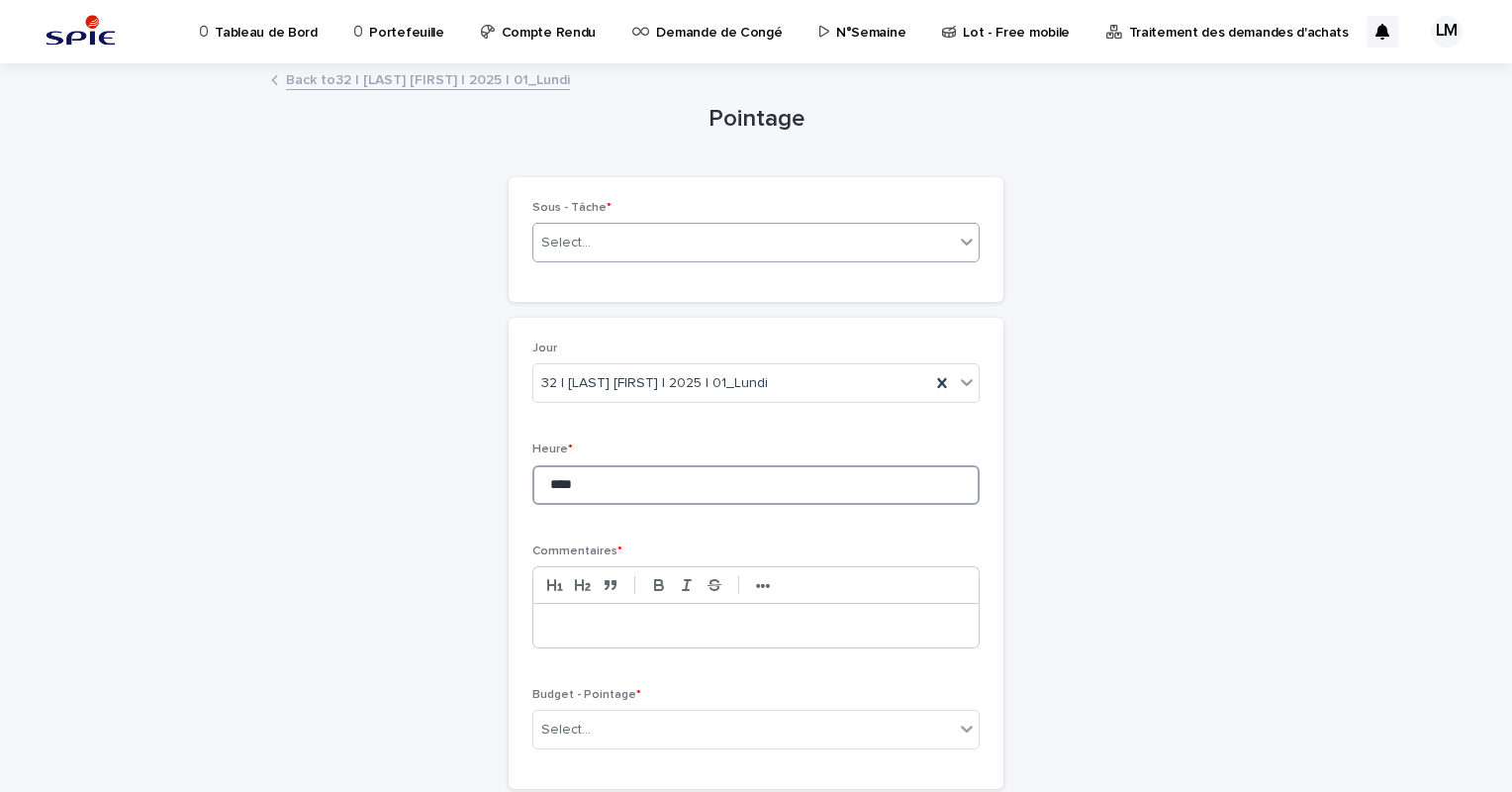 type on "****" 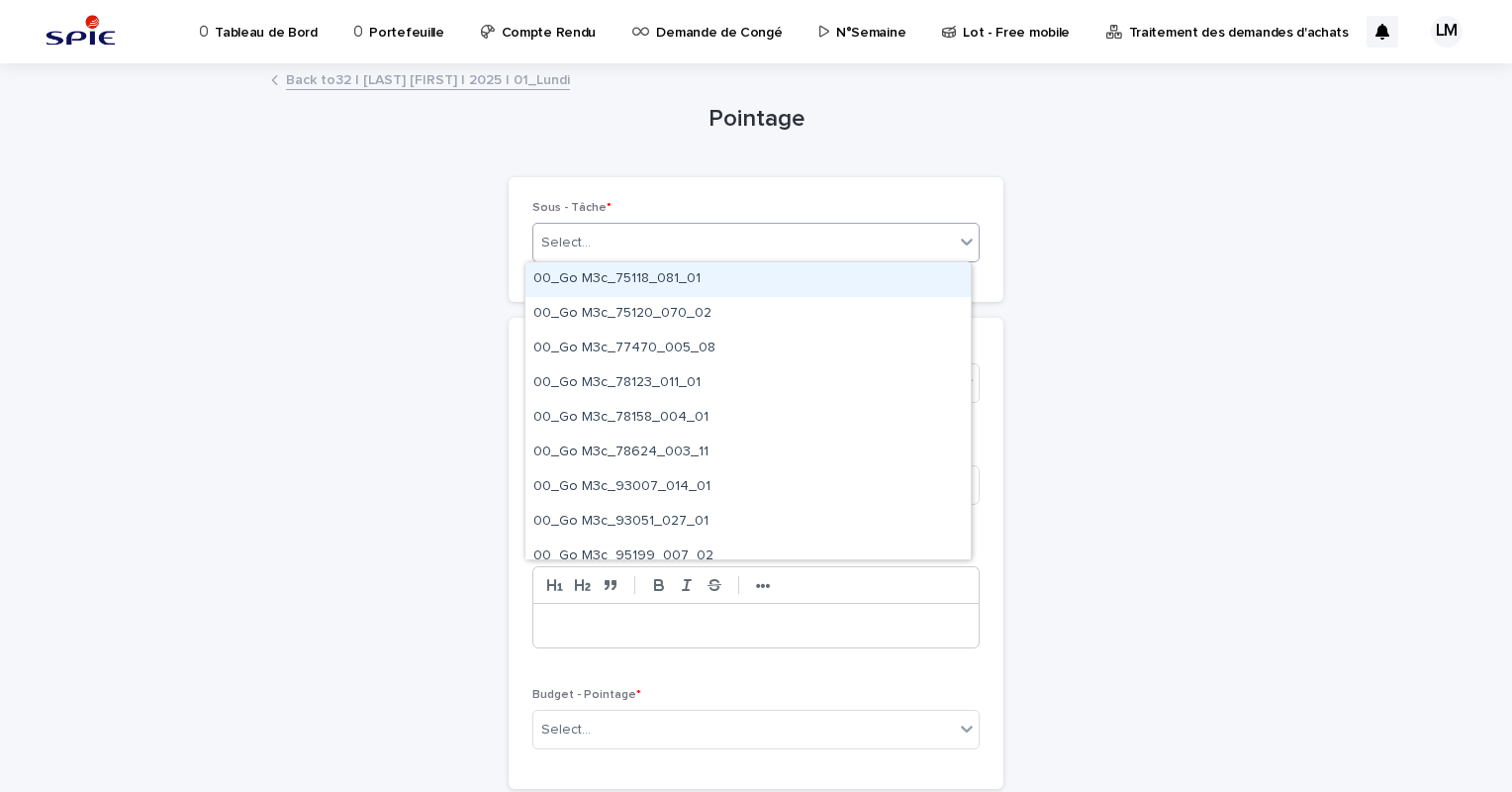 click on "Select..." at bounding box center (743, 243) 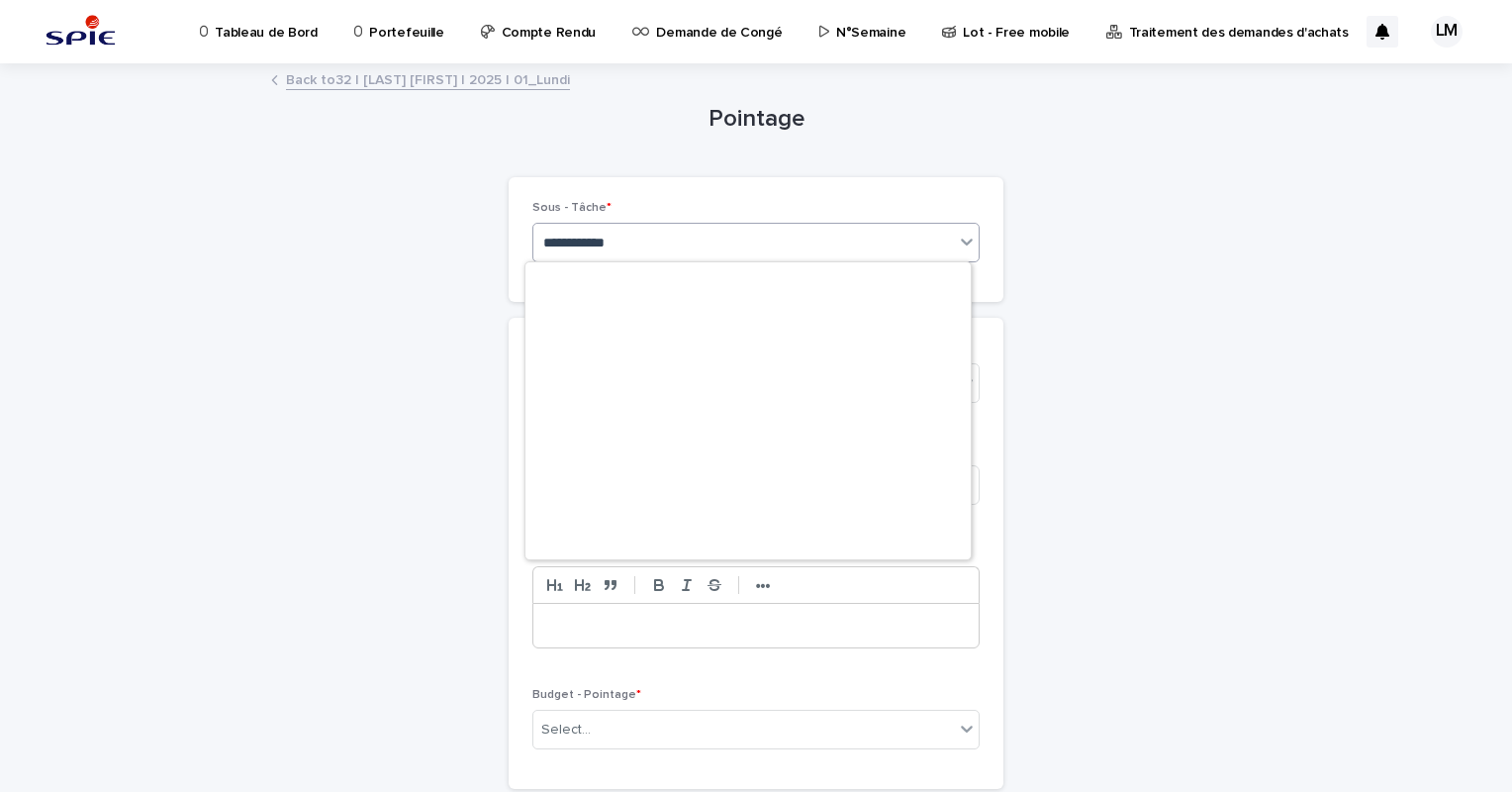 scroll, scrollTop: 0, scrollLeft: 0, axis: both 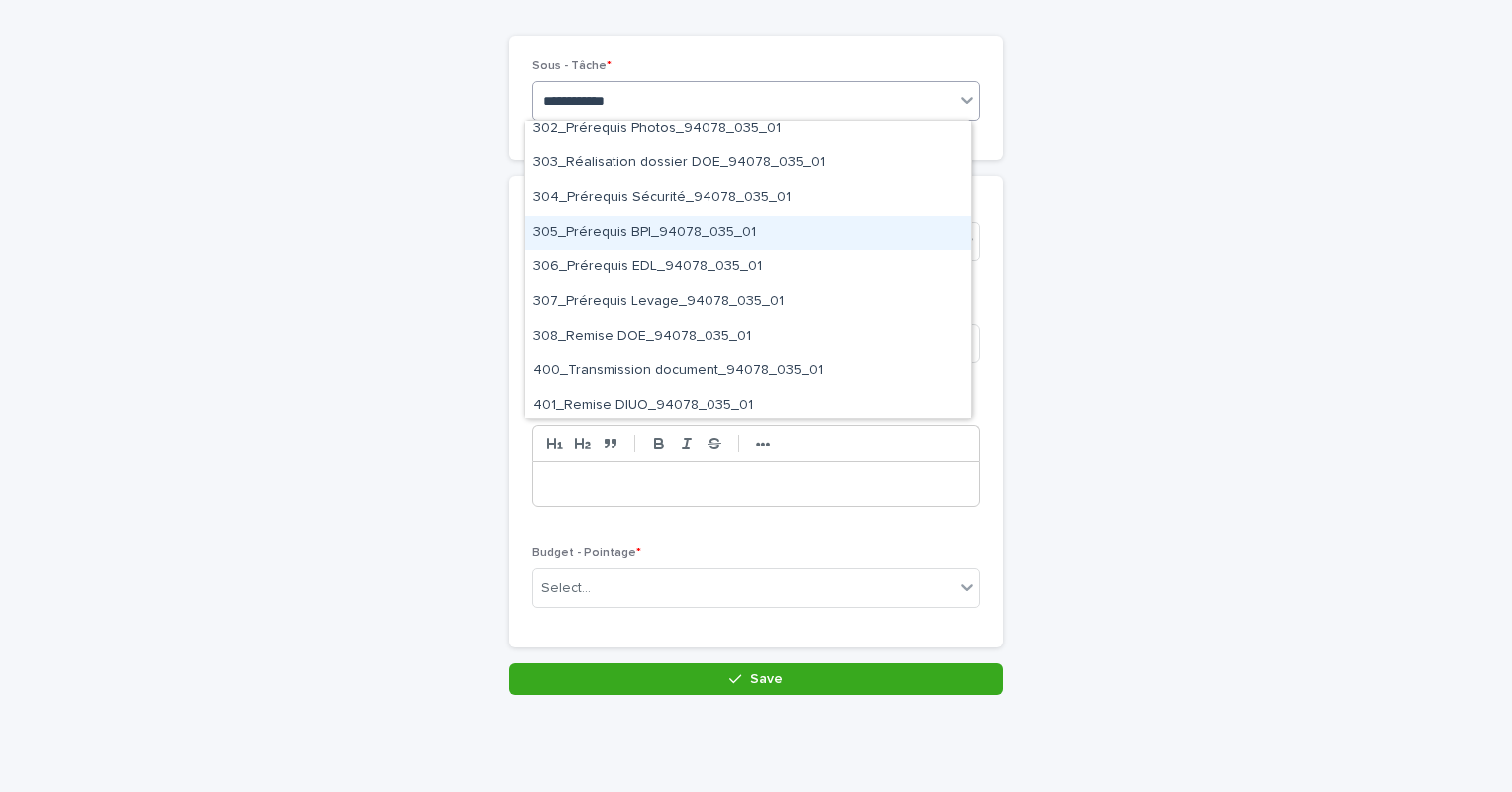 click on "305_Prérequis BPI_94078_035_01" at bounding box center (748, 233) 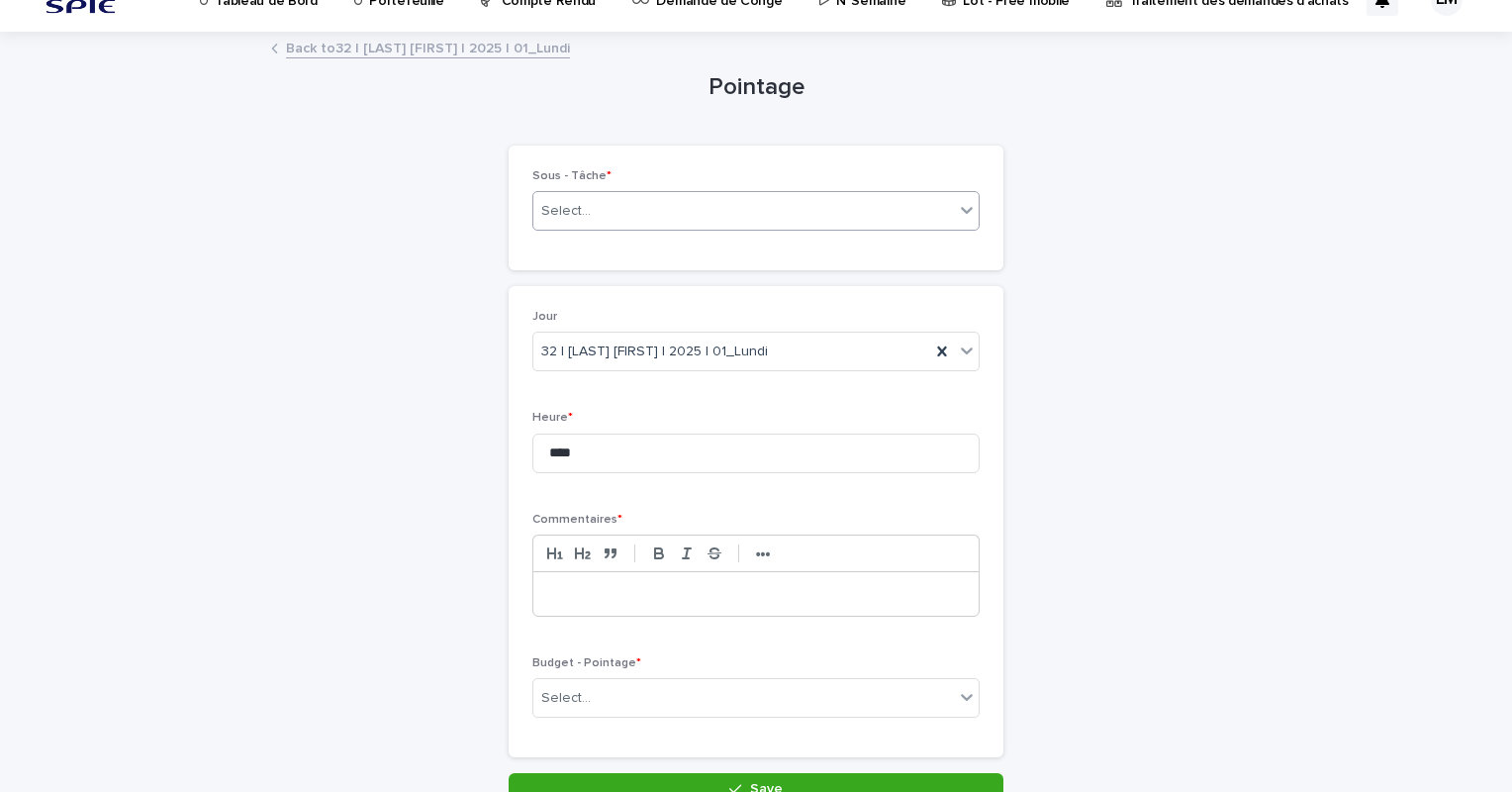 scroll, scrollTop: 0, scrollLeft: 0, axis: both 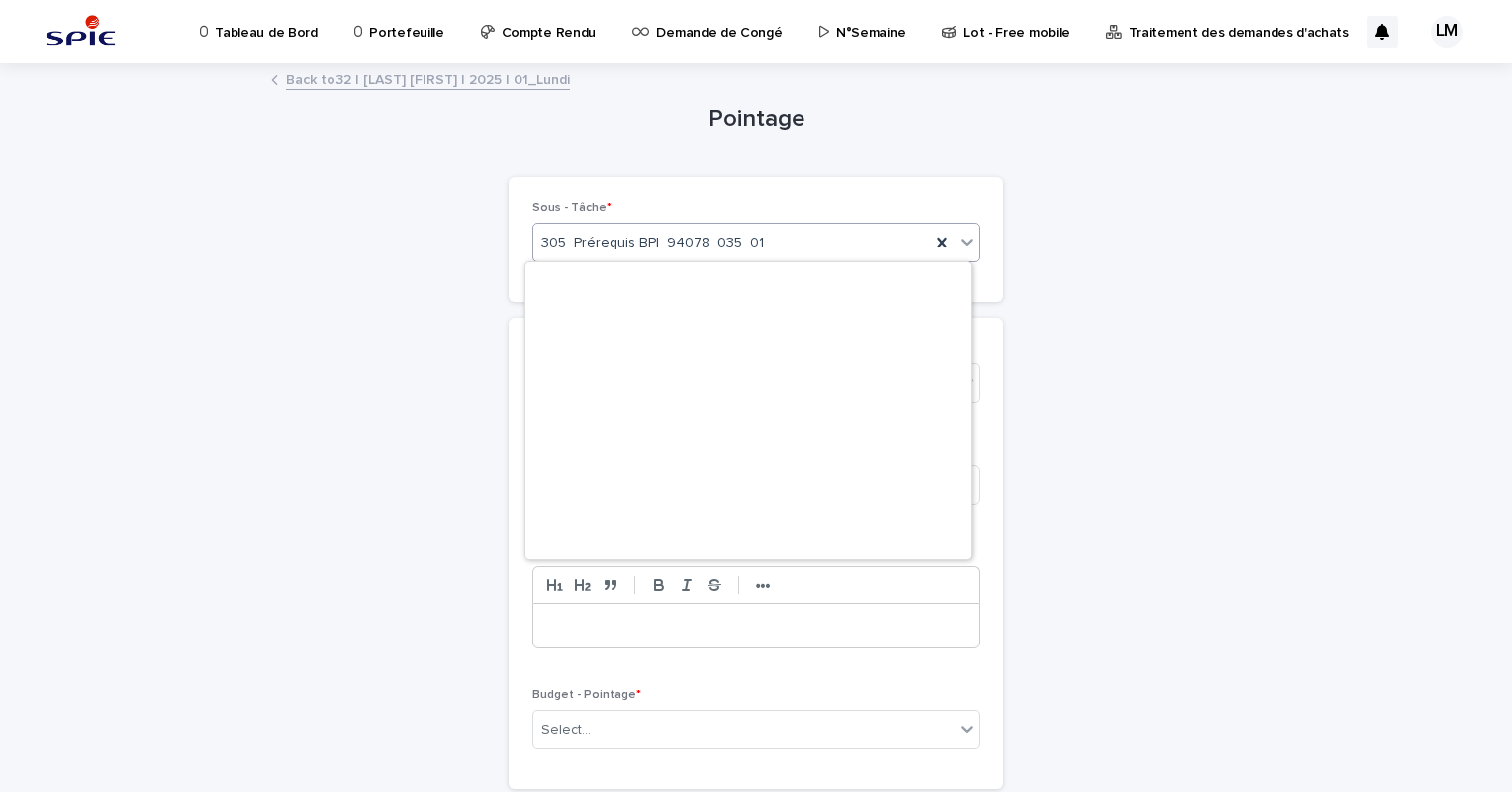 click on "305_Prérequis BPI_94078_035_01" at bounding box center [652, 243] 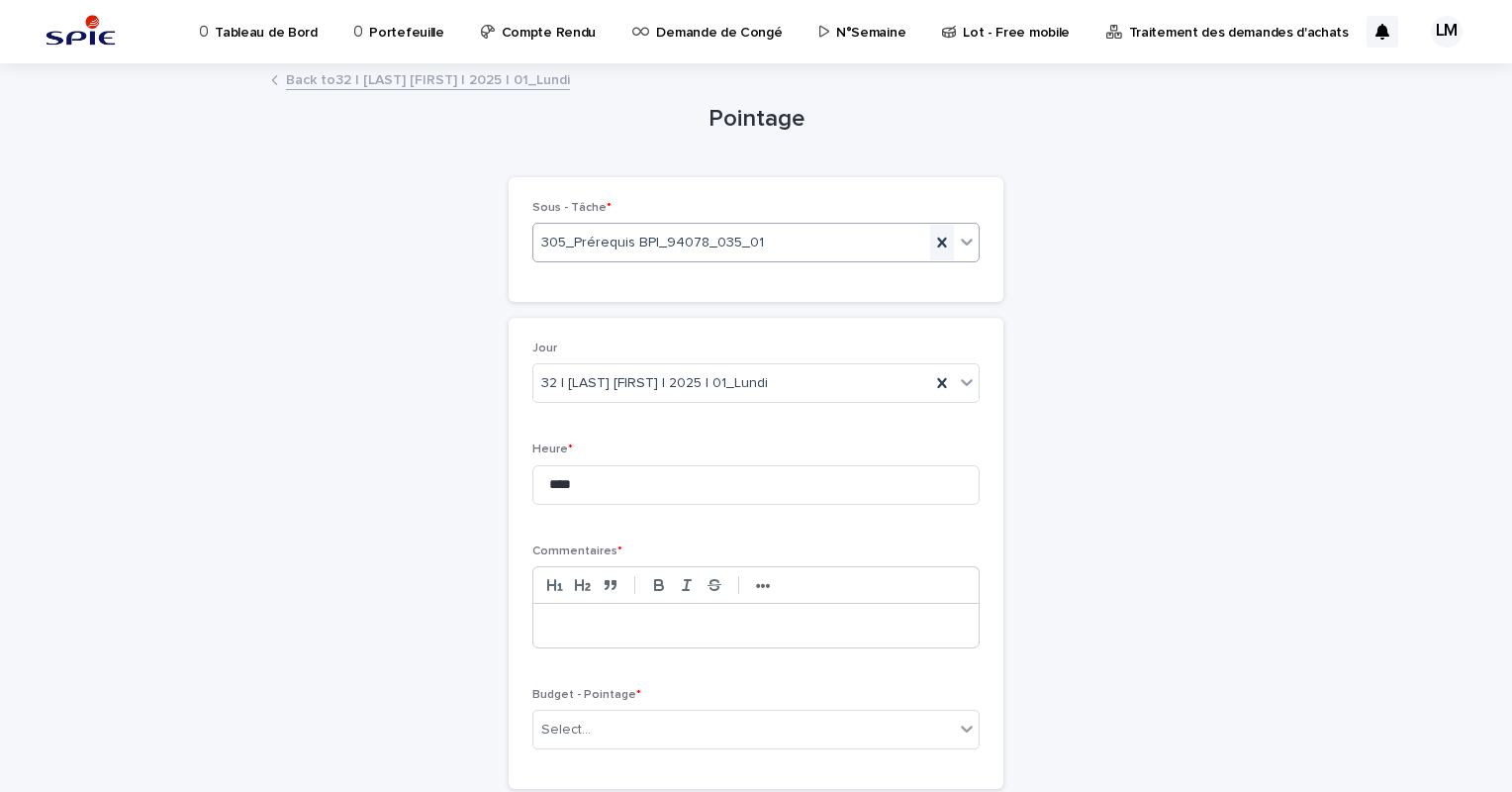 click 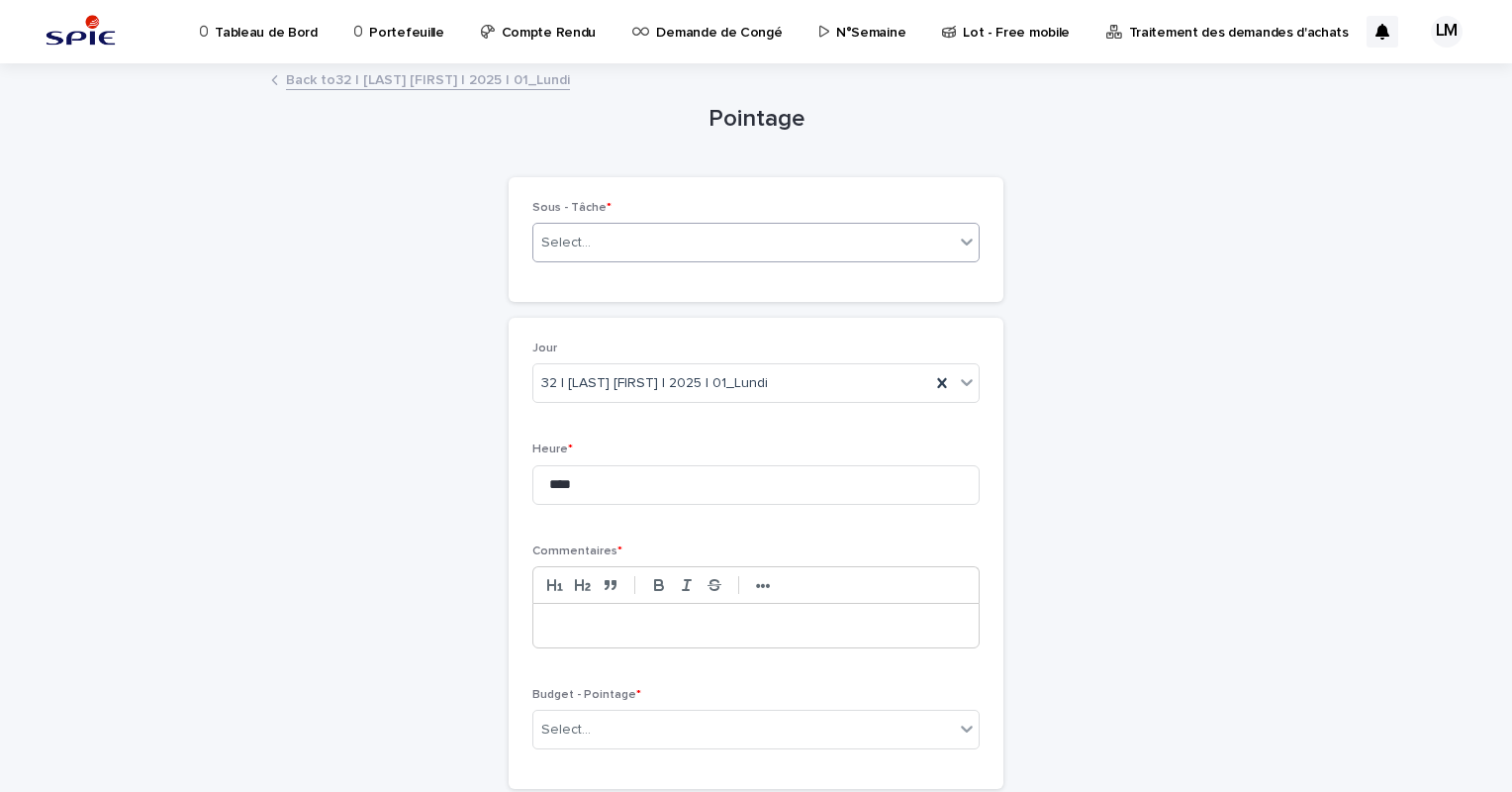 paste on "**********" 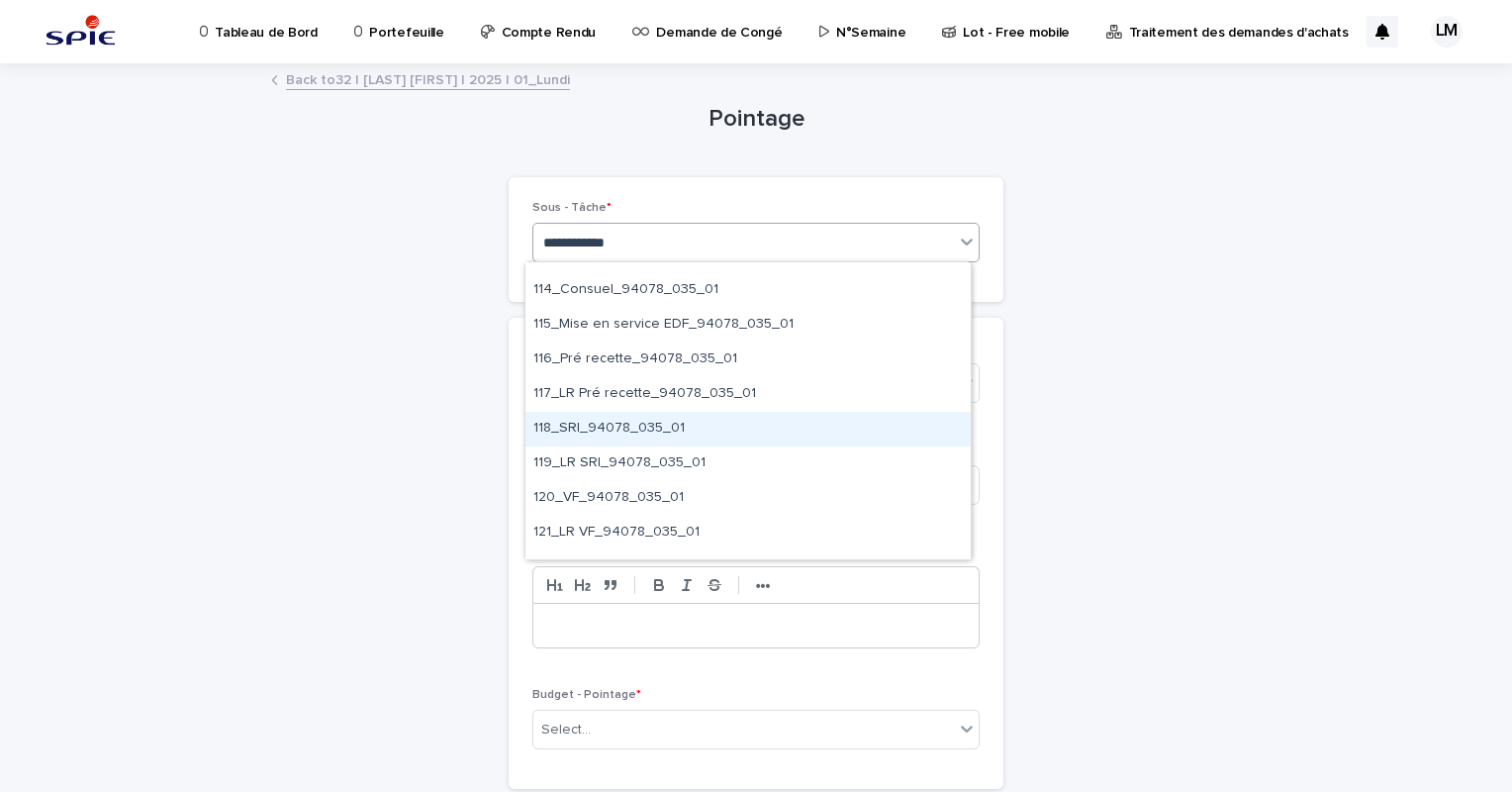 scroll, scrollTop: 1006, scrollLeft: 0, axis: vertical 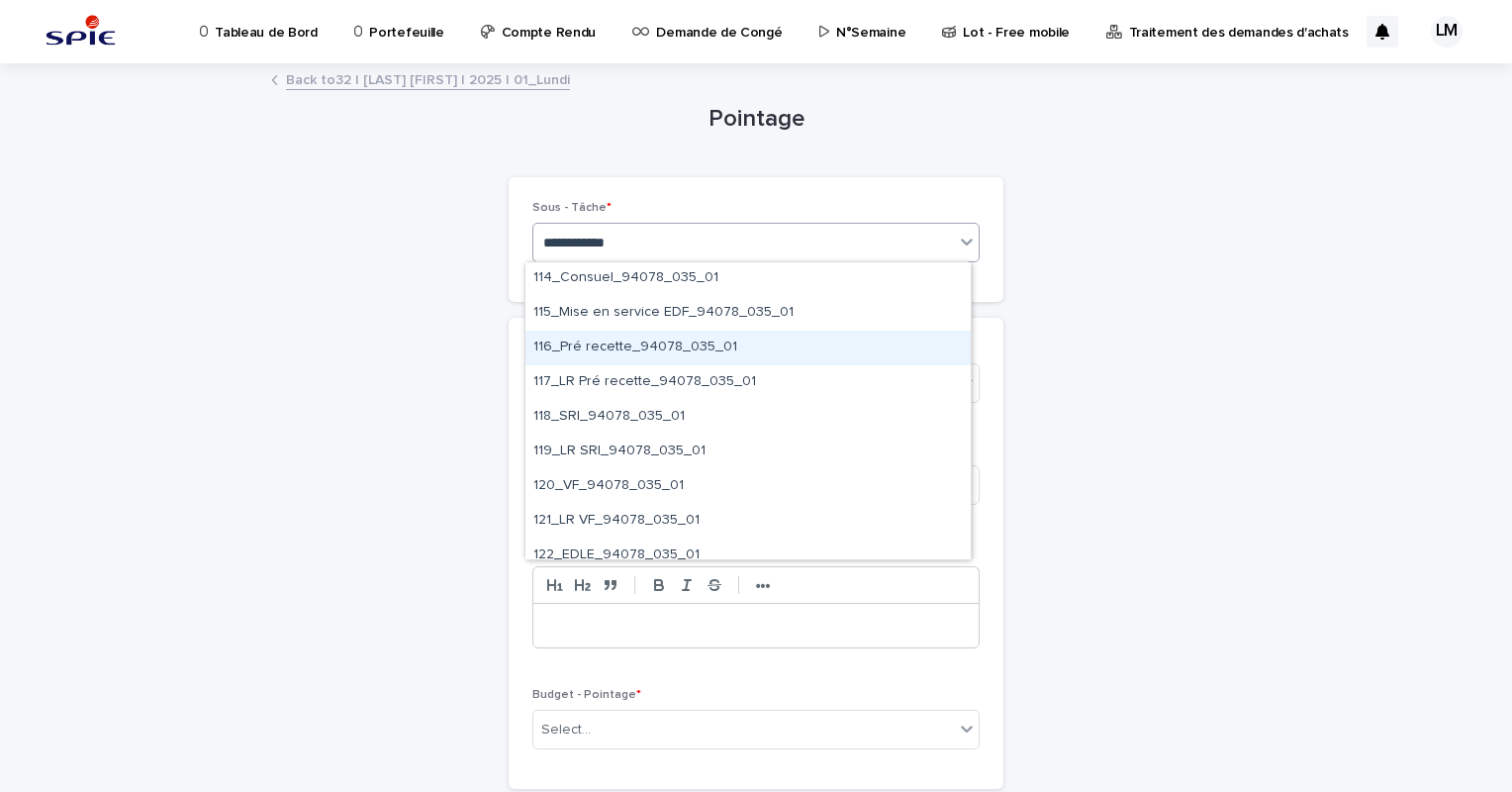 drag, startPoint x: 610, startPoint y: 478, endPoint x: 969, endPoint y: 428, distance: 362.46517 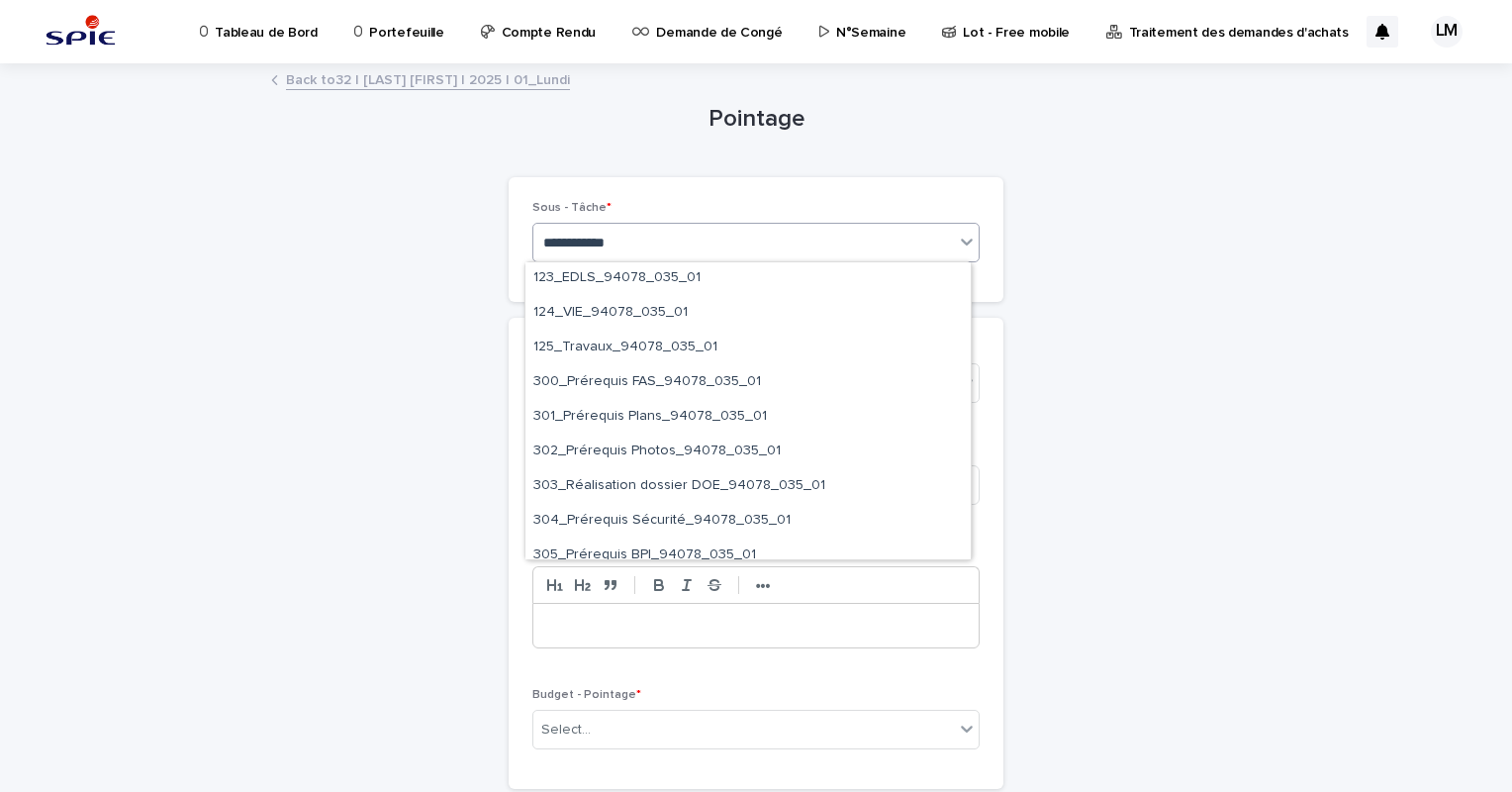 scroll, scrollTop: 1347, scrollLeft: 0, axis: vertical 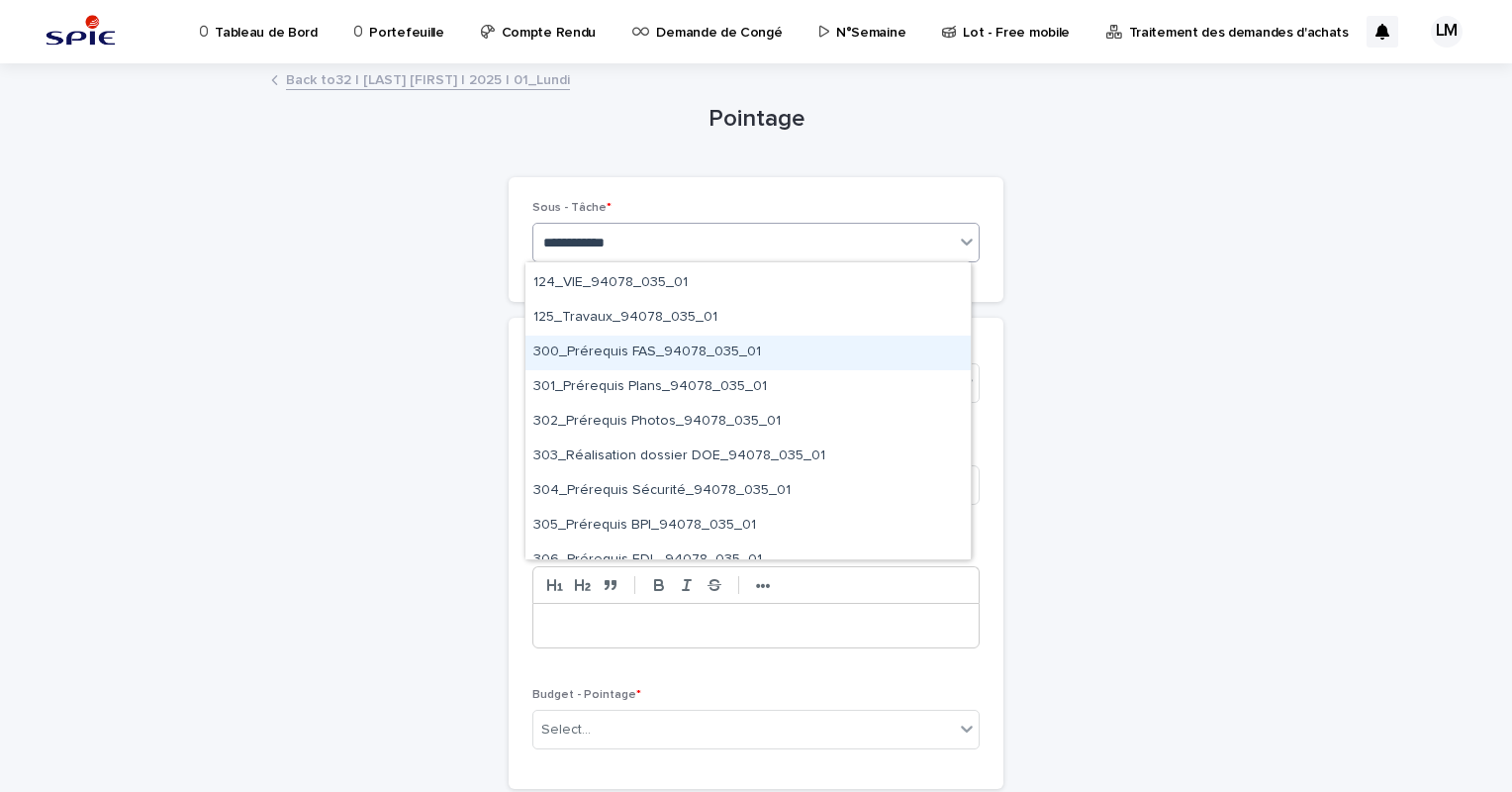 drag, startPoint x: 726, startPoint y: 409, endPoint x: 740, endPoint y: 348, distance: 62.58594 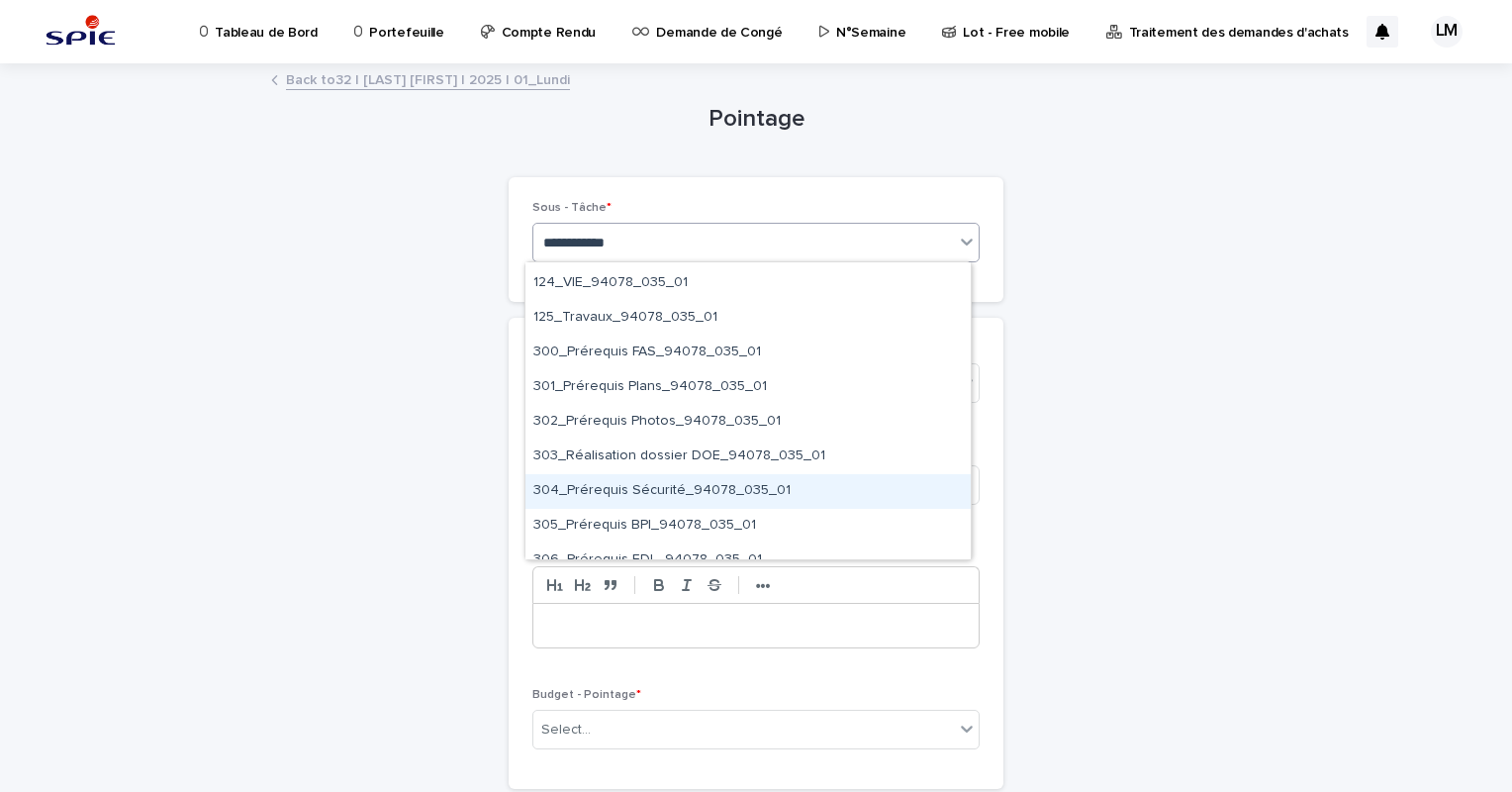 click on "304_Prérequis Sécurité_94078_035_01" at bounding box center [748, 491] 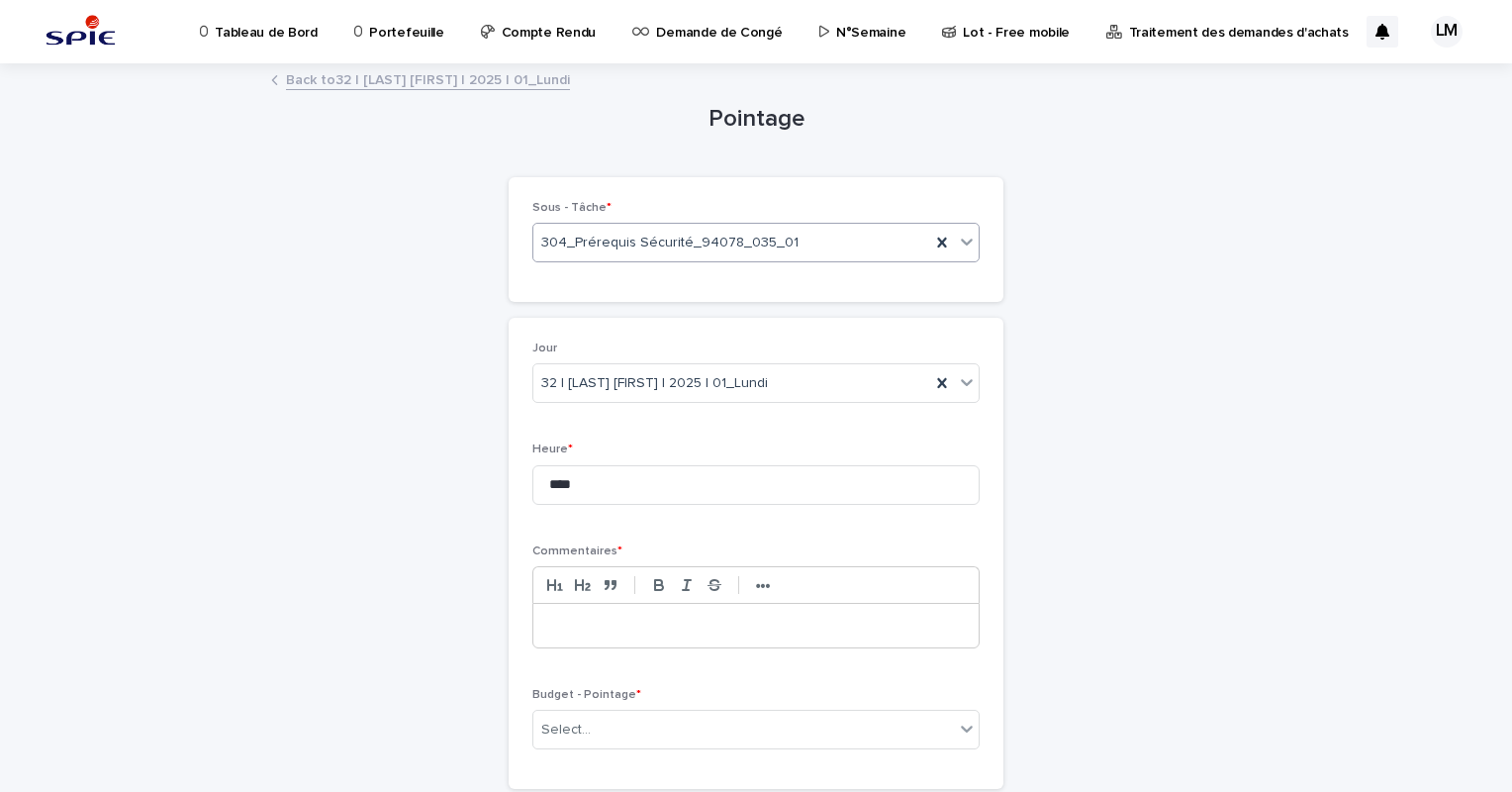 click at bounding box center [756, 626] 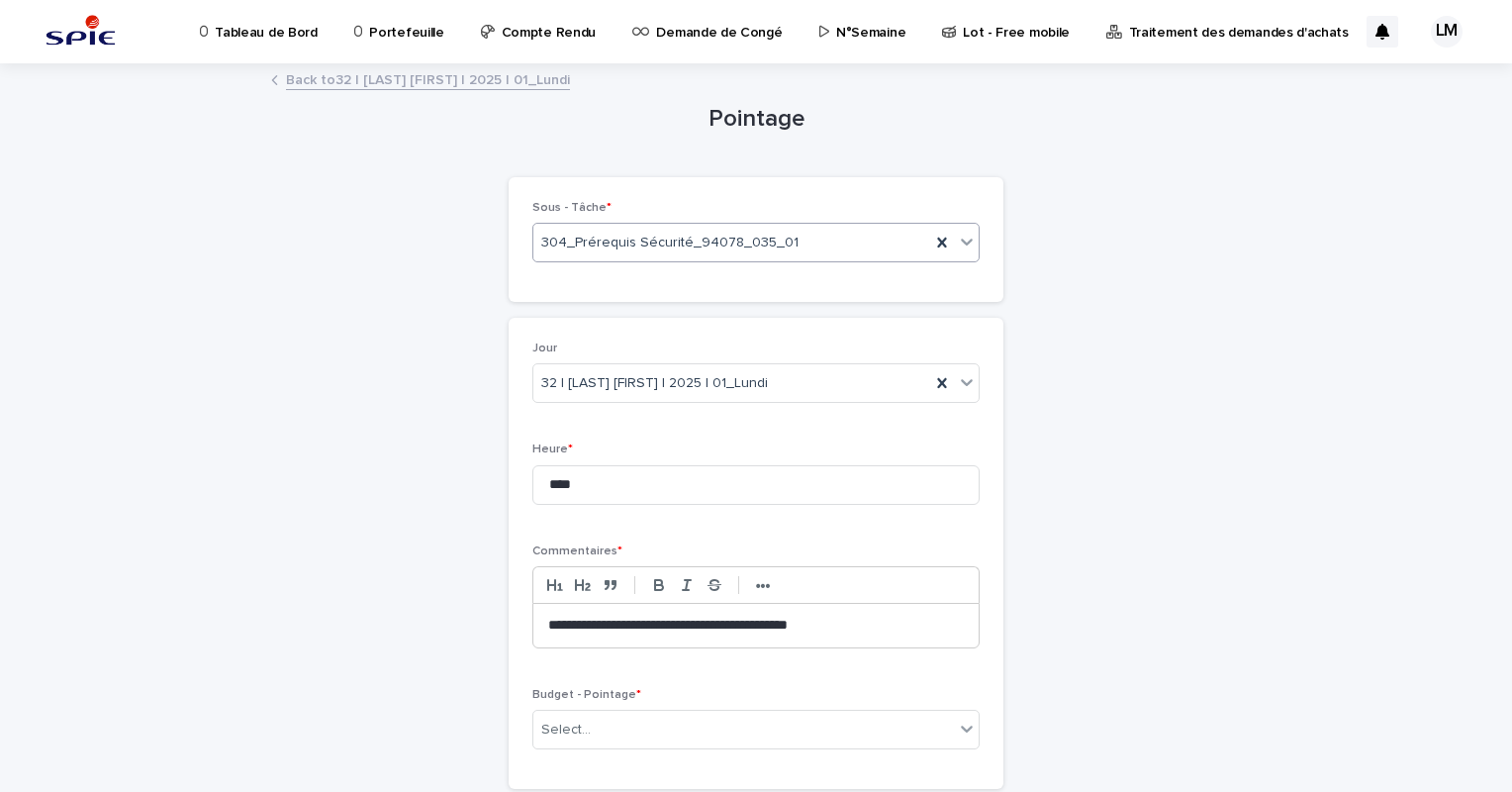 click on "**********" at bounding box center [756, 626] 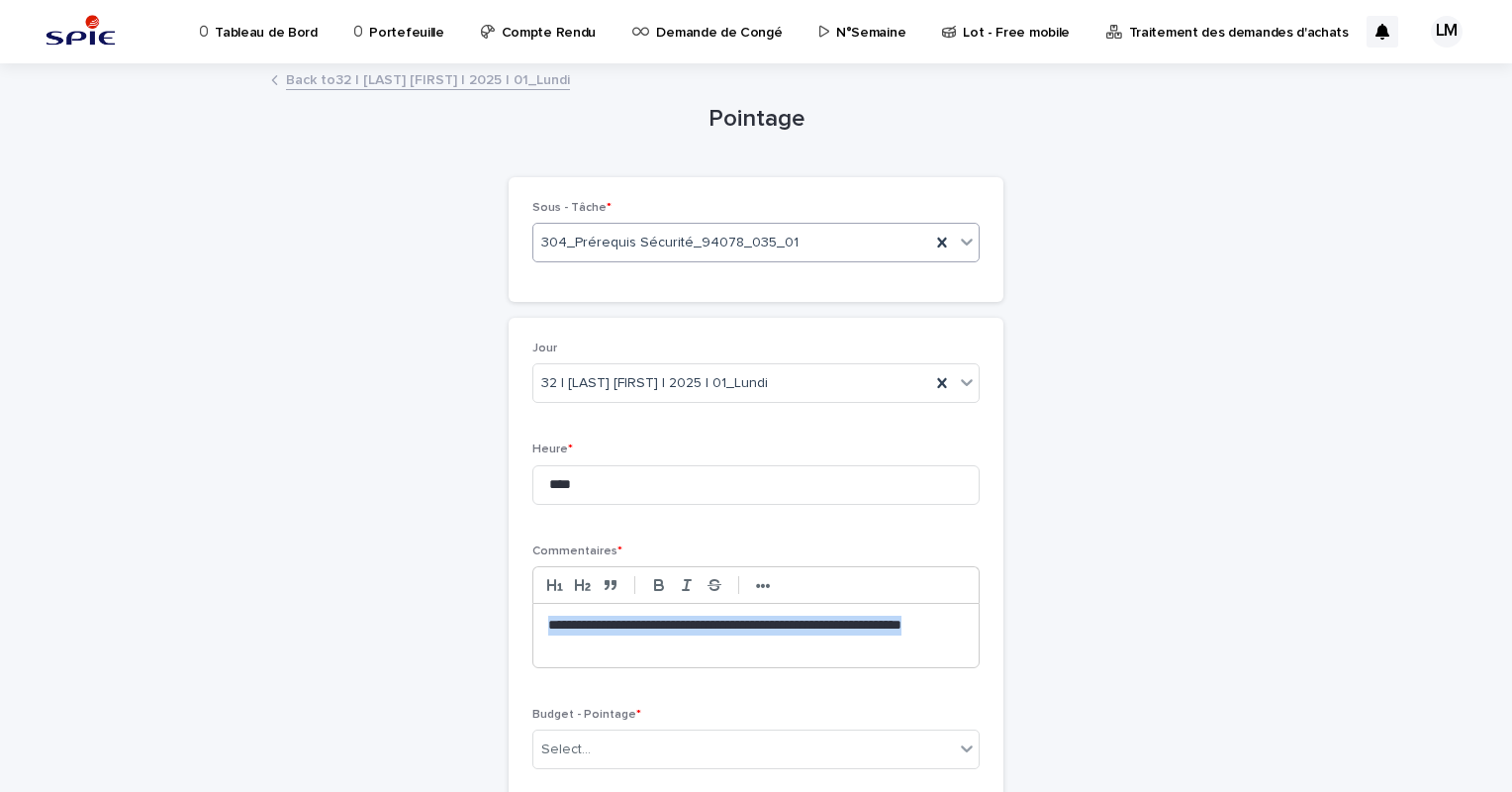 drag, startPoint x: 673, startPoint y: 645, endPoint x: 536, endPoint y: 627, distance: 138.17742 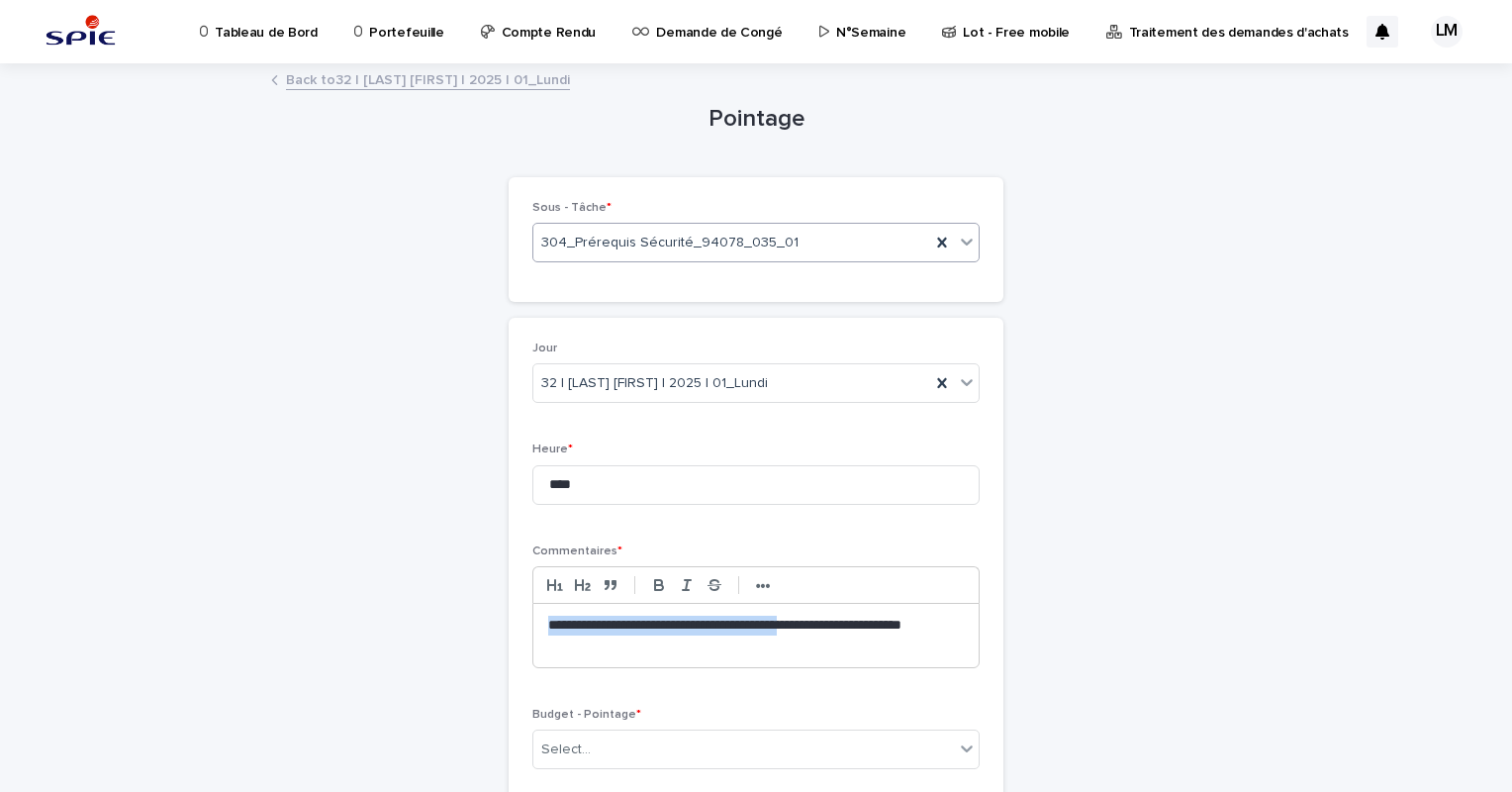 drag, startPoint x: 841, startPoint y: 622, endPoint x: 517, endPoint y: 618, distance: 324.02469 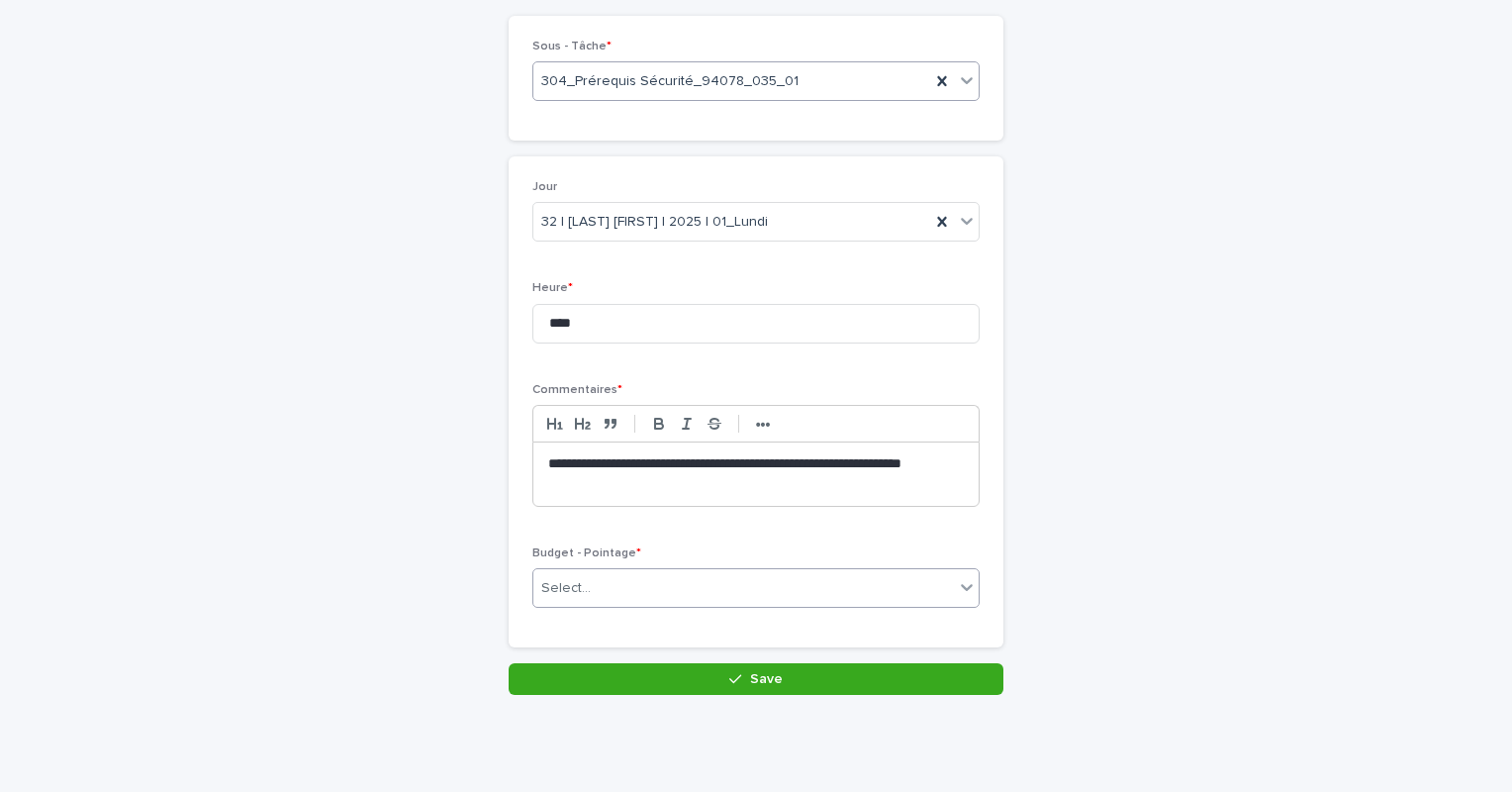click on "Select..." at bounding box center (743, 588) 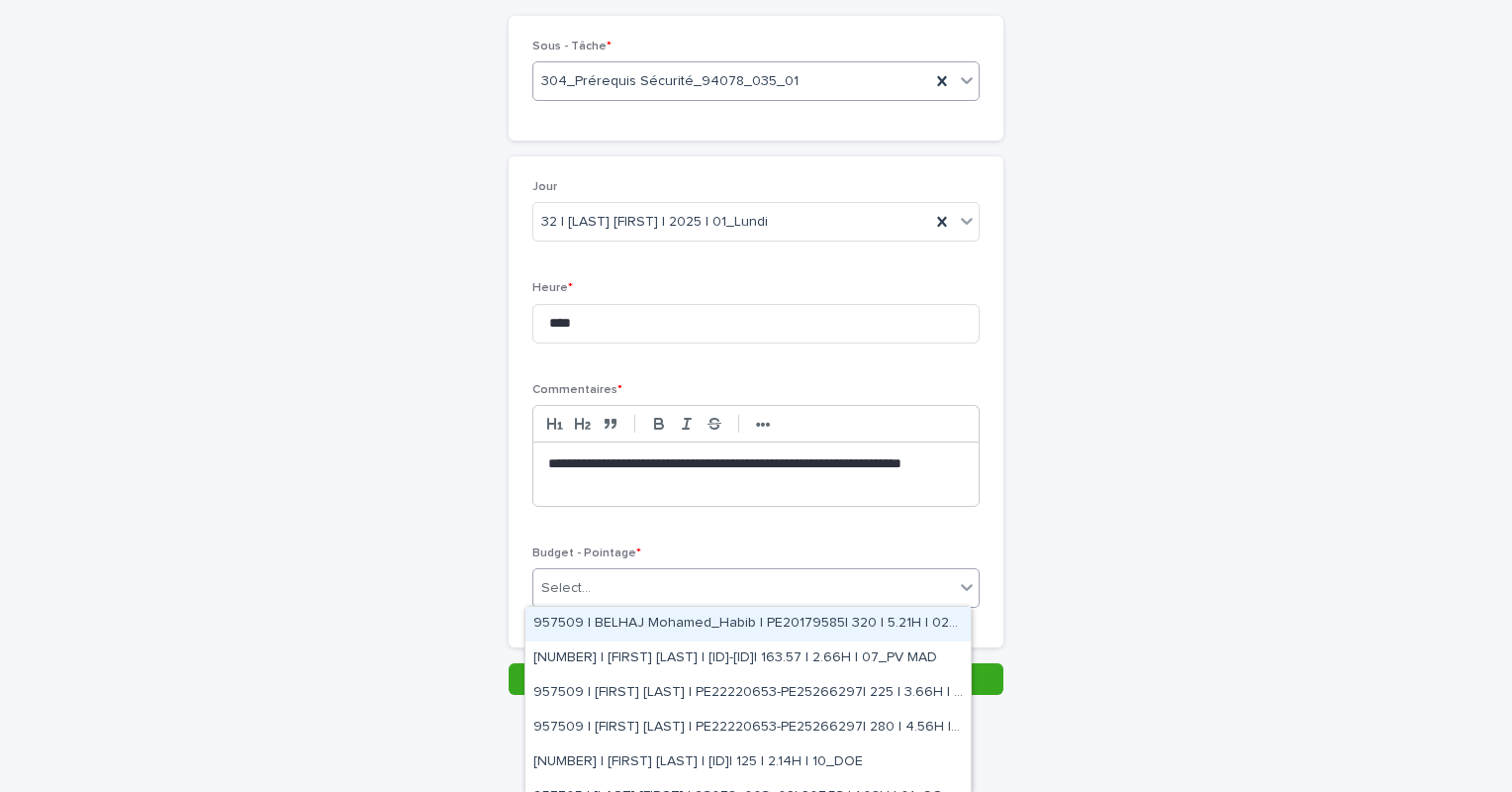 paste on "**********" 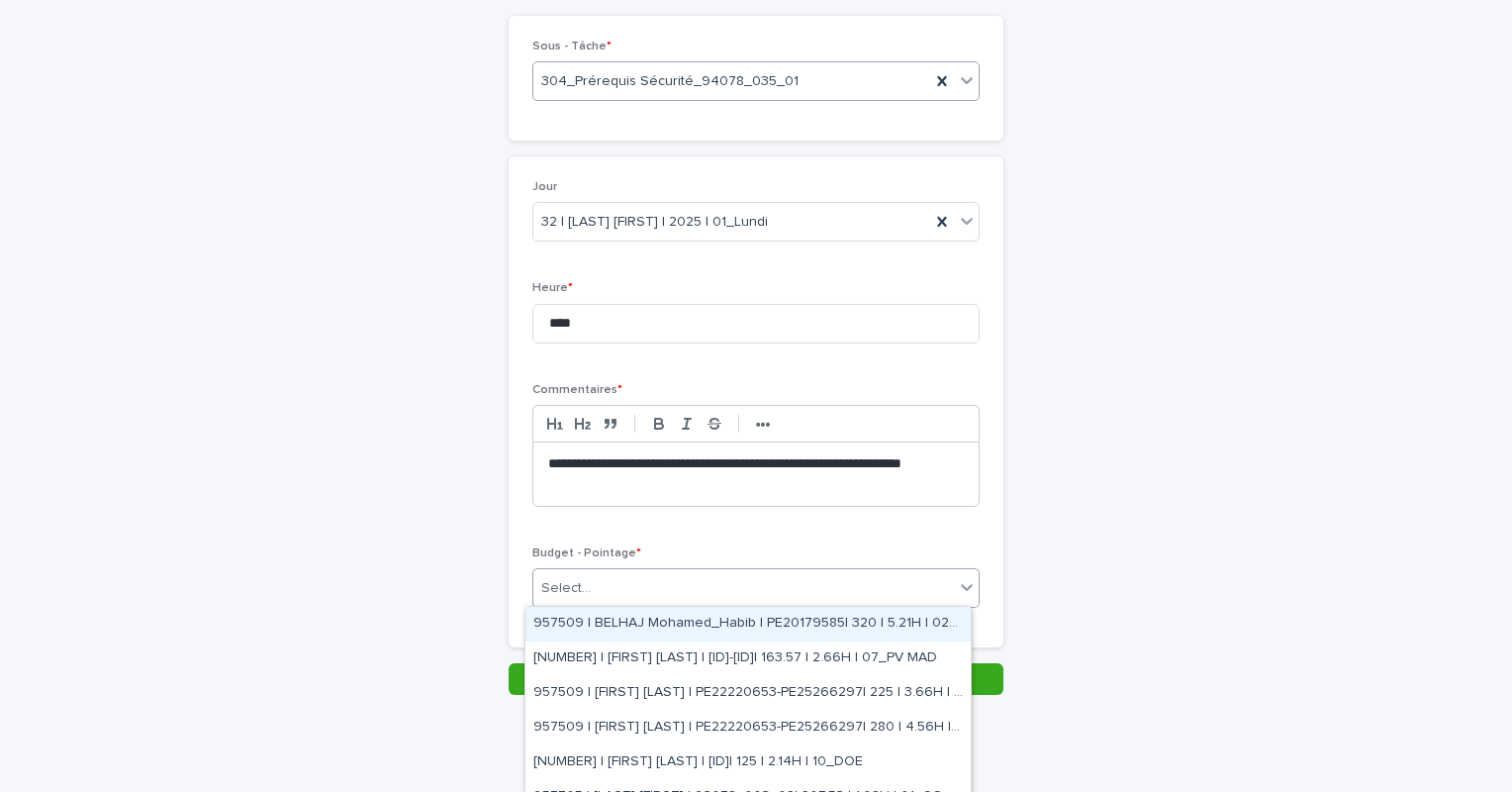 type on "**********" 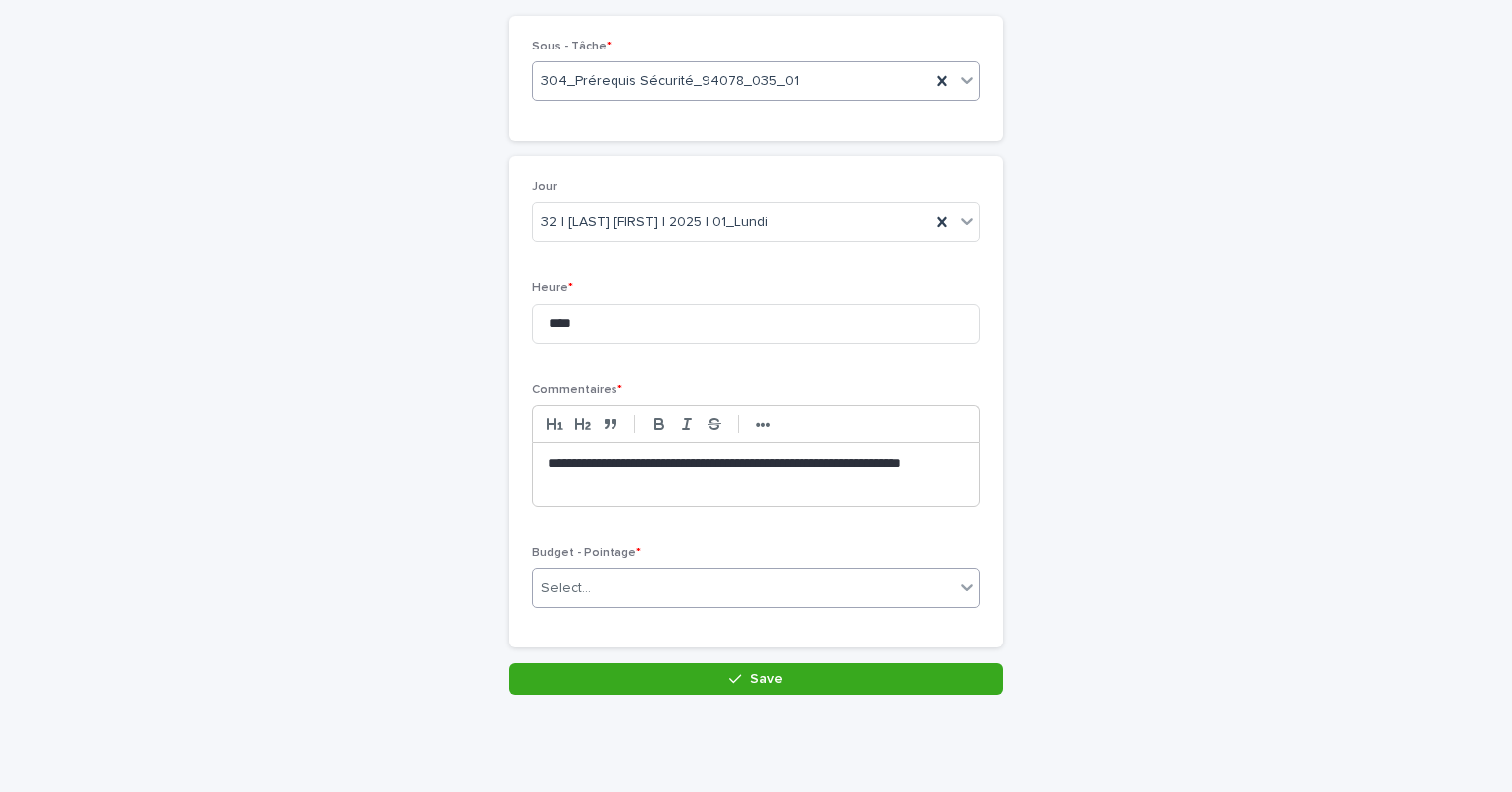 drag, startPoint x: 885, startPoint y: 577, endPoint x: 766, endPoint y: 567, distance: 119.41943 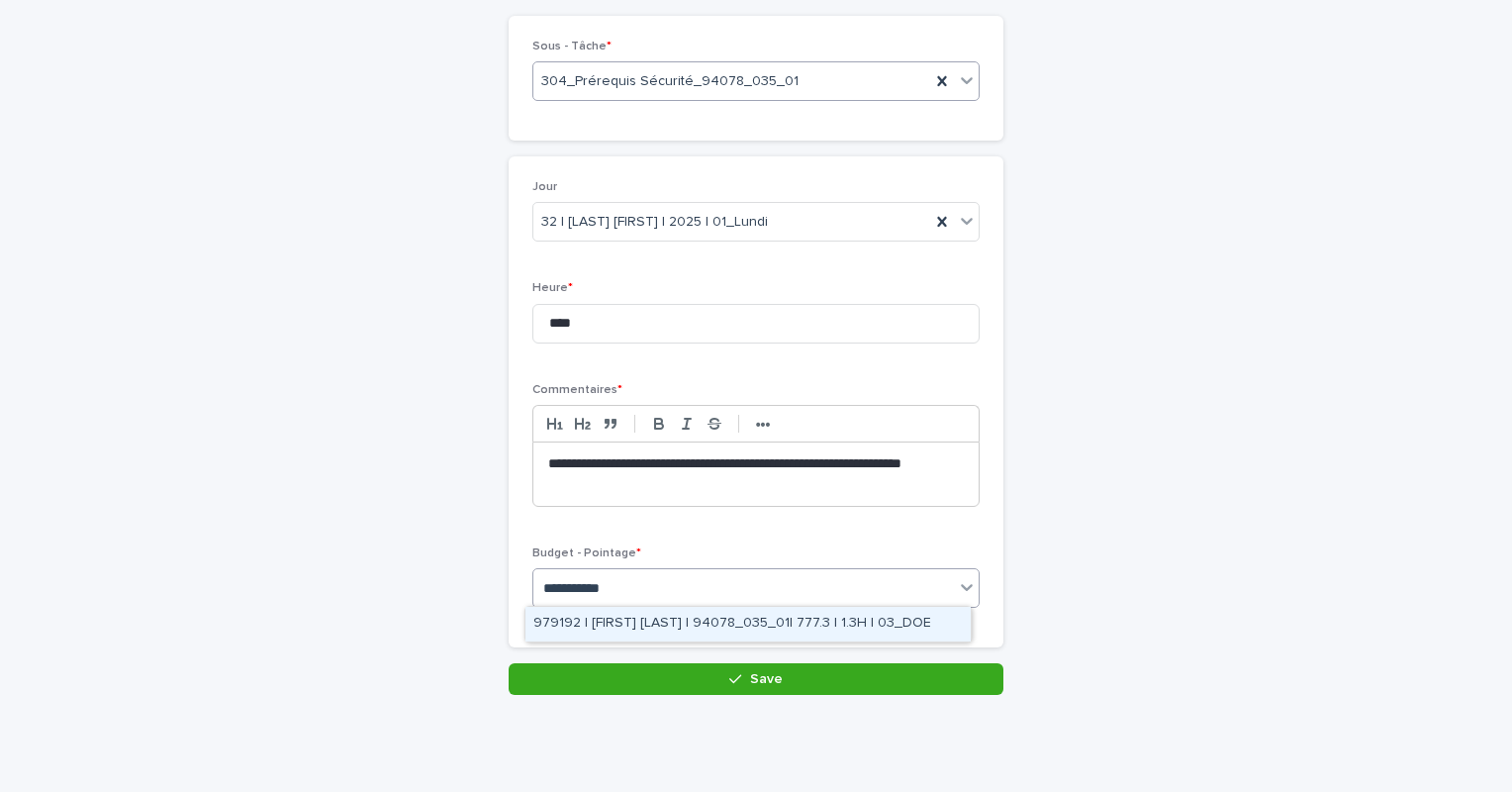 type on "**********" 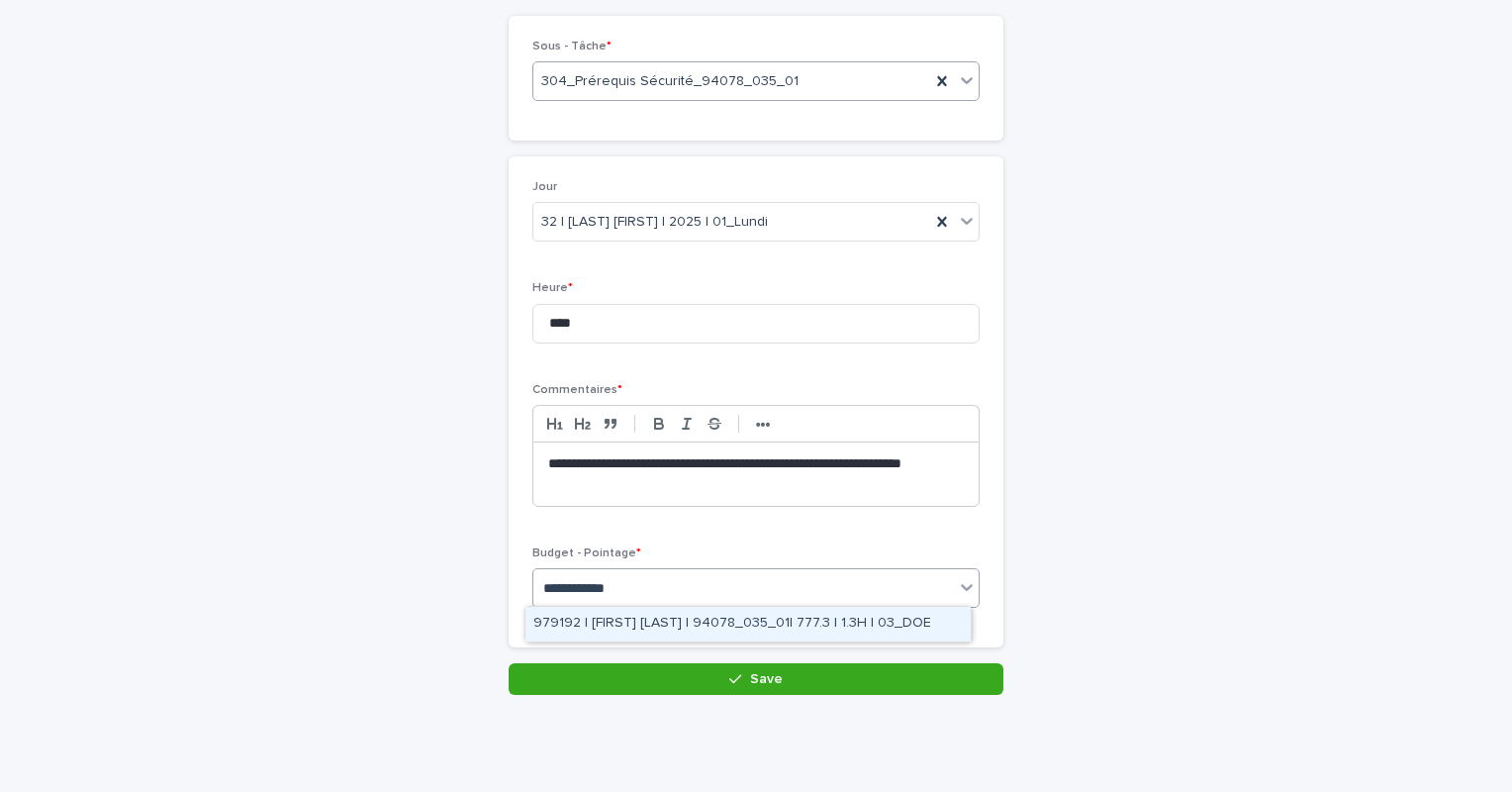 click on "979192 | [FIRST] [LAST] | 94078_035_01| 777.3 | 1.3H  | 03_DOE" at bounding box center [748, 624] 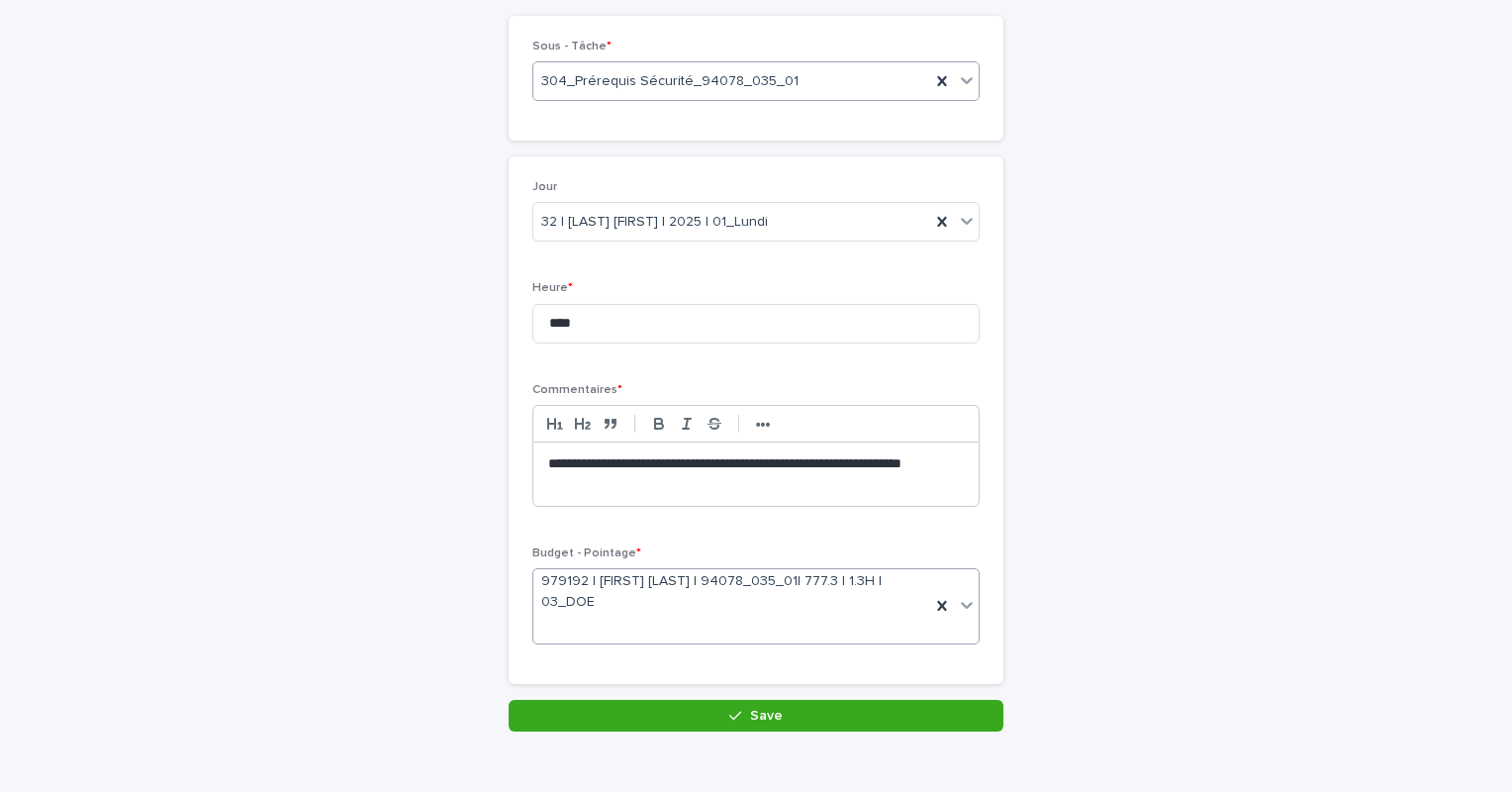 scroll, scrollTop: 179, scrollLeft: 0, axis: vertical 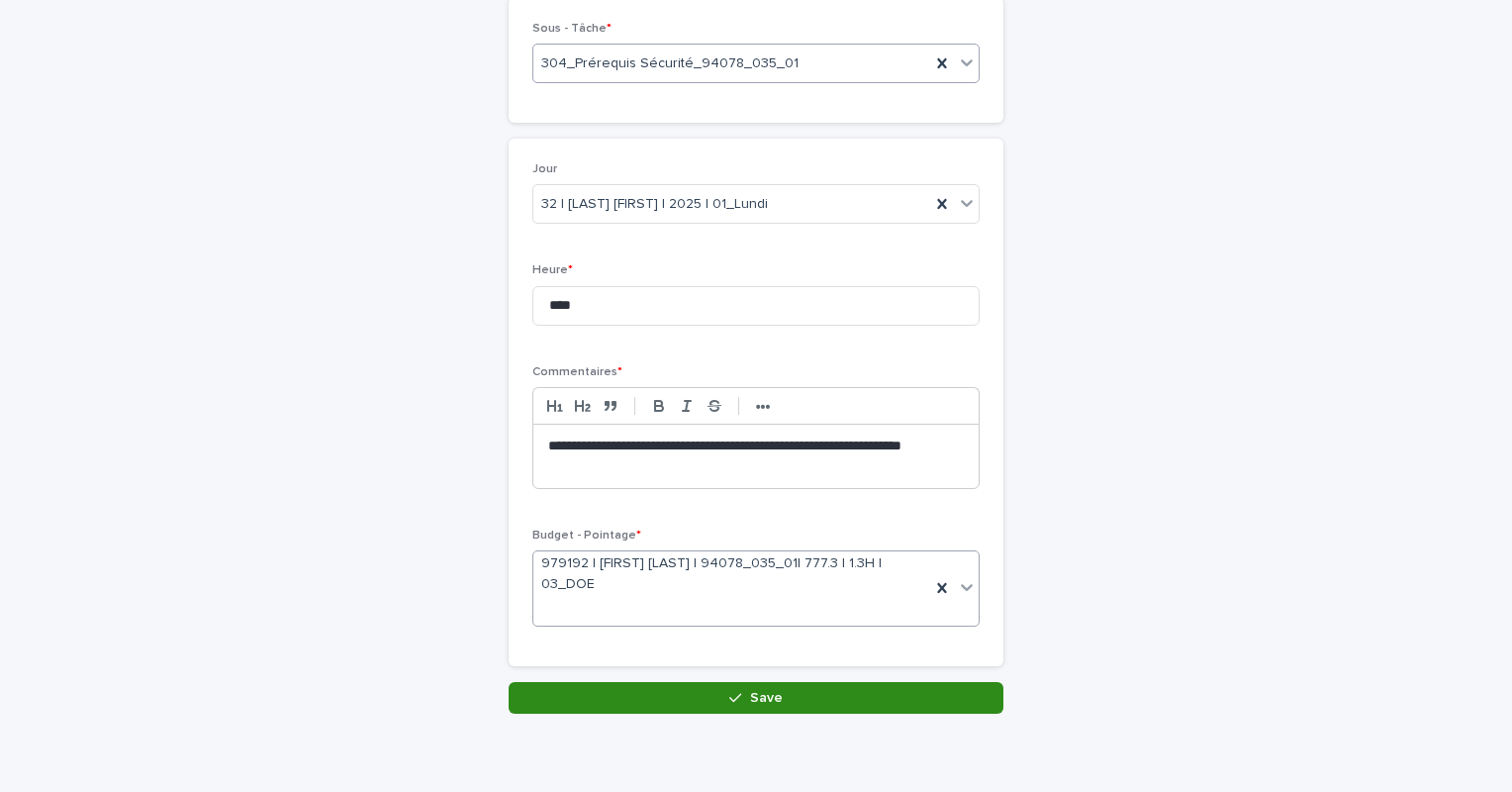 click on "Save" at bounding box center [756, 698] 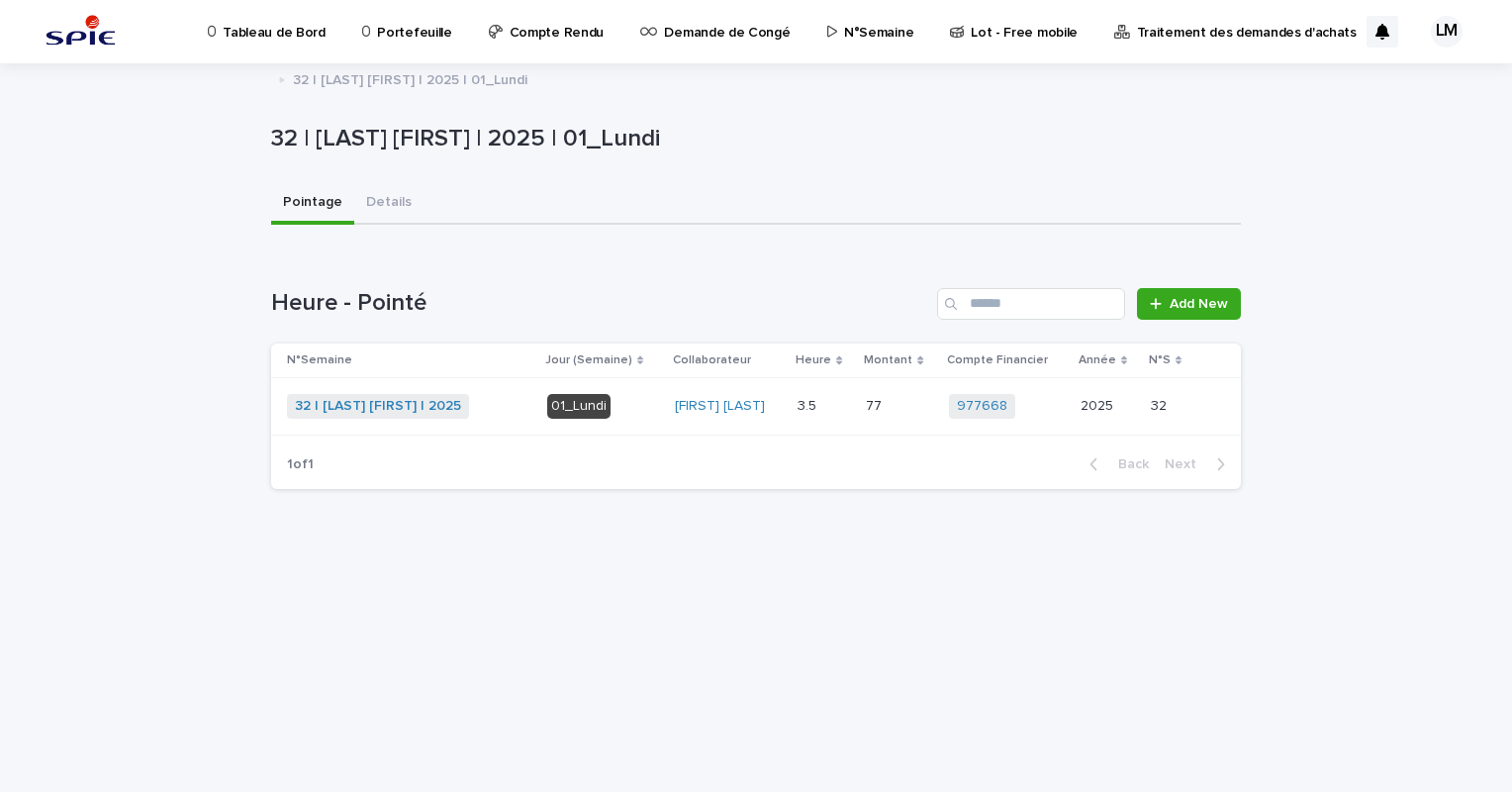 scroll, scrollTop: 0, scrollLeft: 0, axis: both 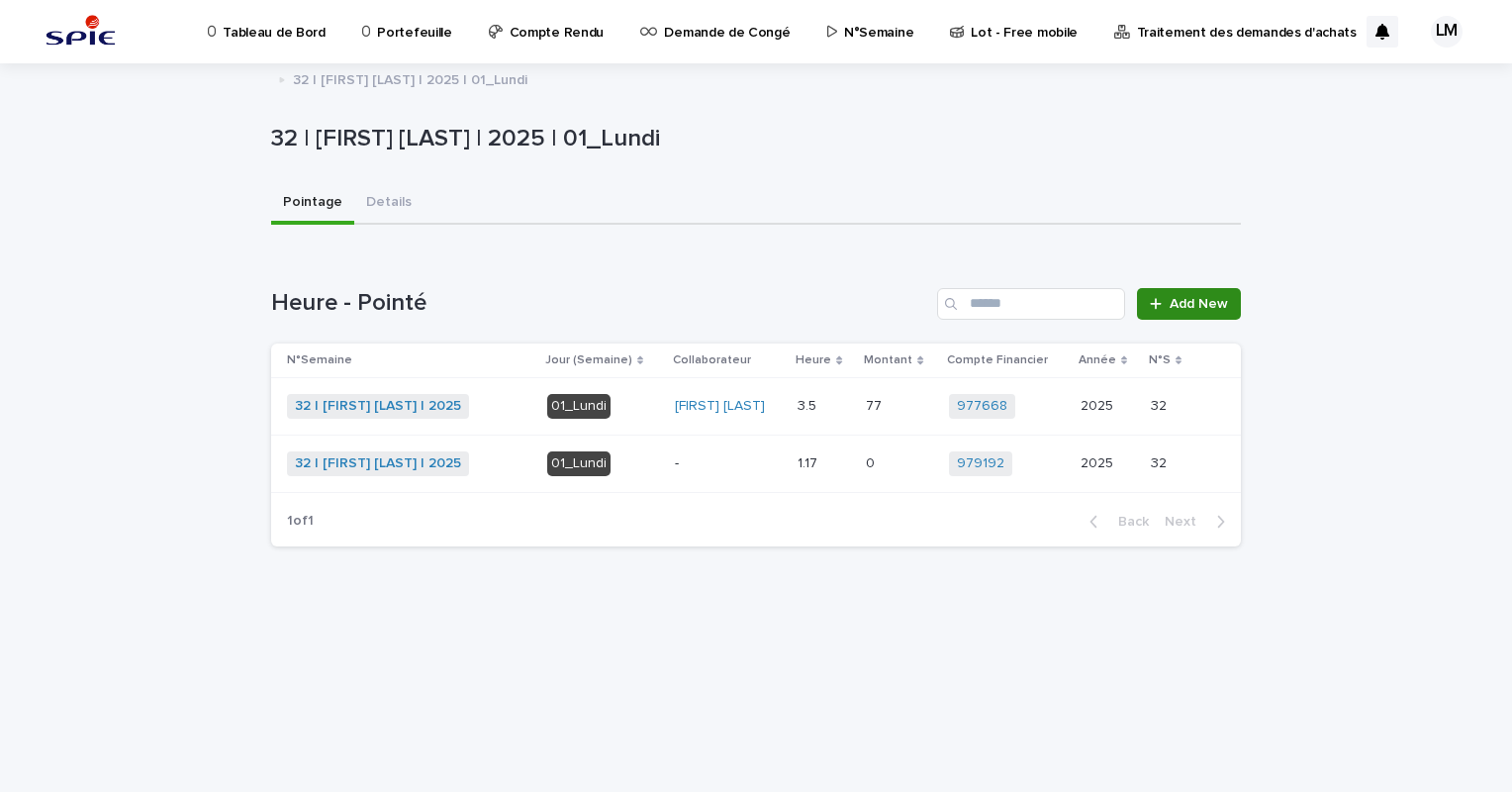 click on "Add New" at bounding box center [1198, 304] 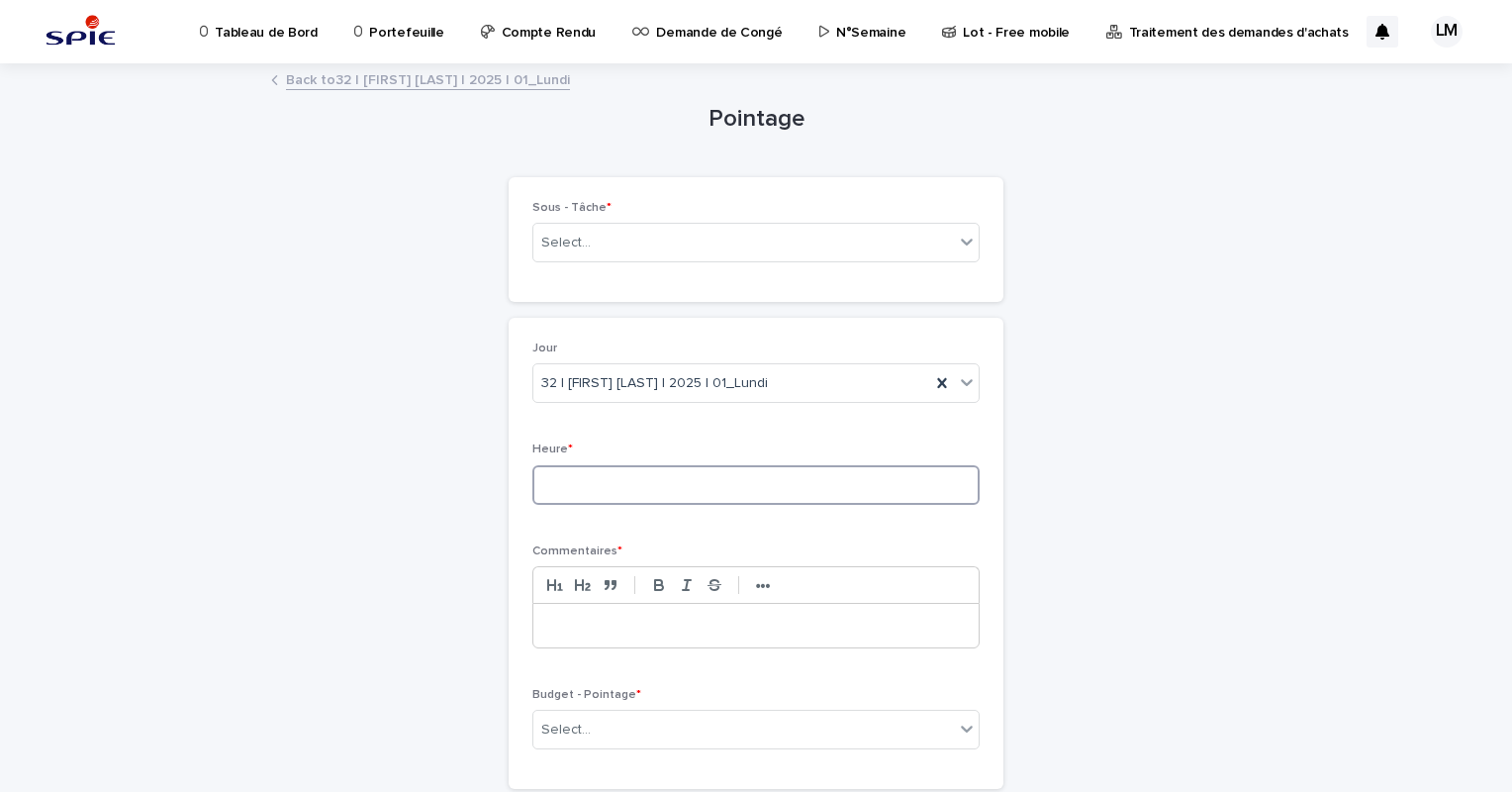click at bounding box center [756, 485] 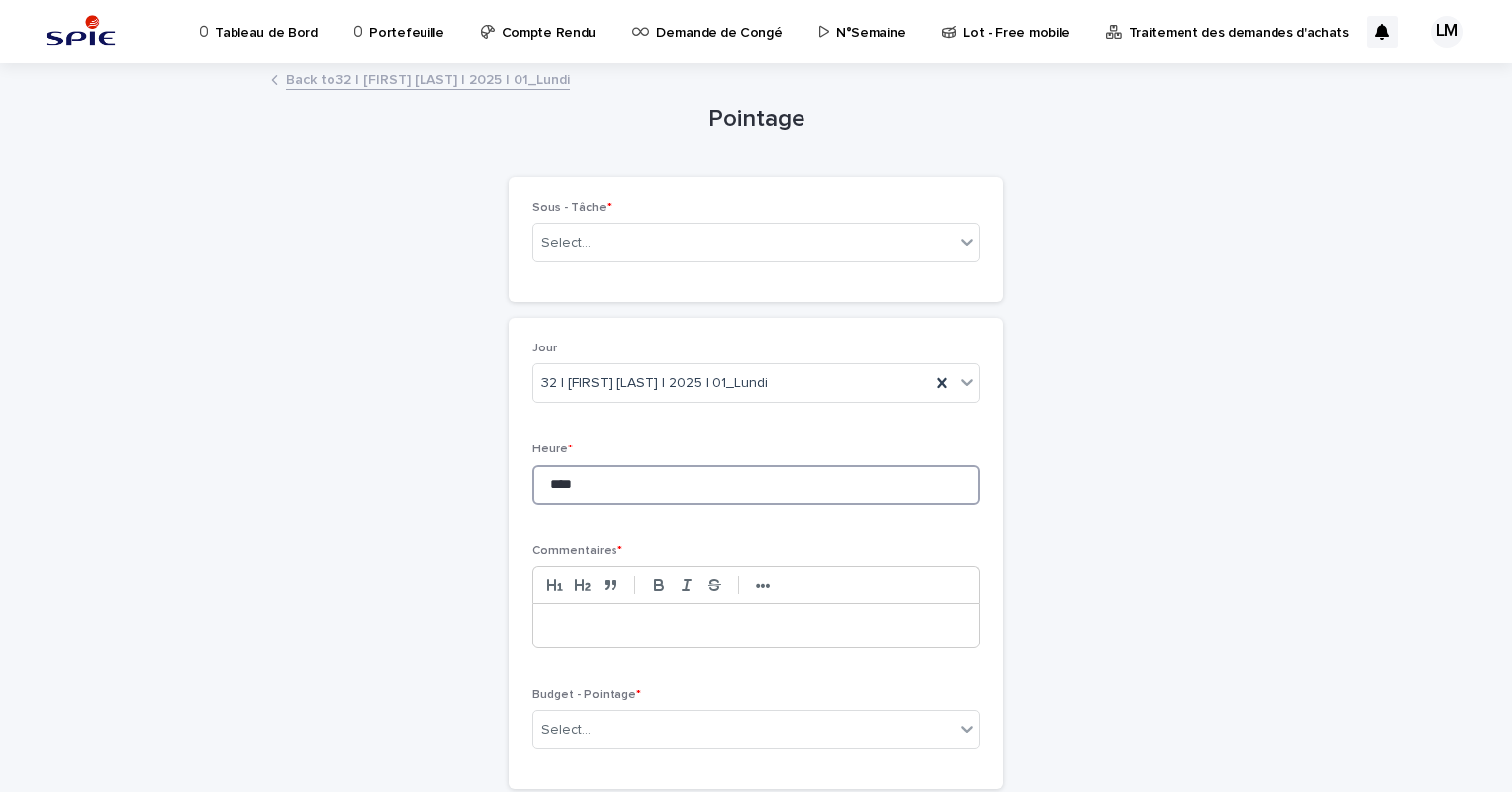 type on "****" 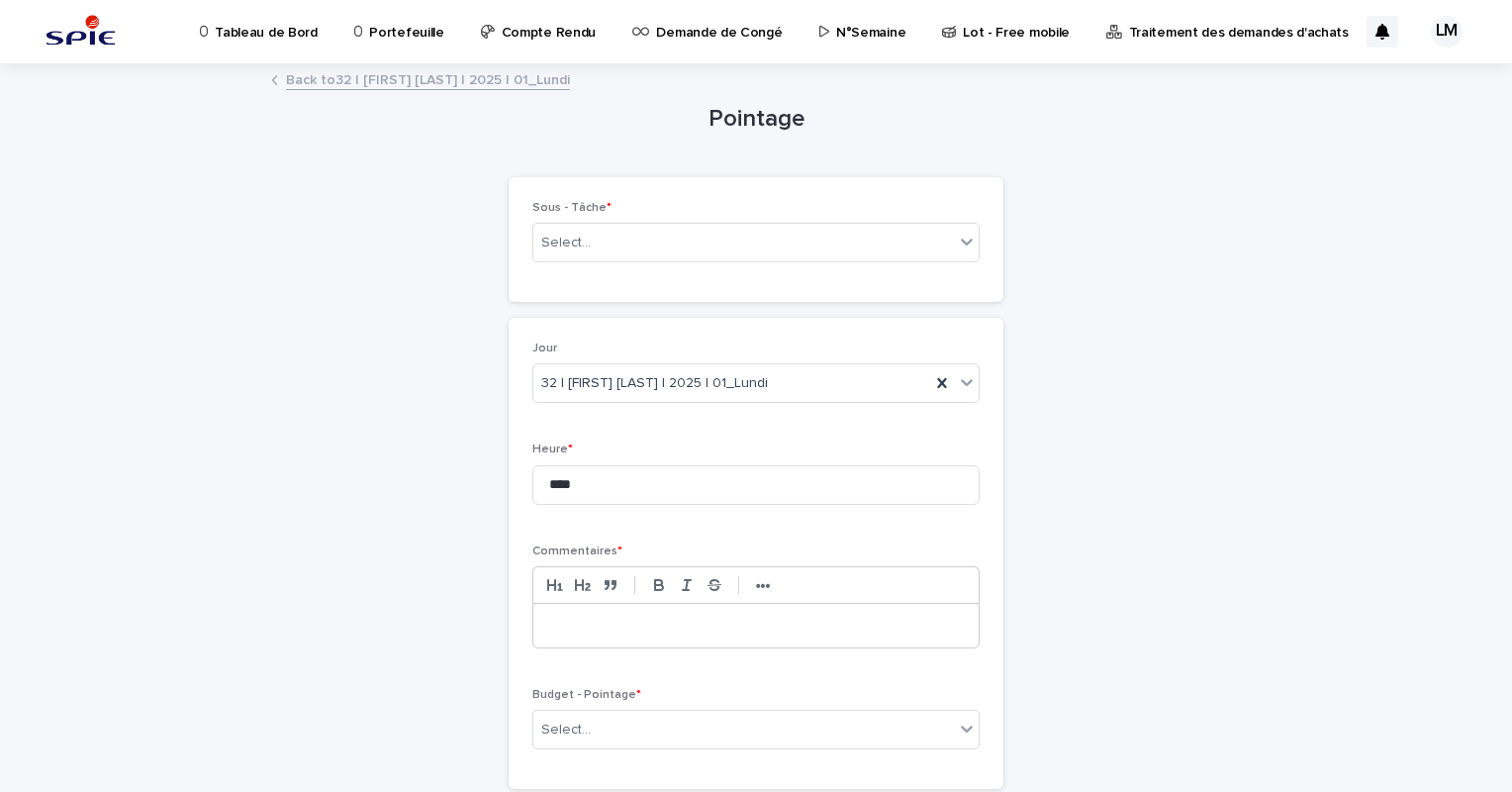 click at bounding box center (756, 626) 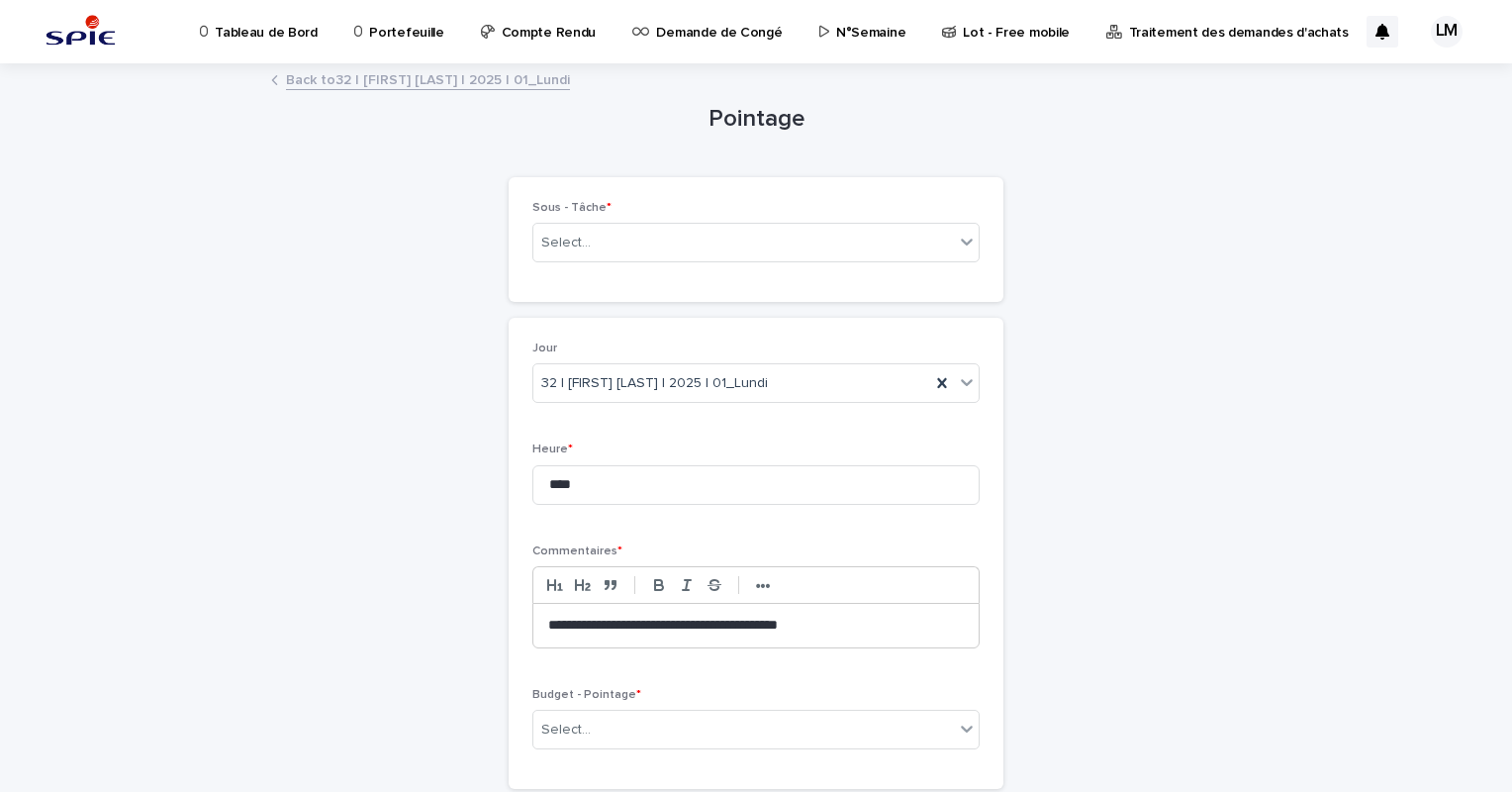 type 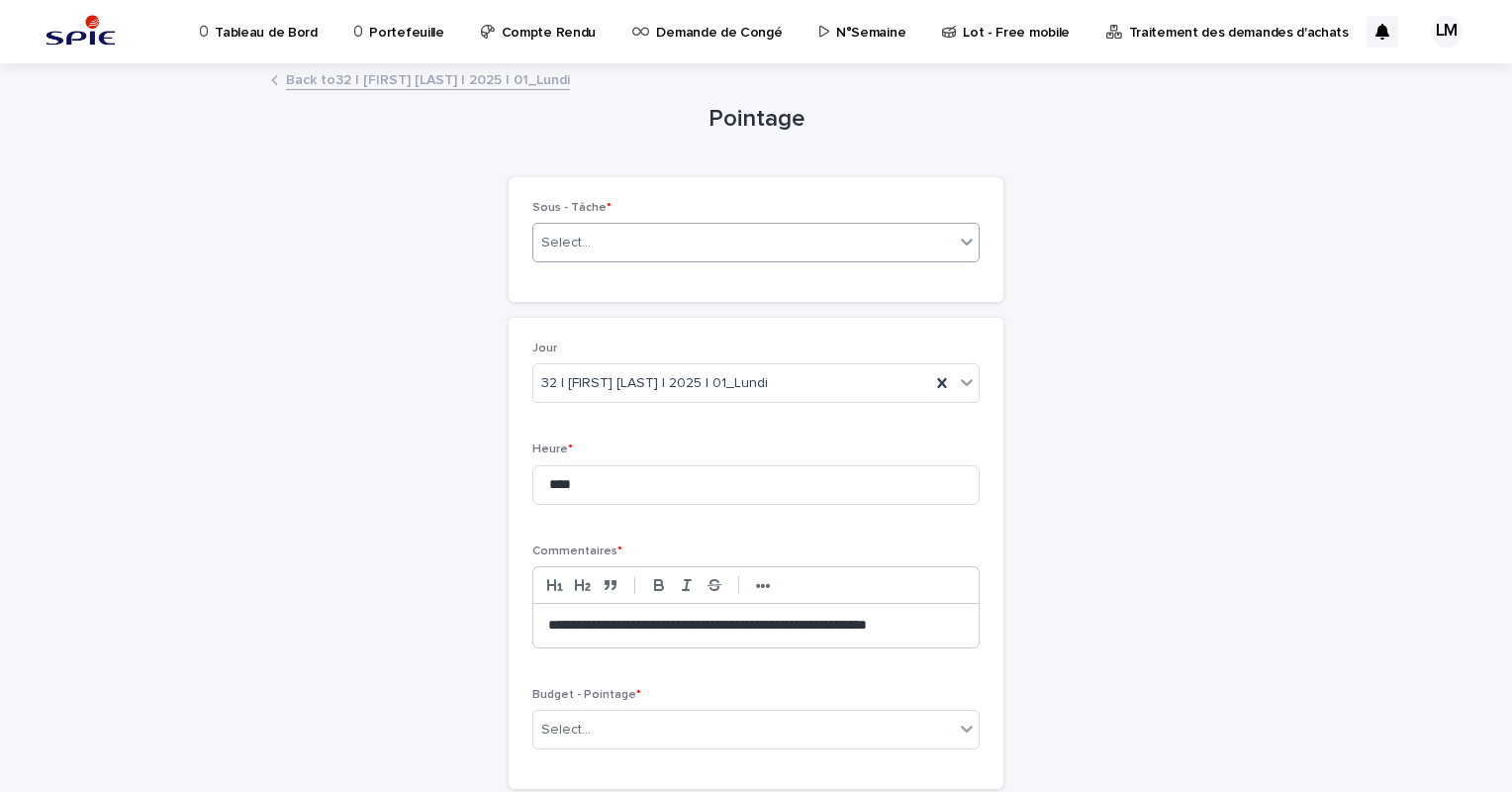 click on "Select..." at bounding box center (743, 243) 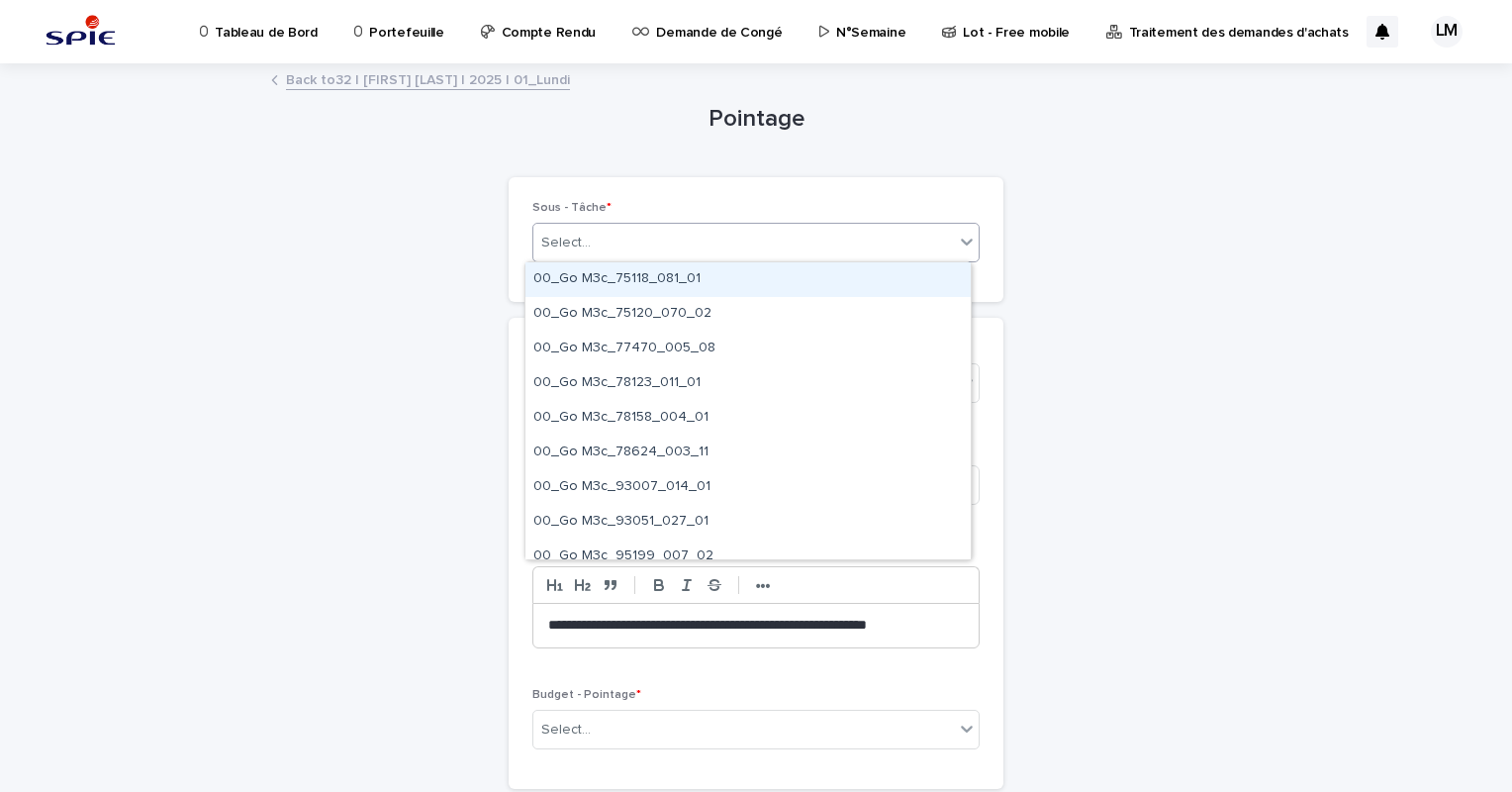 paste on "**********" 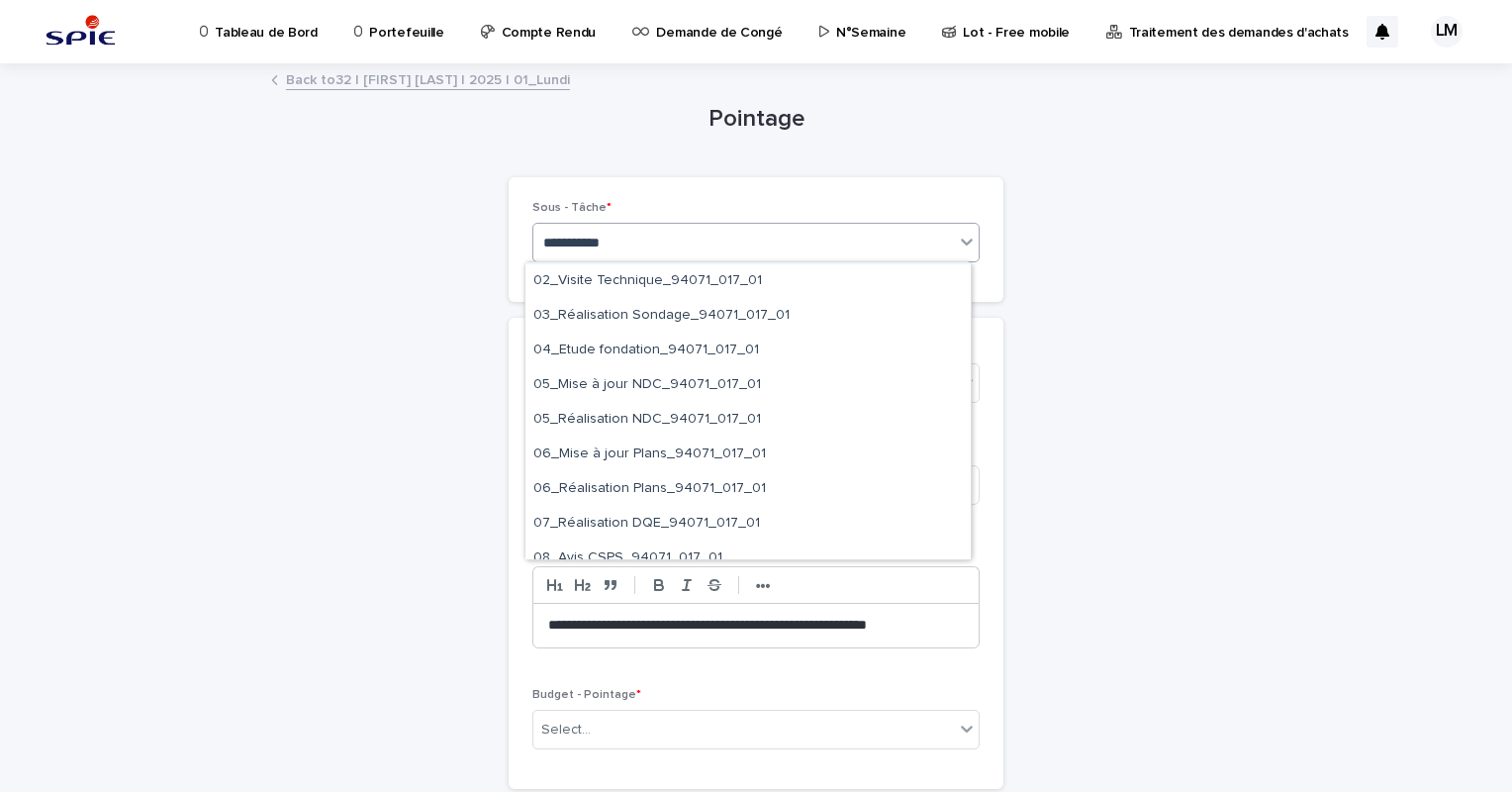 type on "**********" 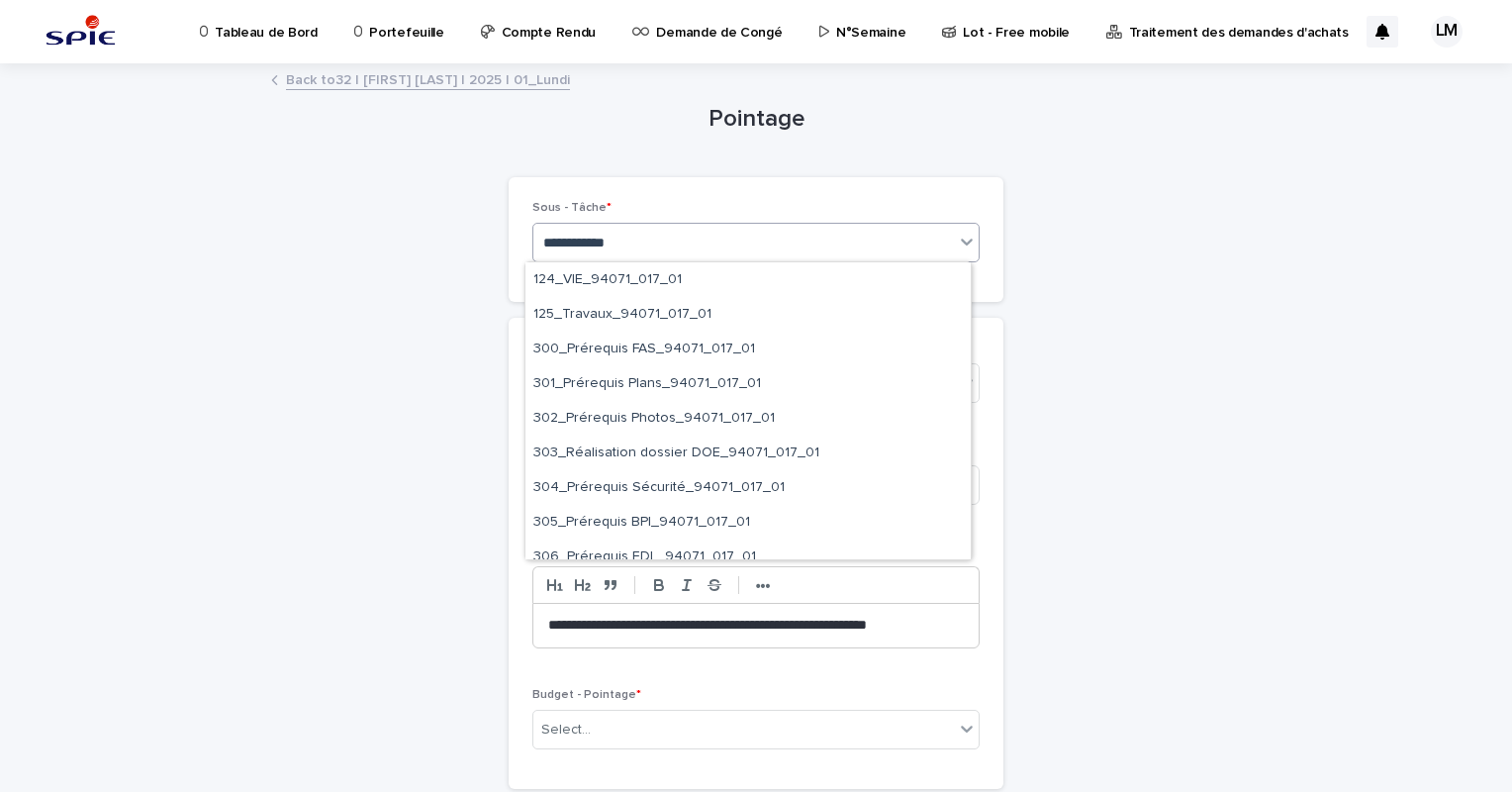 scroll, scrollTop: 1352, scrollLeft: 0, axis: vertical 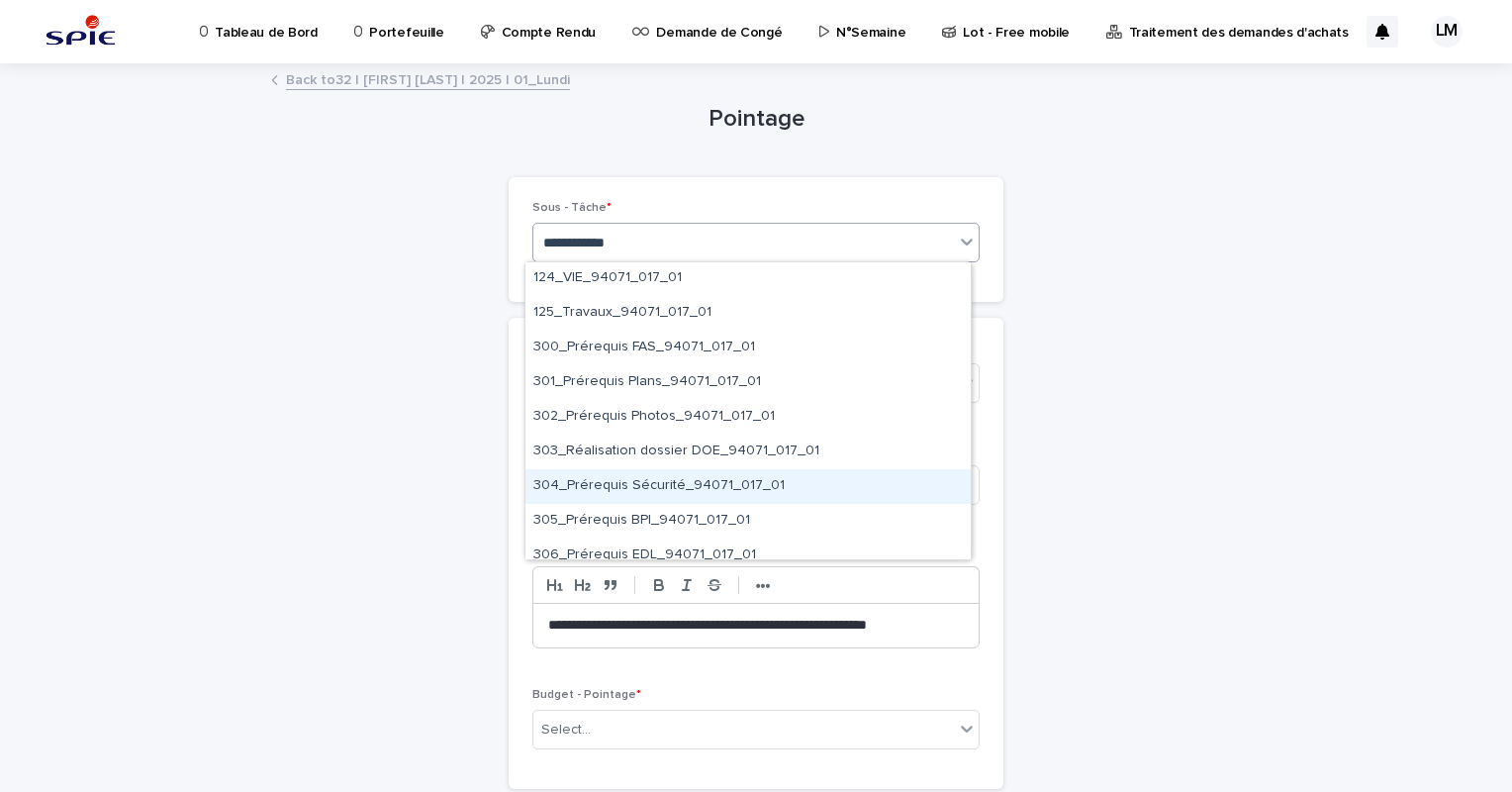 click on "304_Prérequis Sécurité_94071_017_01" at bounding box center (748, 486) 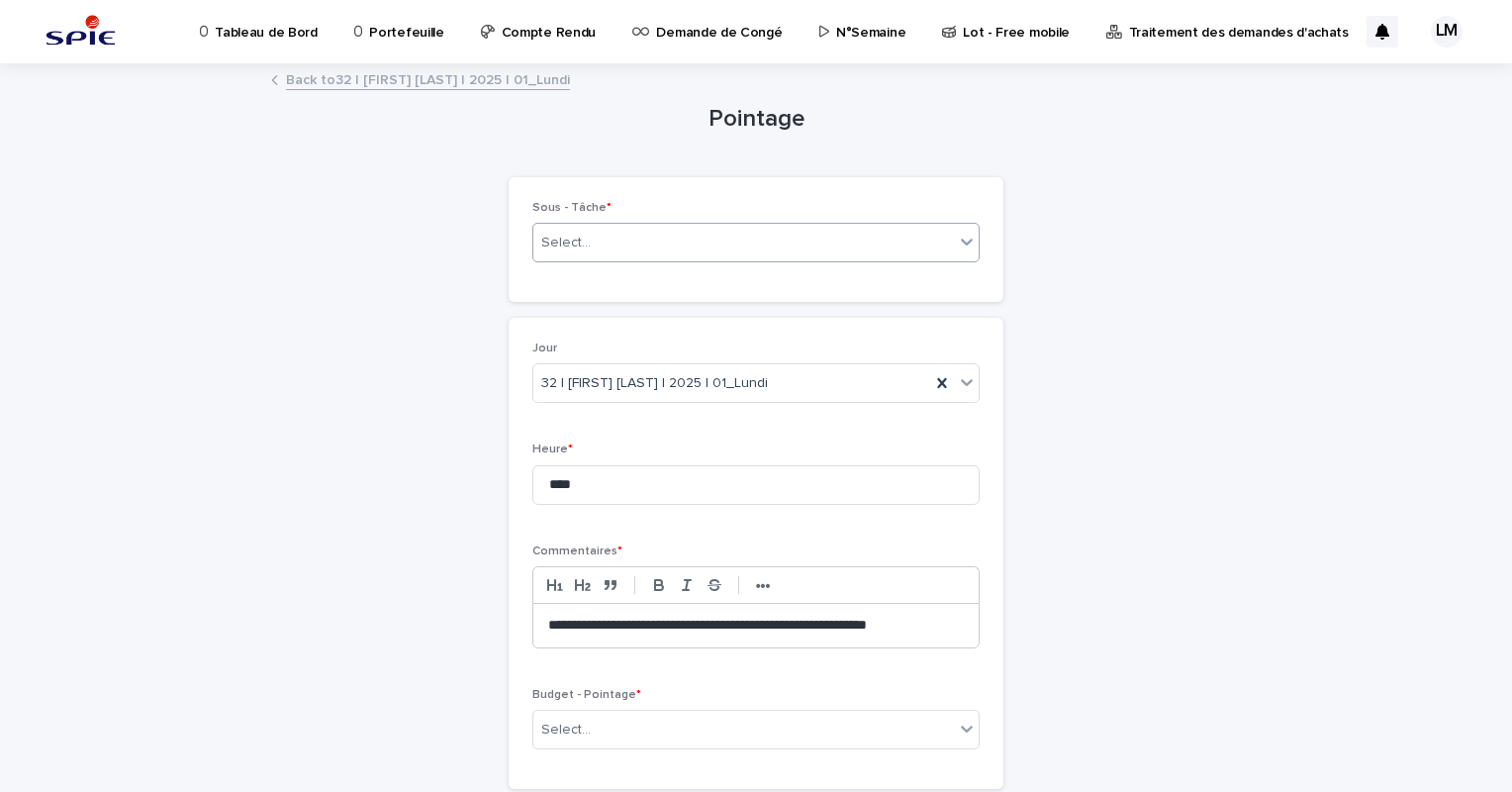 scroll, scrollTop: 142, scrollLeft: 0, axis: vertical 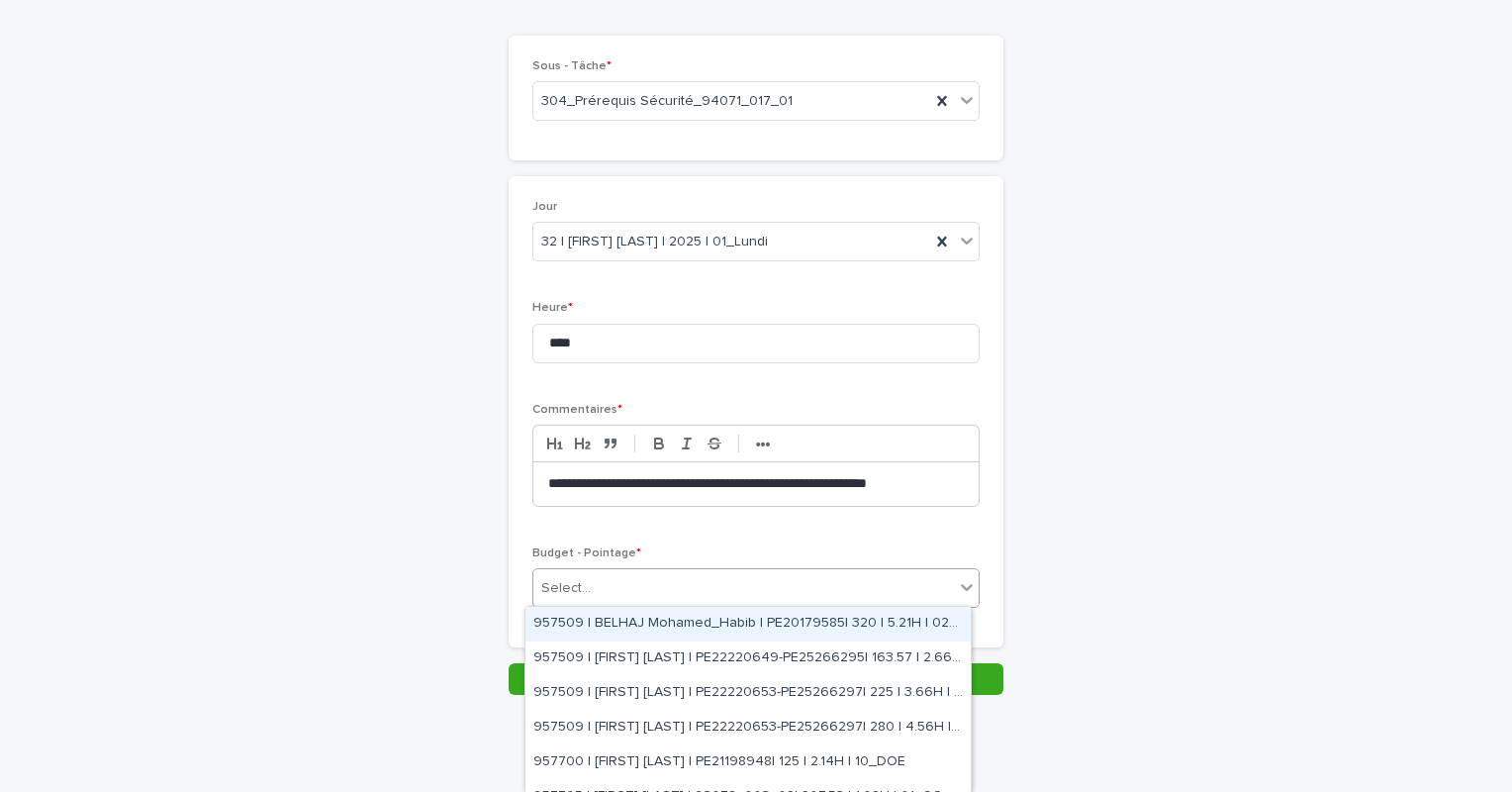 click on "Select..." at bounding box center [743, 588] 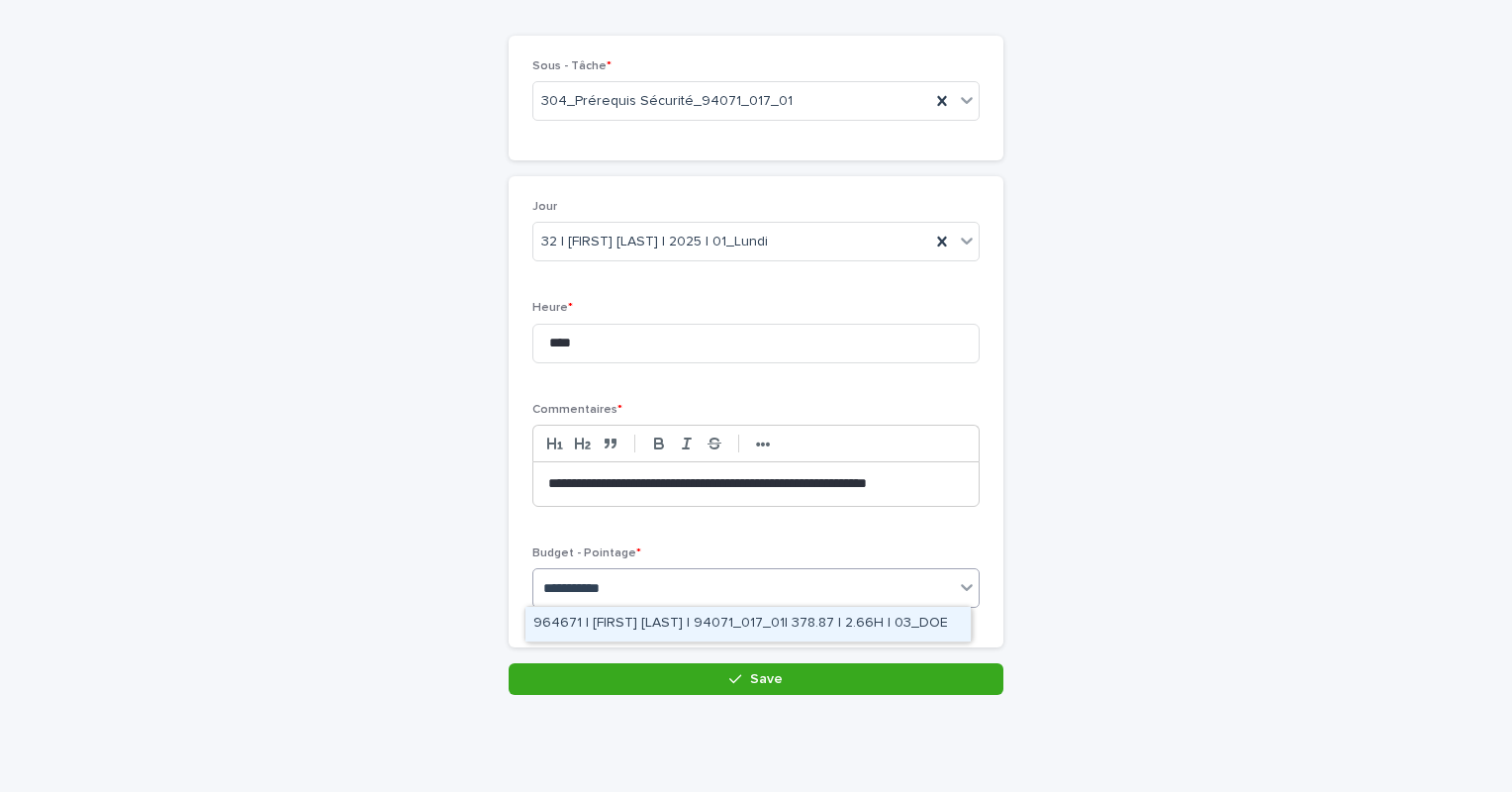 click on "964671 | [FIRST] [LAST] | 94071_017_01| 378.87 | 2.66H  | 03_DOE" at bounding box center [748, 624] 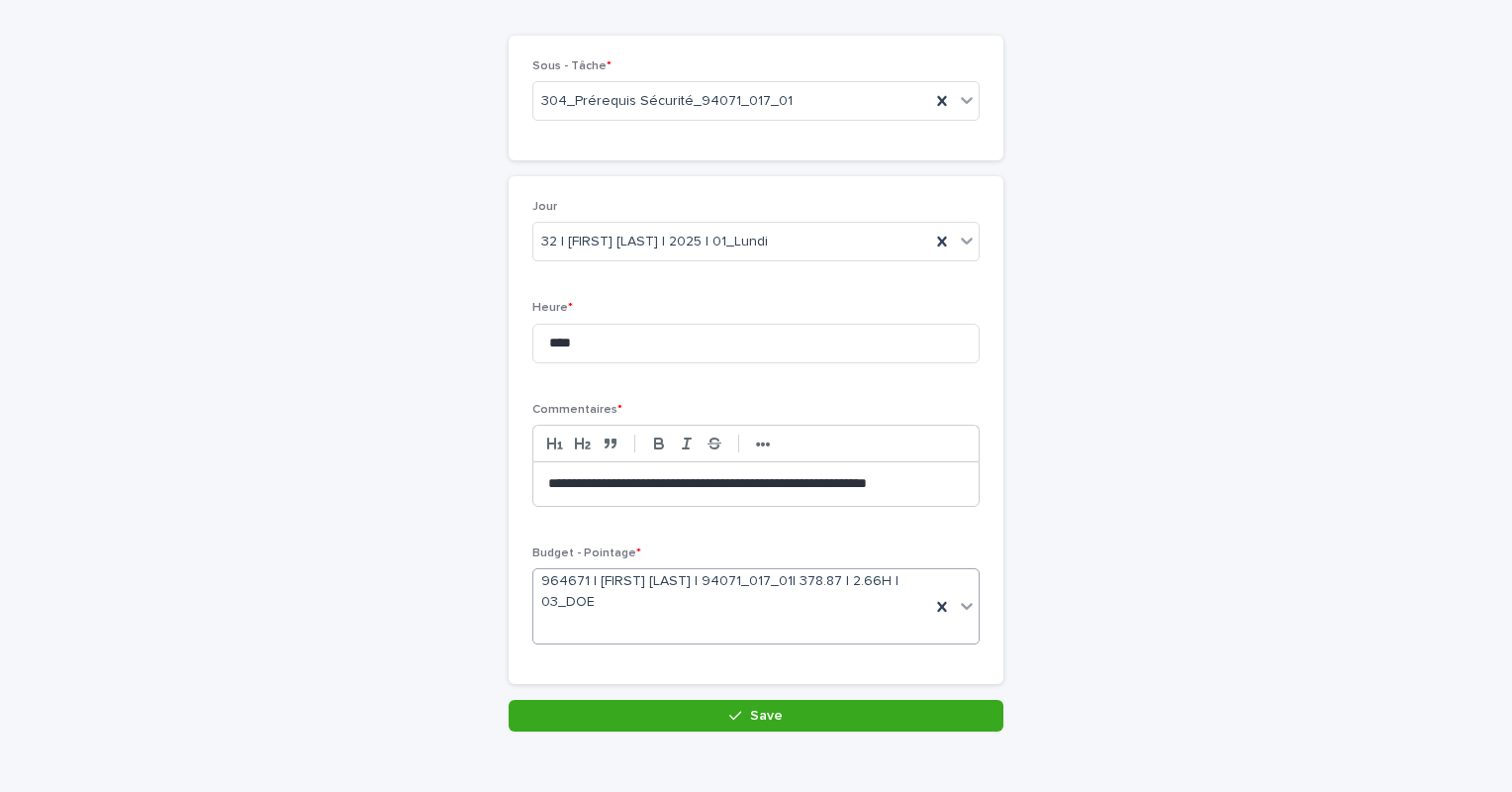 scroll, scrollTop: 158, scrollLeft: 0, axis: vertical 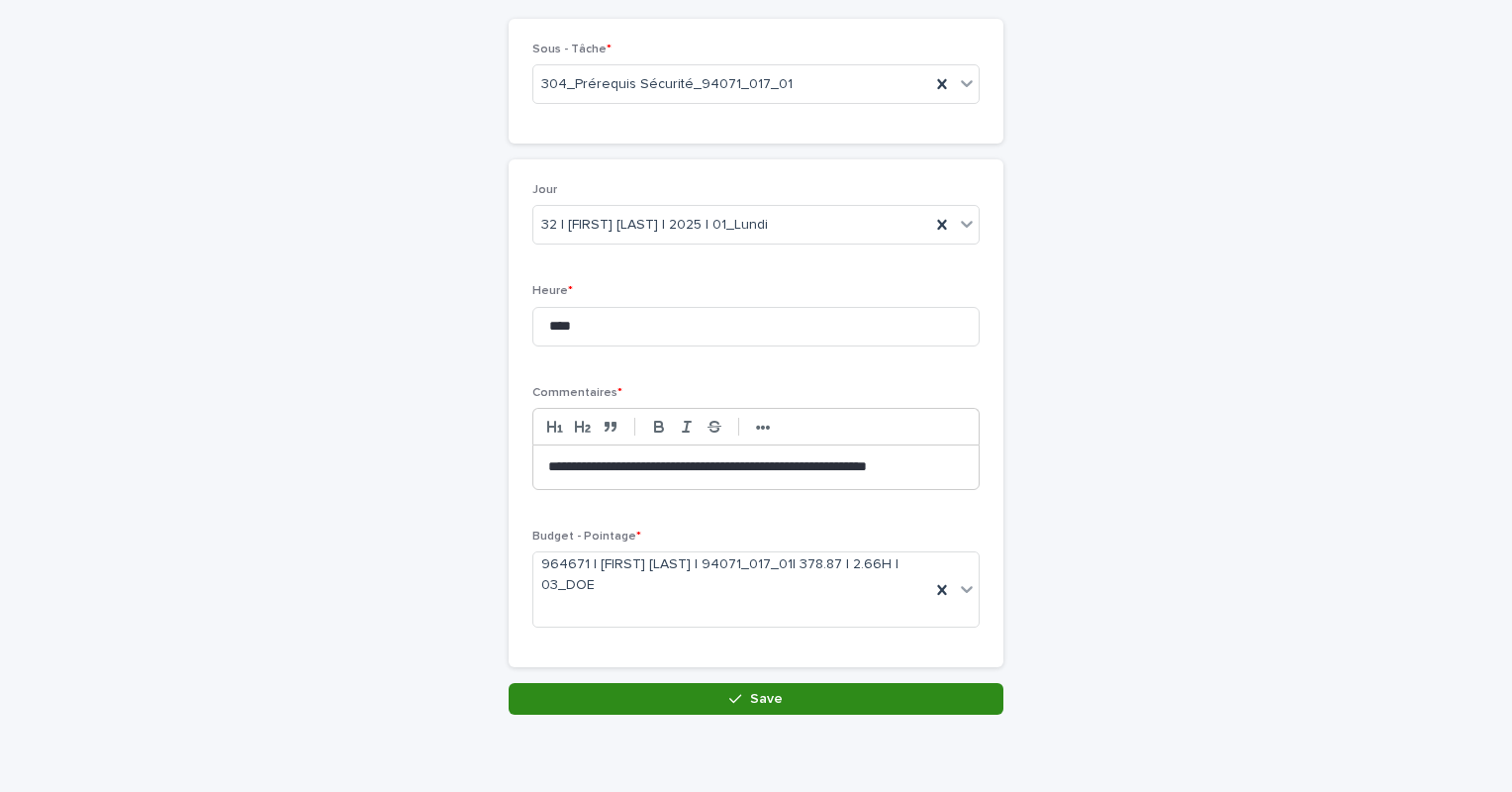 click at bounding box center (739, 699) 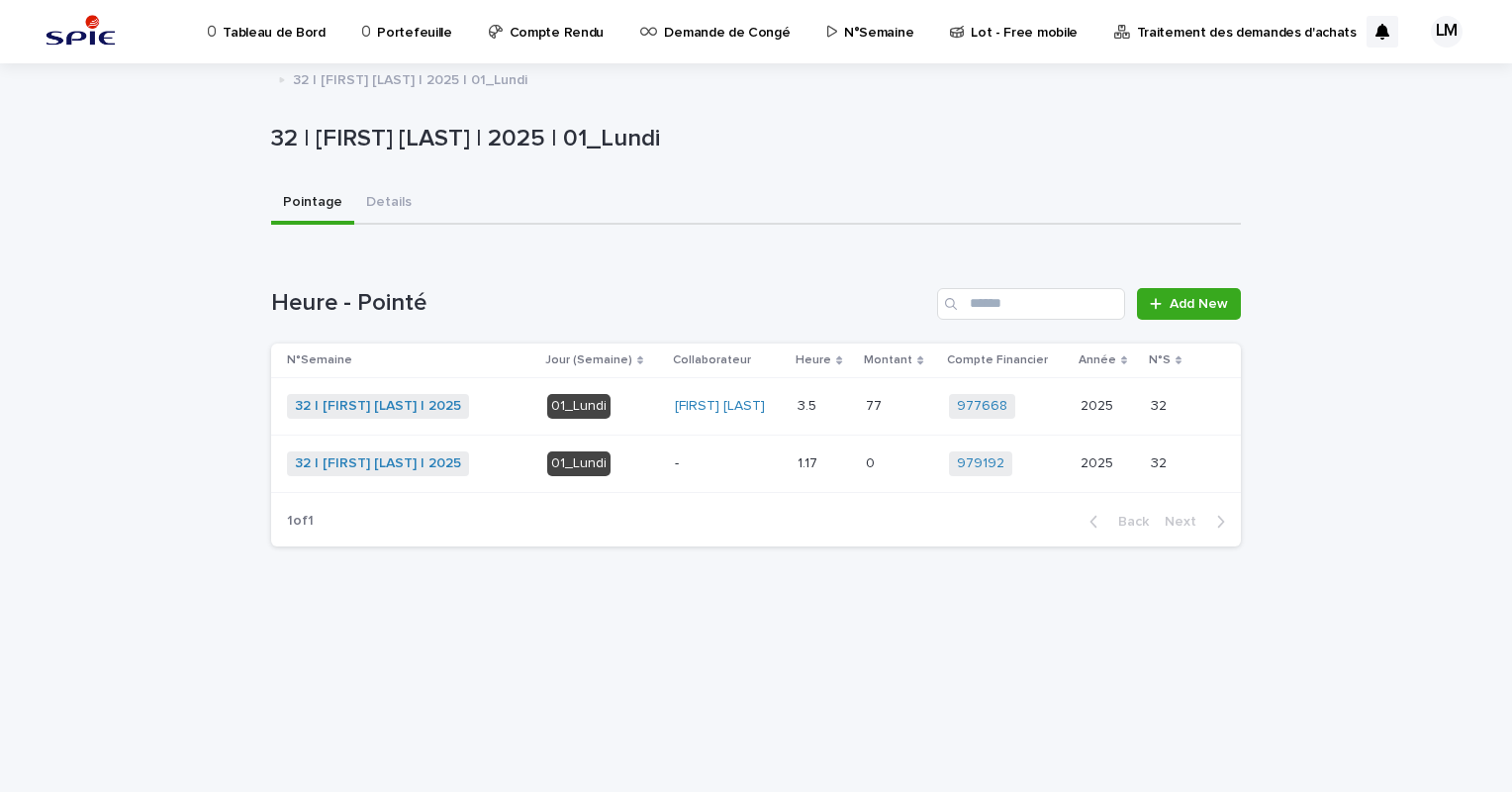 scroll, scrollTop: 0, scrollLeft: 0, axis: both 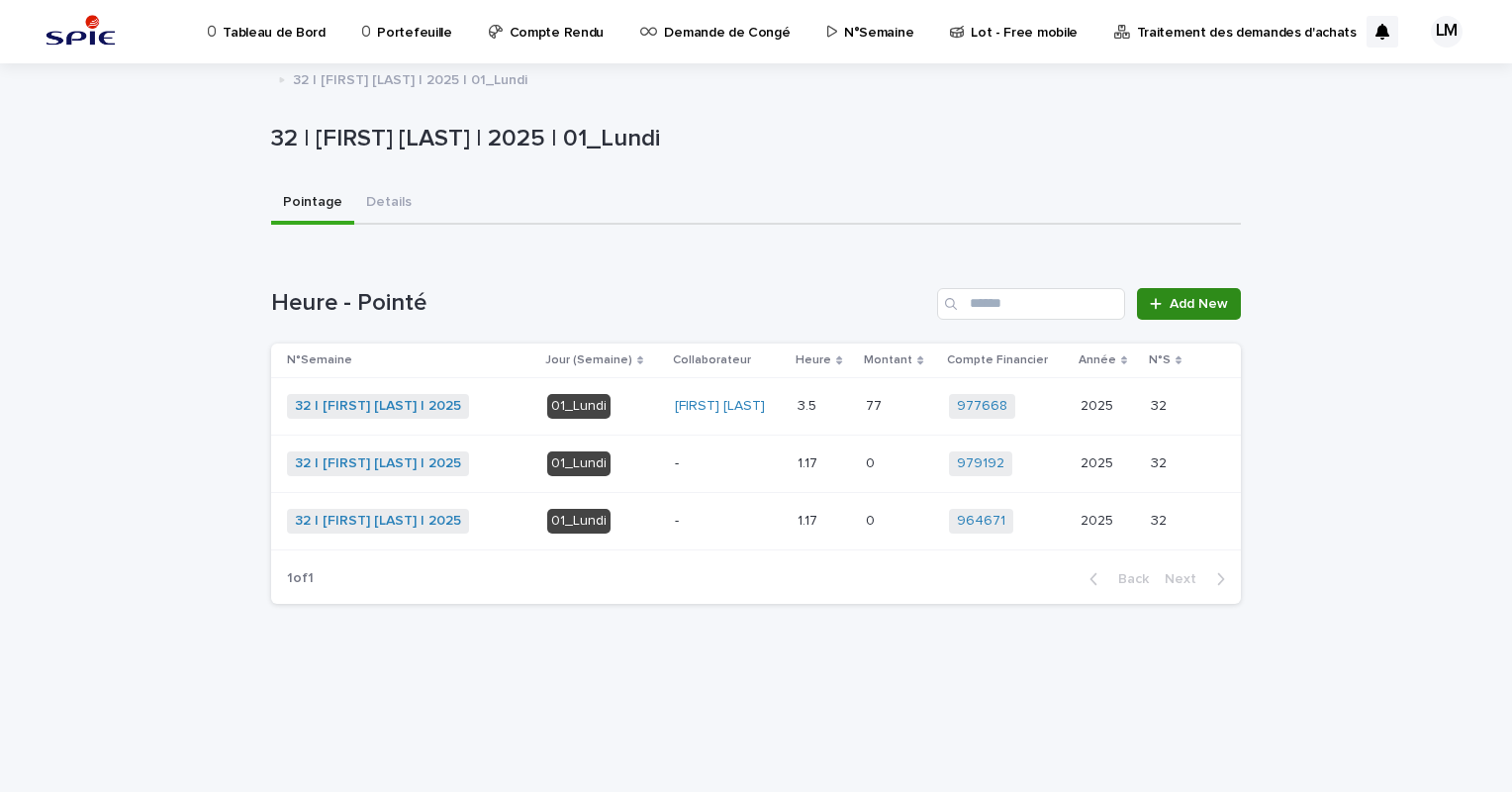 click at bounding box center (1160, 304) 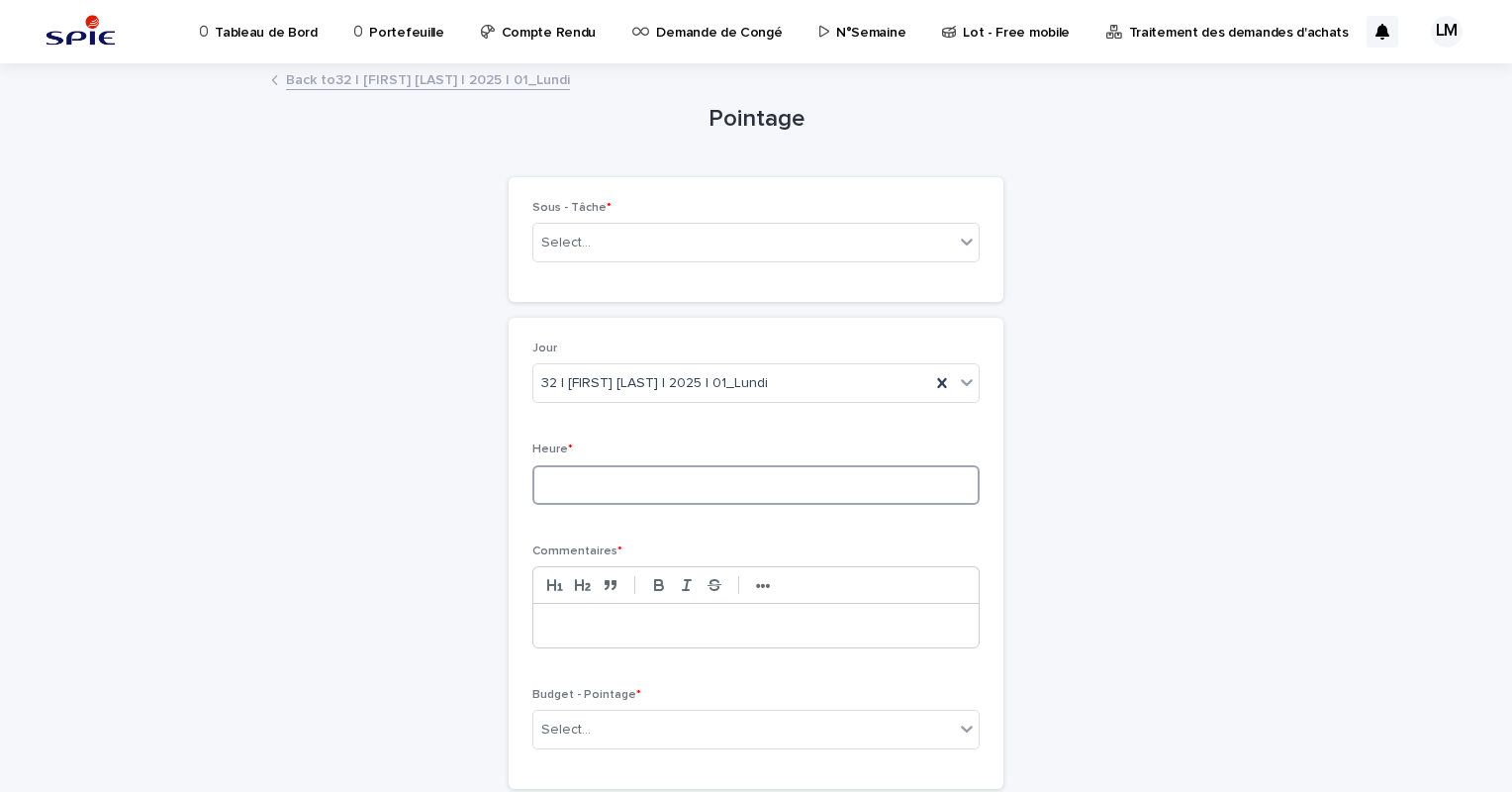 click at bounding box center [756, 485] 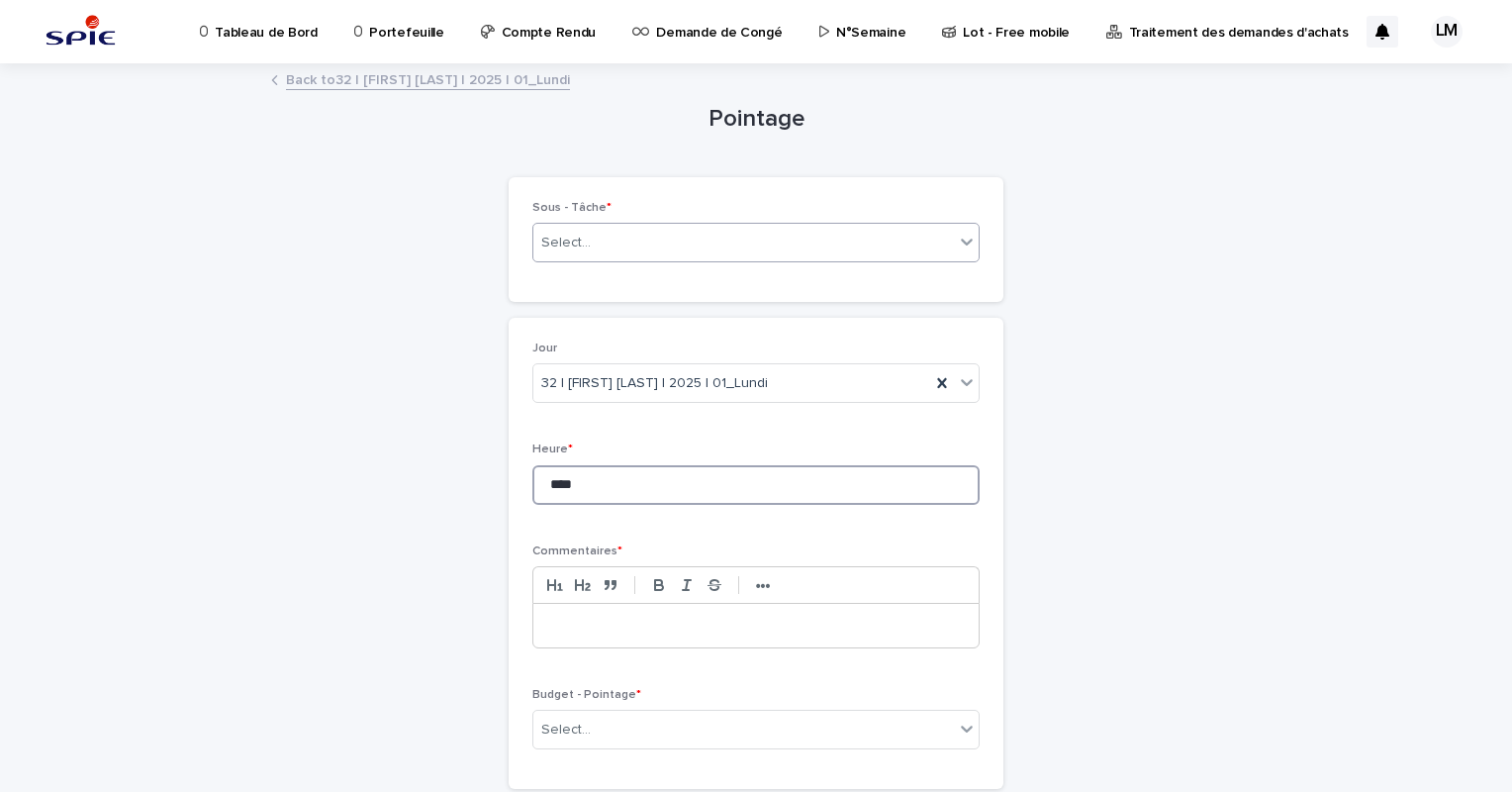 type on "****" 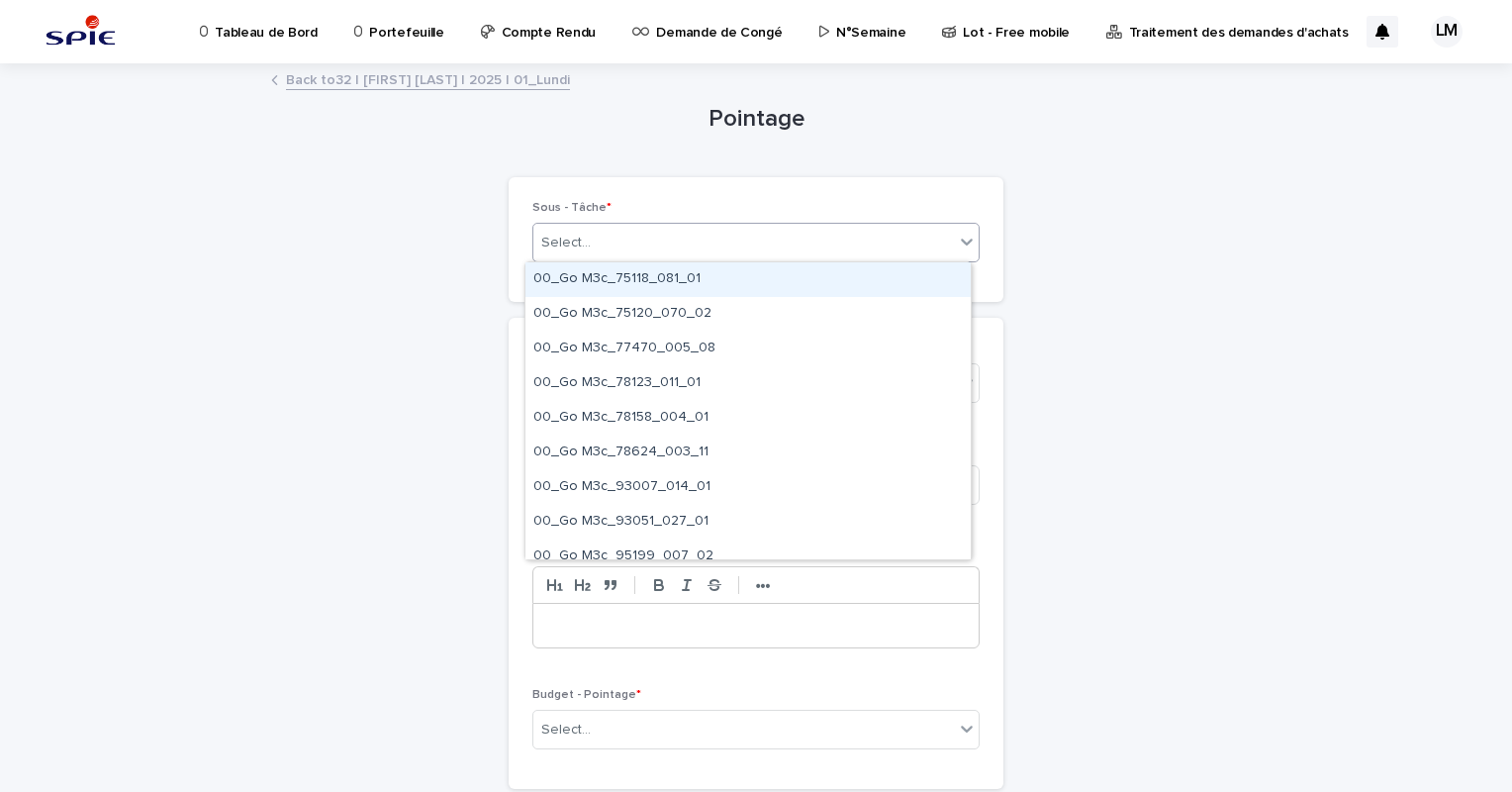 click on "Select..." at bounding box center [743, 243] 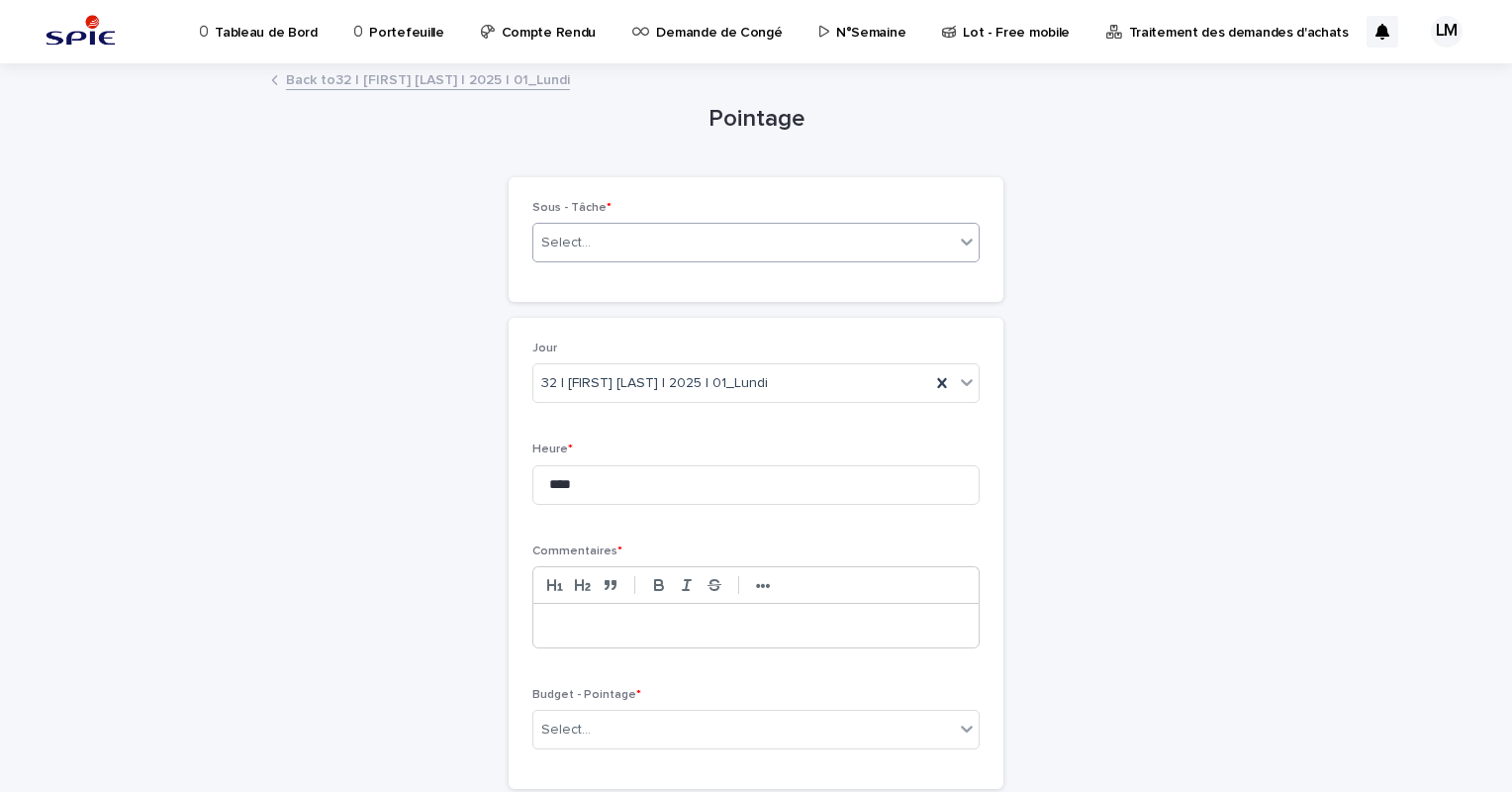 click at bounding box center [756, 626] 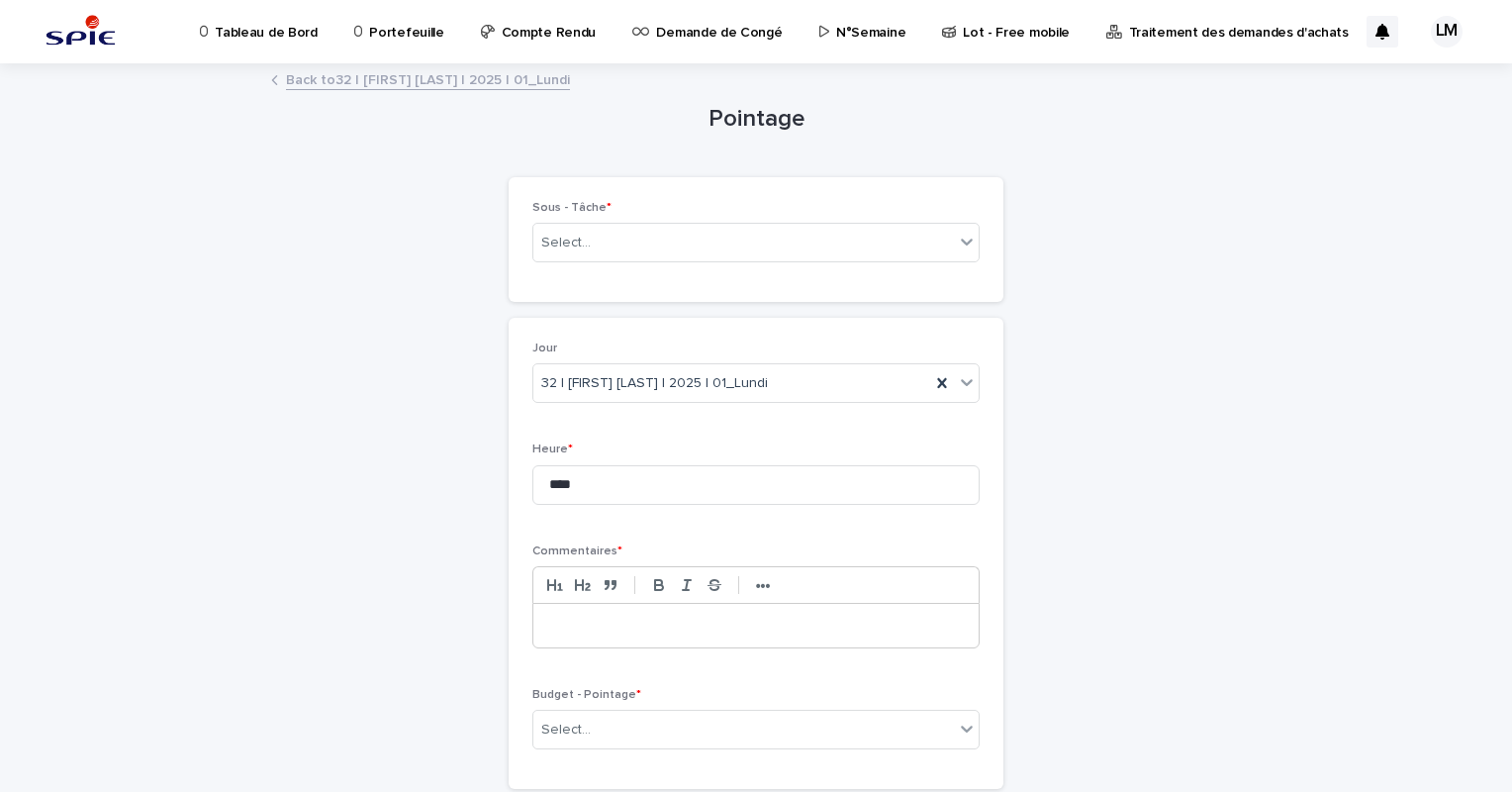 type 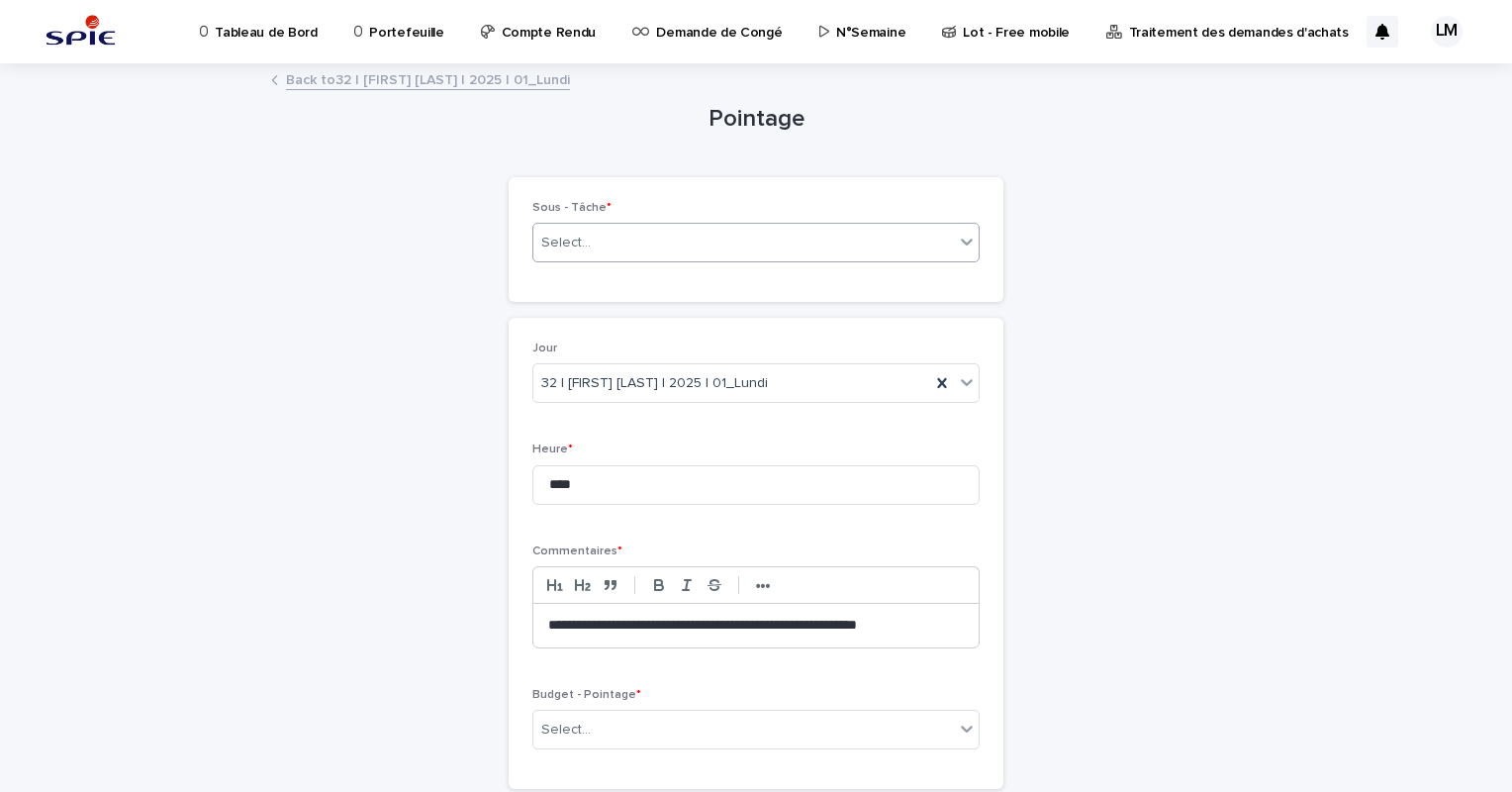 click on "Select..." at bounding box center (756, 243) 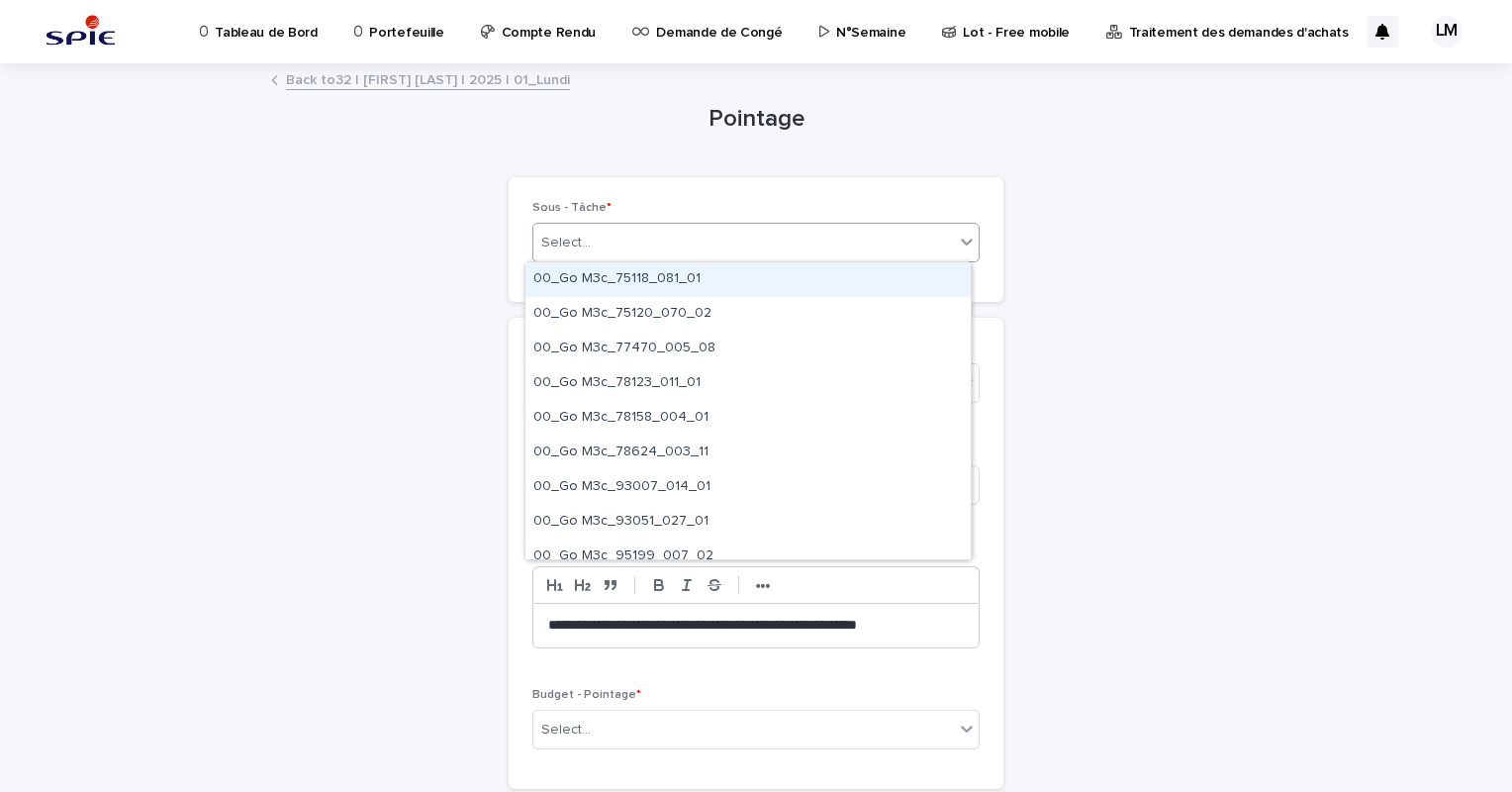 paste on "**********" 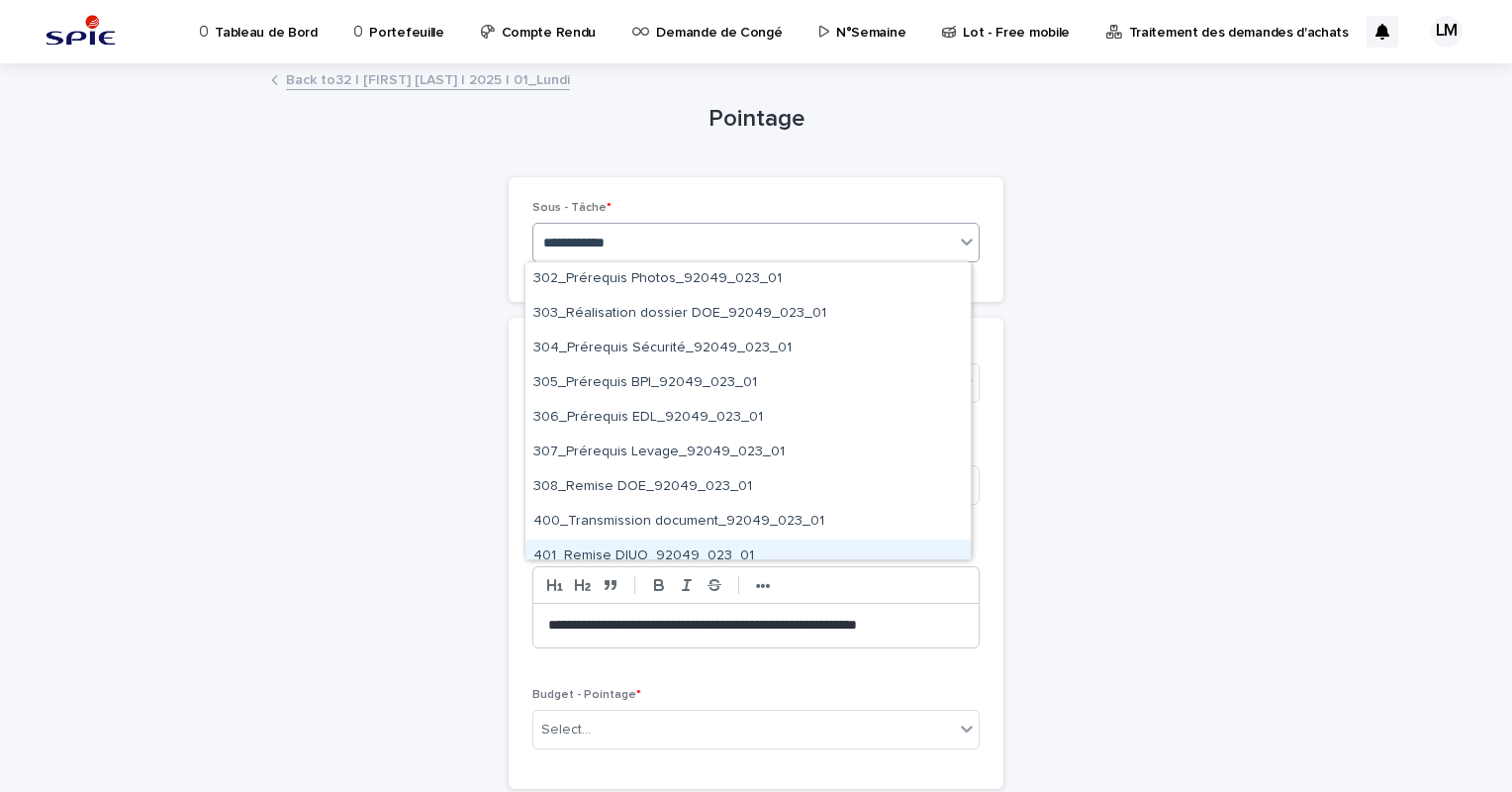 scroll, scrollTop: 1524, scrollLeft: 0, axis: vertical 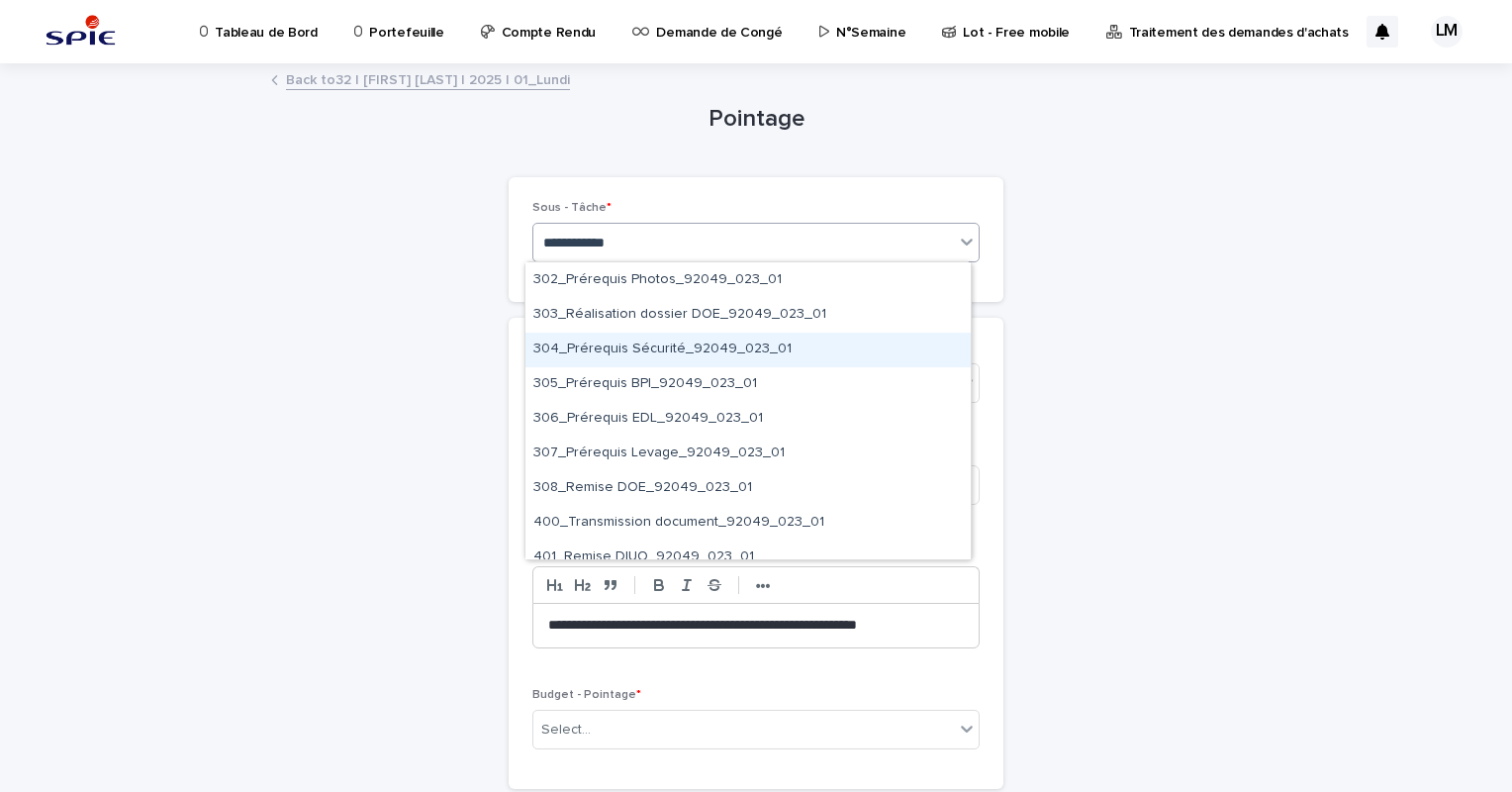click on "304_Prérequis Sécurité_92049_023_01" at bounding box center [748, 349] 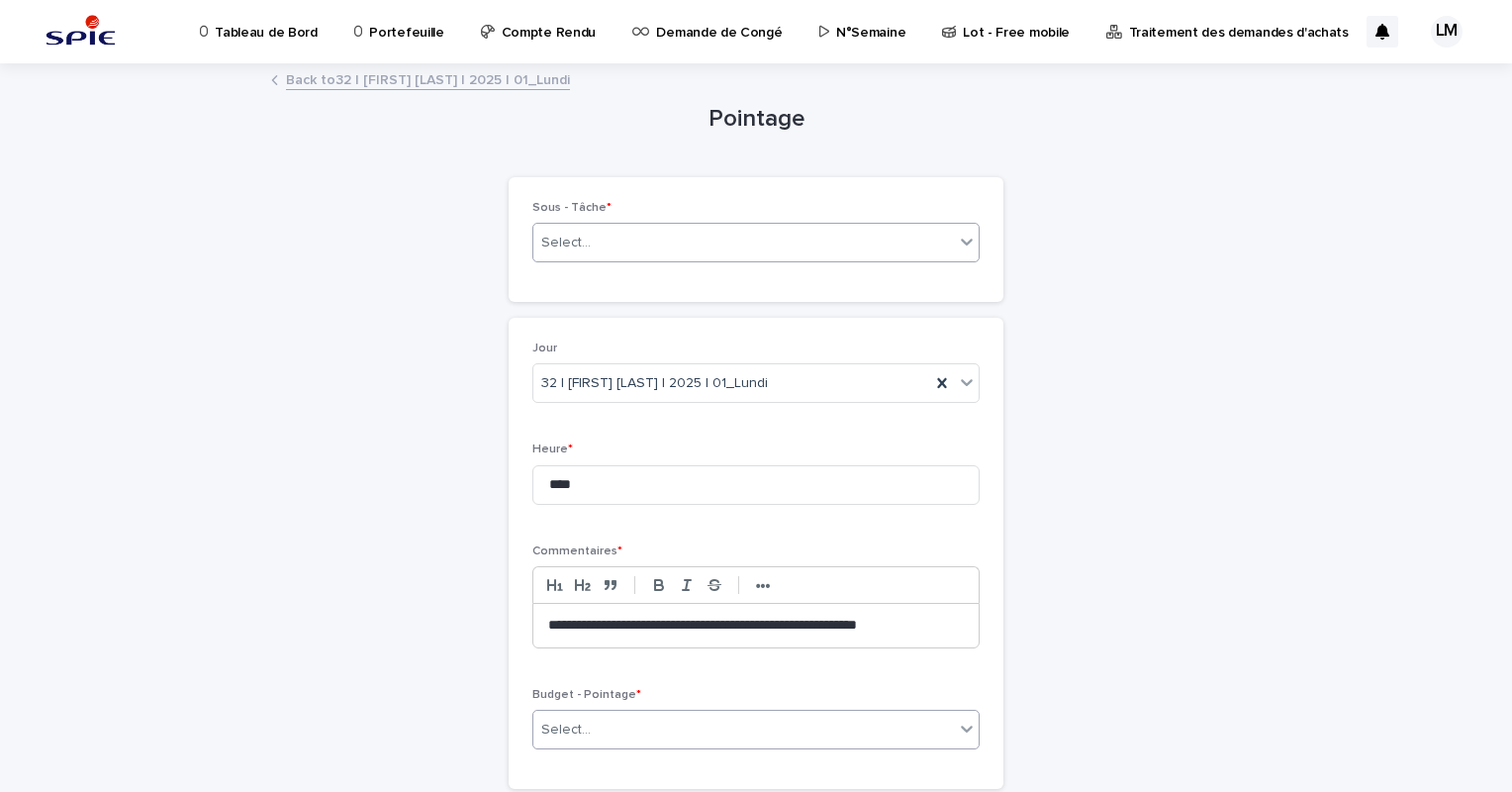 click on "Select..." at bounding box center [743, 730] 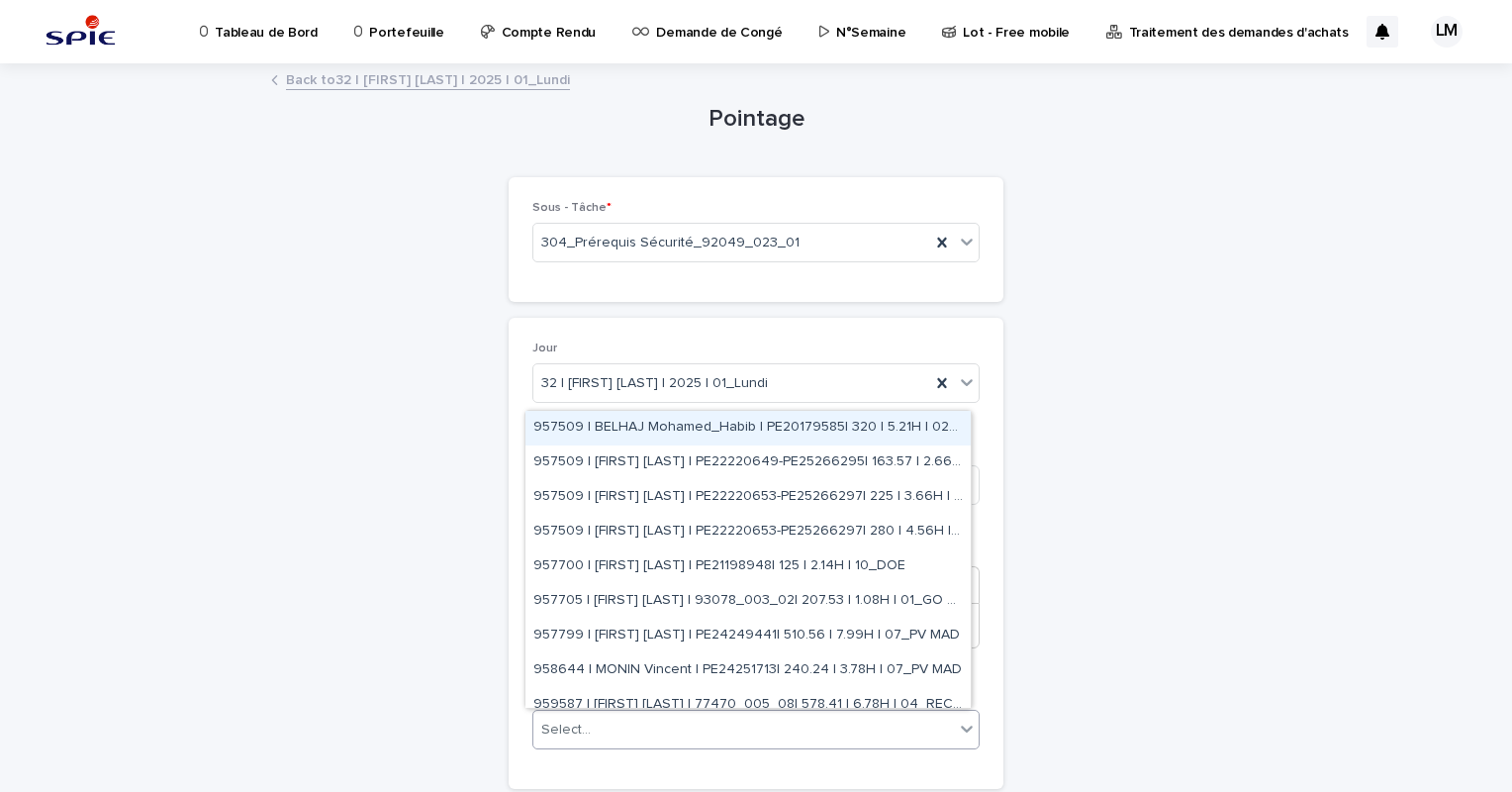 paste on "**********" 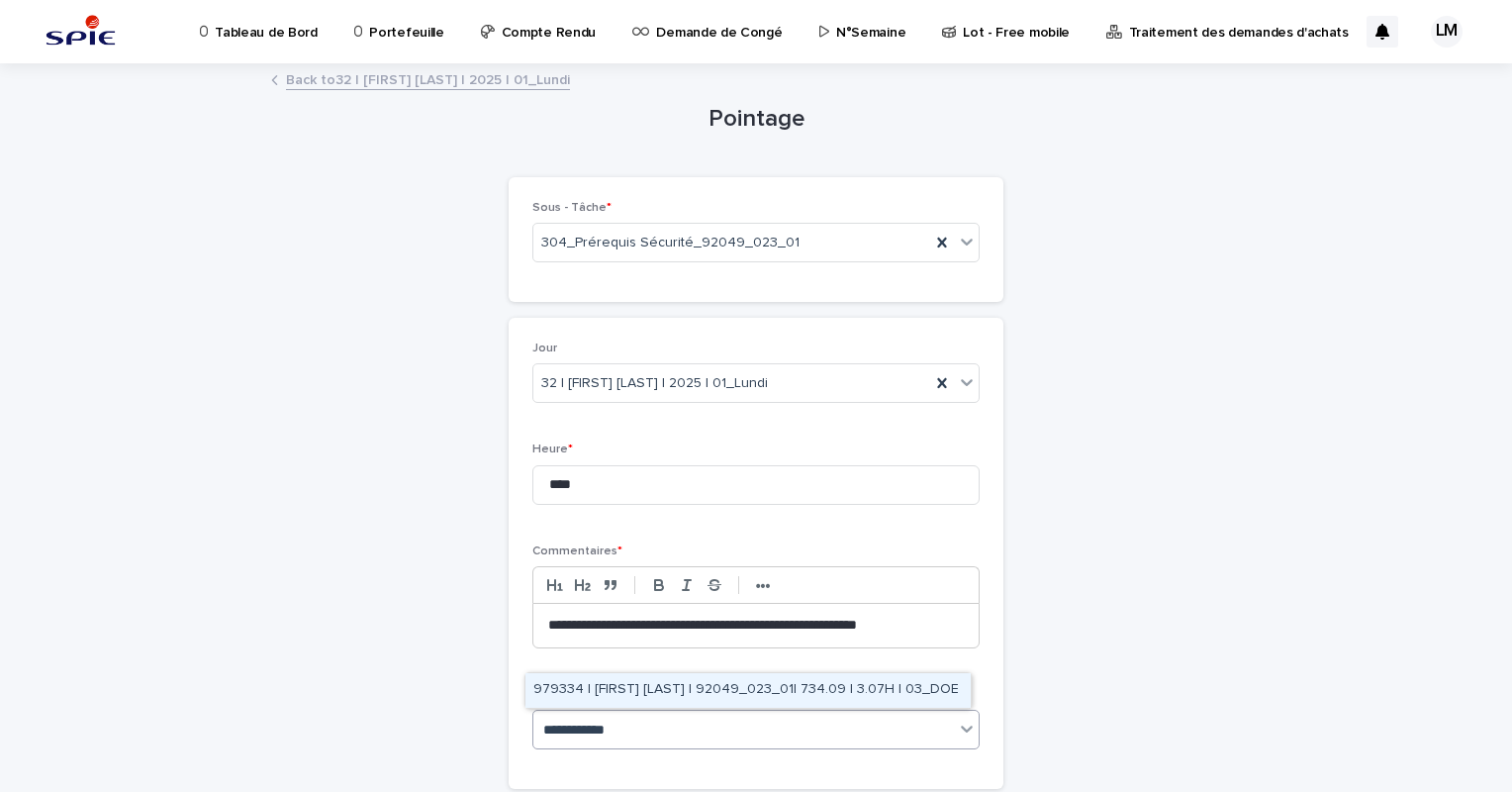 click on "979334 | SADOU Nazim | 92049_023_01| 734.09 | 3.07H  | 03_DOE" at bounding box center [748, 690] 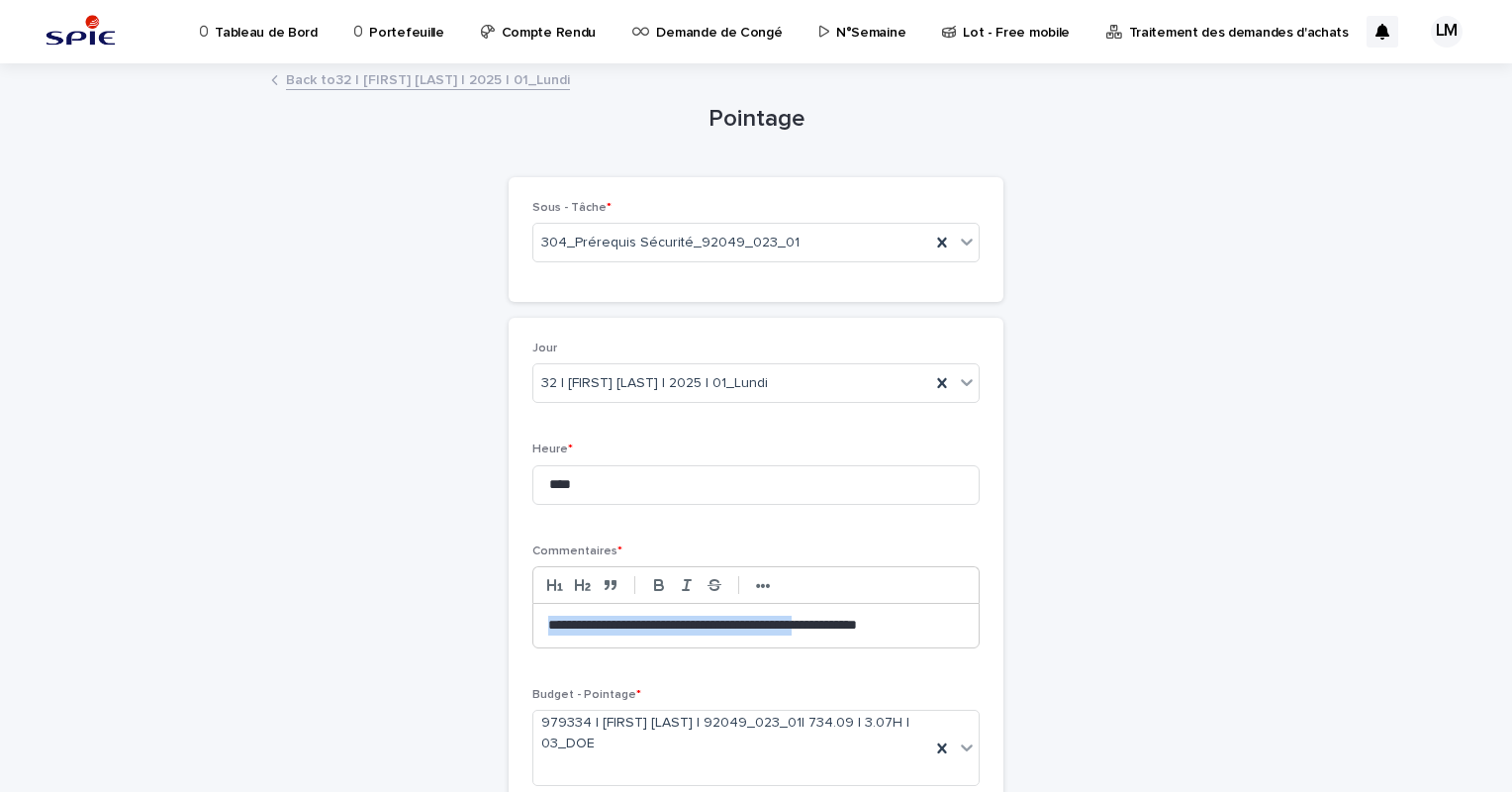 drag, startPoint x: 846, startPoint y: 626, endPoint x: 465, endPoint y: 621, distance: 381.03281 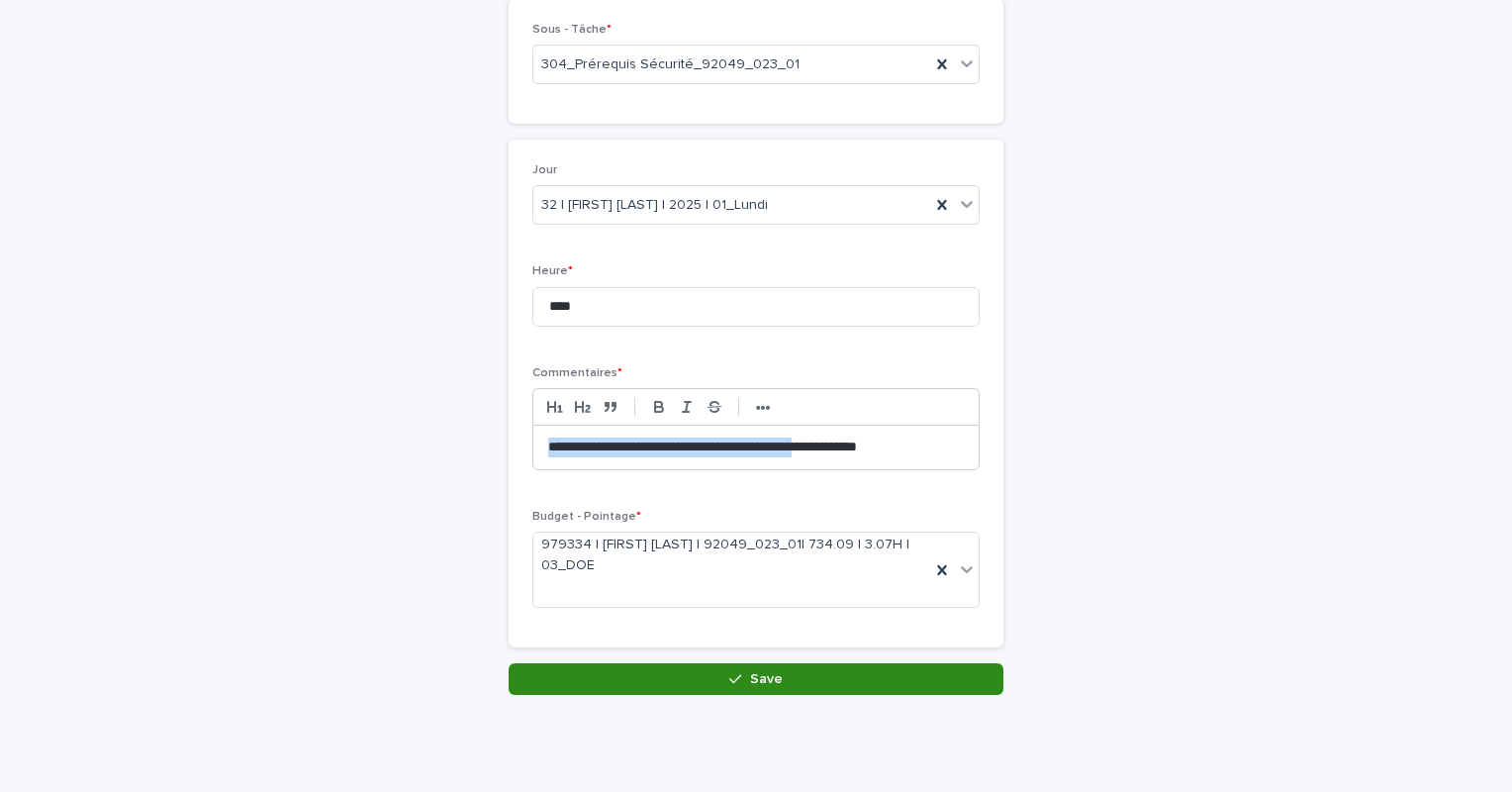 click on "Save" at bounding box center (756, 679) 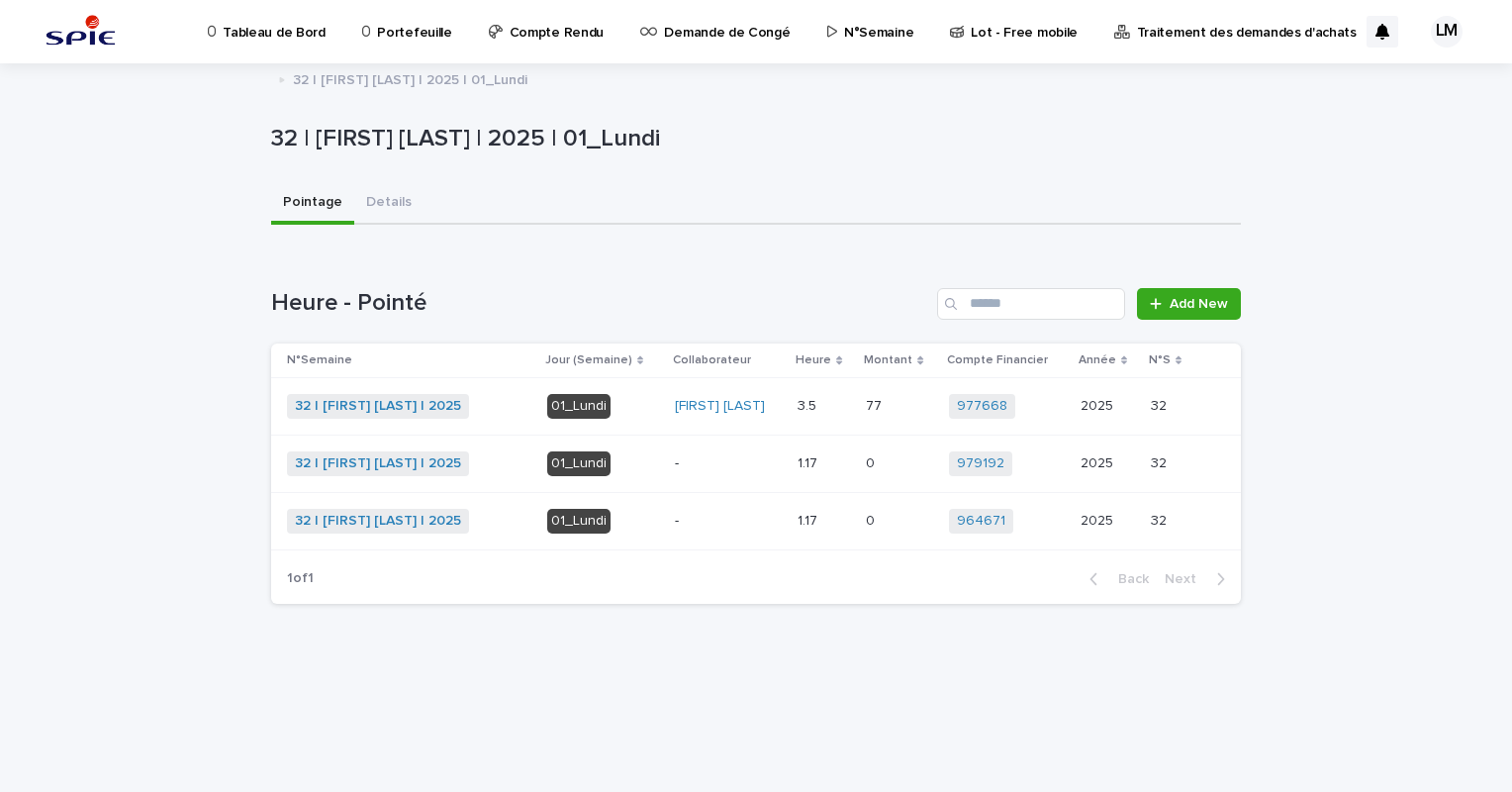 scroll, scrollTop: 0, scrollLeft: 0, axis: both 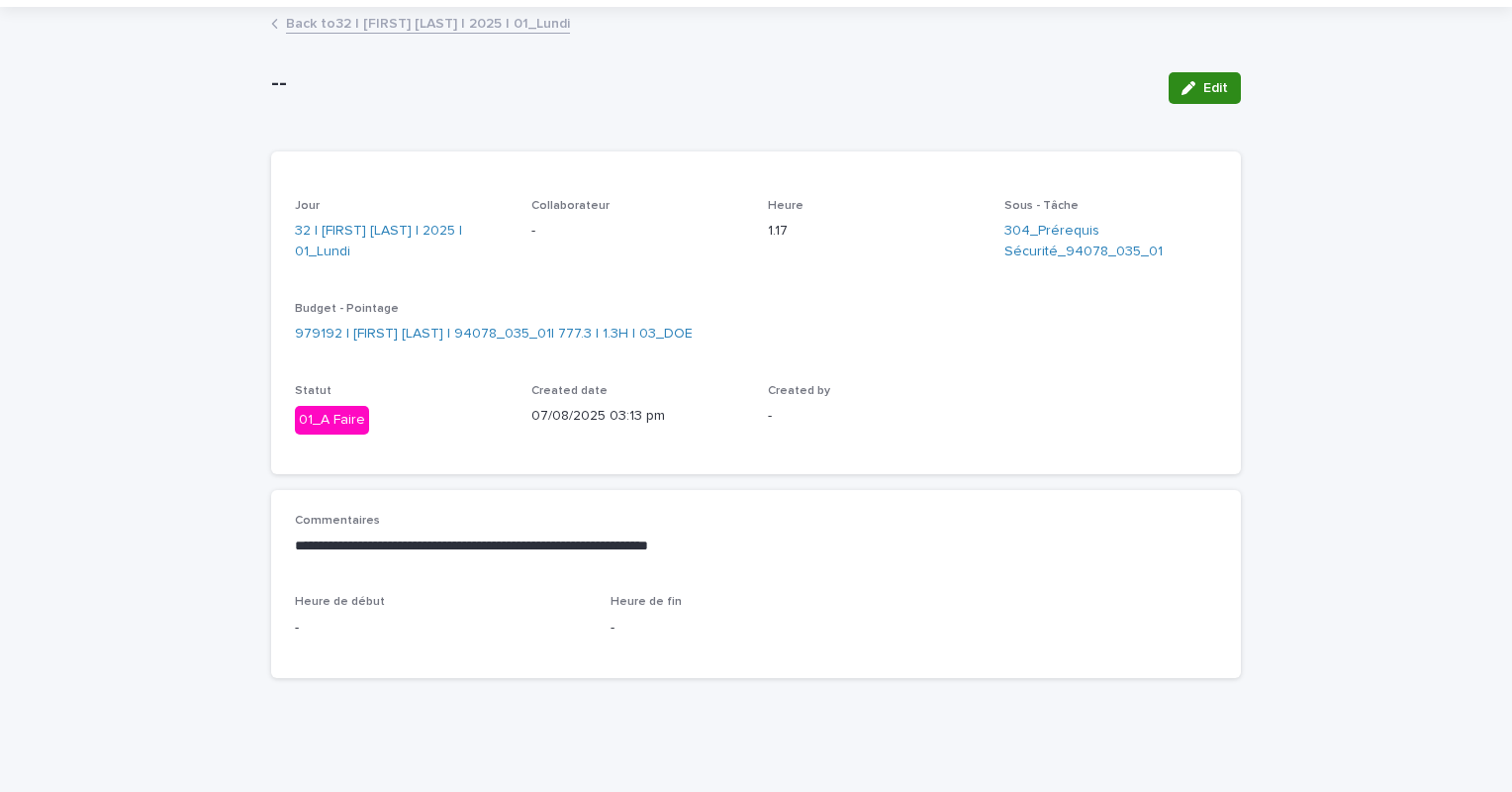 click on "Edit" at bounding box center (1204, 88) 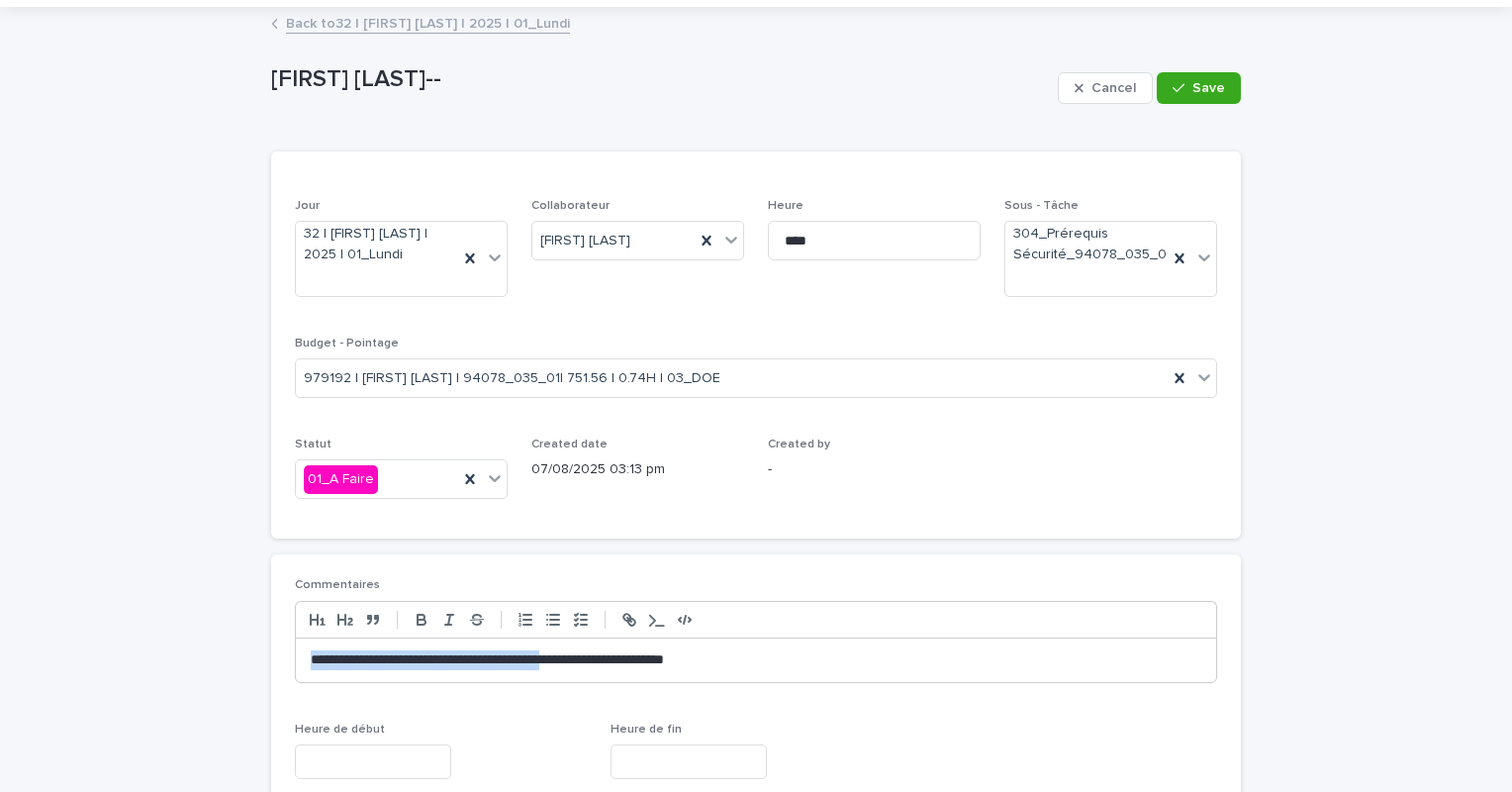 drag, startPoint x: 606, startPoint y: 657, endPoint x: 269, endPoint y: 610, distance: 340.26166 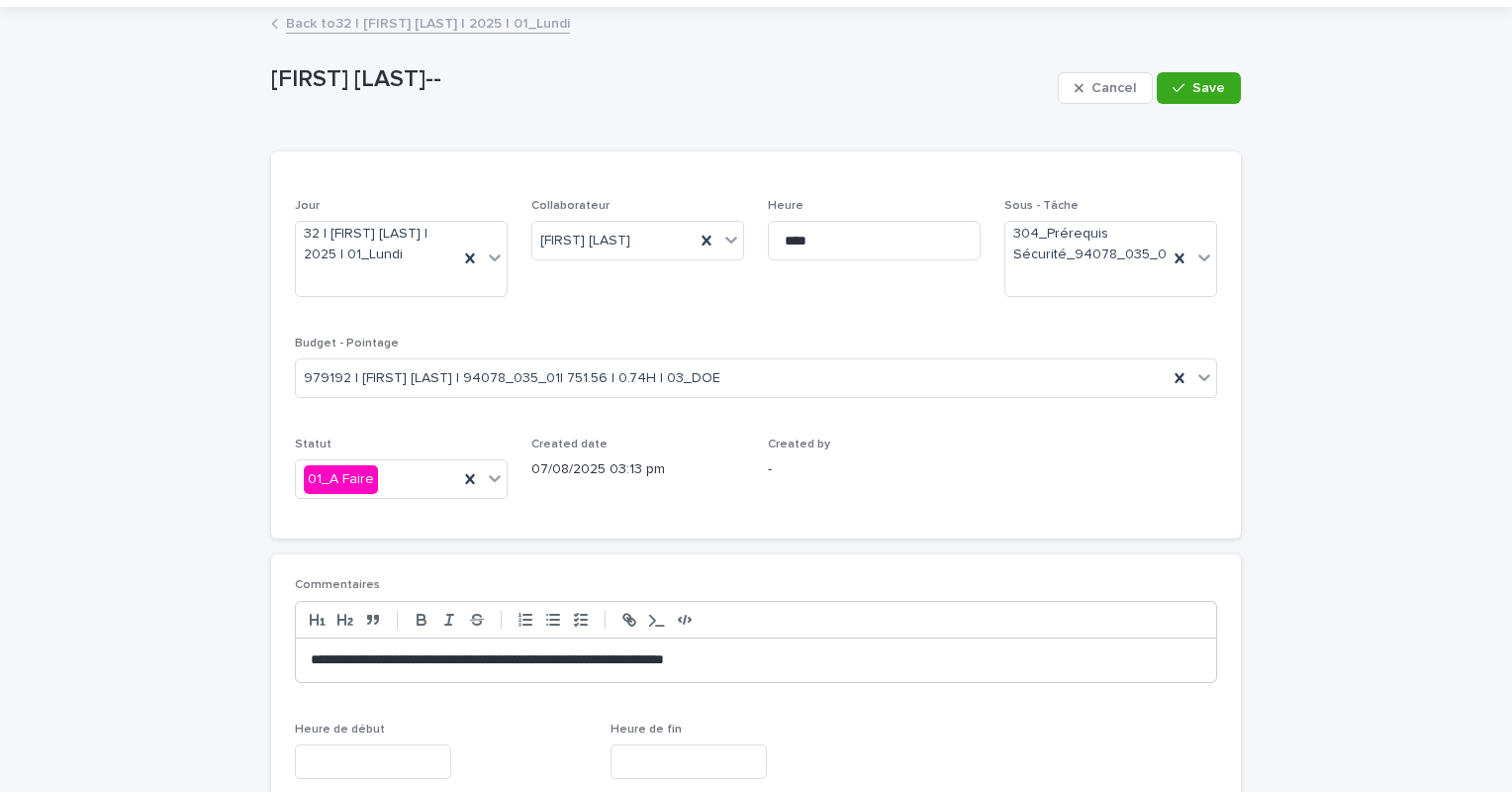 scroll, scrollTop: 0, scrollLeft: 0, axis: both 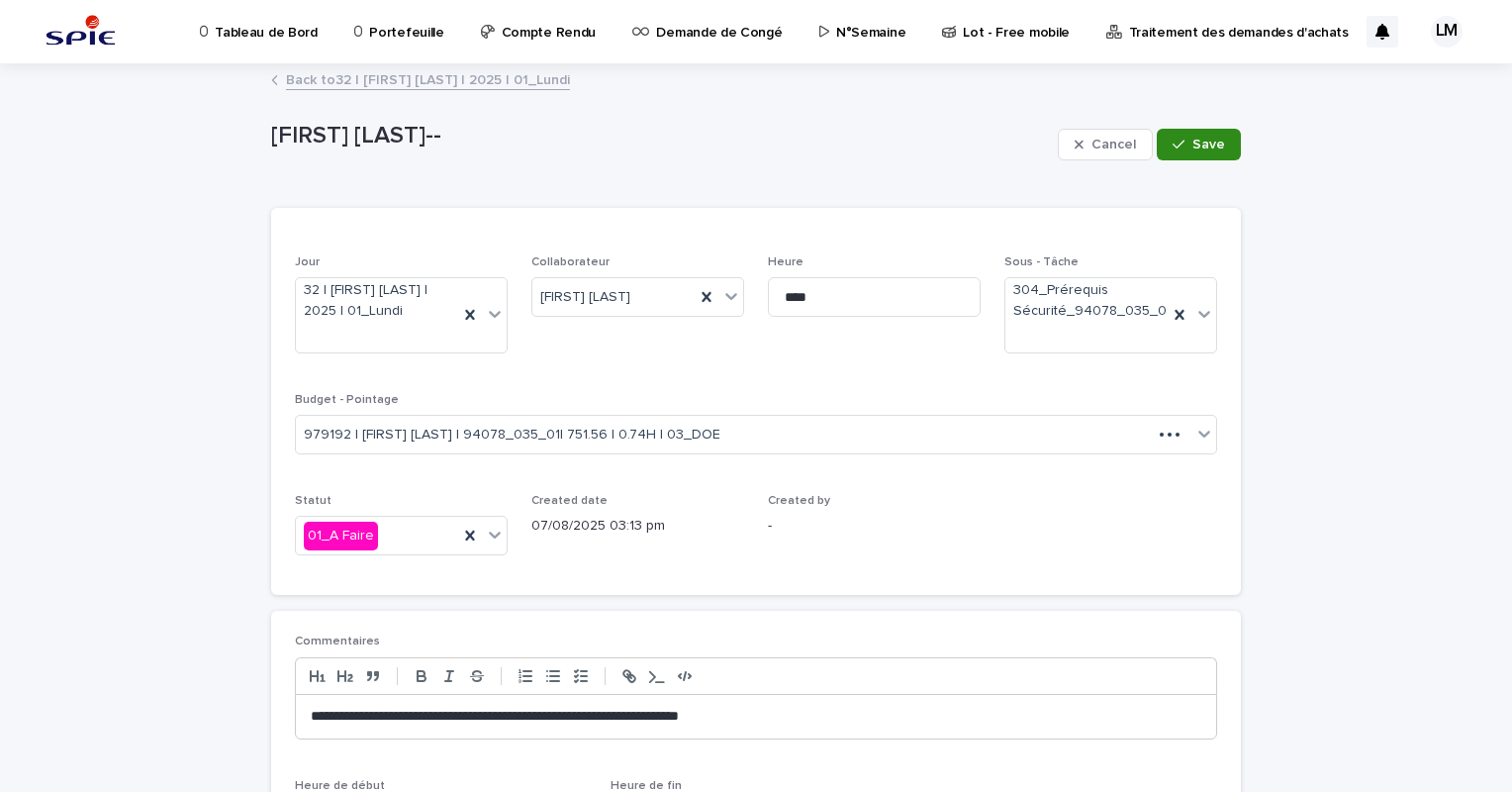 click on "Save" at bounding box center (1198, 145) 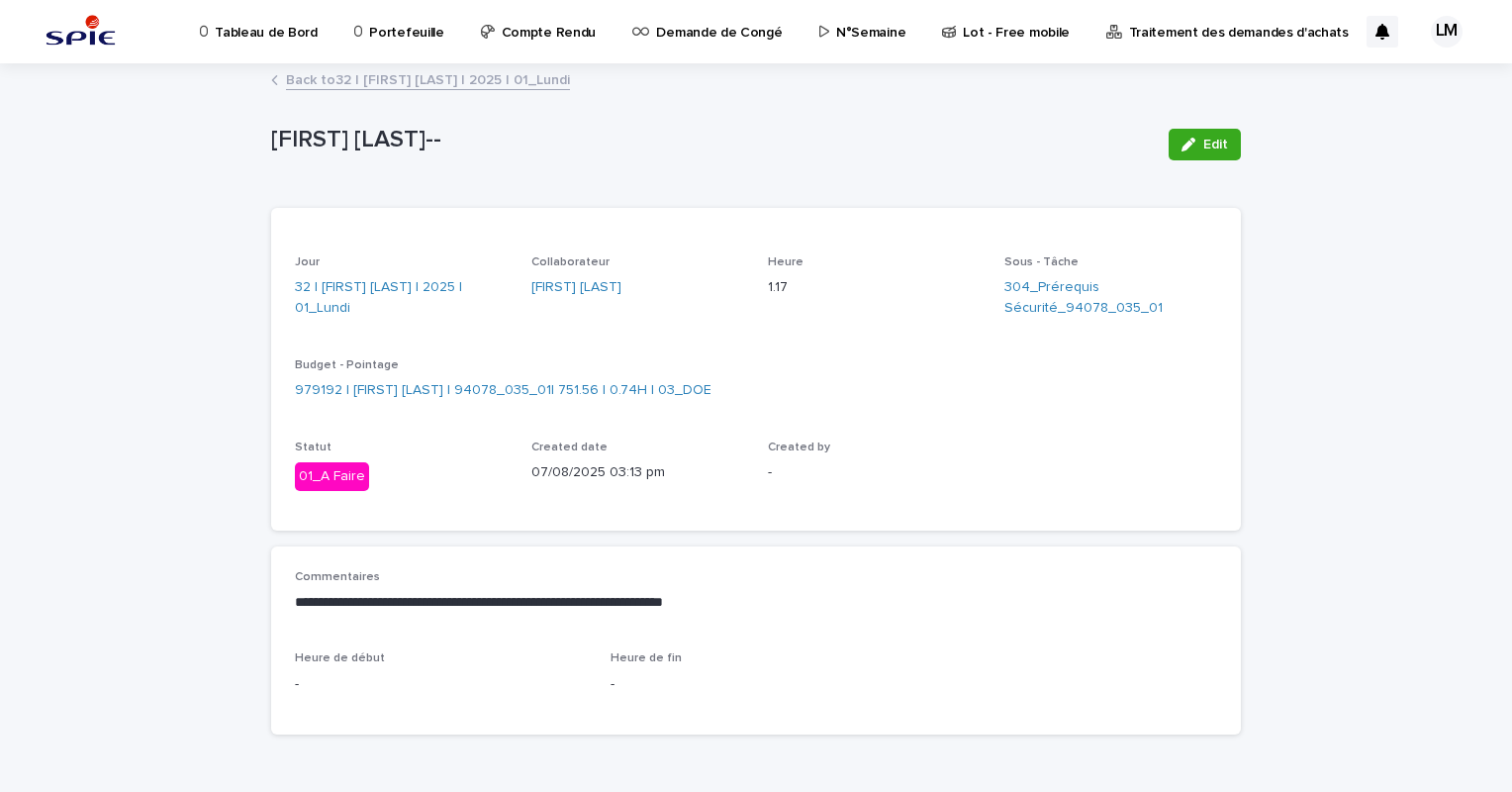 click on "Back to  32 | LELAIDIER Malorie | 2025 | 01_Lundi" at bounding box center [427, 78] 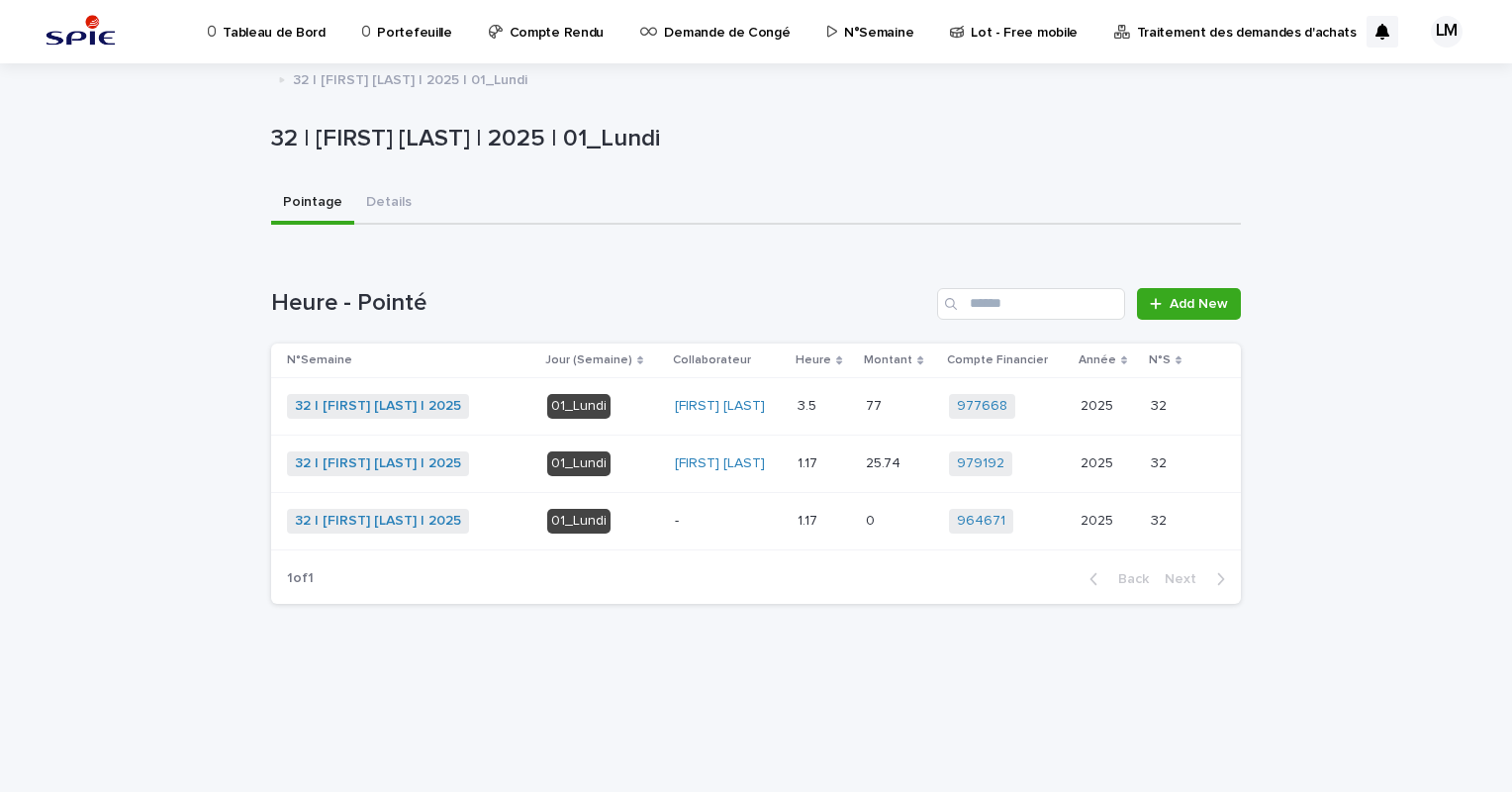 click on "-" at bounding box center [728, 521] 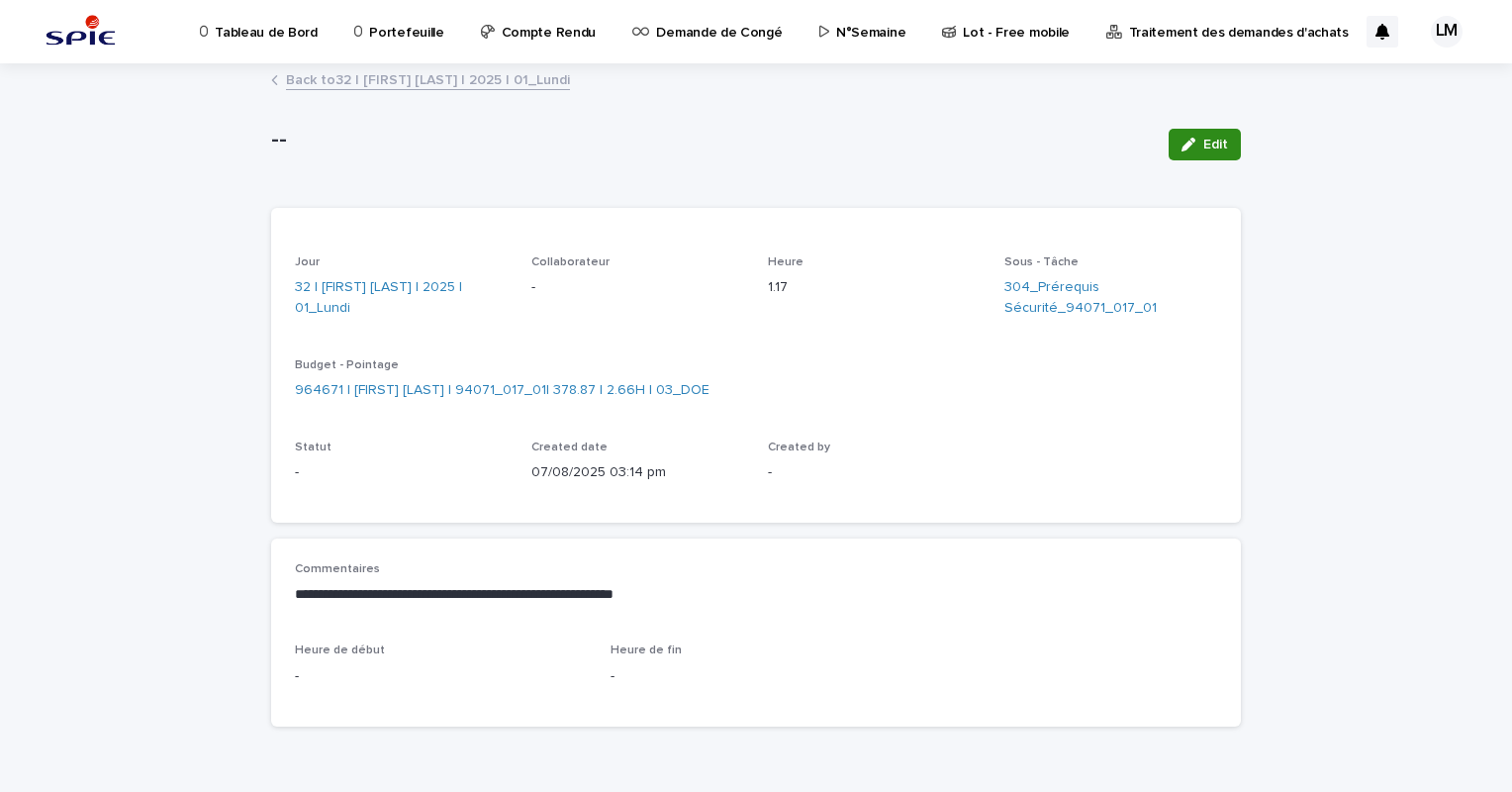 click at bounding box center (1192, 145) 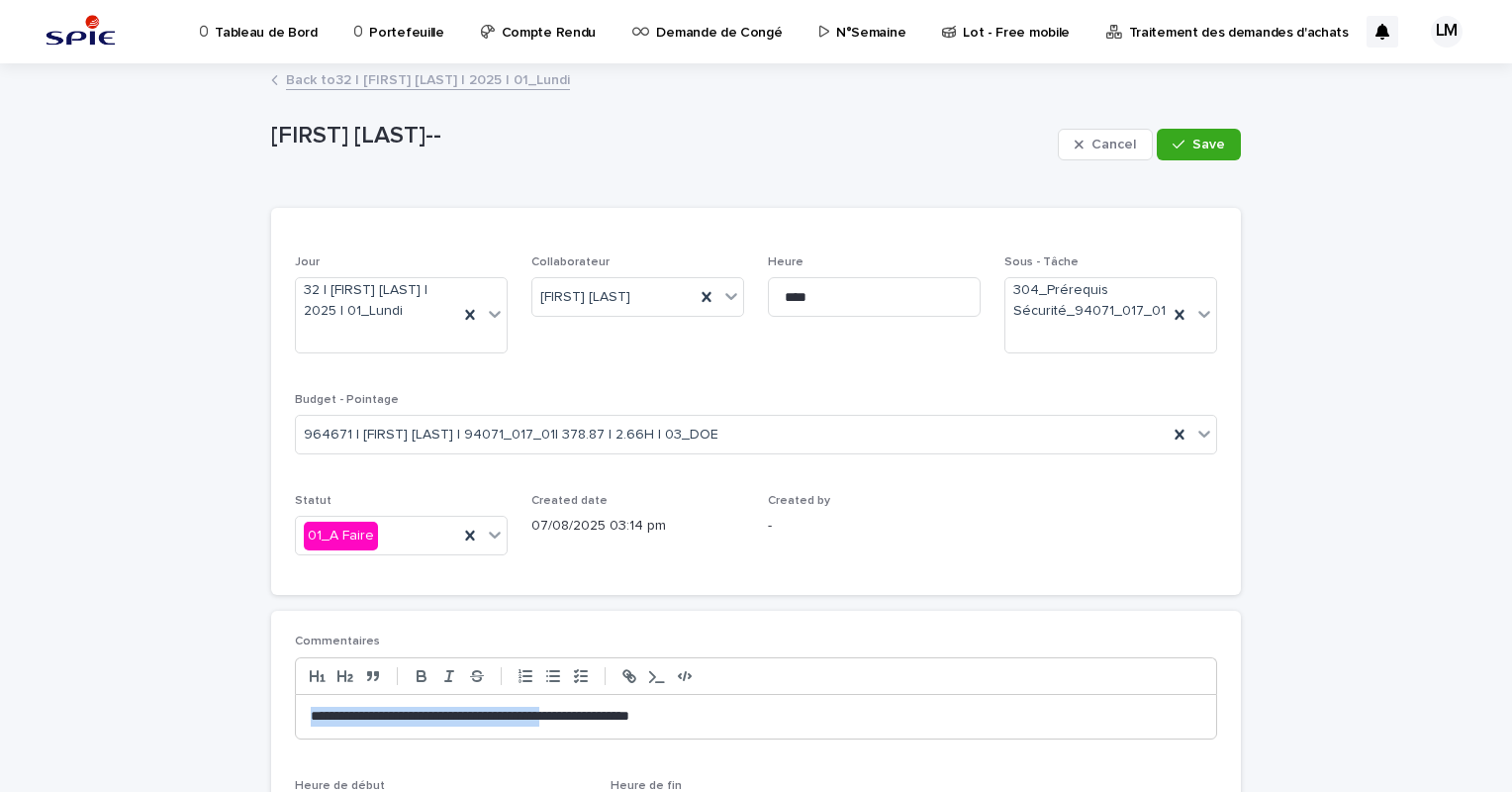 drag, startPoint x: 602, startPoint y: 717, endPoint x: 207, endPoint y: 691, distance: 395.85477 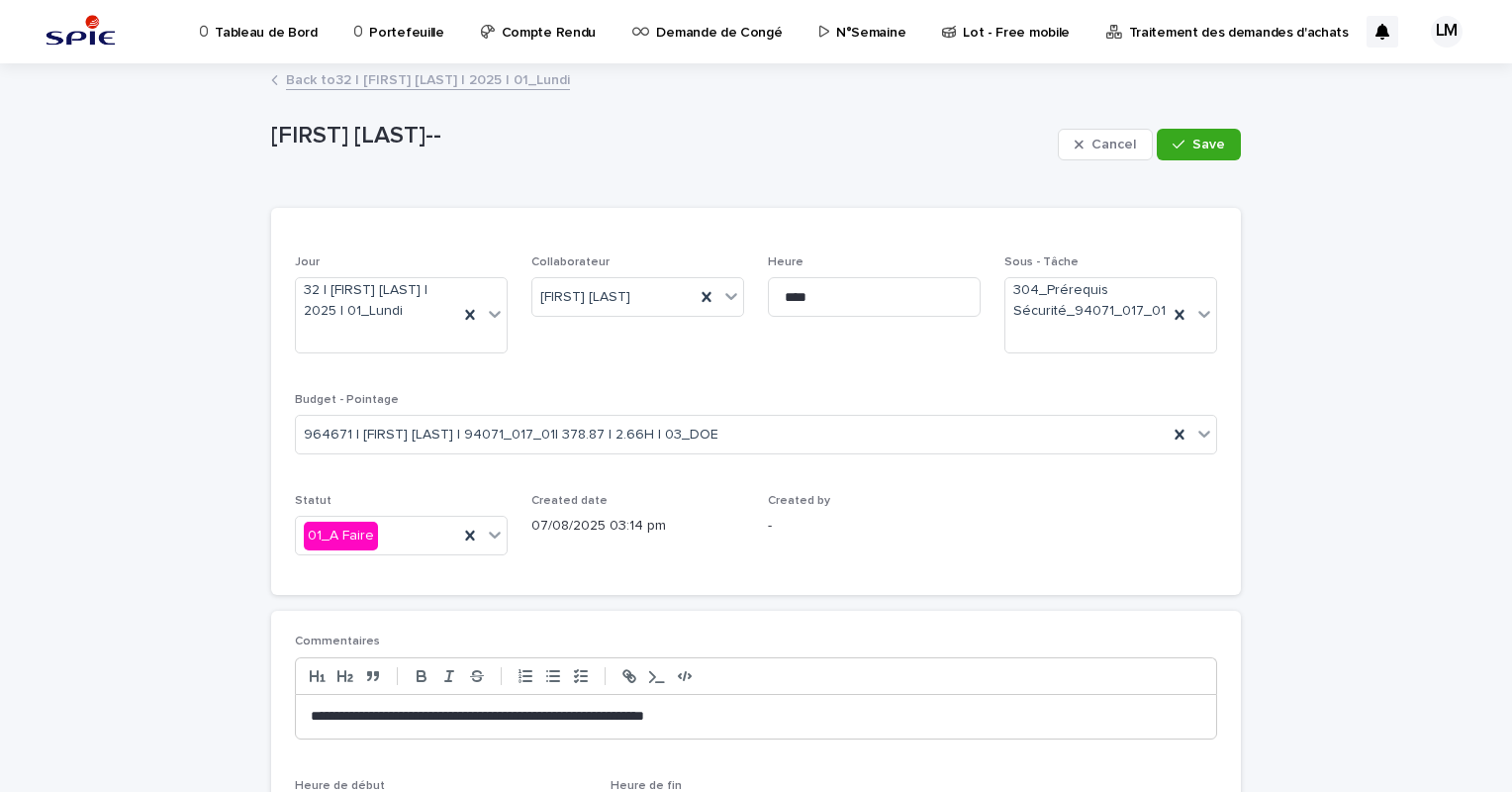 scroll, scrollTop: 0, scrollLeft: 0, axis: both 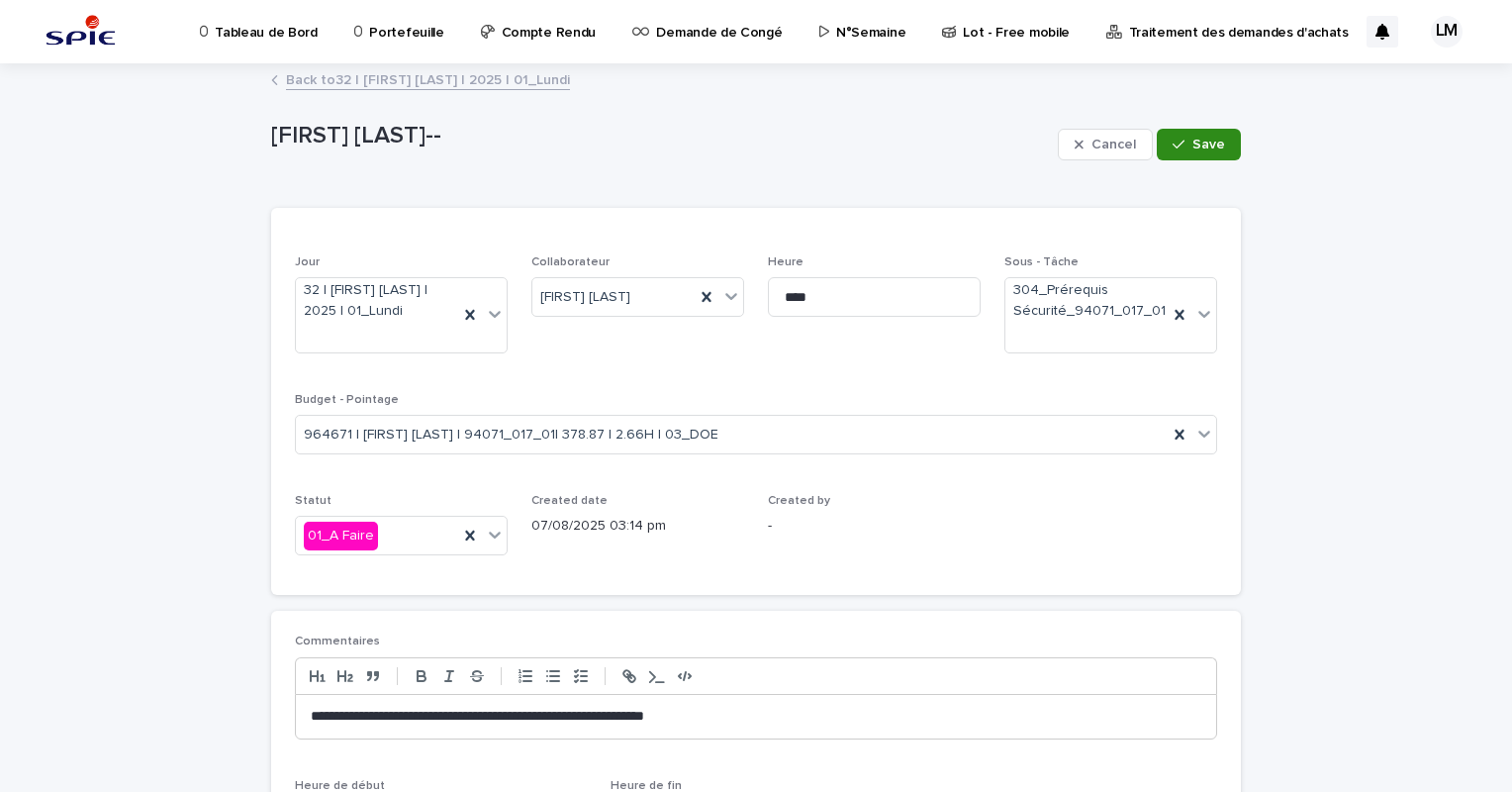click on "Save" at bounding box center [1208, 145] 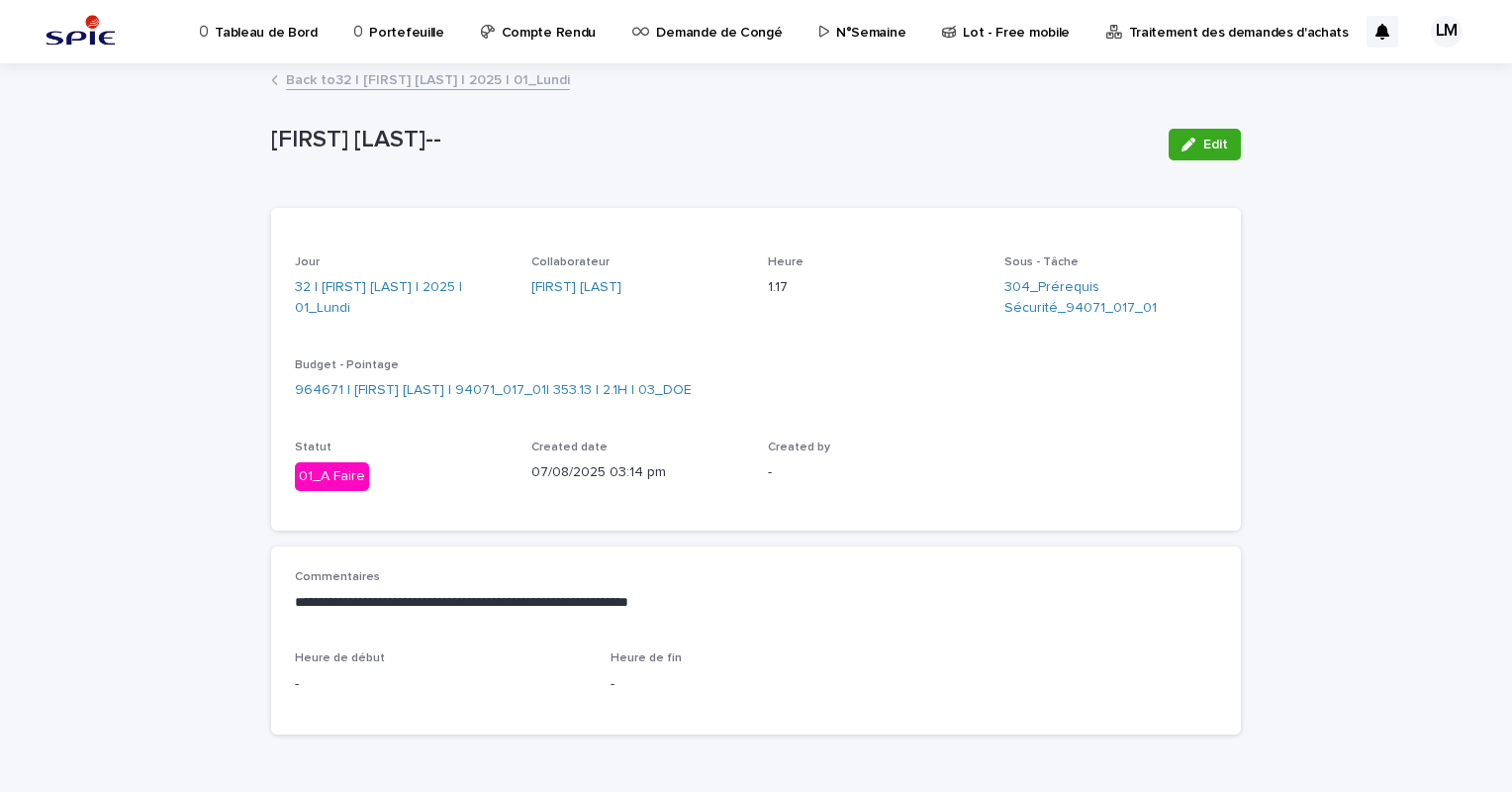 click on "Back to  32 | LELAIDIER Malorie | 2025 | 01_Lundi" at bounding box center [427, 78] 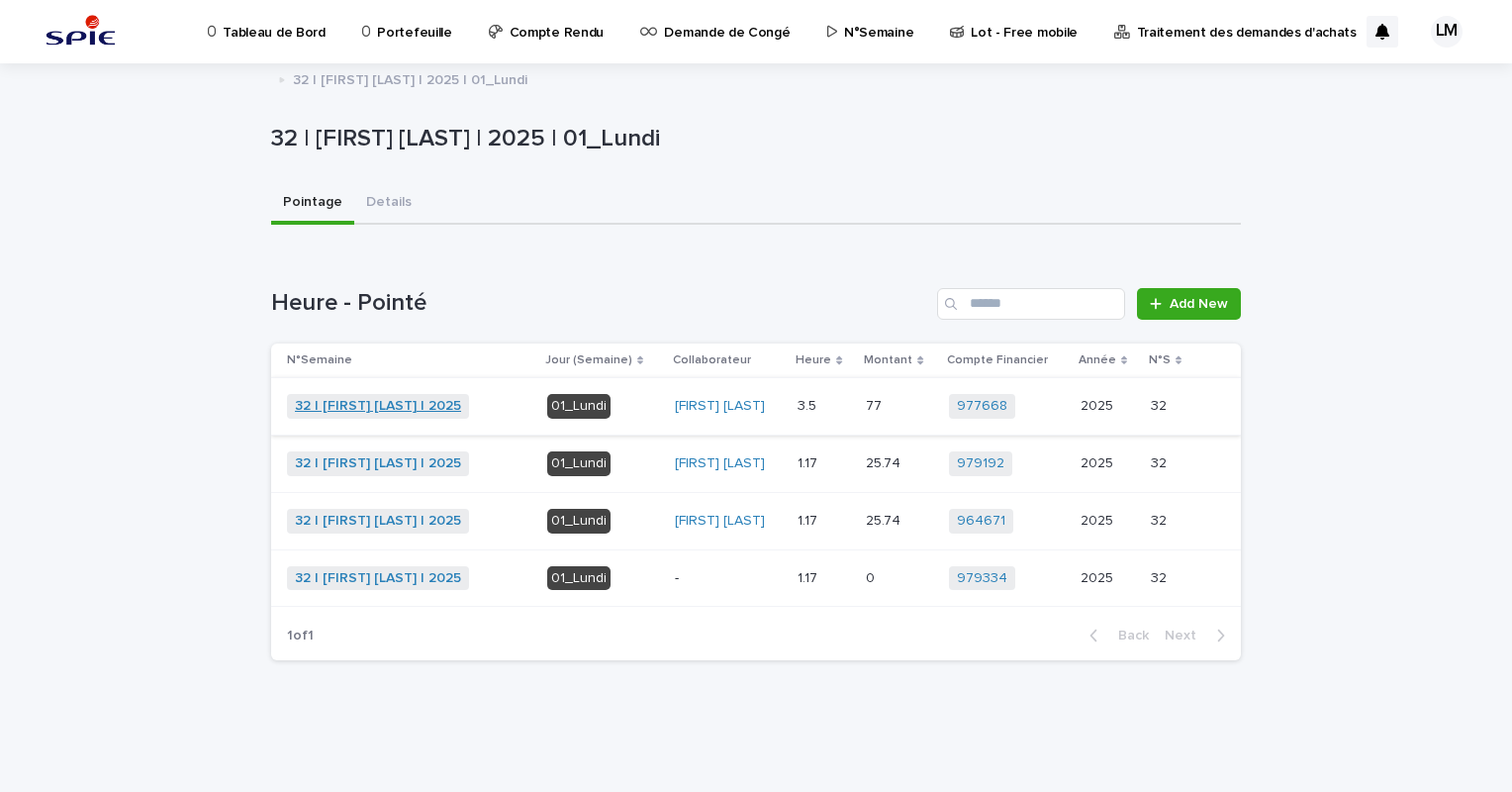 click on "32 | [LAST] [FIRST] | 2025" at bounding box center (378, 406) 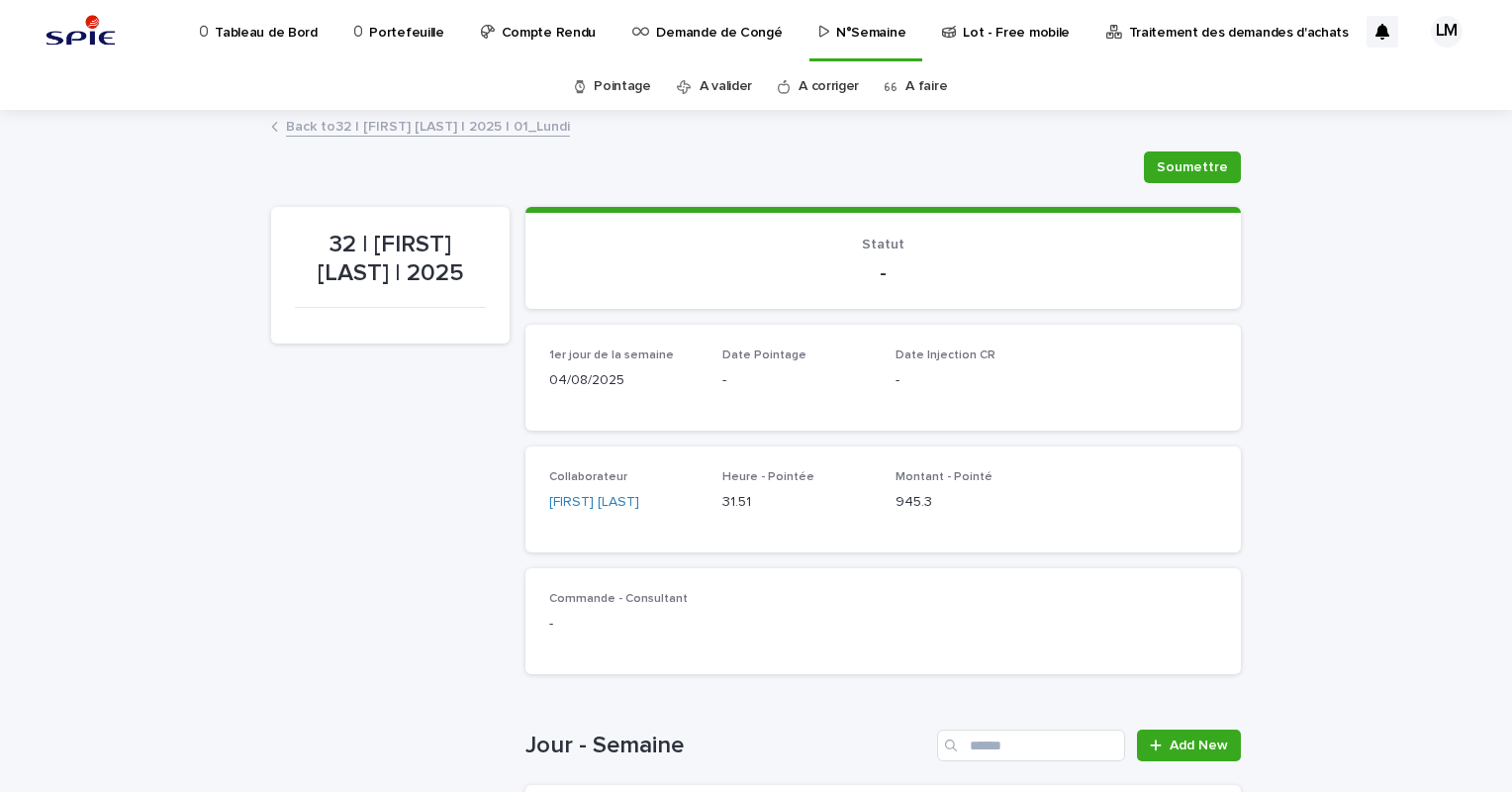 scroll, scrollTop: 594, scrollLeft: 0, axis: vertical 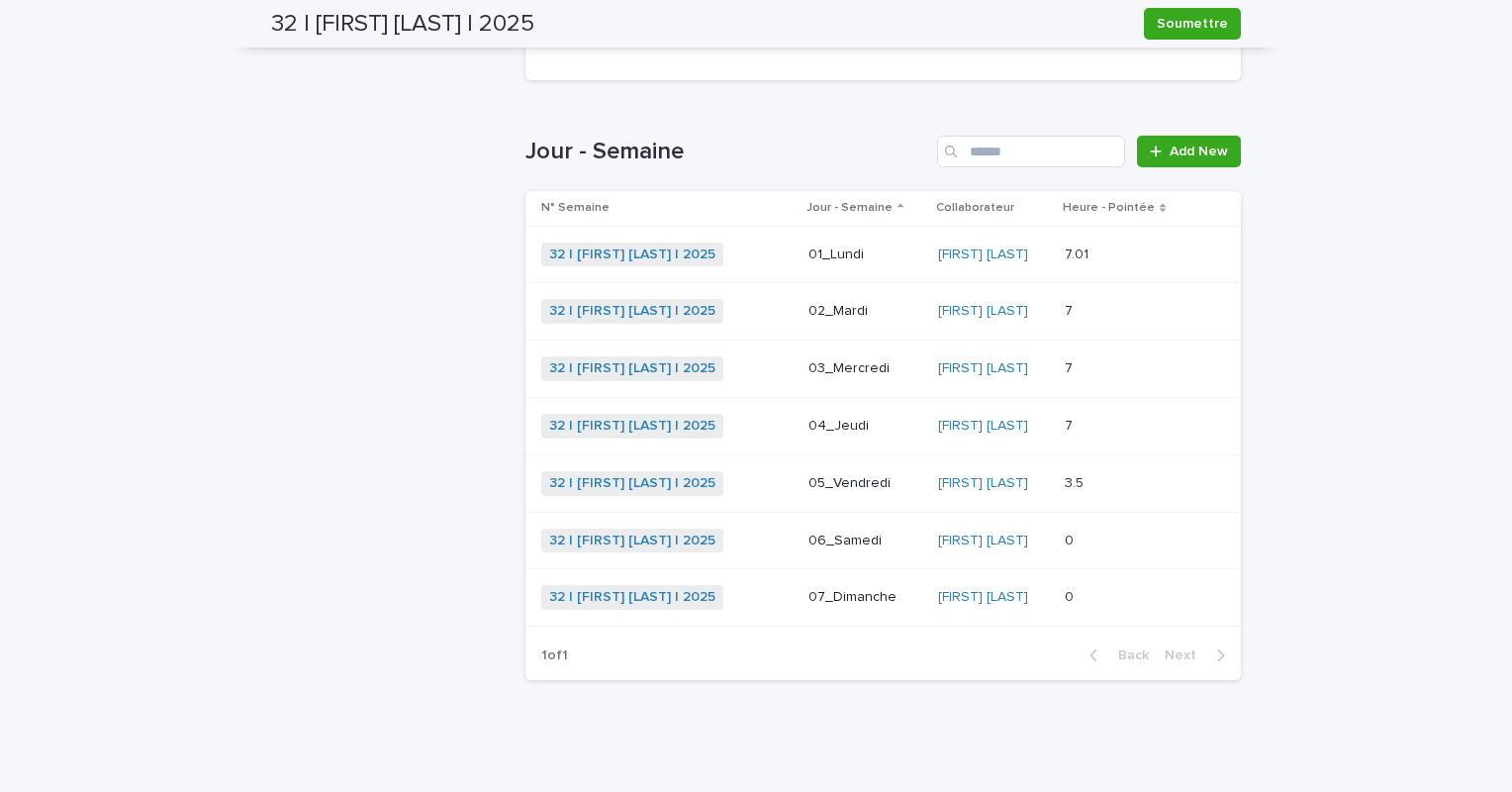 click on "7.01 7.01" at bounding box center [1125, 254] 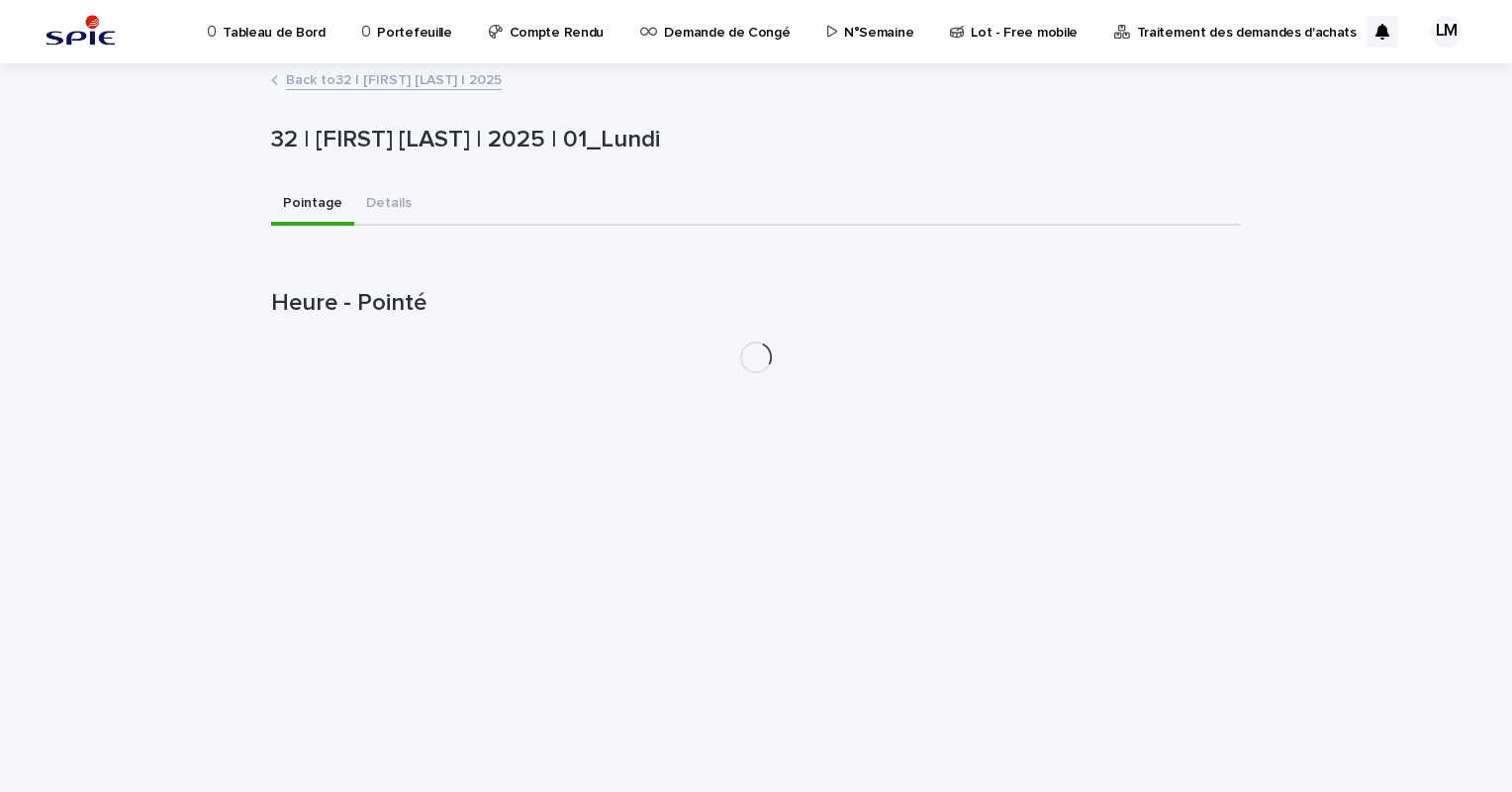 scroll, scrollTop: 0, scrollLeft: 0, axis: both 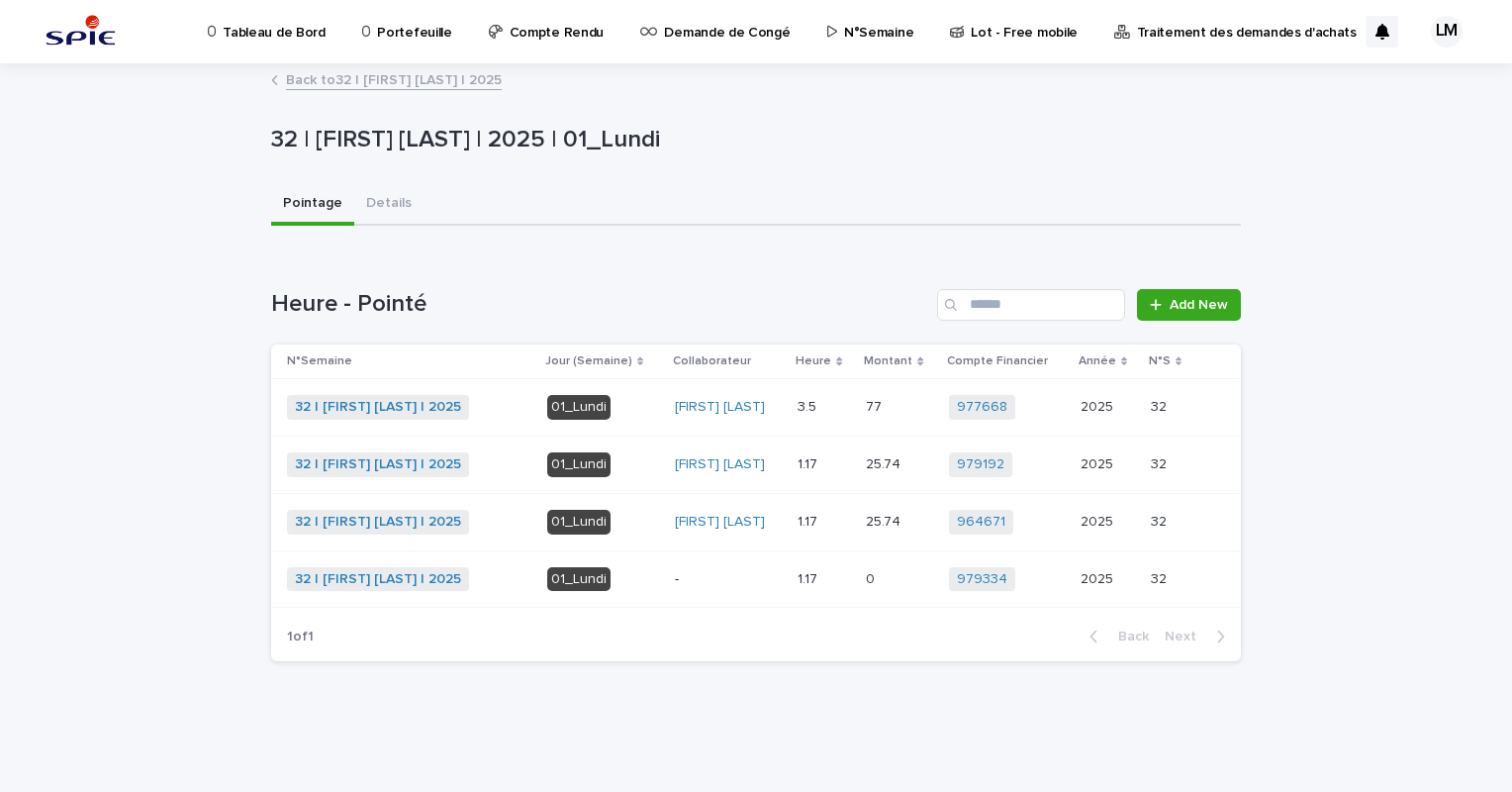 click on "1.17" at bounding box center (809, 577) 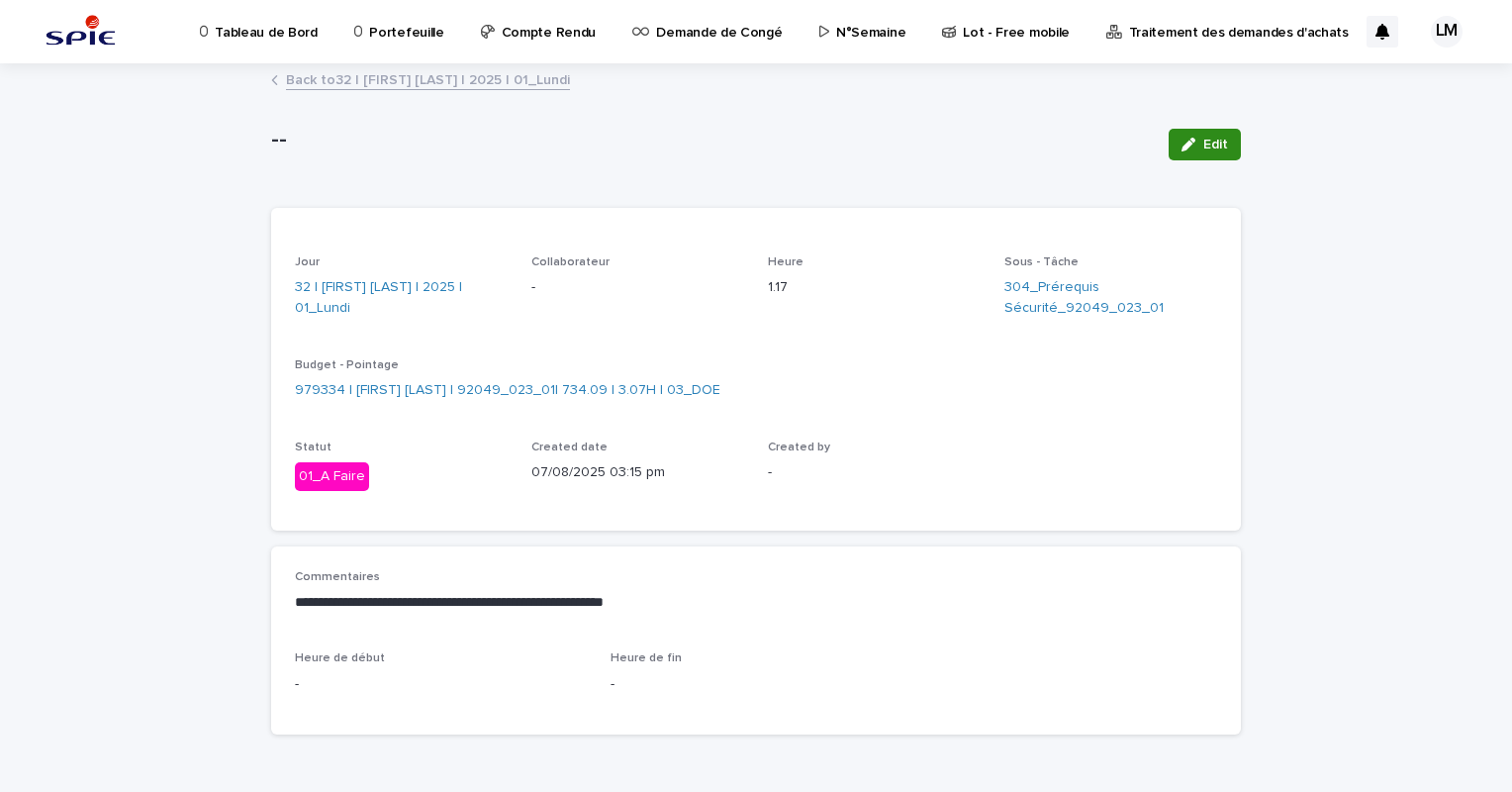 click on "Edit" at bounding box center [1204, 145] 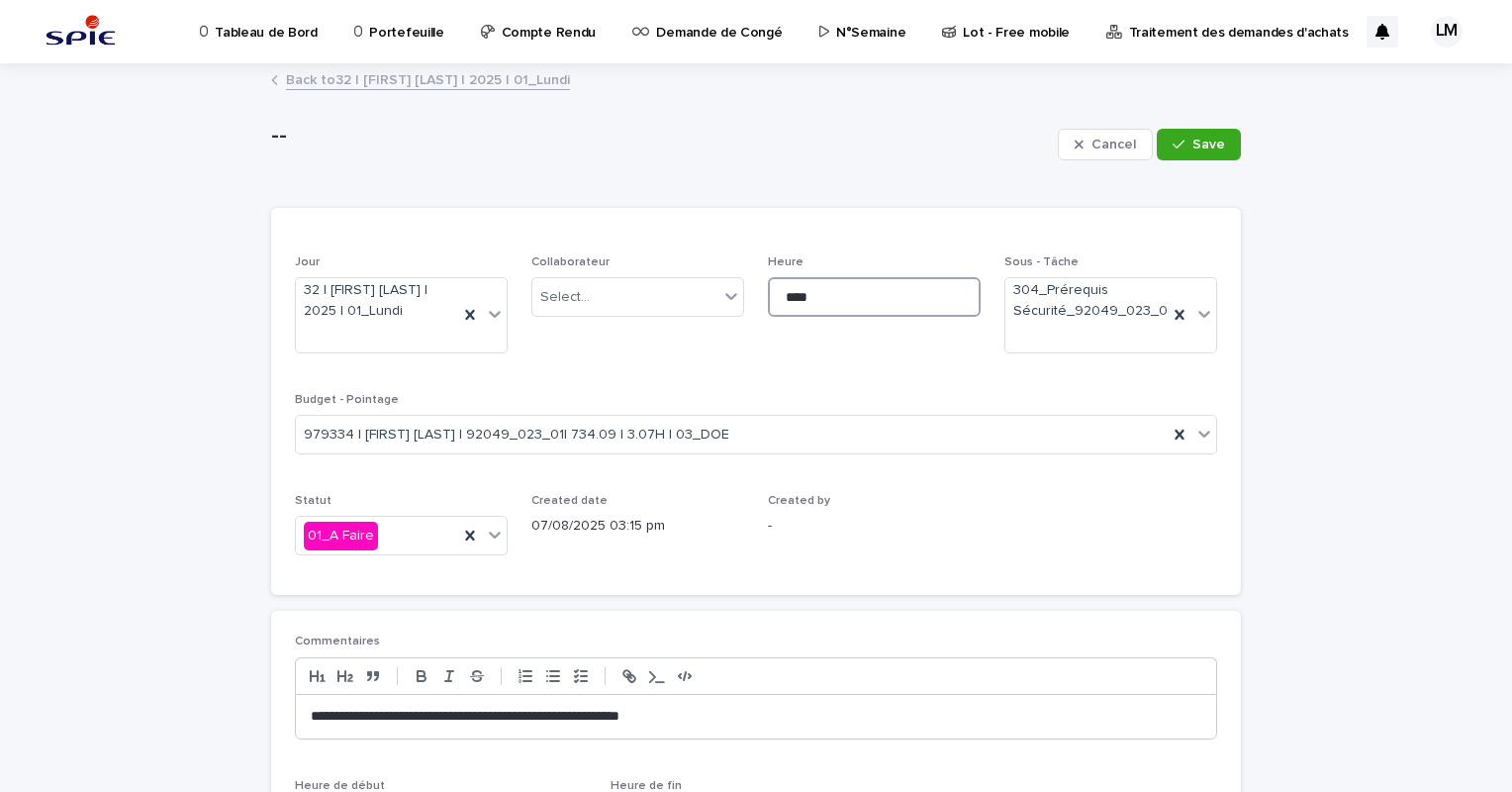 click on "****" at bounding box center (874, 297) 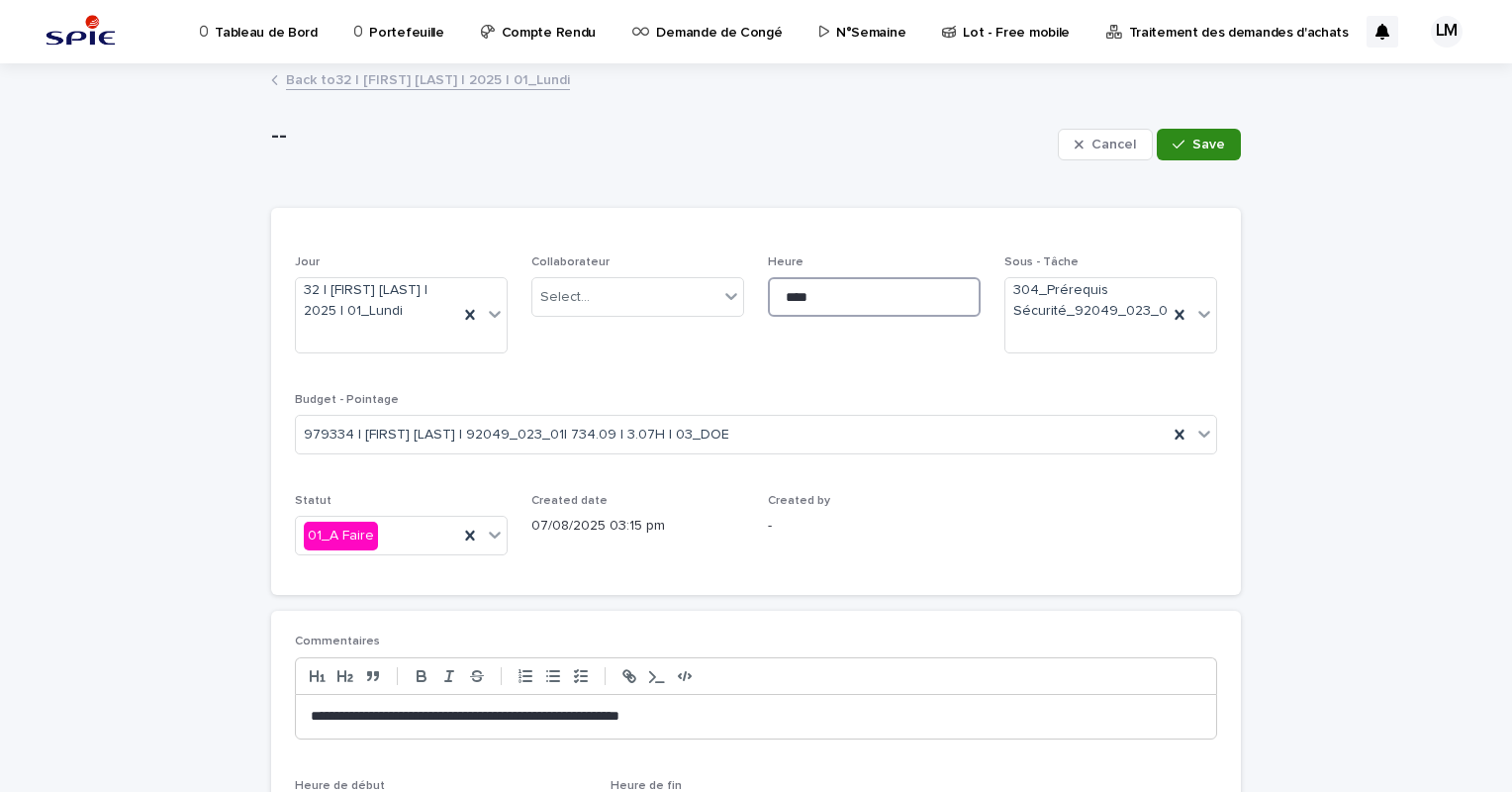 type on "****" 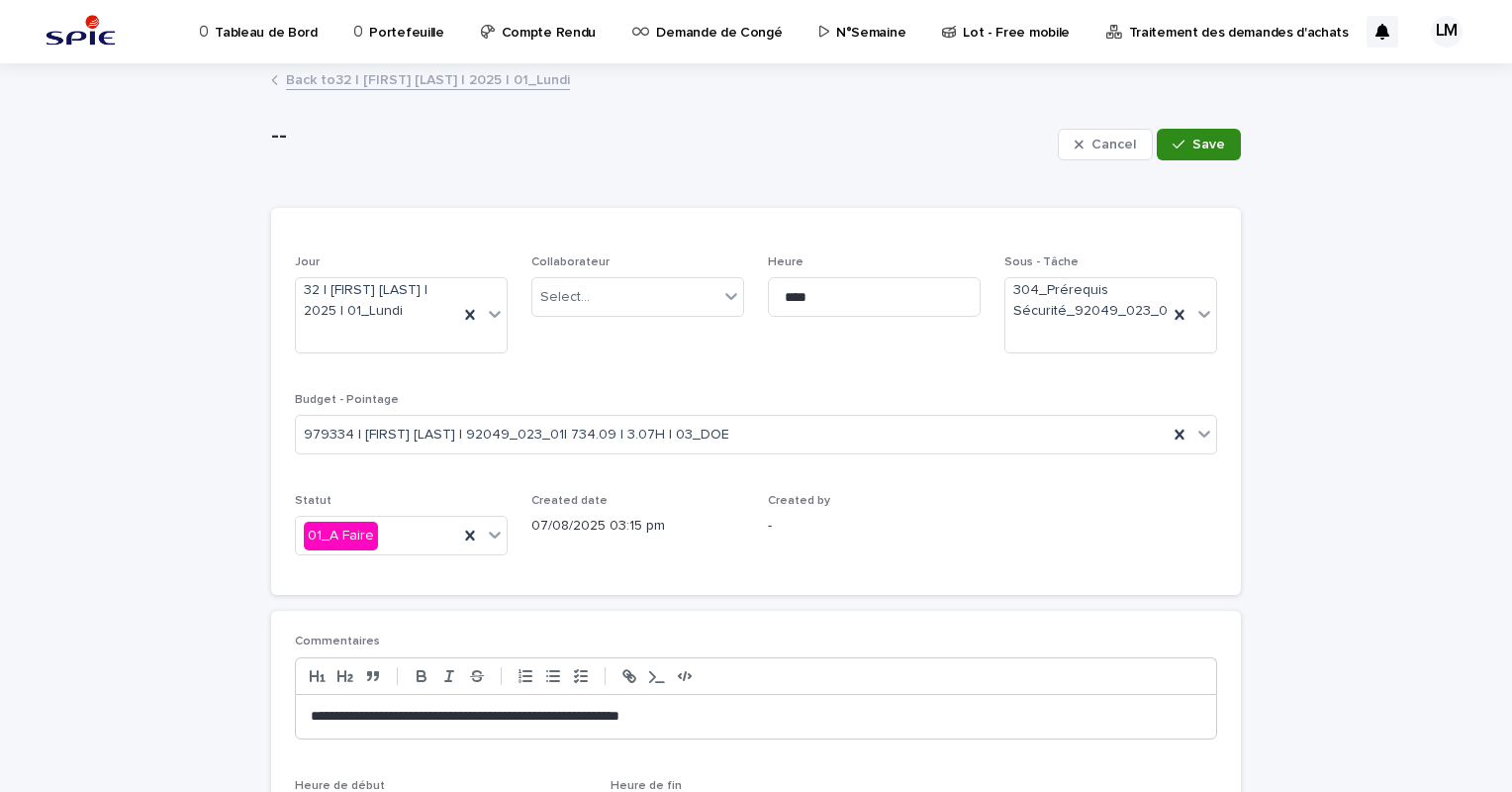 click 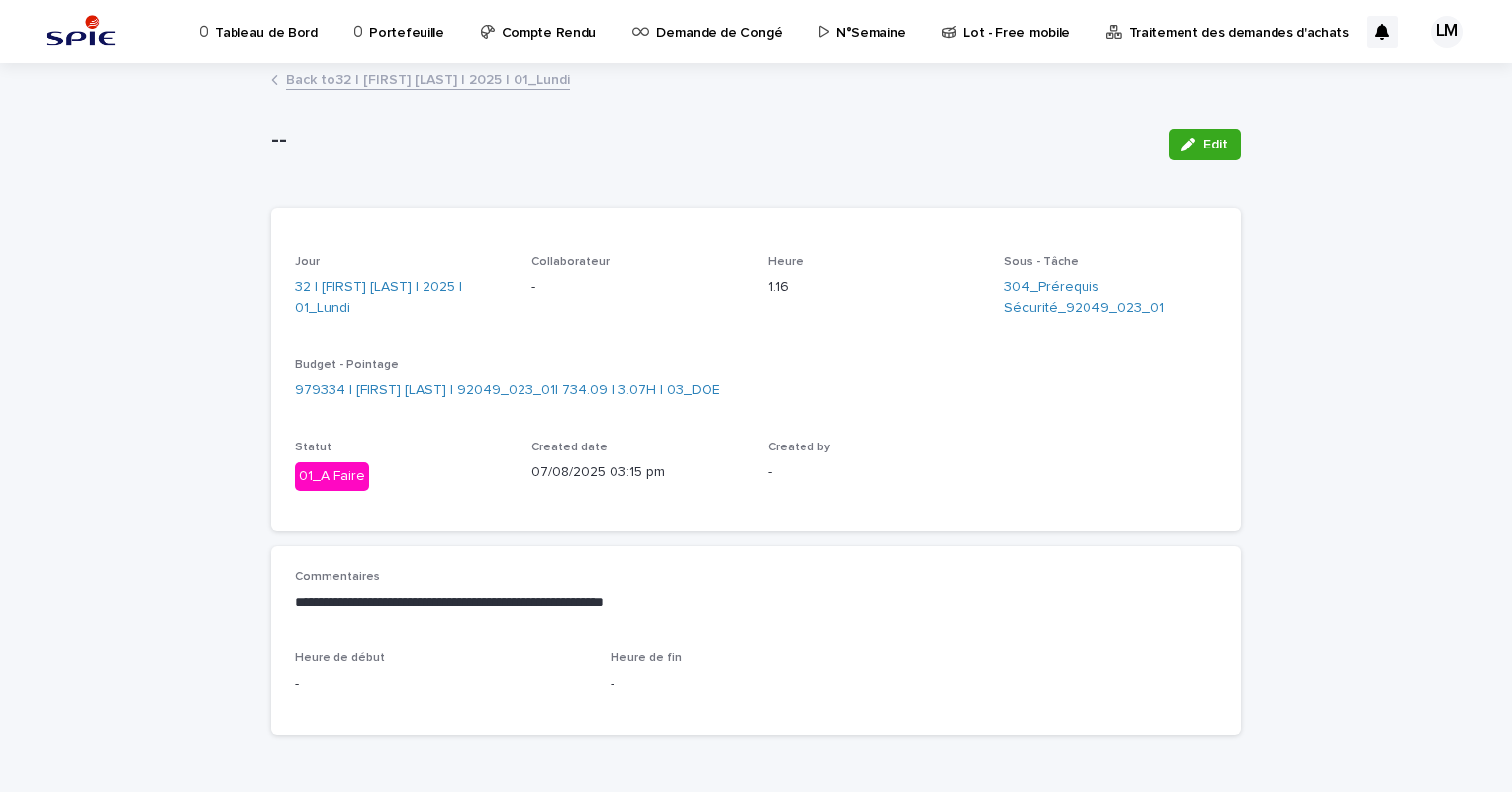 click on "Back to  32 | LELAIDIER Malorie | 2025 | 01_Lundi" at bounding box center [427, 78] 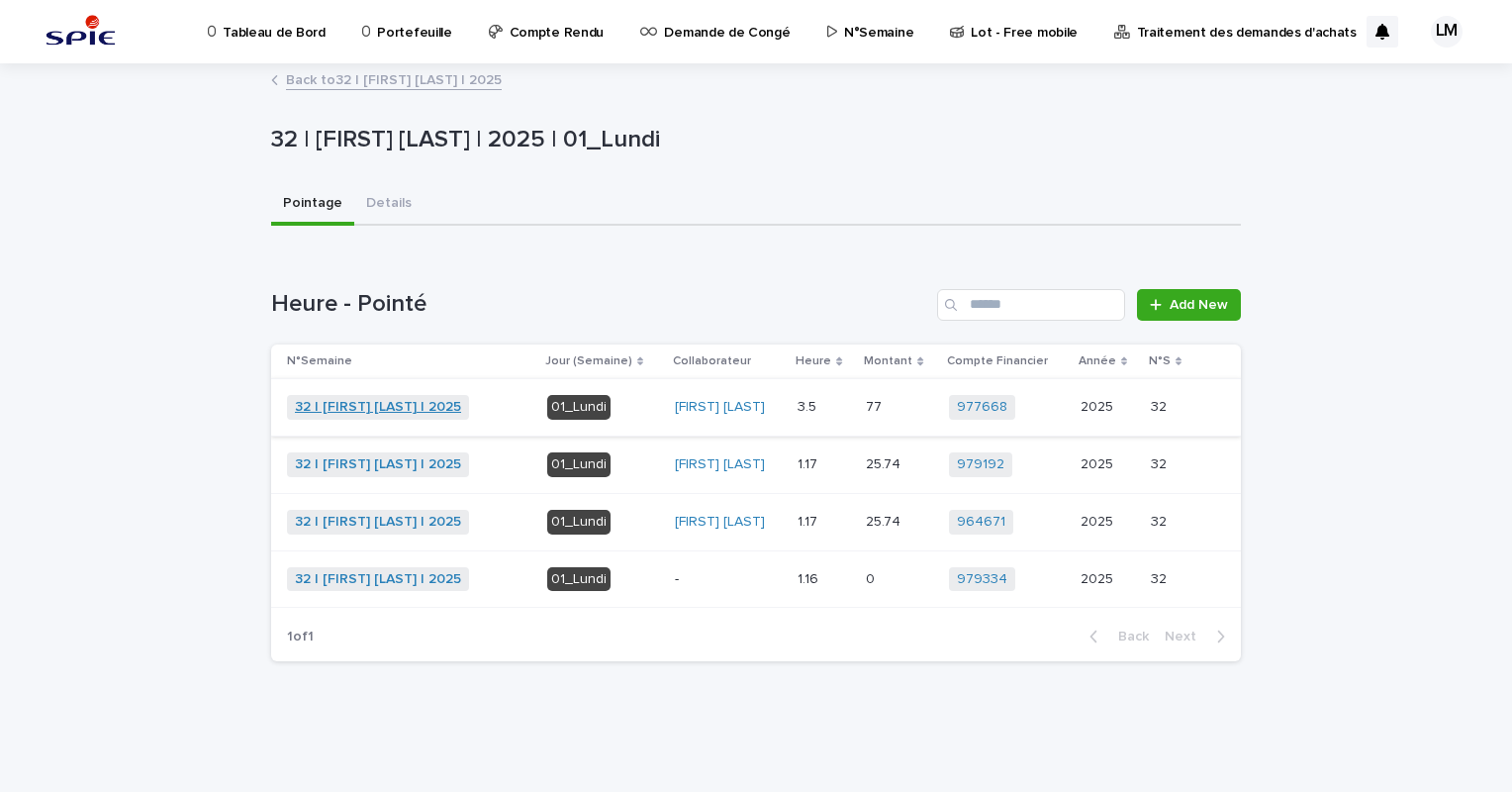 click on "32 | [LAST] [FIRST] | 2025" at bounding box center (378, 407) 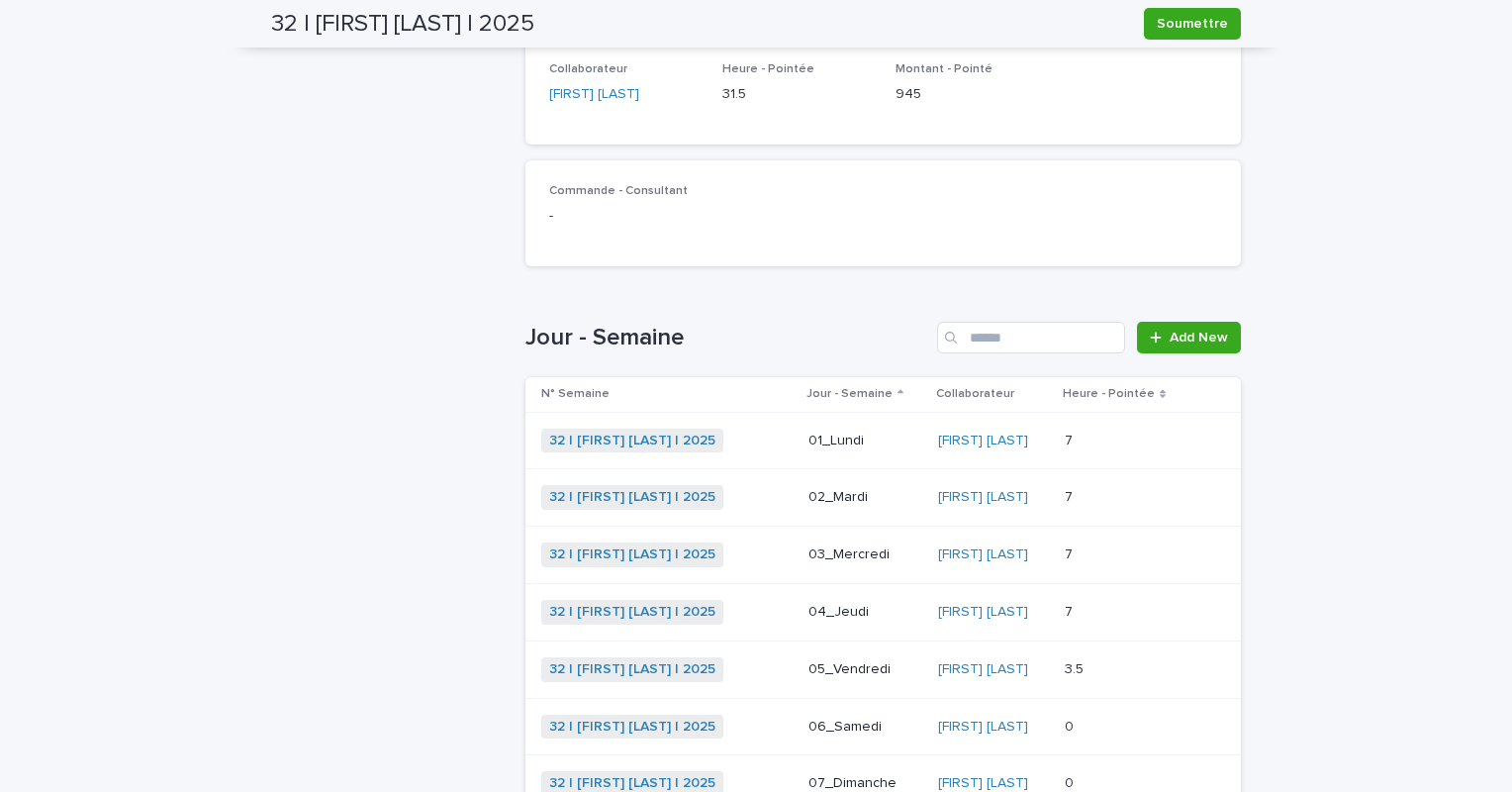 scroll, scrollTop: 594, scrollLeft: 0, axis: vertical 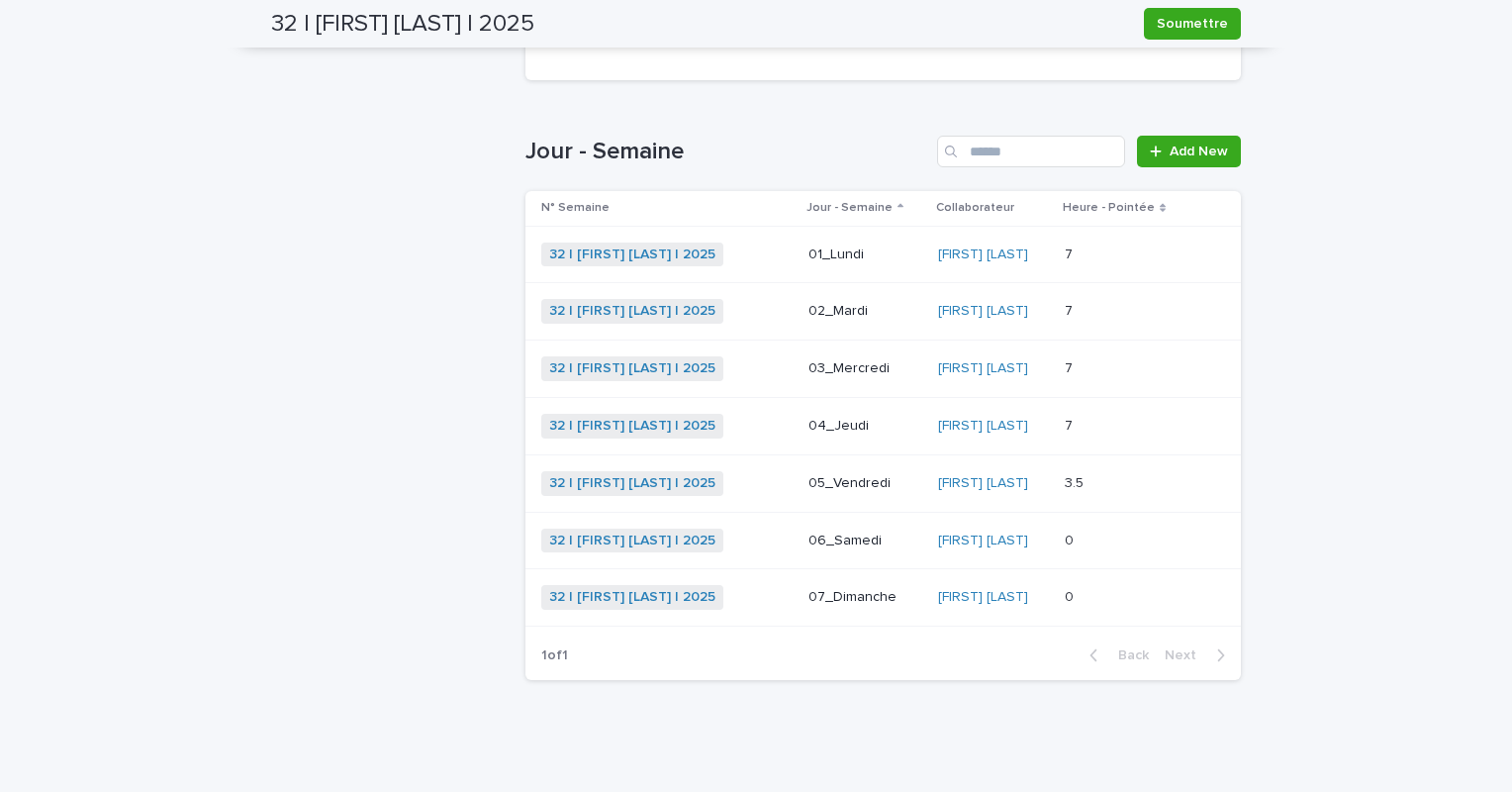 click on "01_Lundi" at bounding box center (865, 254) 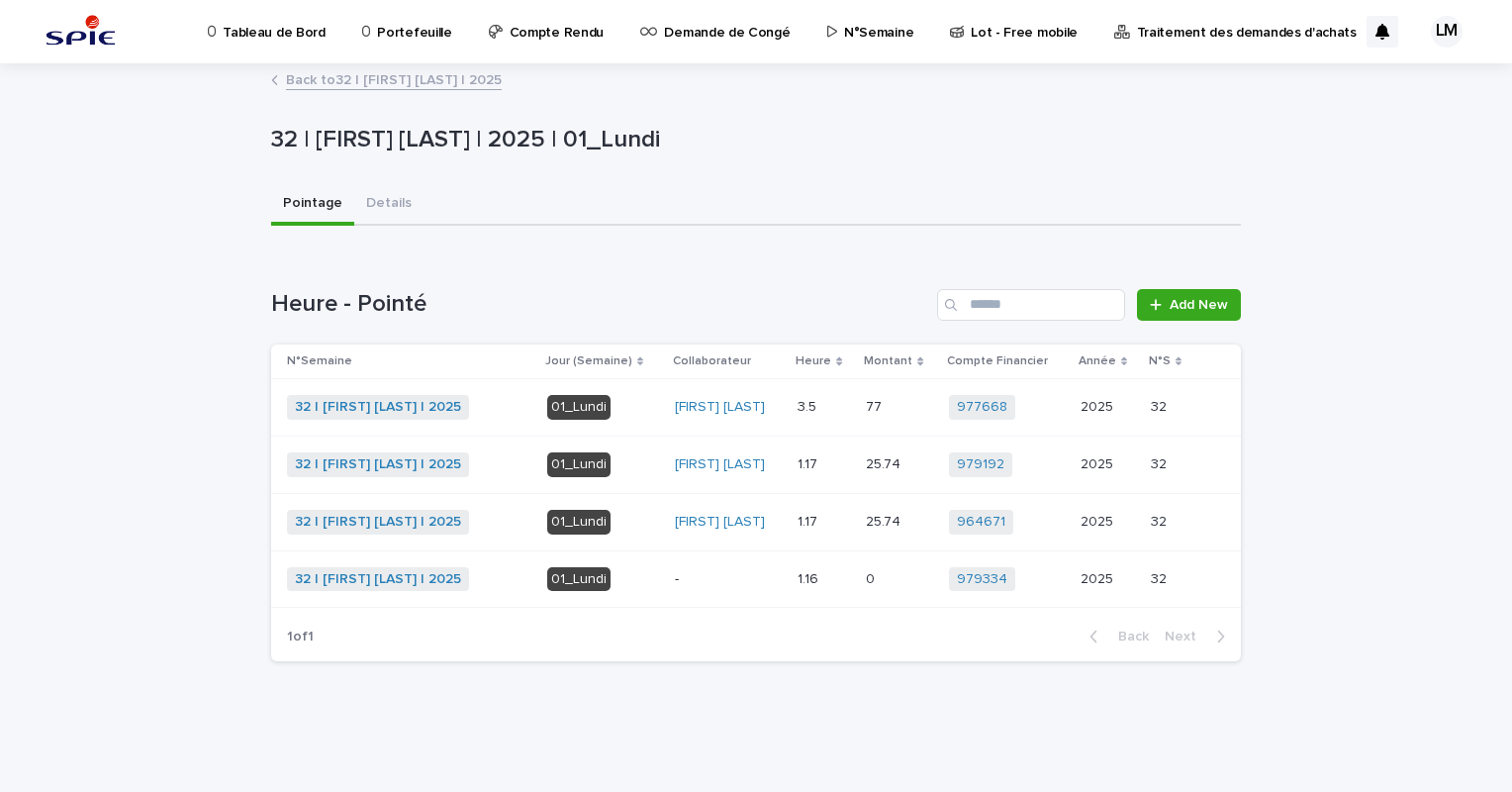 scroll, scrollTop: 0, scrollLeft: 0, axis: both 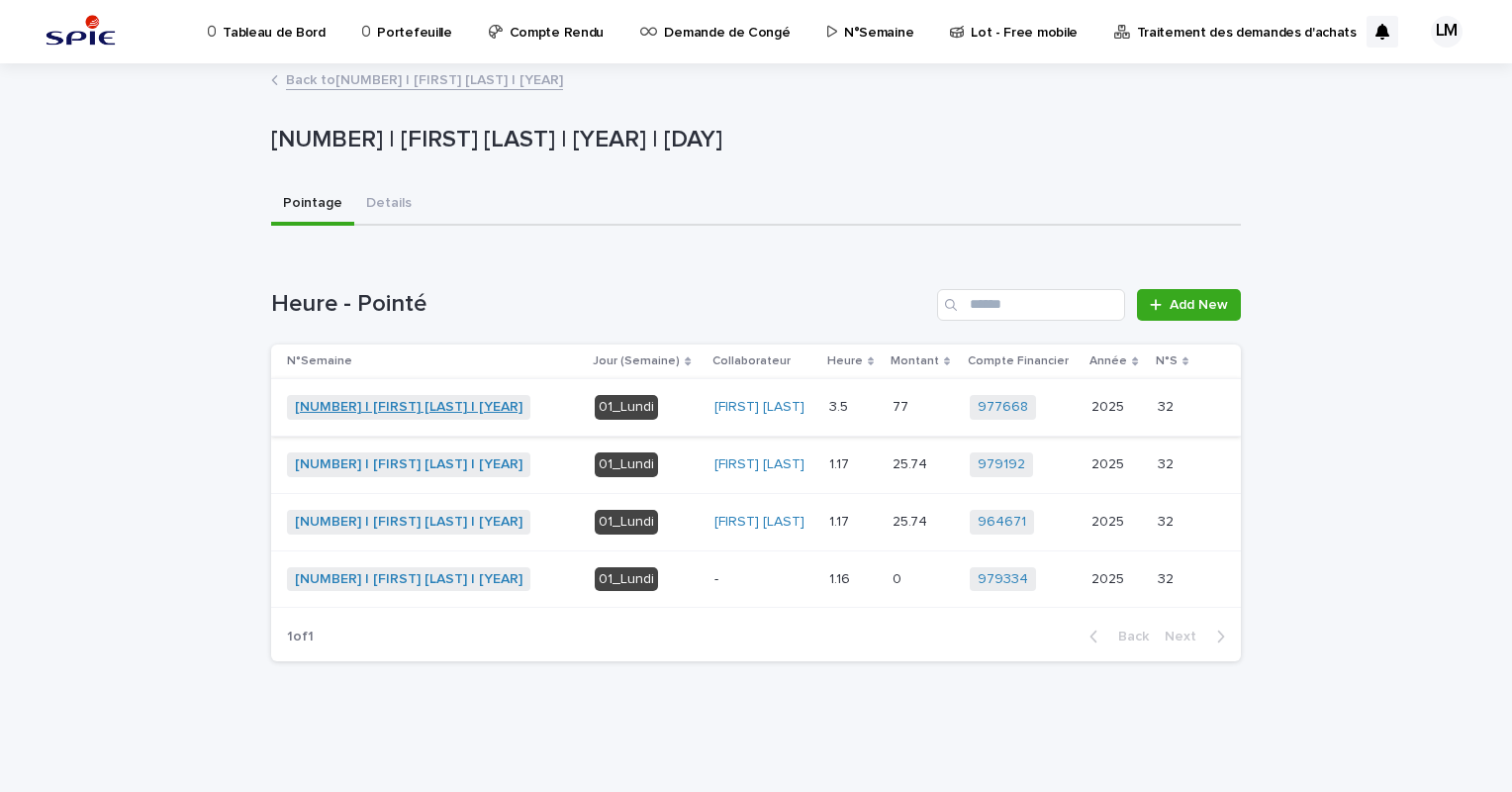 click on "[NUMBER] | [FIRST] [LAST] | [YEAR]" at bounding box center (409, 407) 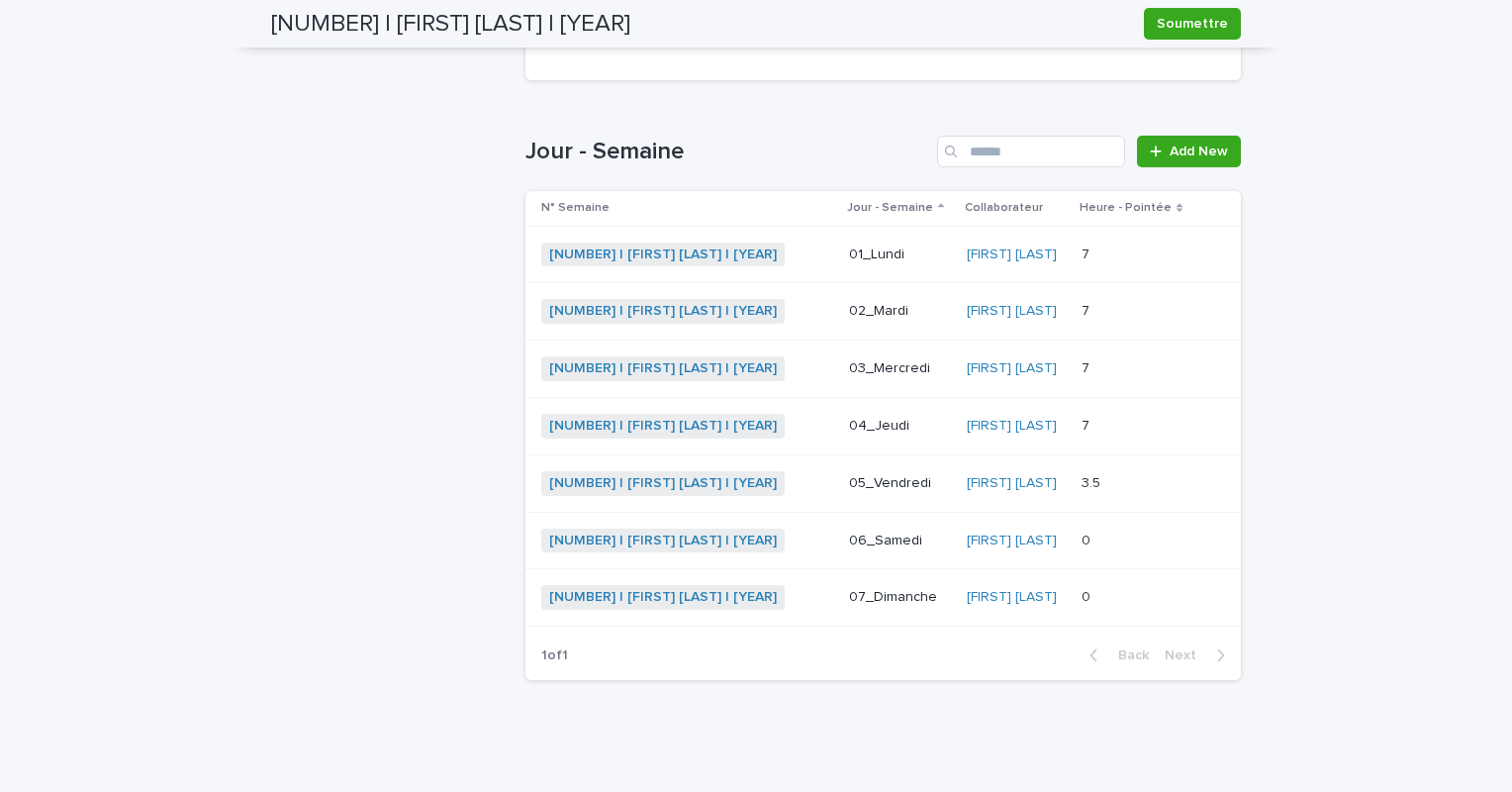 scroll, scrollTop: 0, scrollLeft: 0, axis: both 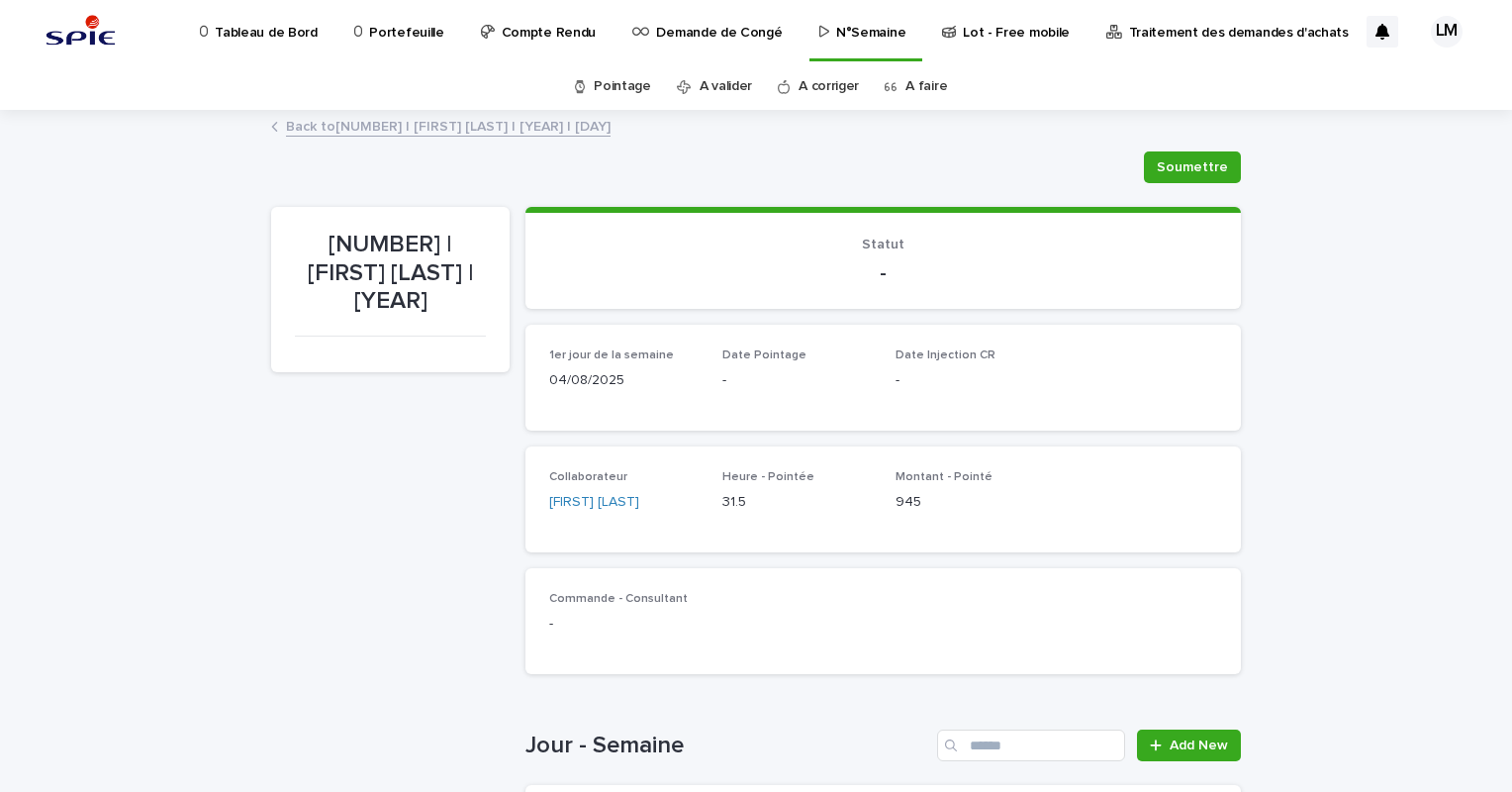 click on "Back to [NUMBER] | [FIRST] [LAST] | [YEAR] | [DAY]" at bounding box center (448, 125) 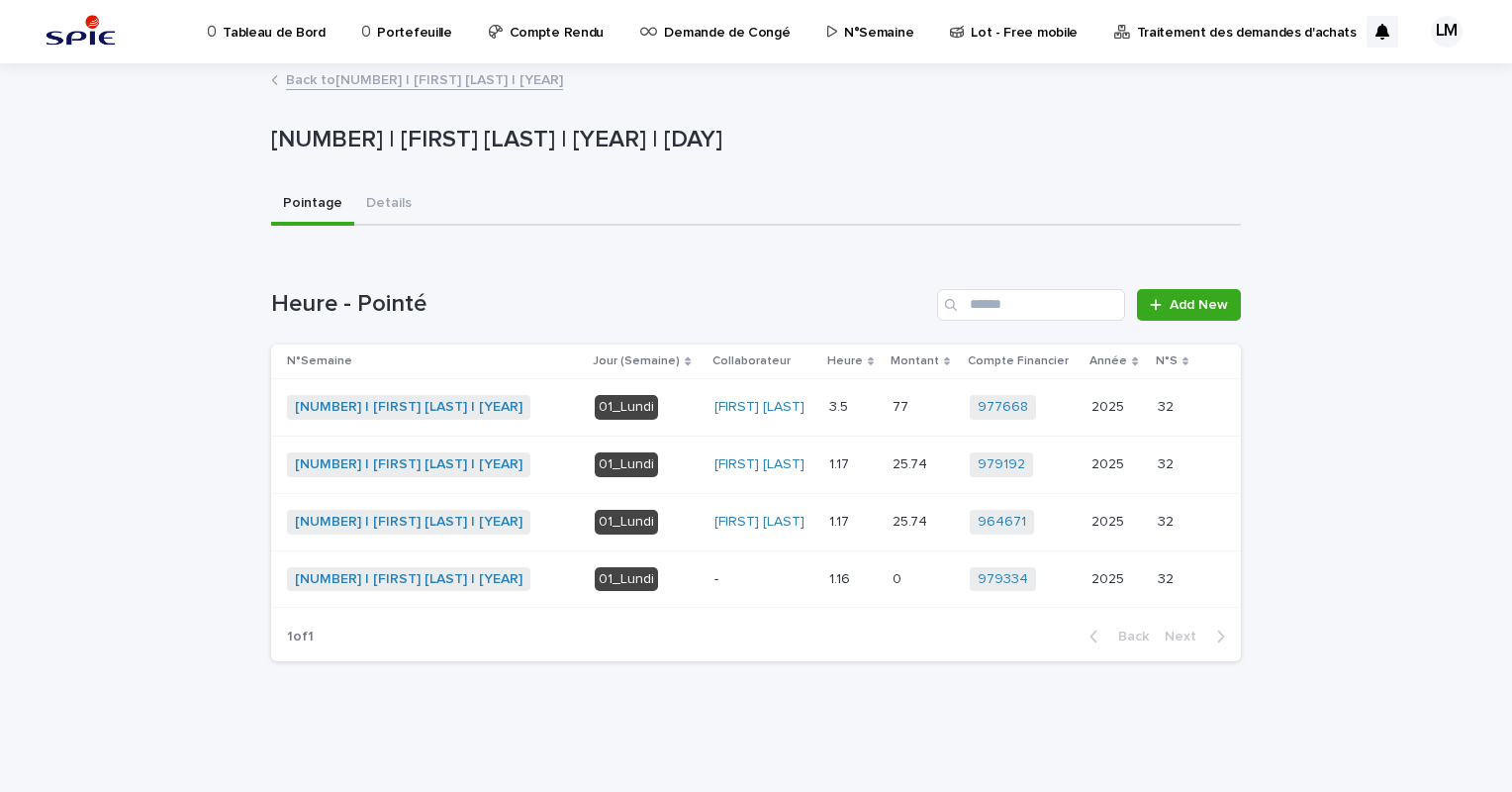 click at bounding box center [80, 32] 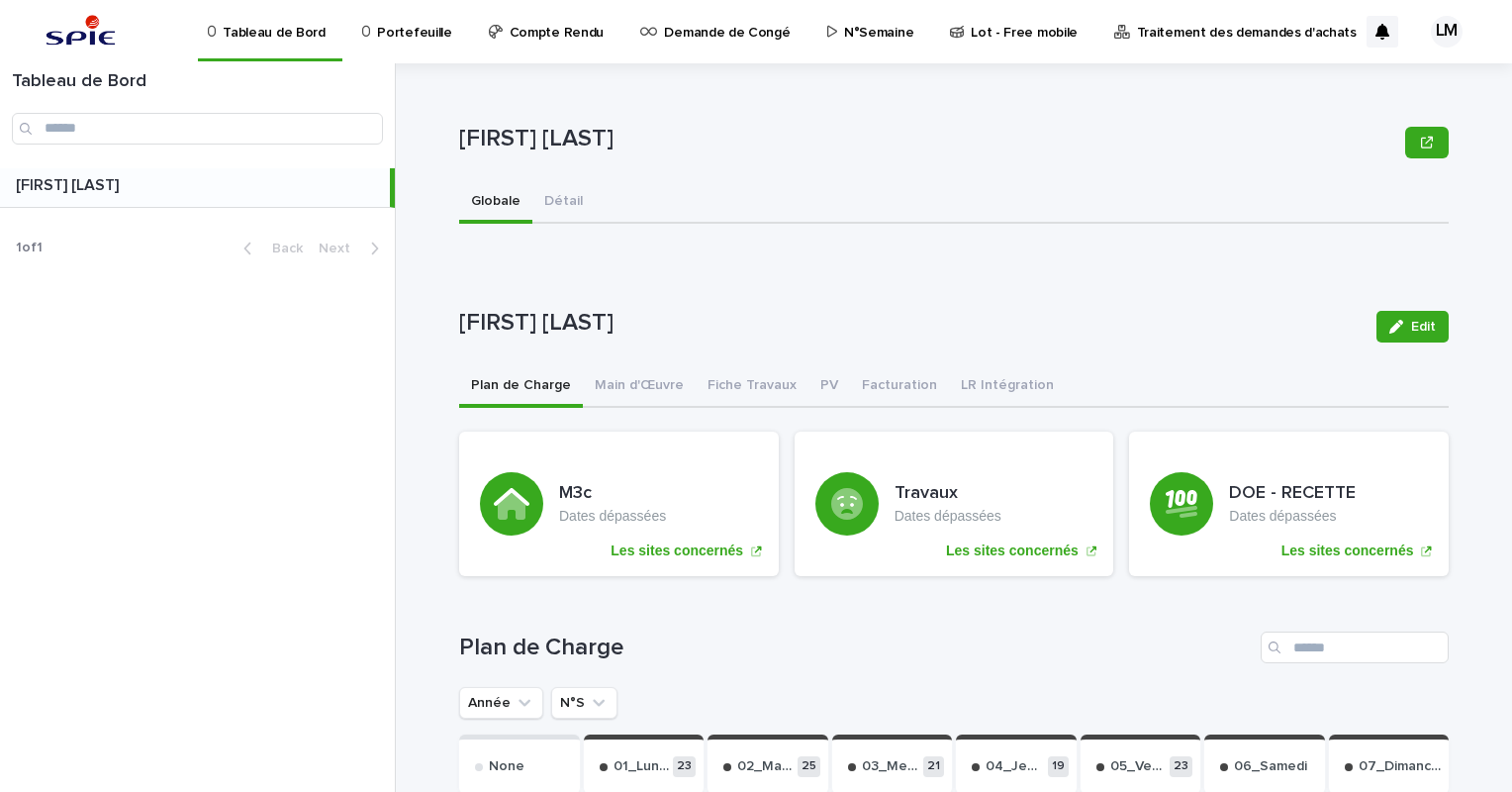 click at bounding box center (80, 32) 